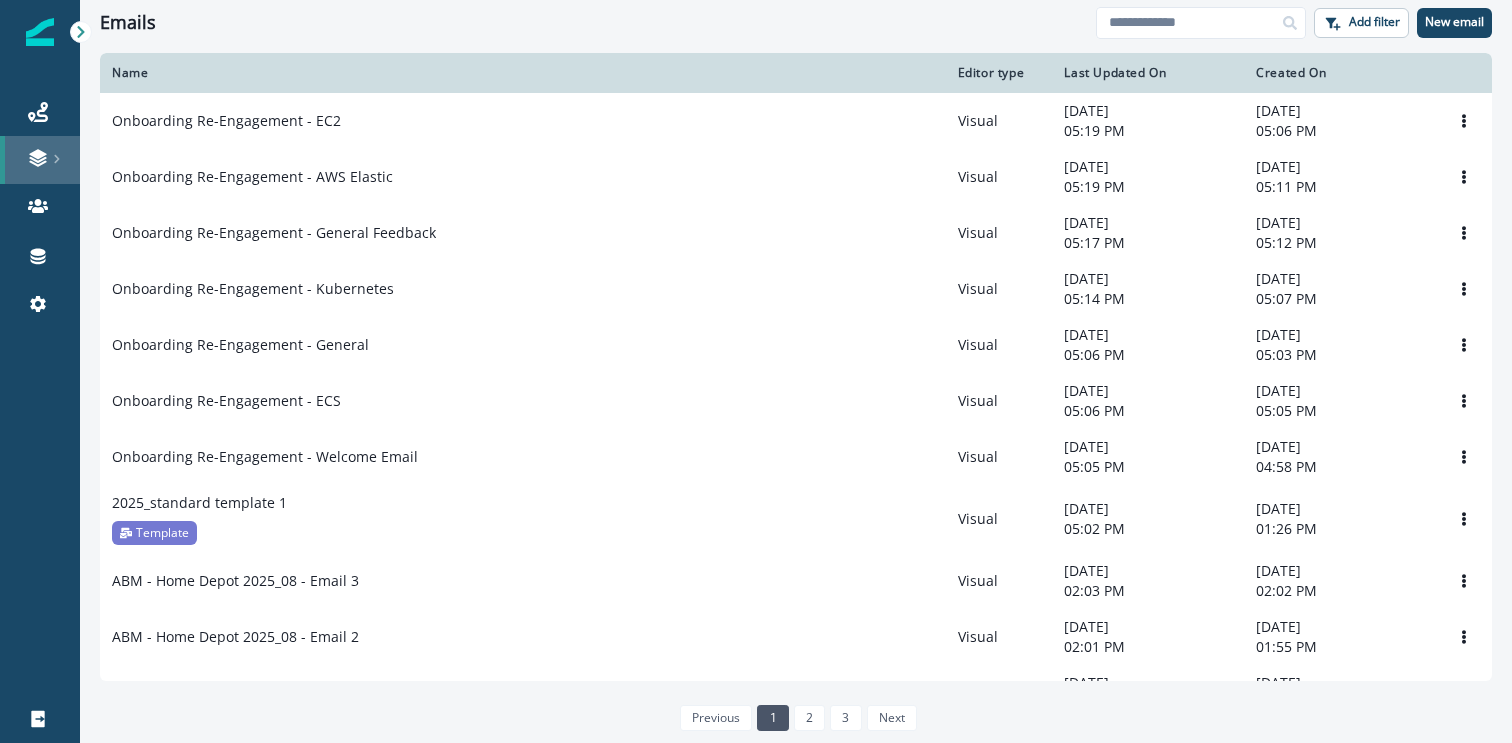 scroll, scrollTop: 0, scrollLeft: 0, axis: both 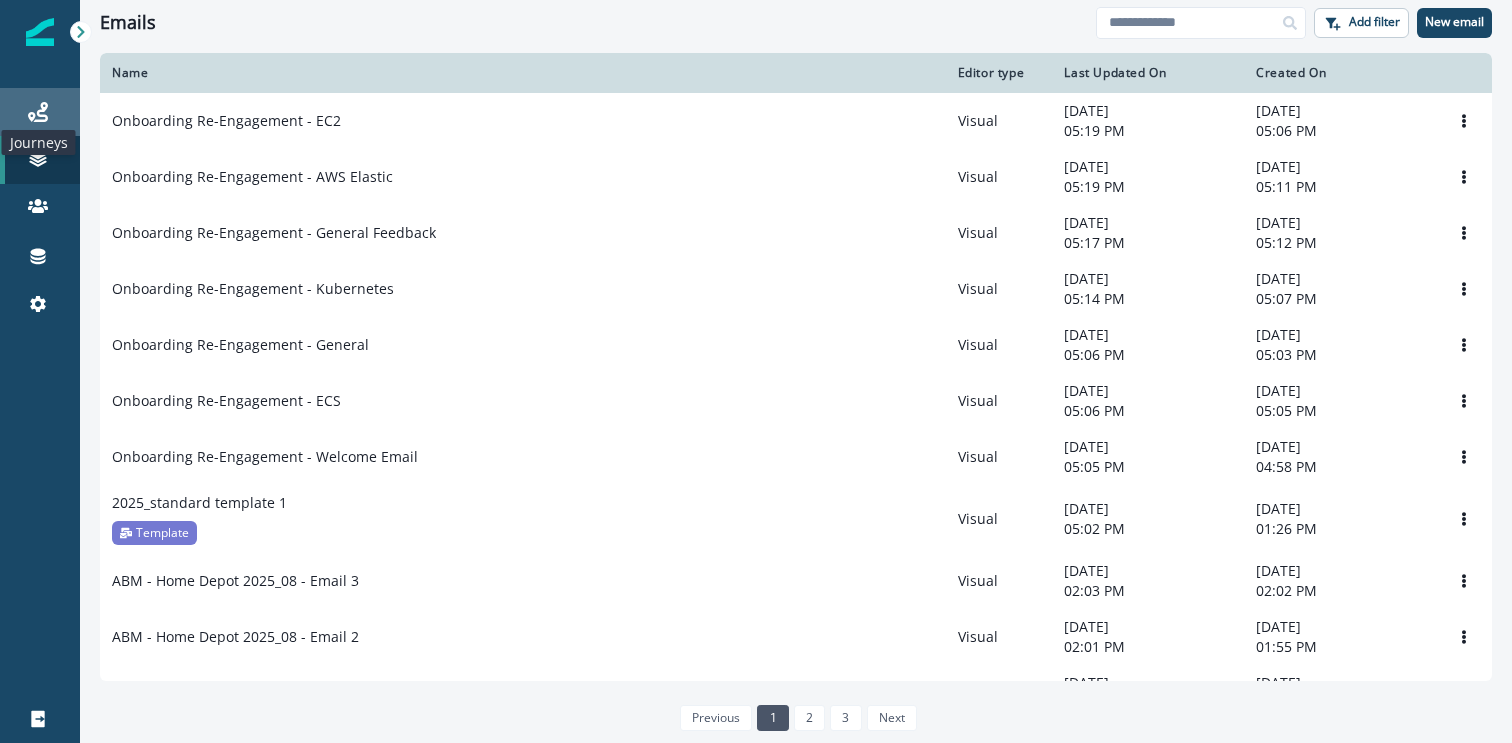 click 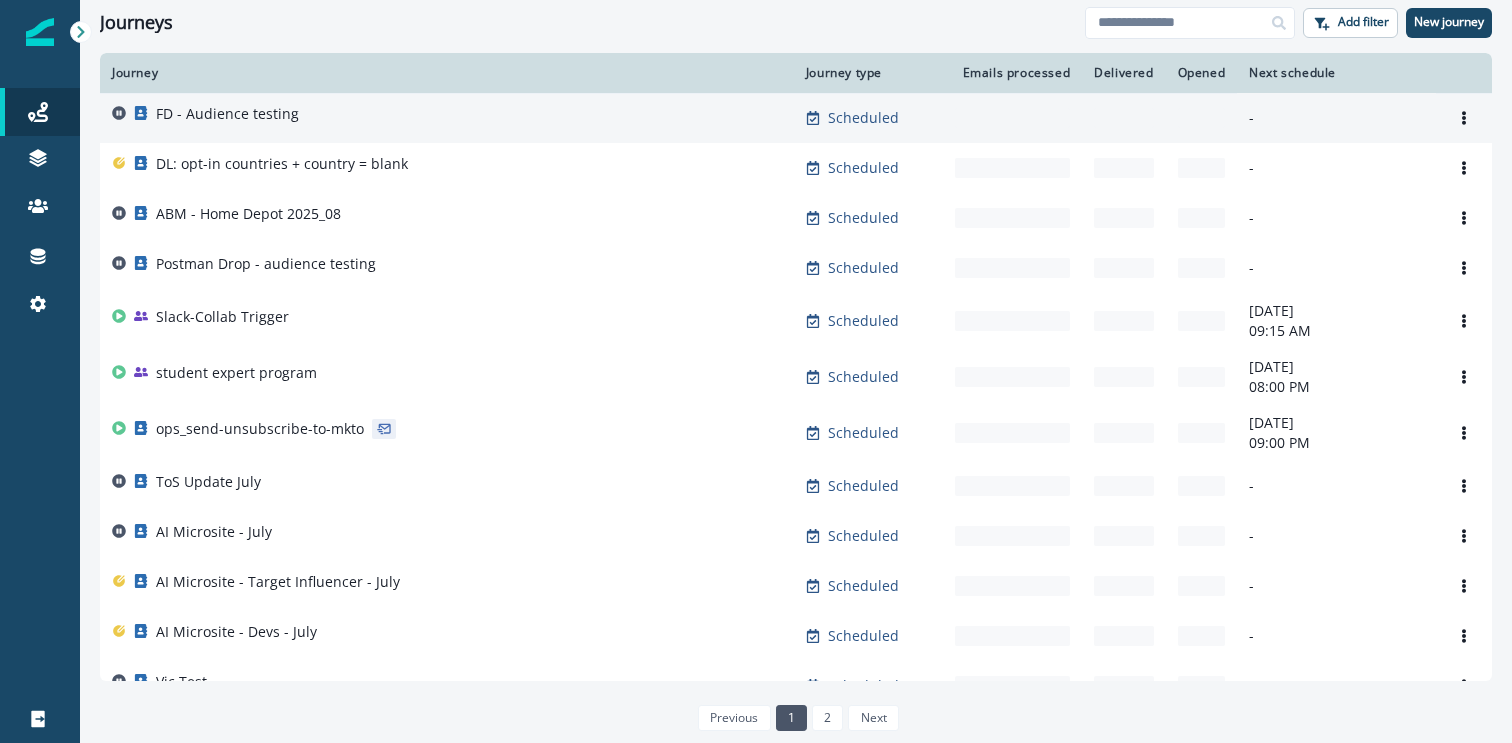 click on "FD - Audience testing" at bounding box center [227, 114] 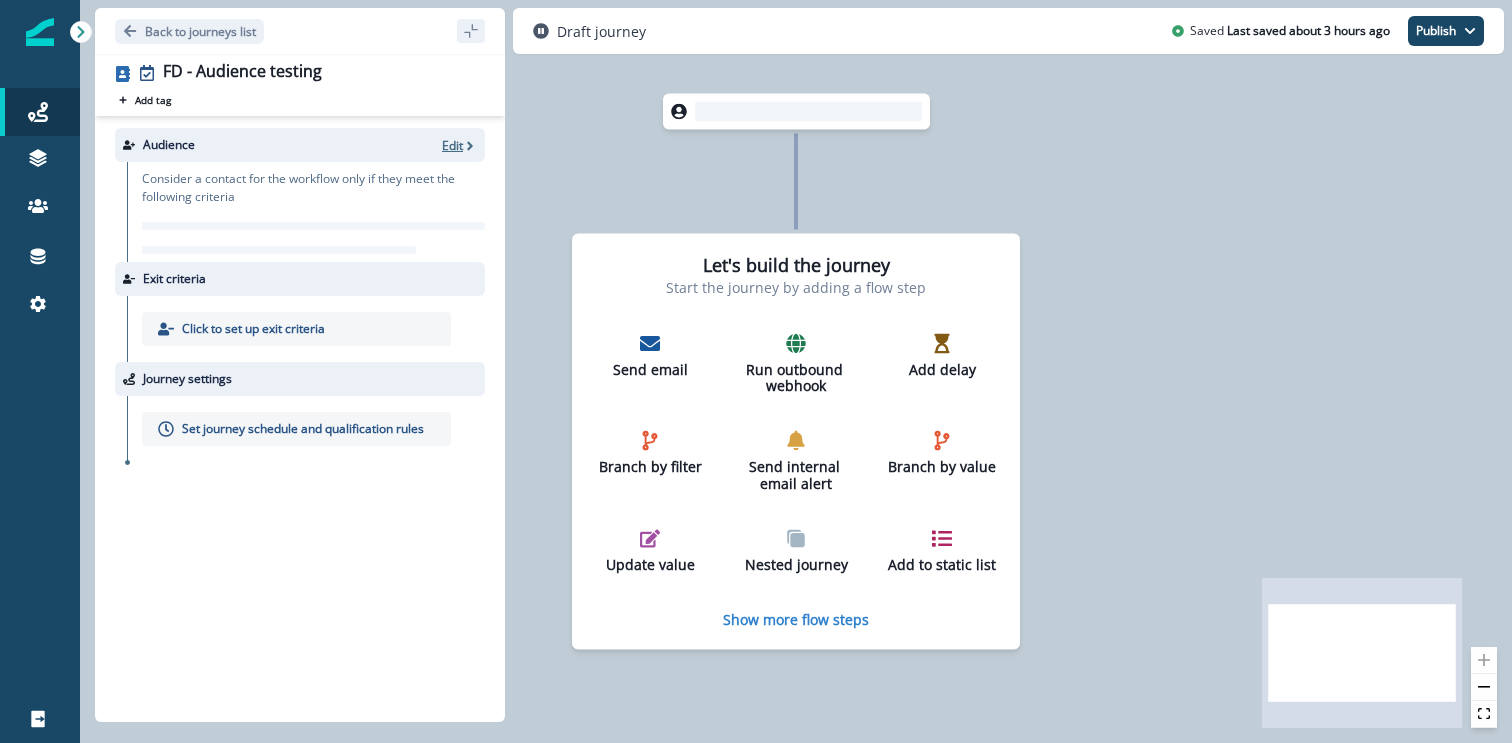 click 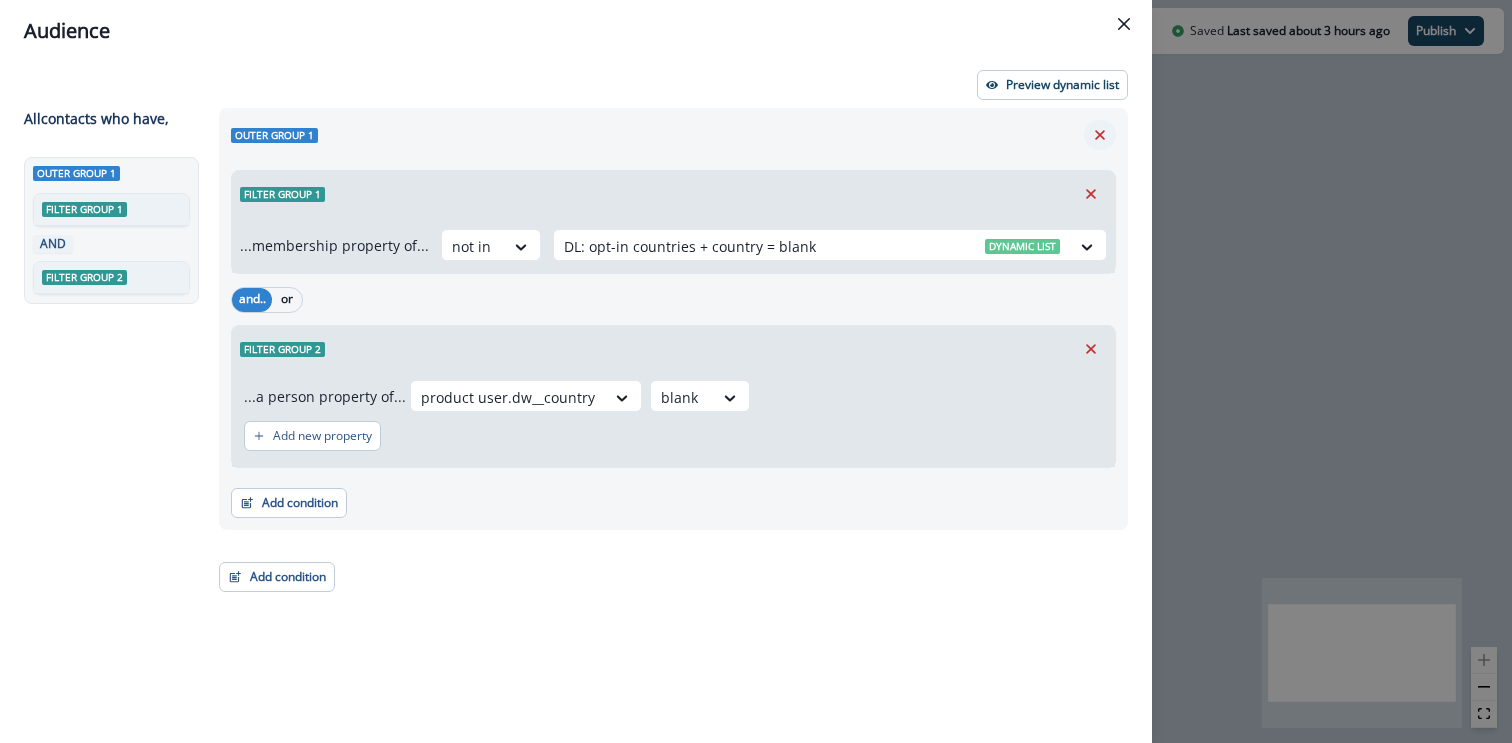 click 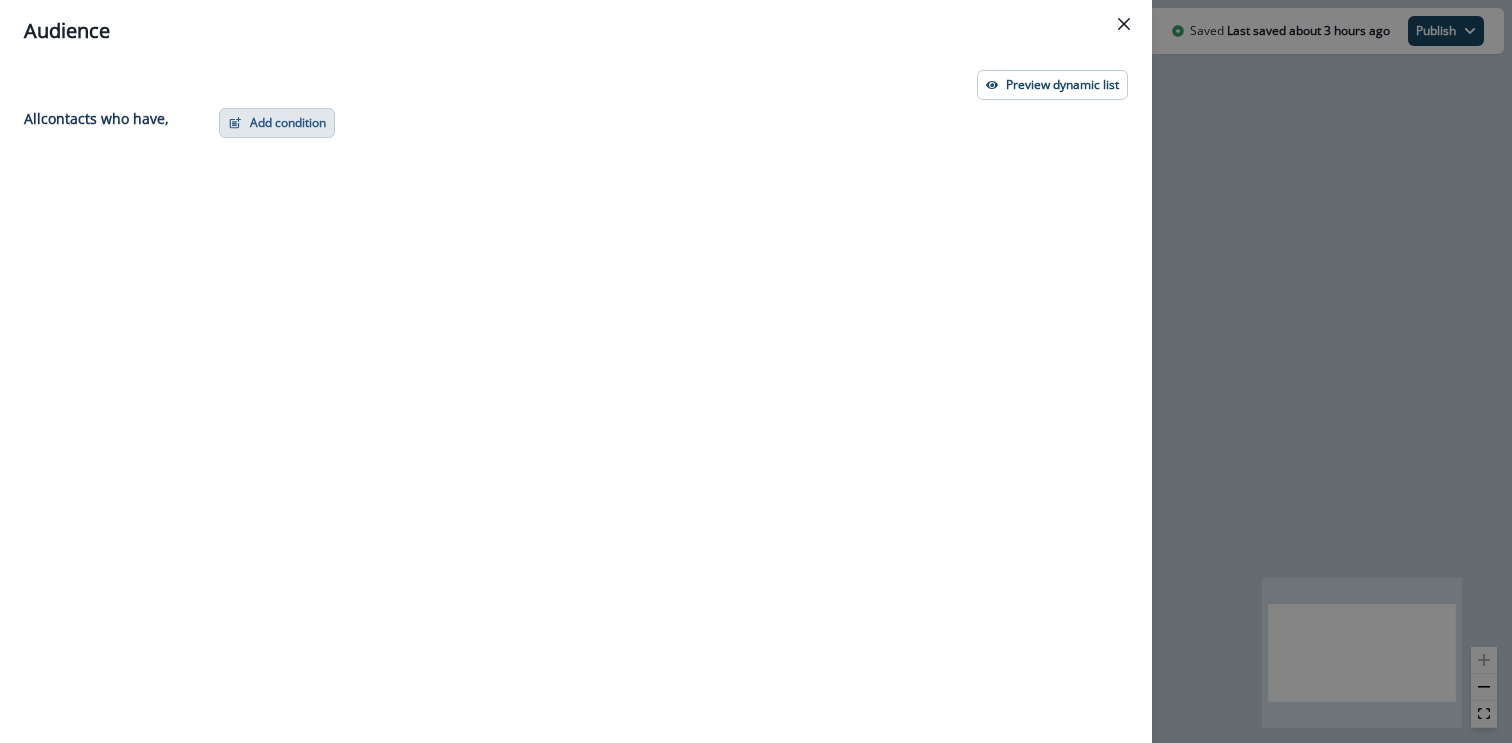 click on "Add condition" at bounding box center (277, 123) 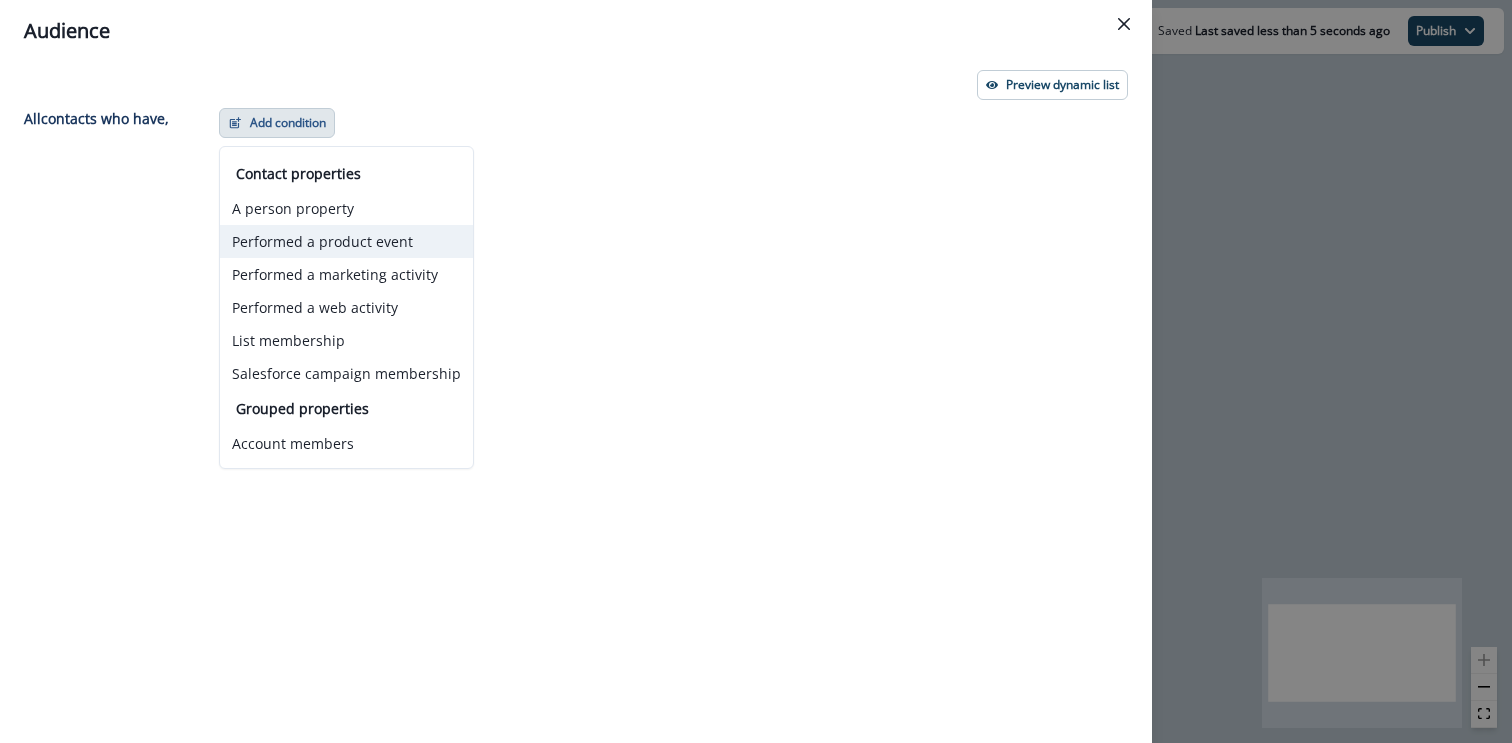 click on "Performed a product event" at bounding box center (346, 241) 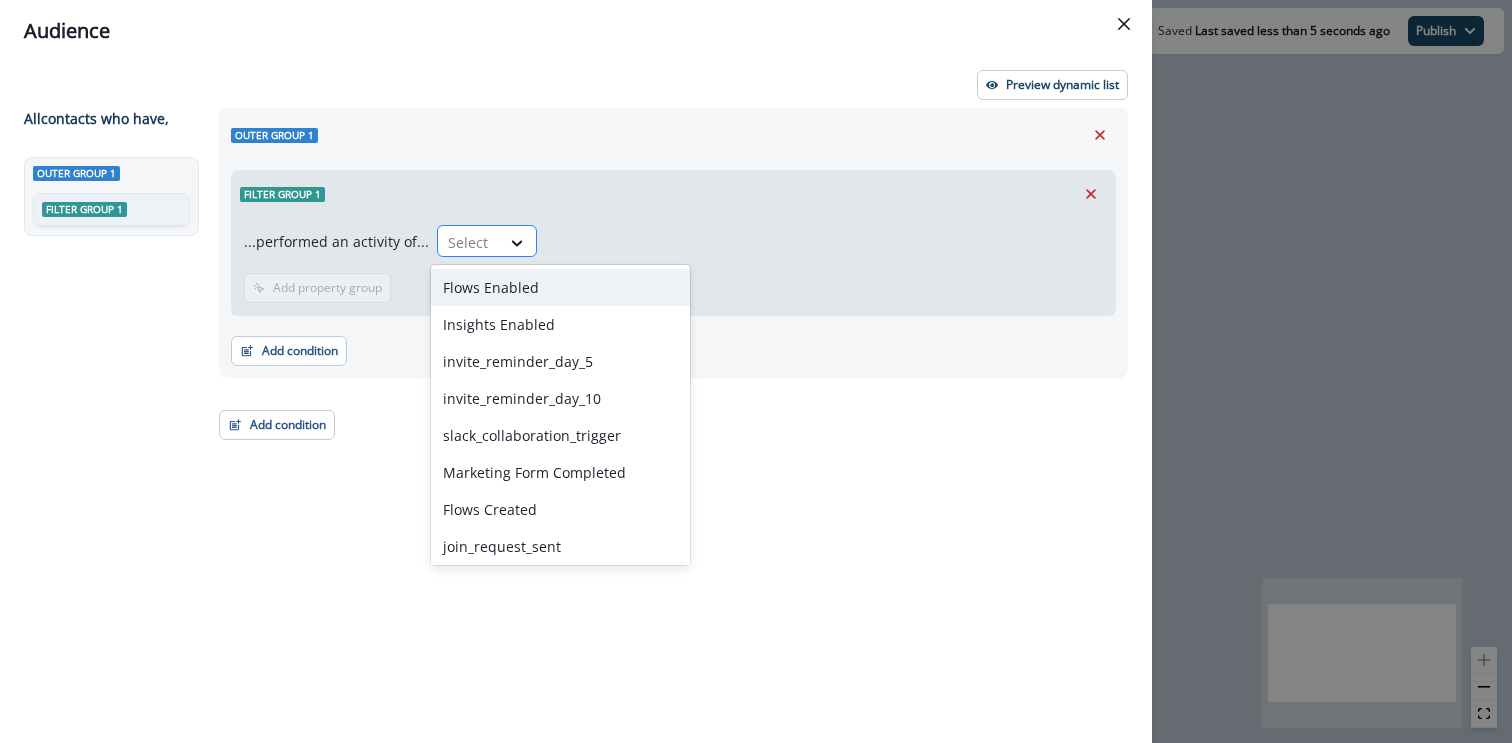 click at bounding box center [469, 242] 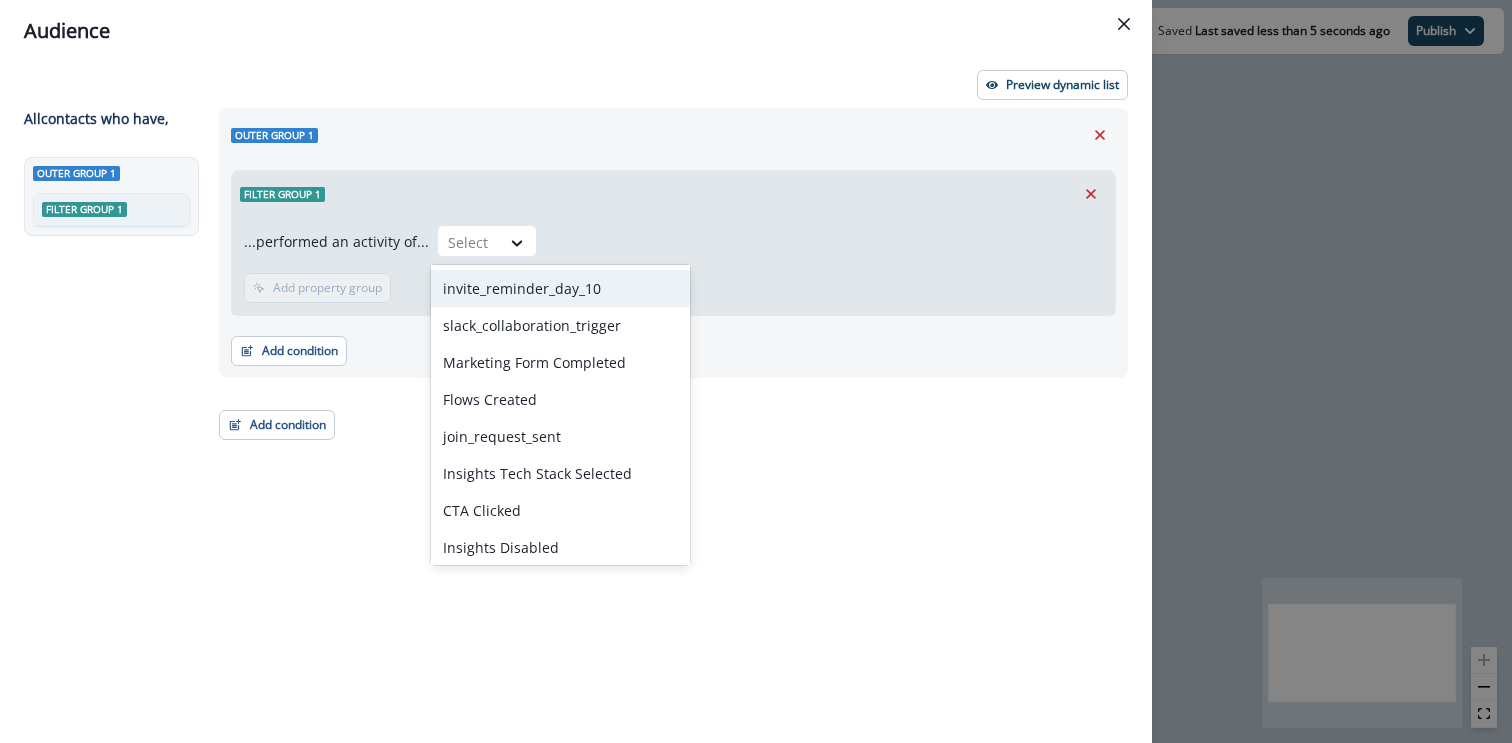 scroll, scrollTop: 0, scrollLeft: 0, axis: both 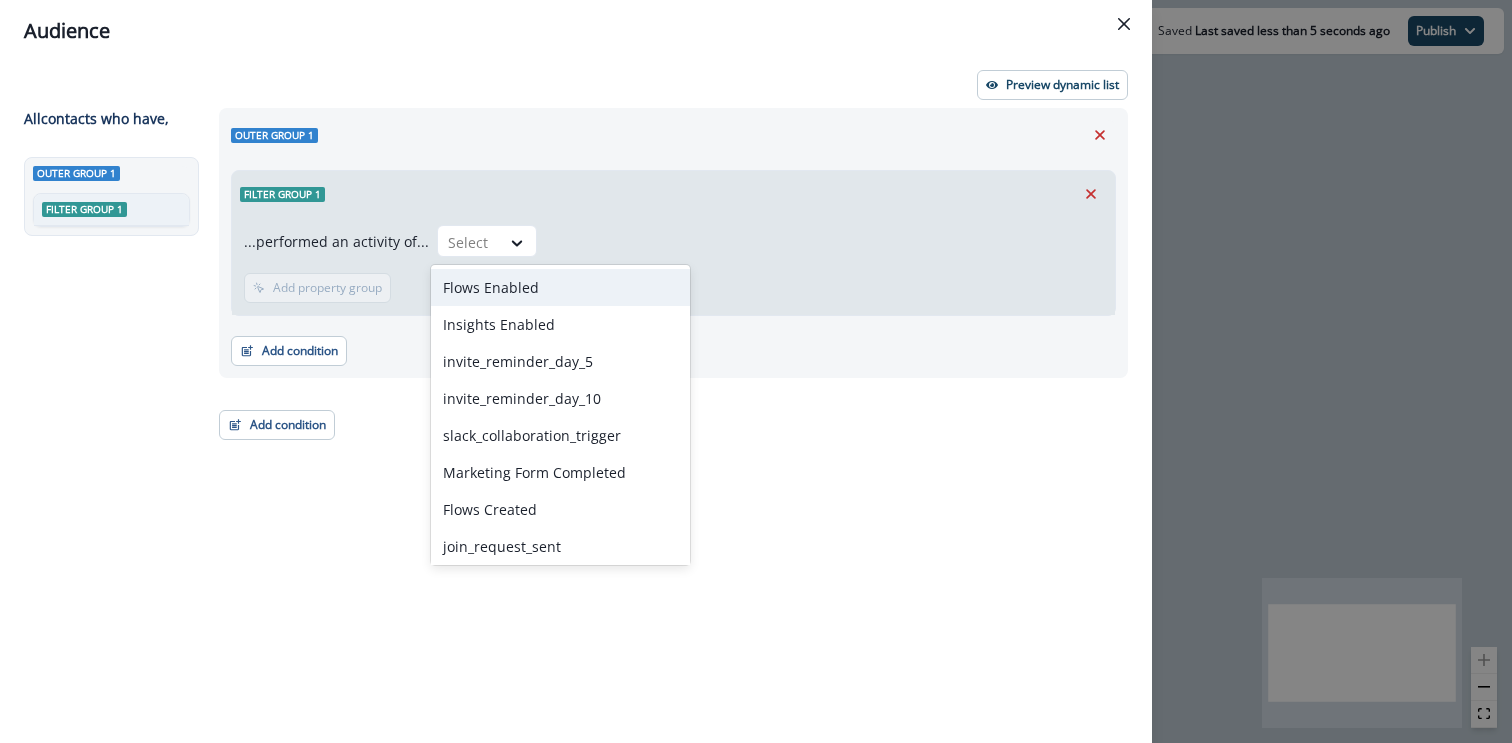 click on "...performed an activity of... Flows Enabled, 1 of 14. 14 results available. Use Up and Down to choose options, press Enter to select the currently focused option, press Escape to exit the menu, press Tab to select the option and exit the menu. Select Add frequency Add time frame Add property group Add property group" at bounding box center [673, 266] 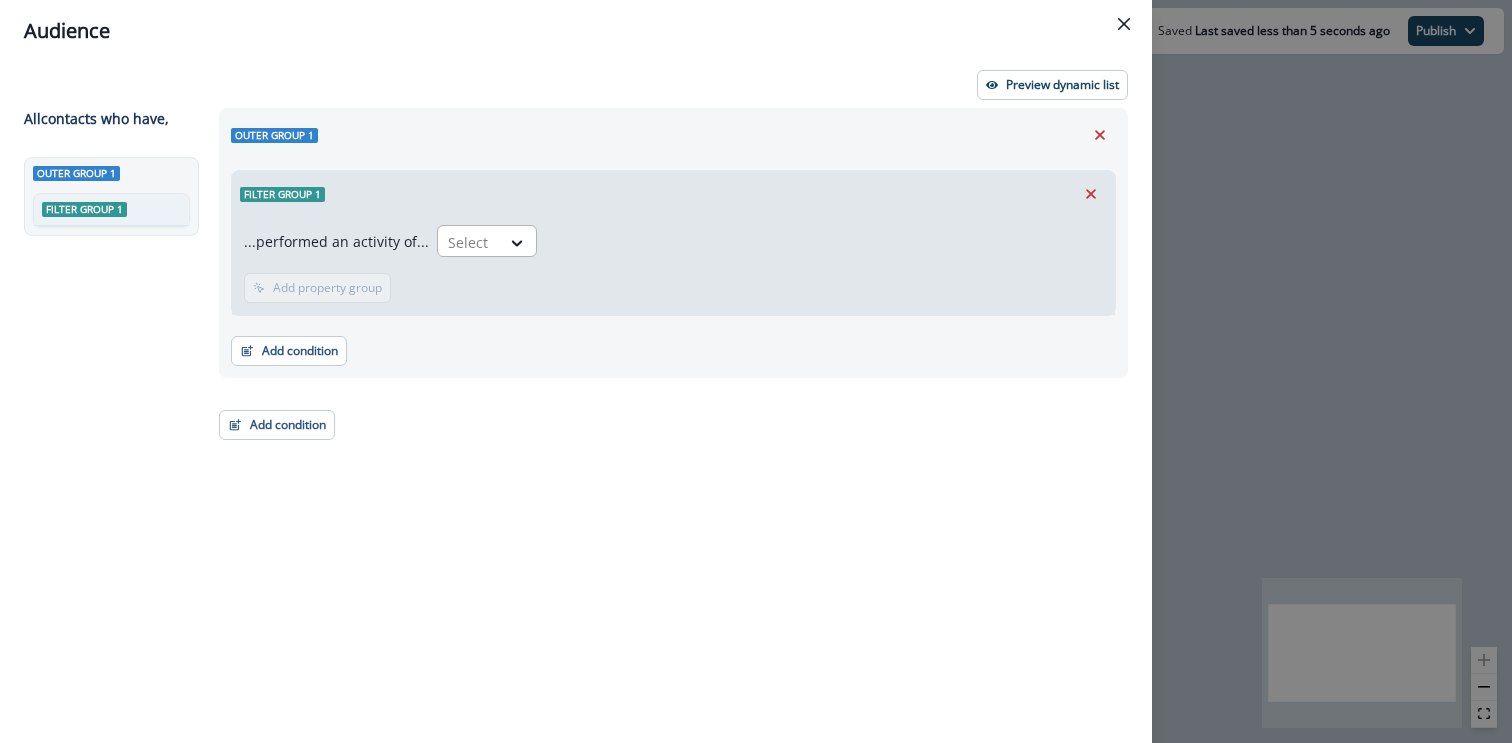 click on "Select" at bounding box center [469, 242] 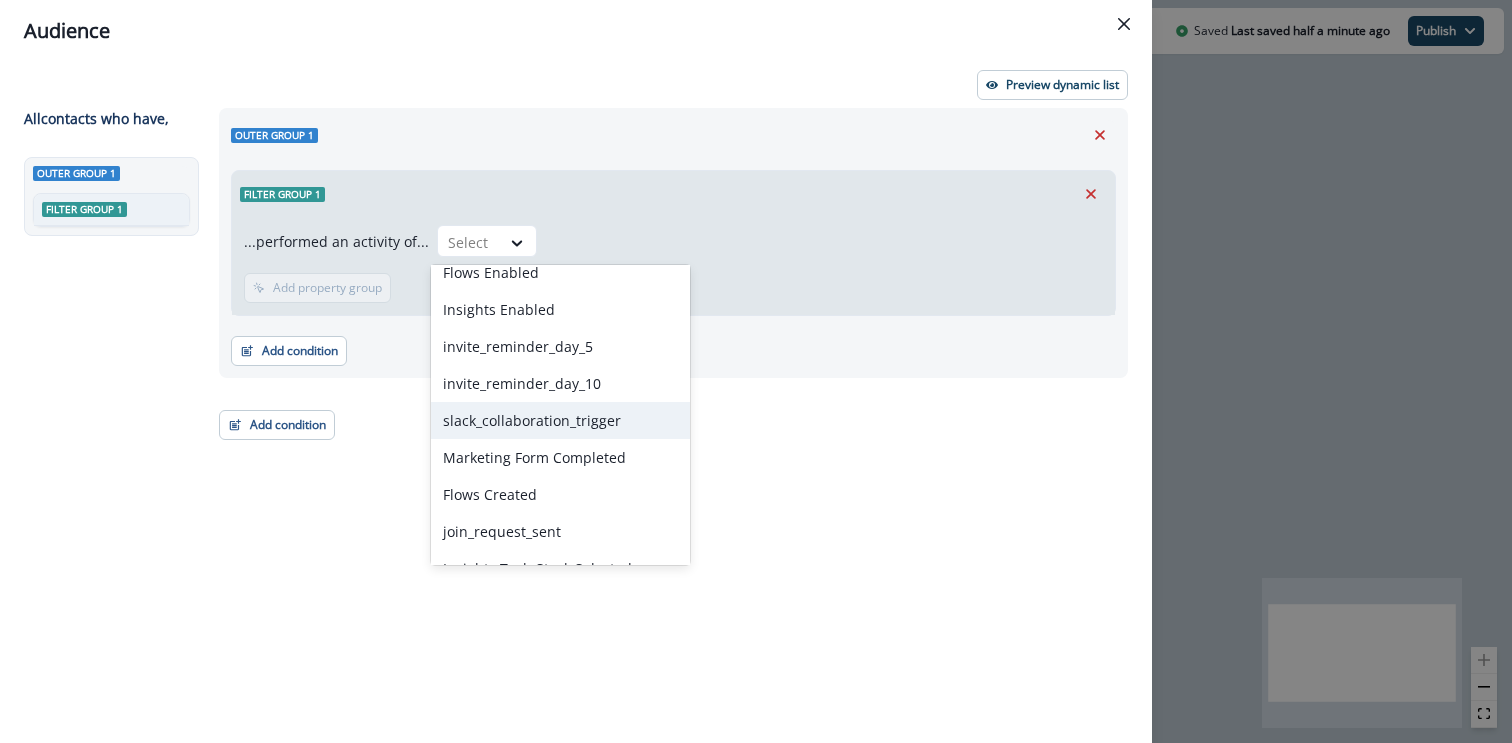 scroll, scrollTop: 0, scrollLeft: 0, axis: both 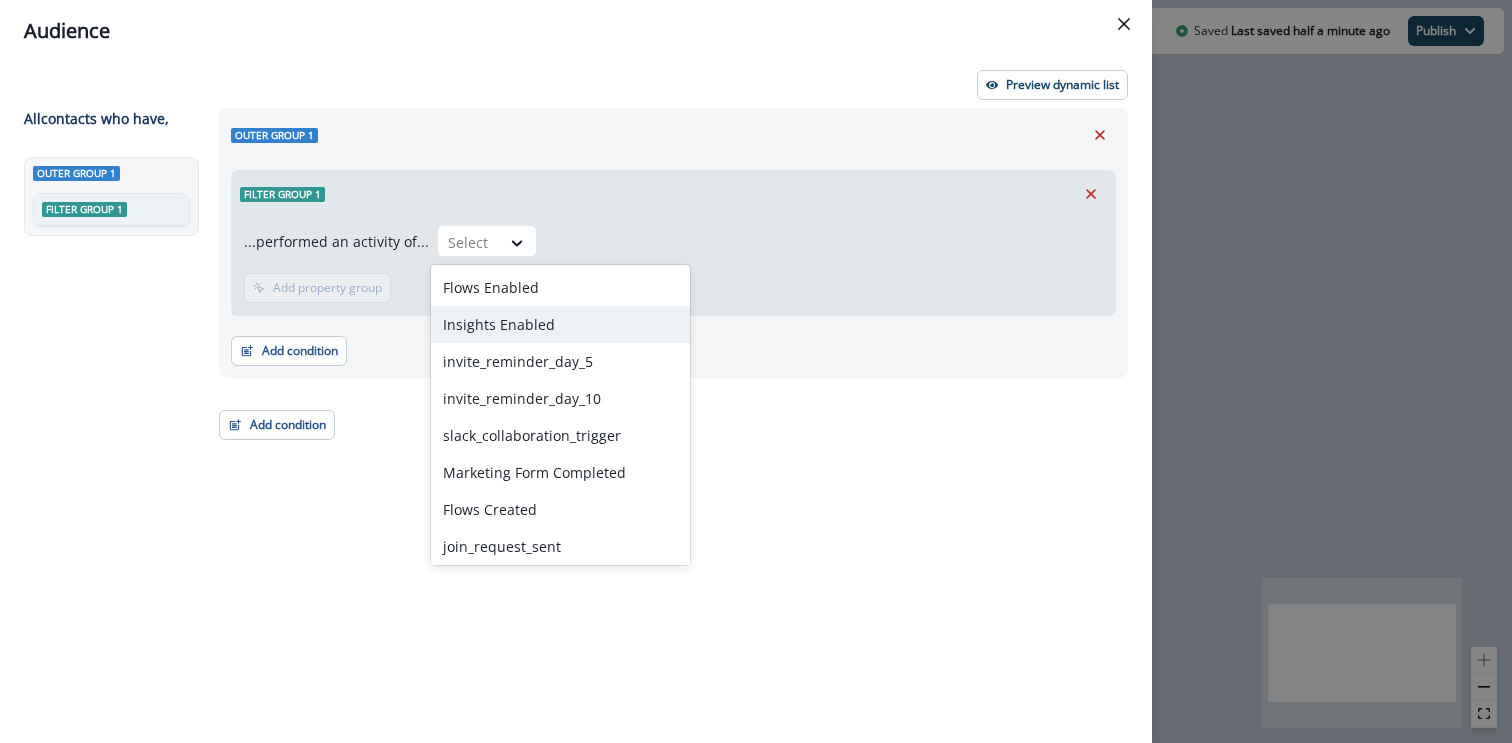click on "Insights Enabled" at bounding box center [560, 324] 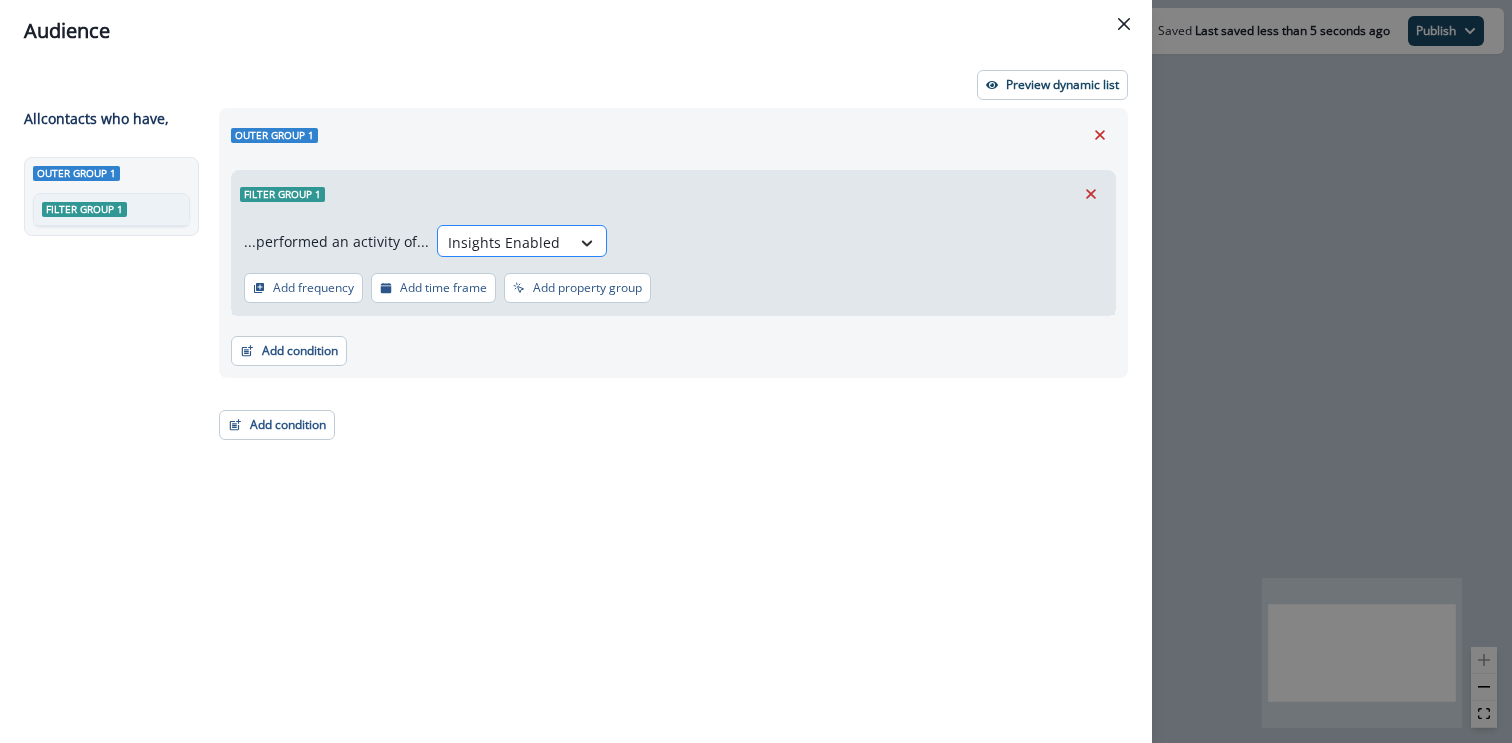 click 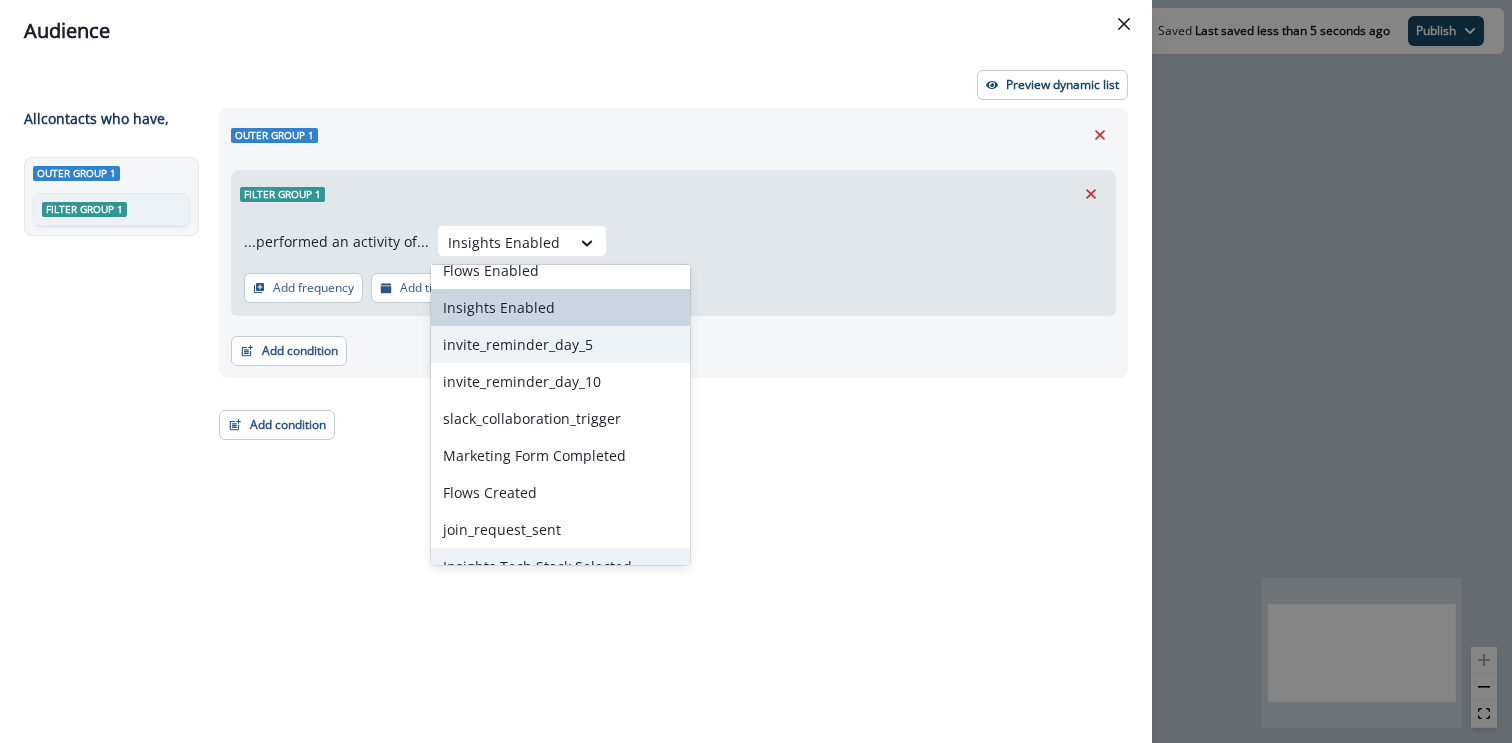 scroll, scrollTop: 0, scrollLeft: 0, axis: both 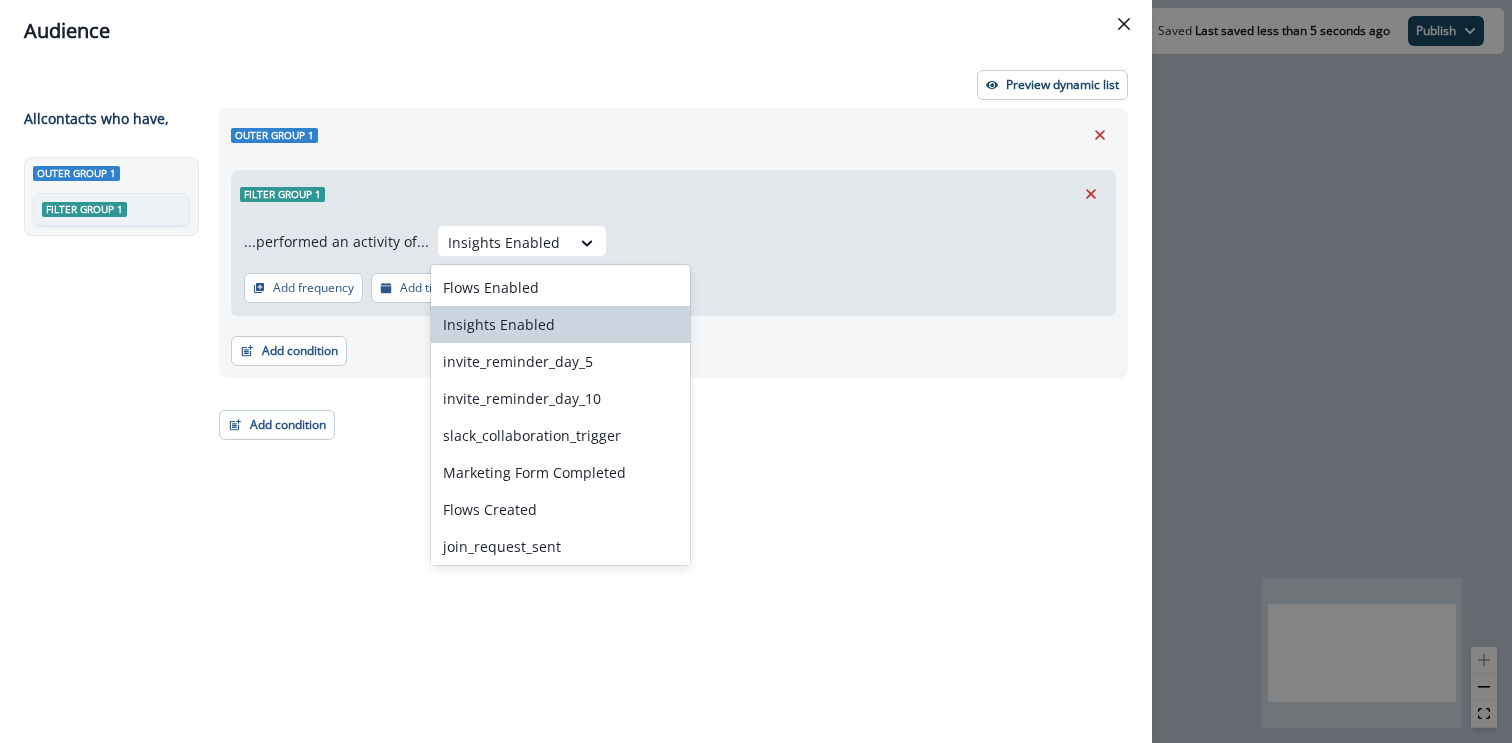 click on "Insights Enabled" at bounding box center [560, 324] 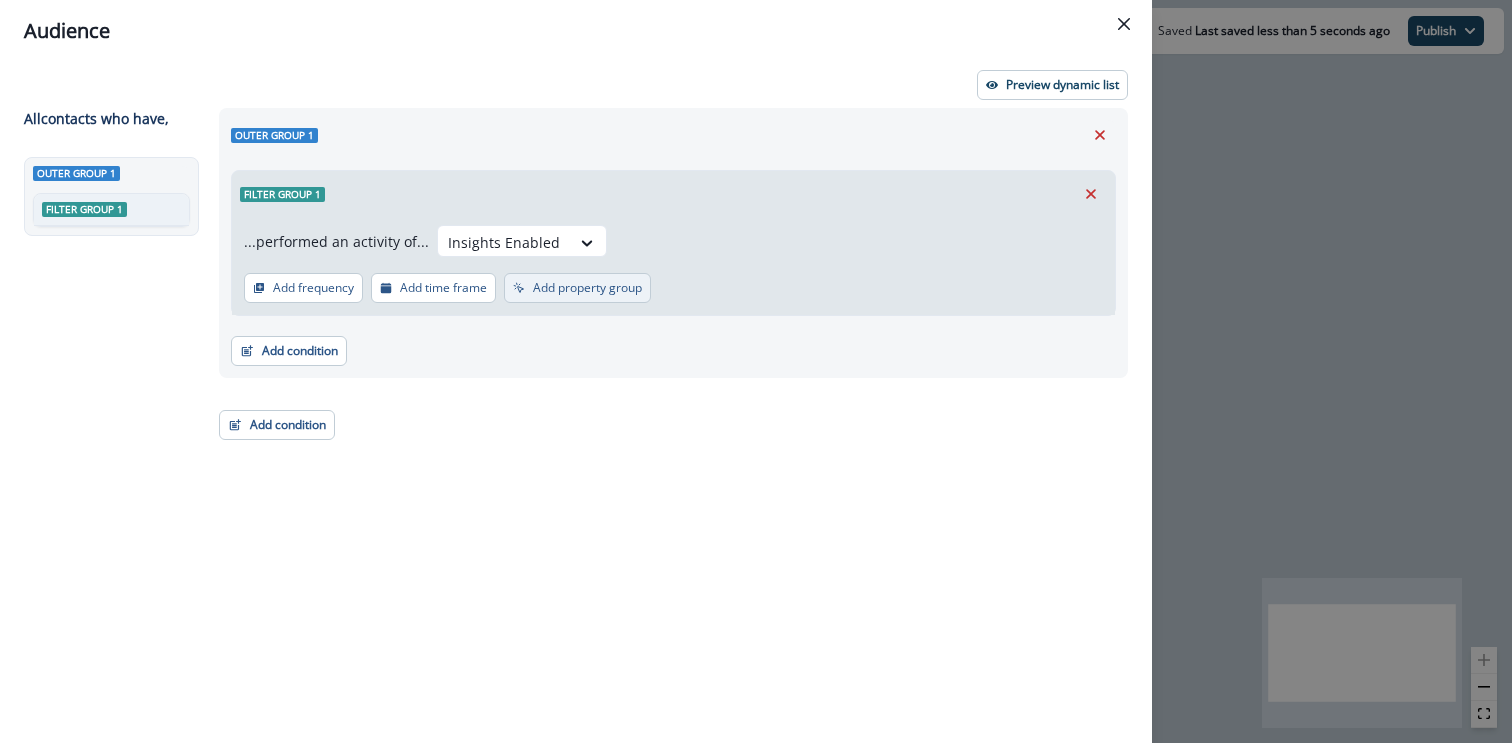 click on "Add property group" at bounding box center [587, 288] 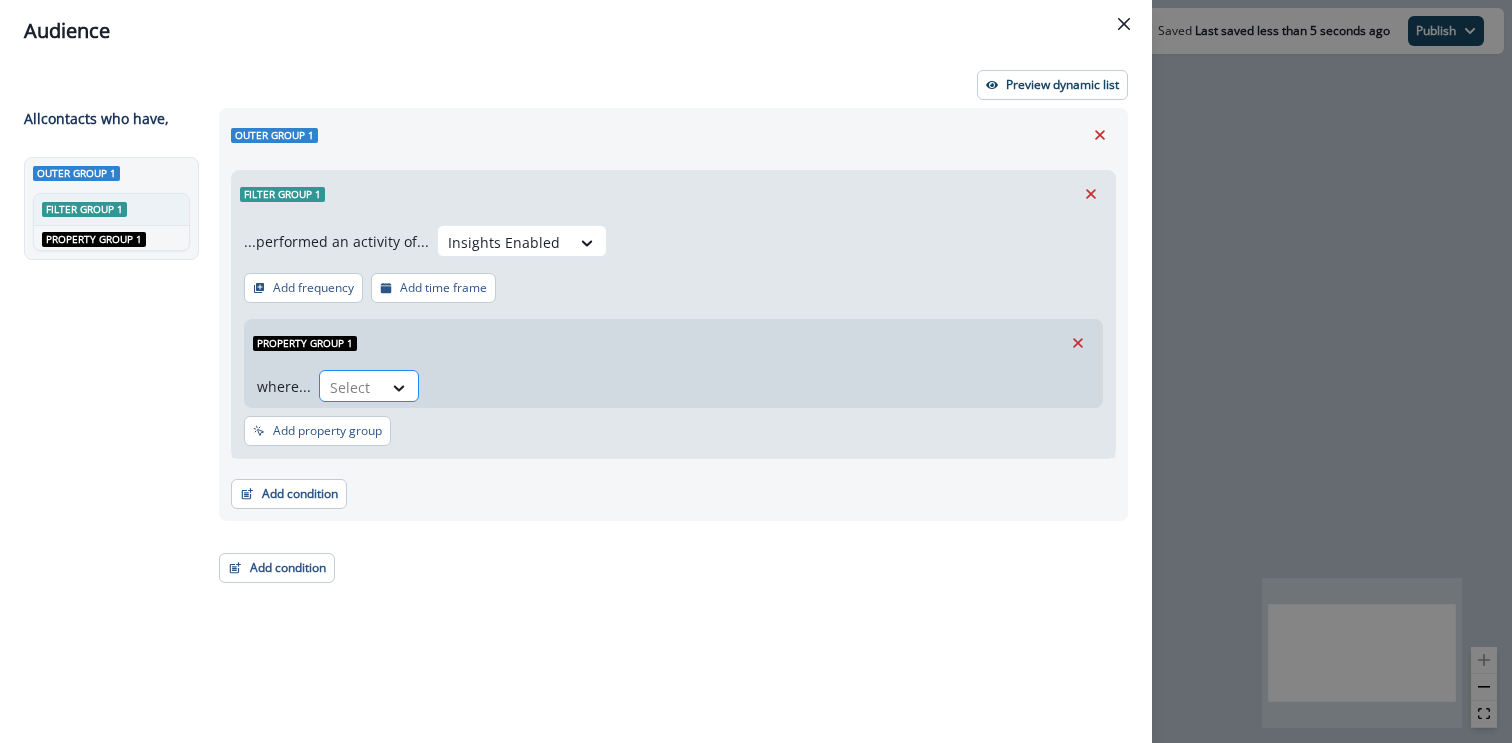 click at bounding box center (351, 387) 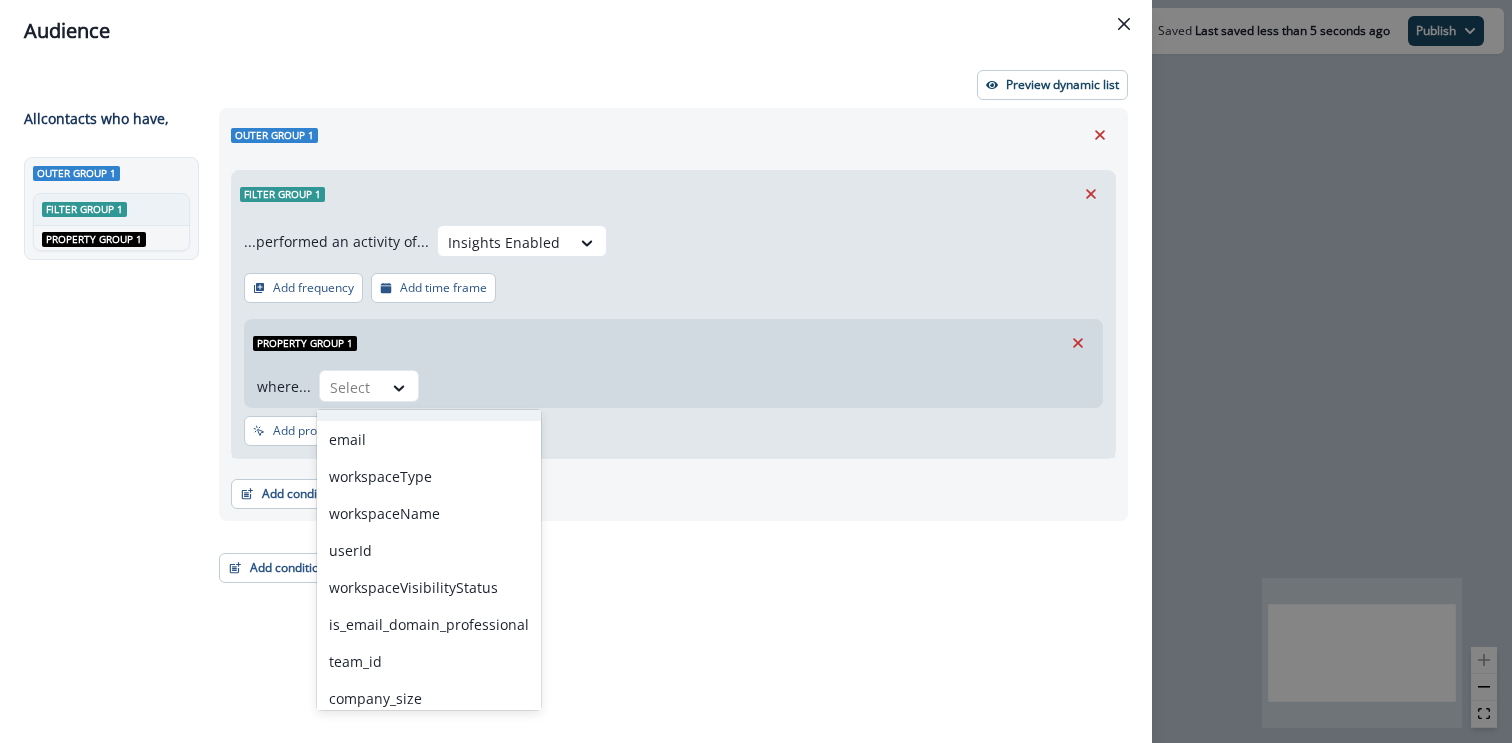 scroll, scrollTop: 328, scrollLeft: 0, axis: vertical 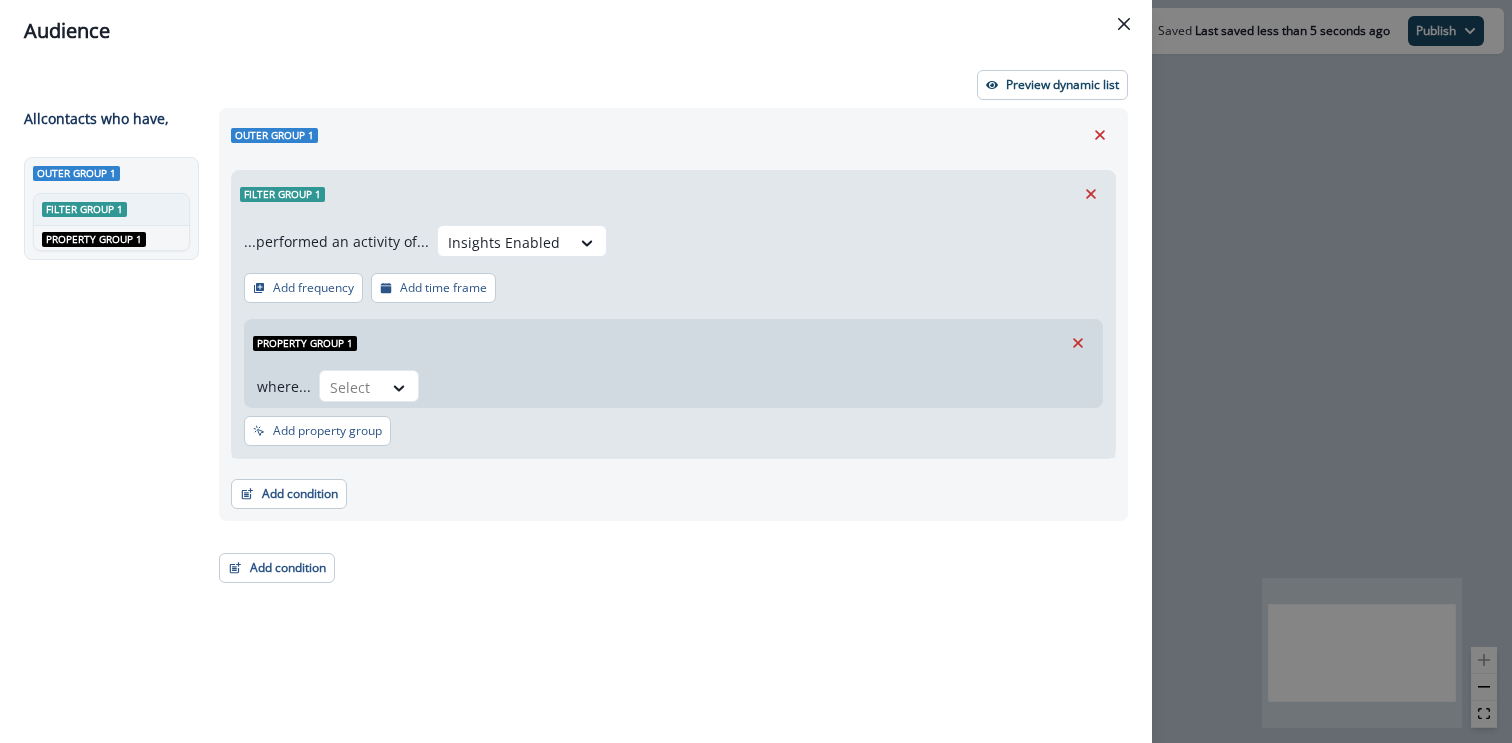 click on "Add condition Contact properties A person property Performed a product event Performed a marketing activity Performed a web activity List membership Salesforce campaign membership" at bounding box center [673, 484] 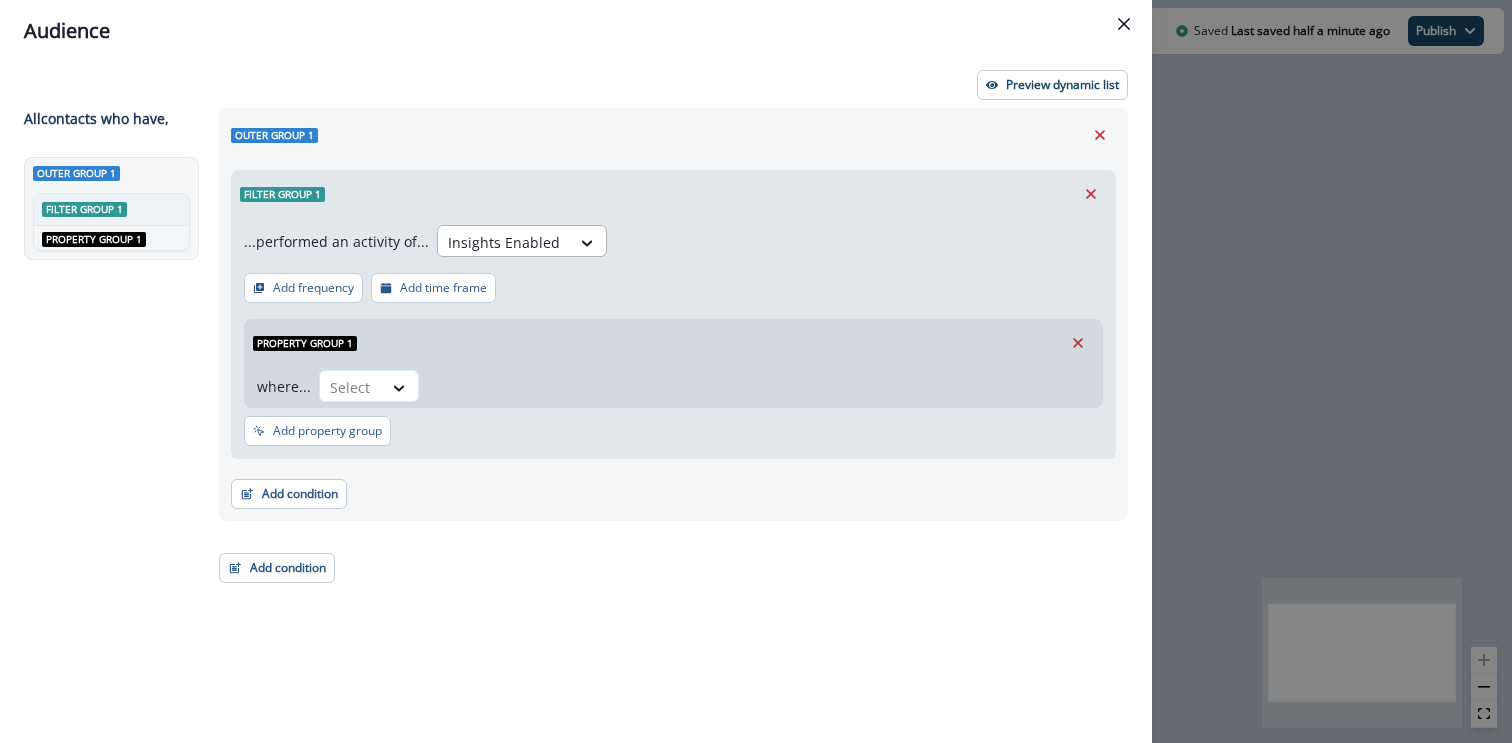 click at bounding box center [504, 242] 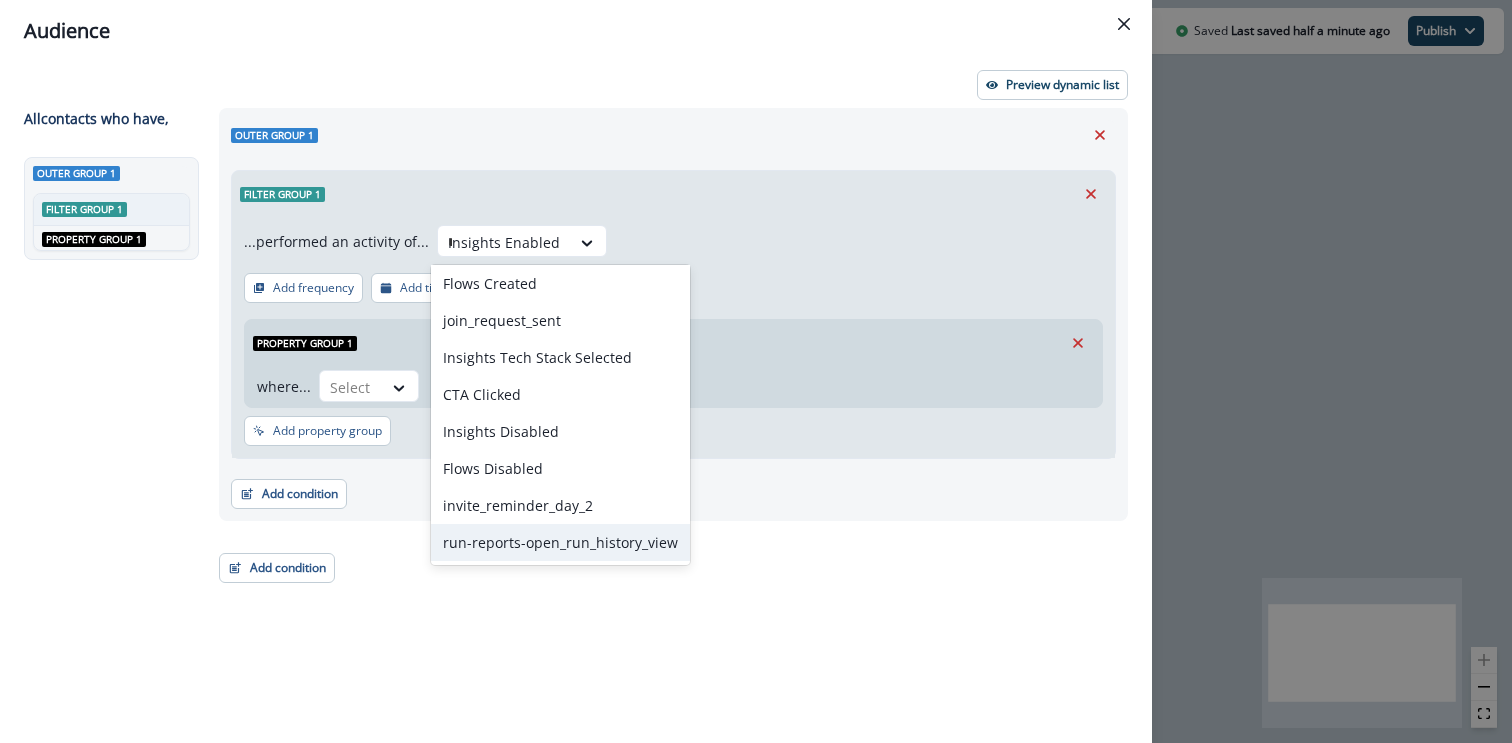 scroll, scrollTop: 0, scrollLeft: 0, axis: both 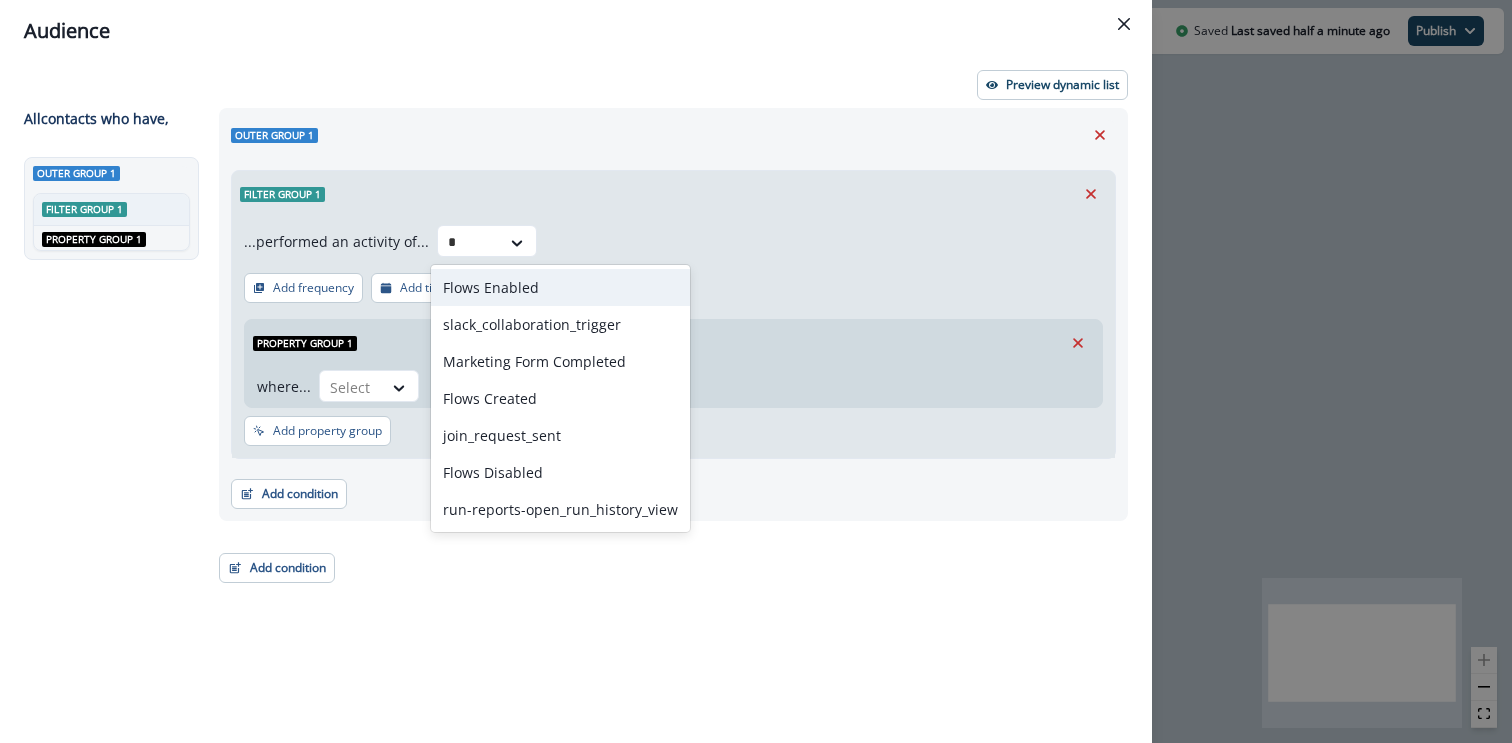 type on "**" 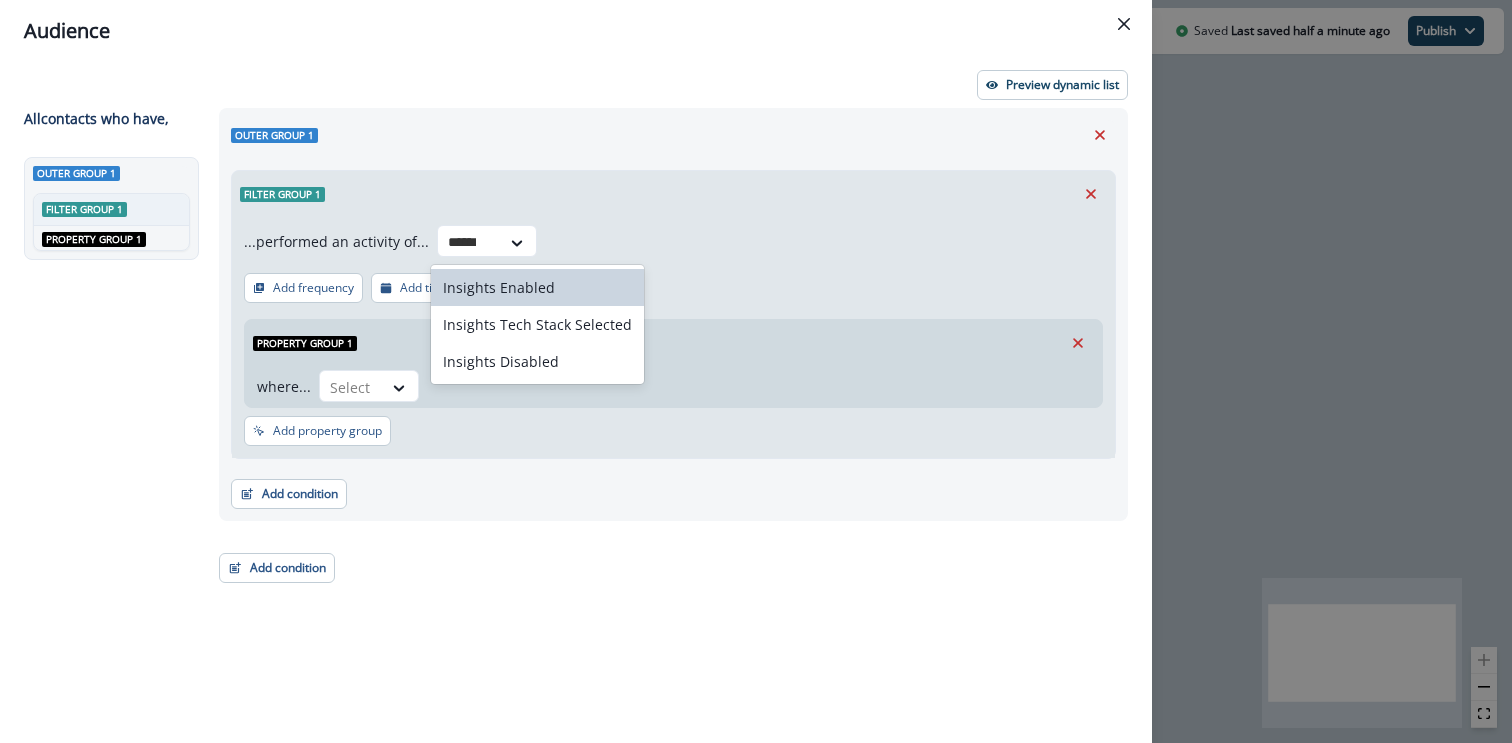 type on "*******" 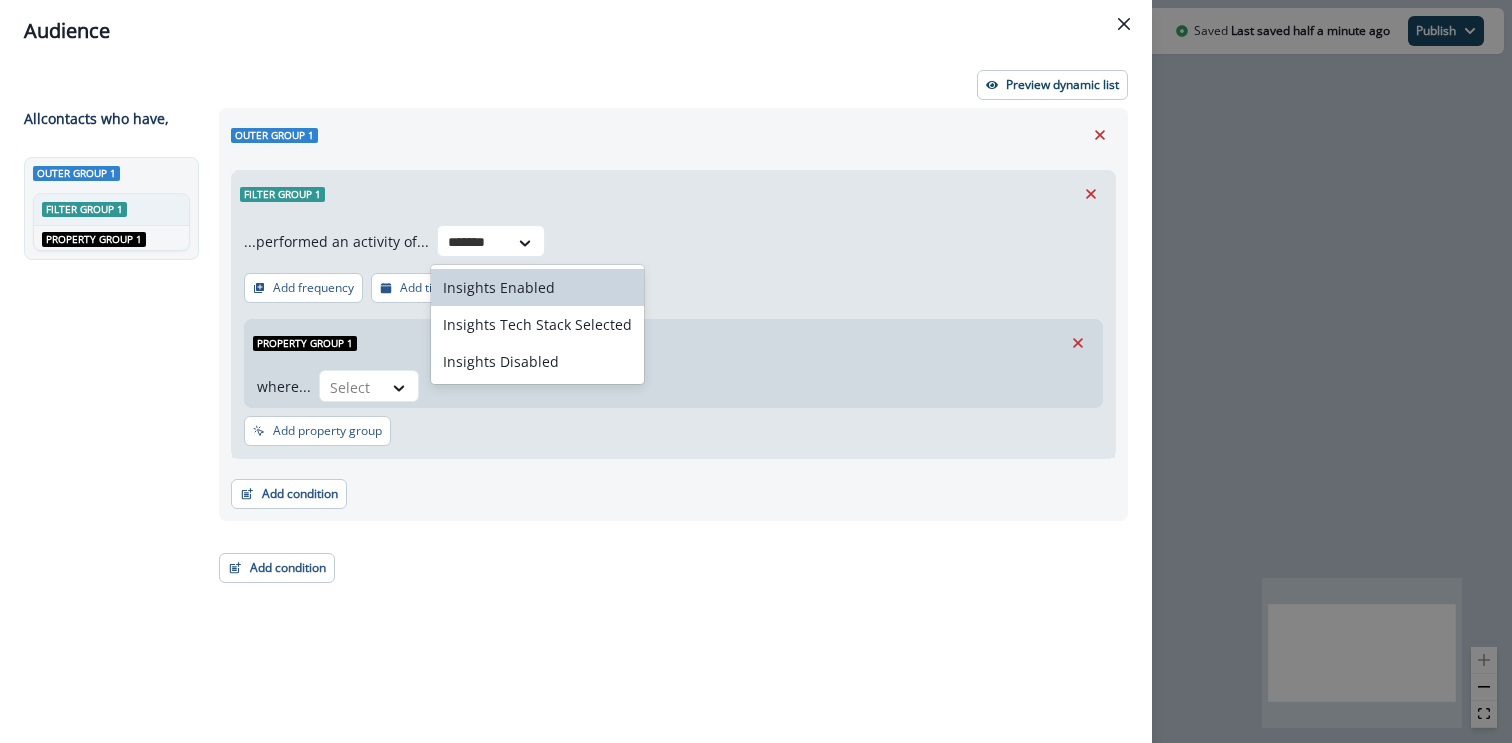 click on "Insights Enabled" at bounding box center [537, 287] 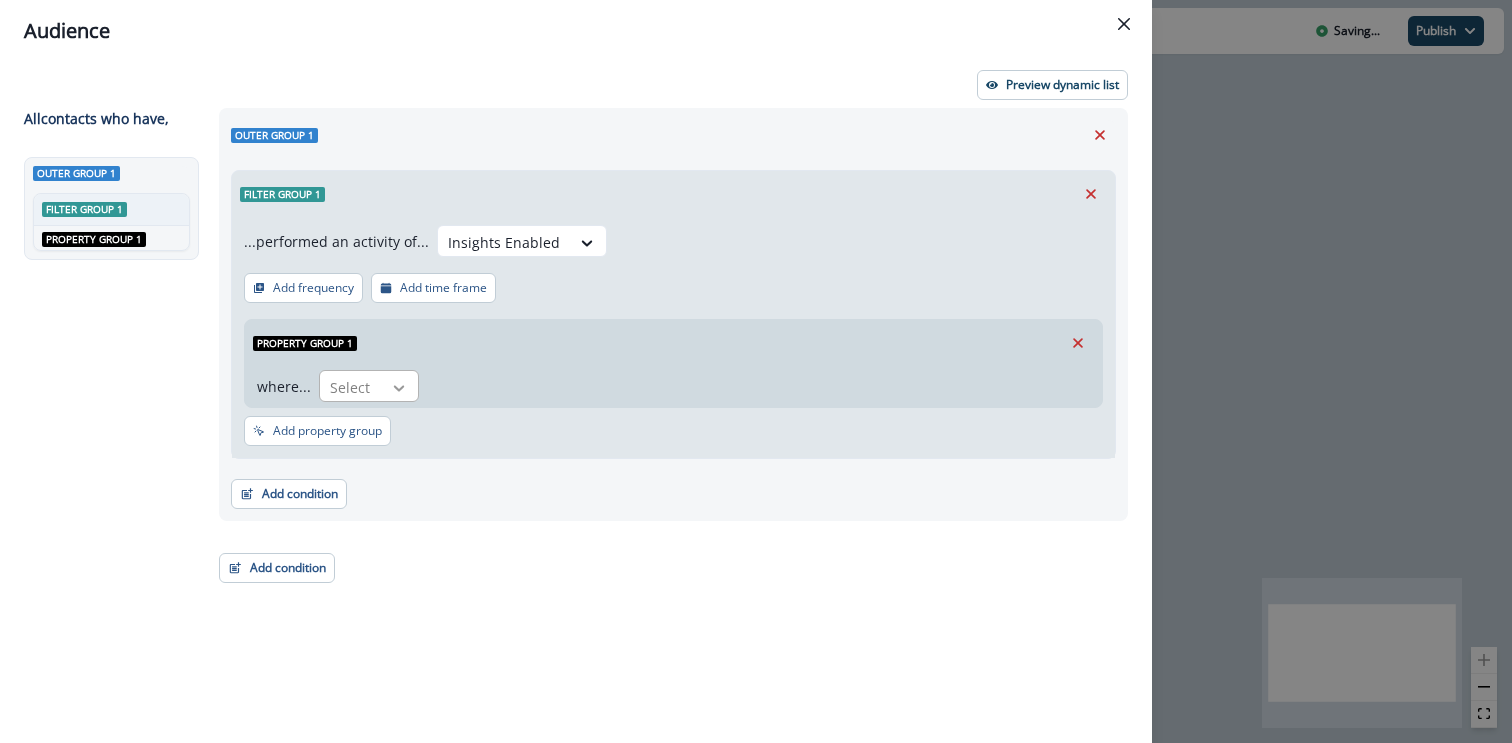 click at bounding box center (399, 388) 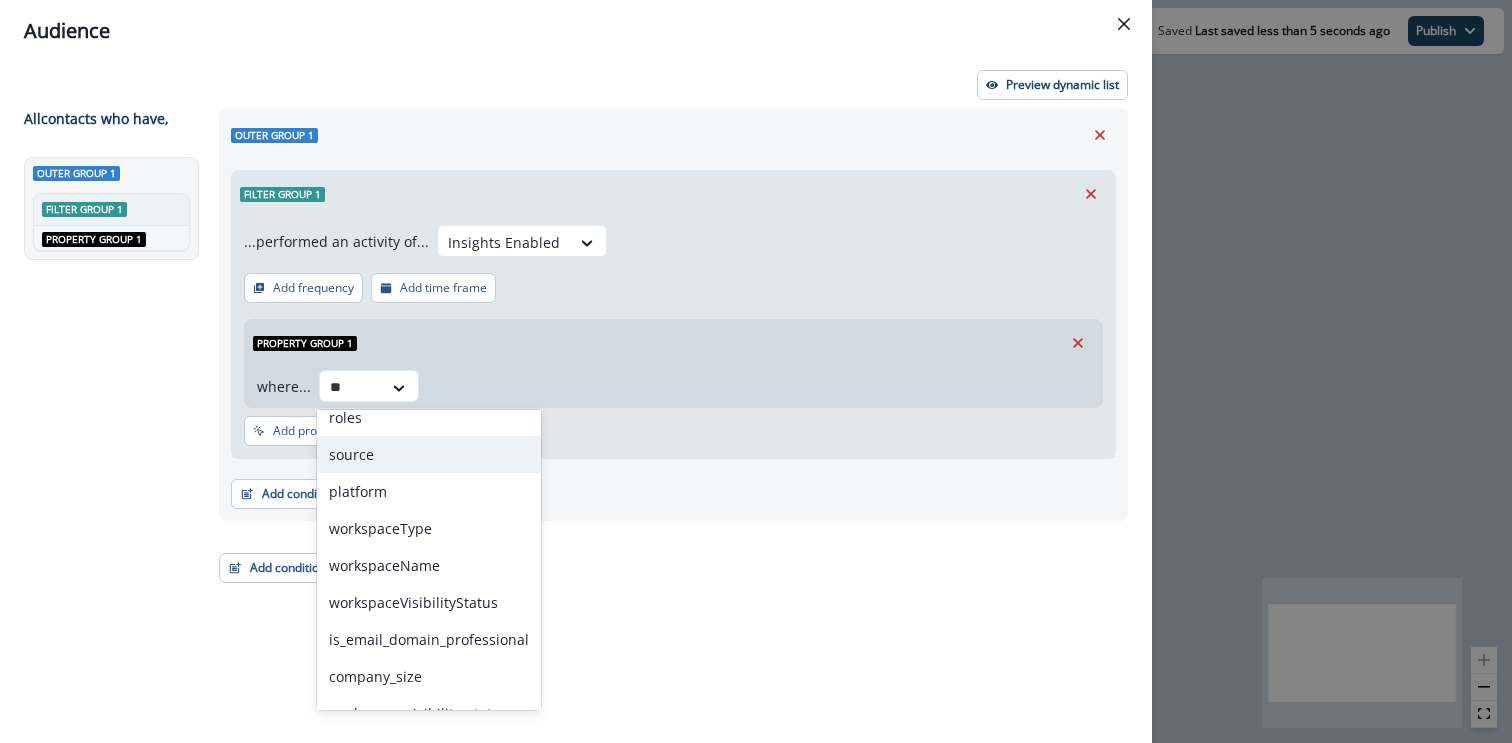 scroll, scrollTop: 0, scrollLeft: 0, axis: both 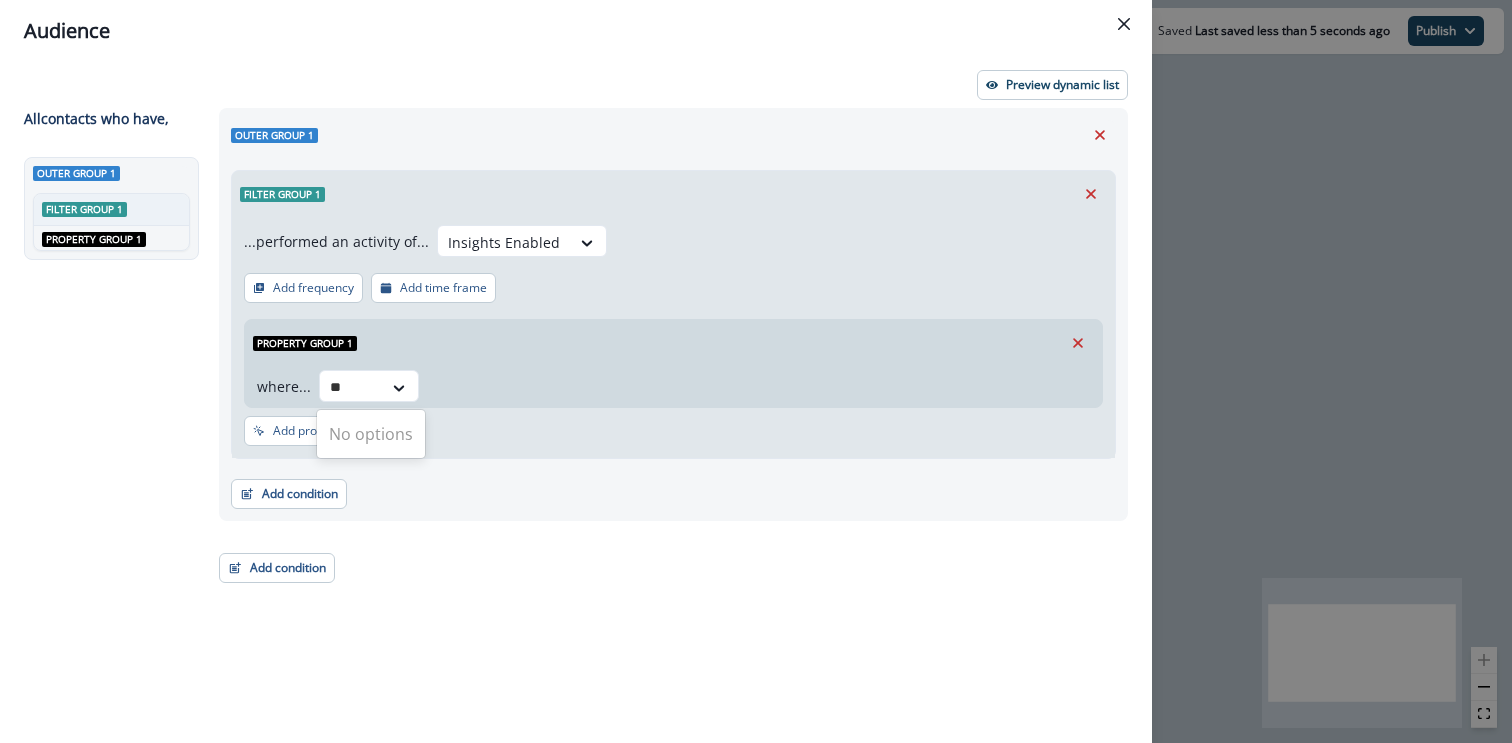 type on "*" 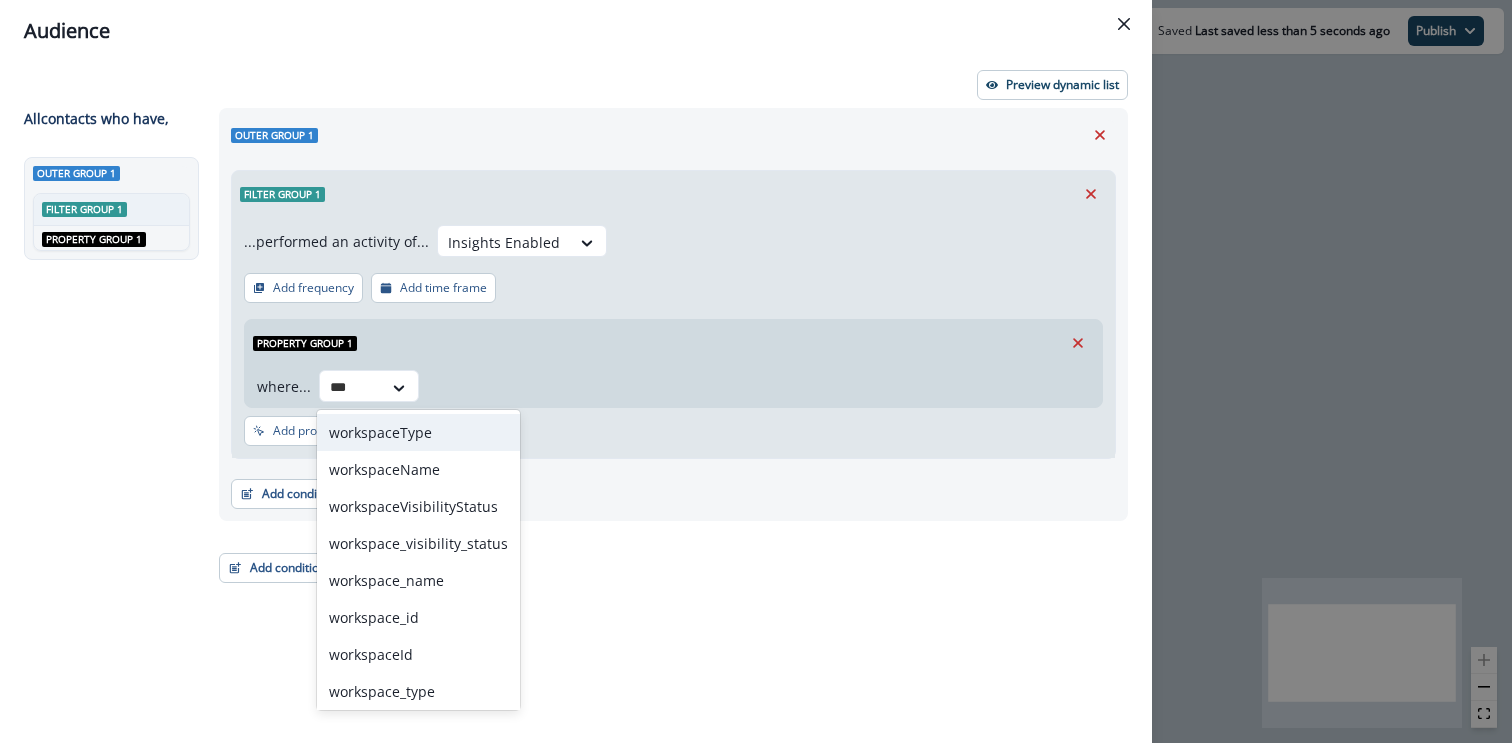 type on "****" 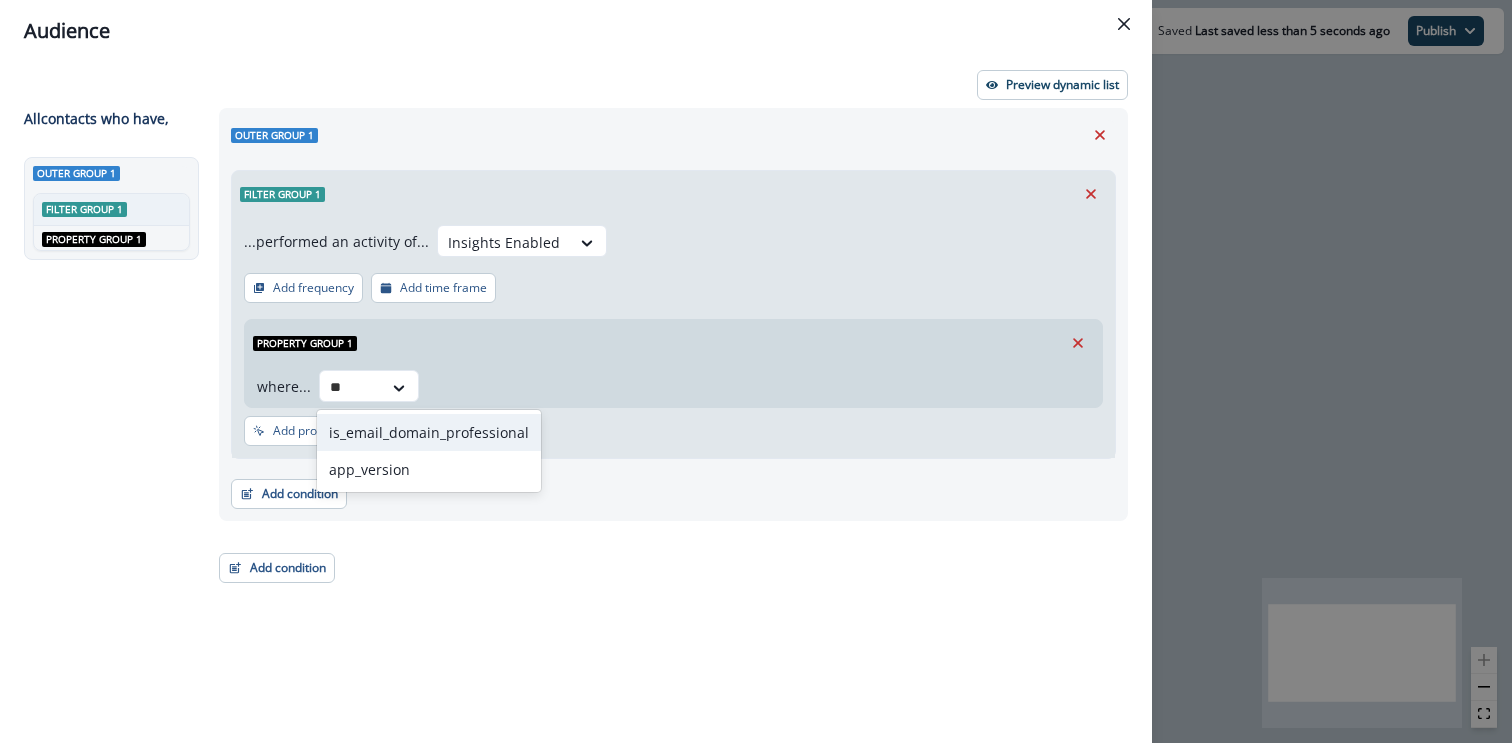 type on "***" 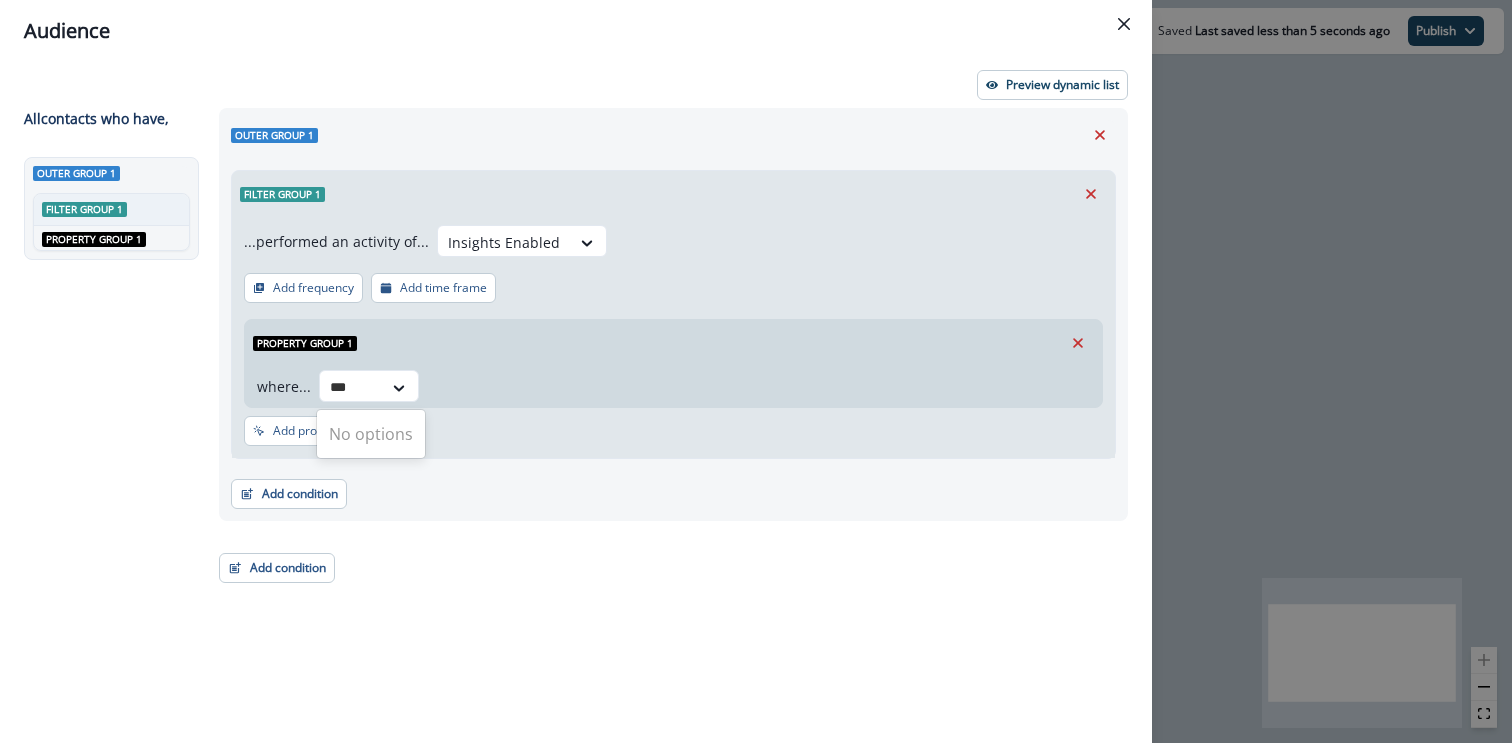 type 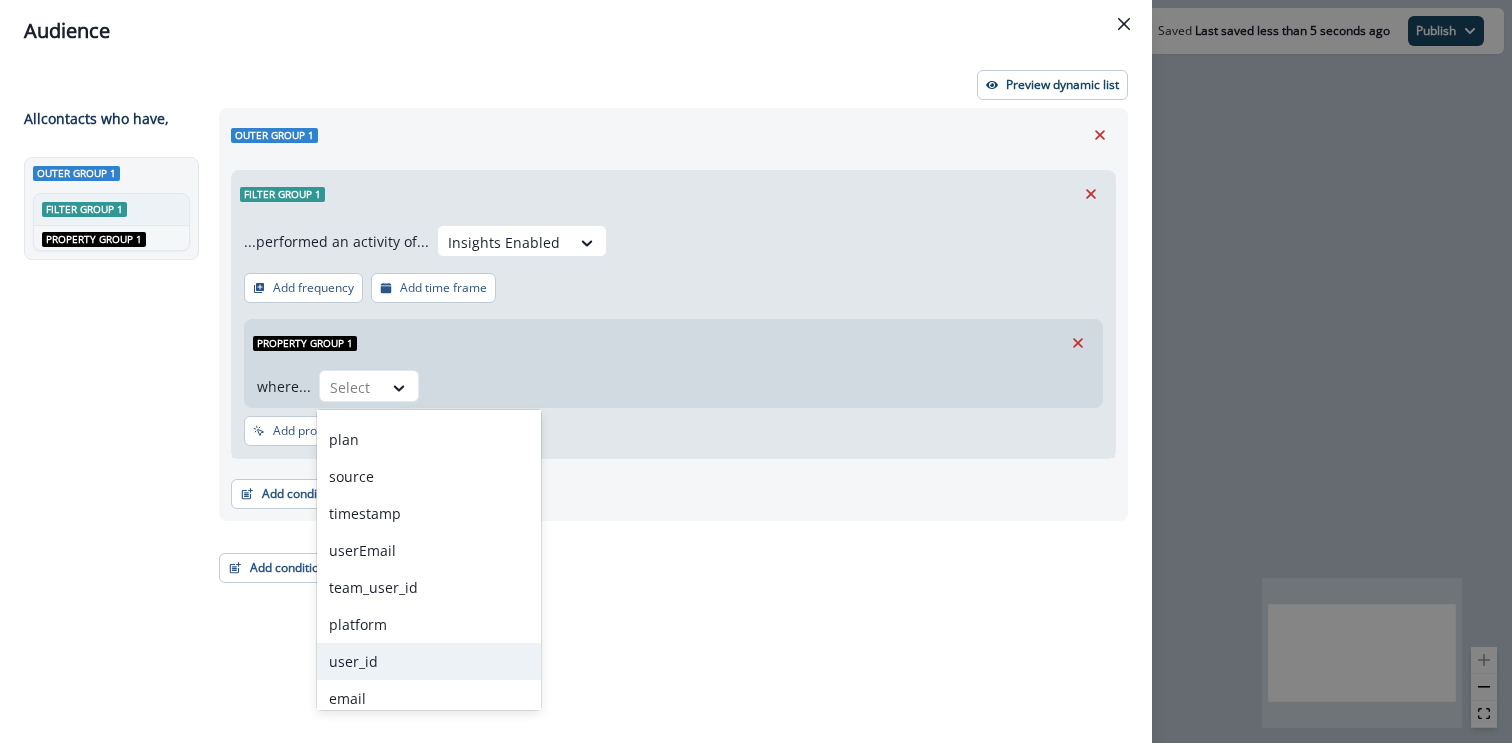 scroll, scrollTop: 0, scrollLeft: 0, axis: both 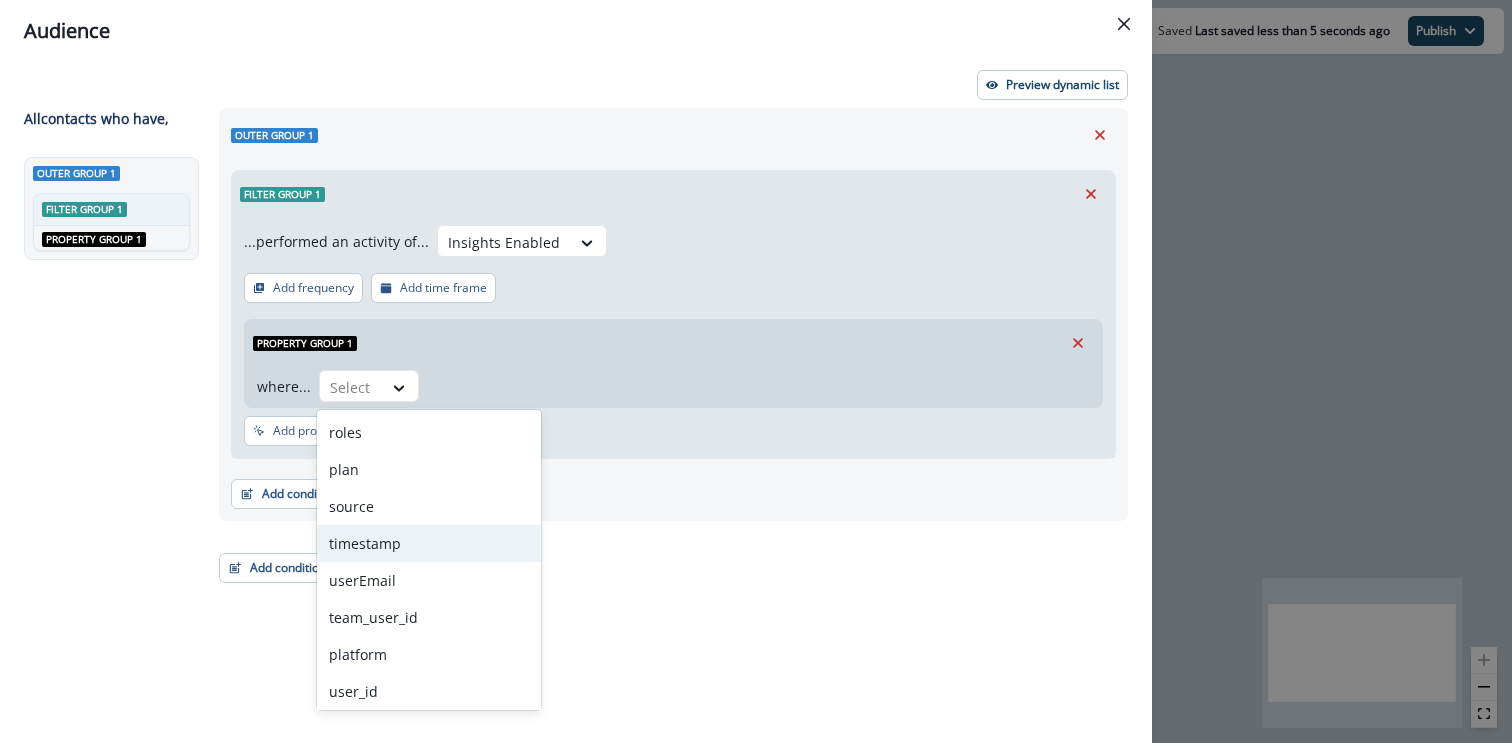 click on "timestamp" at bounding box center (429, 543) 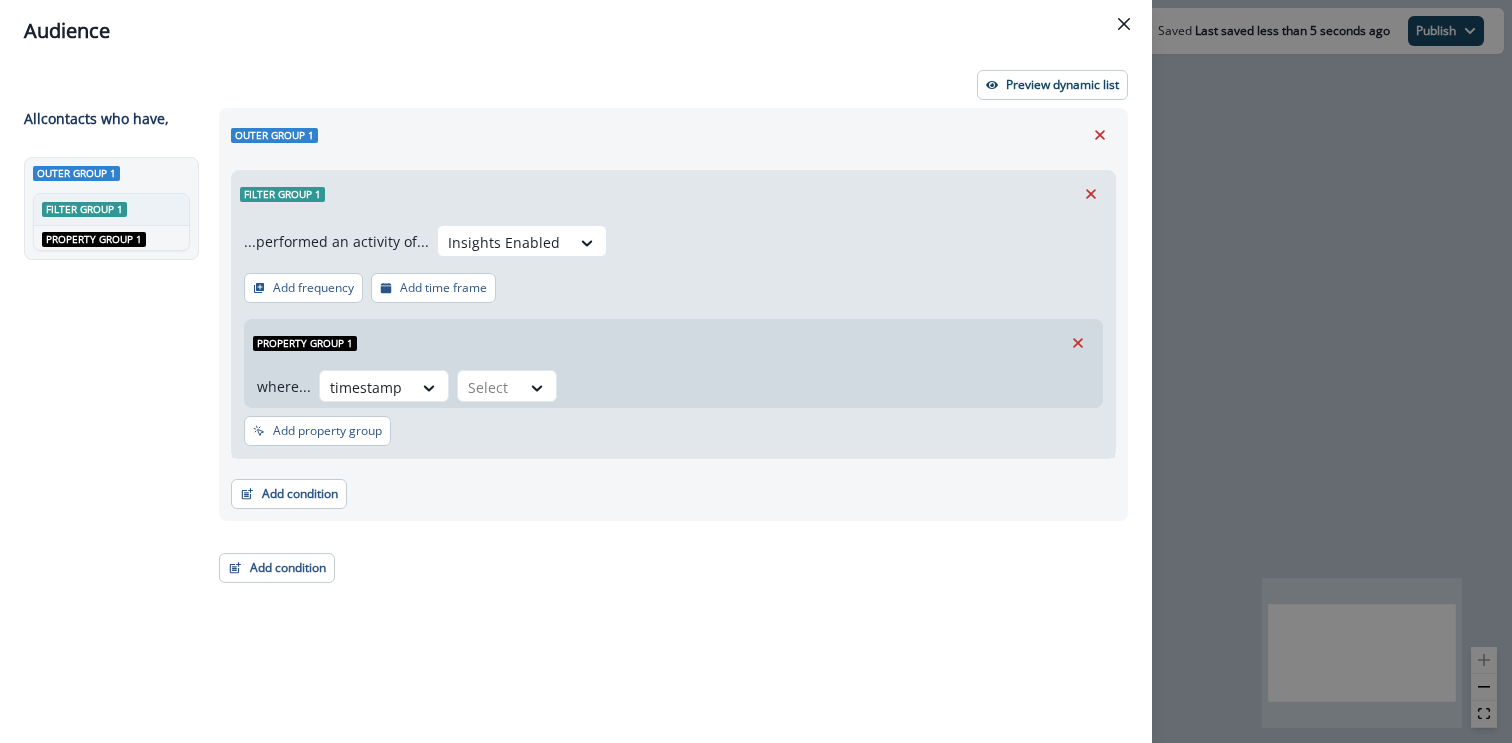 click on "...performed an activity of... Insights Enabled Add frequency Add time frame Property group 1 where... option timestamp, selected. timestamp Select Add property group" at bounding box center (673, 337) 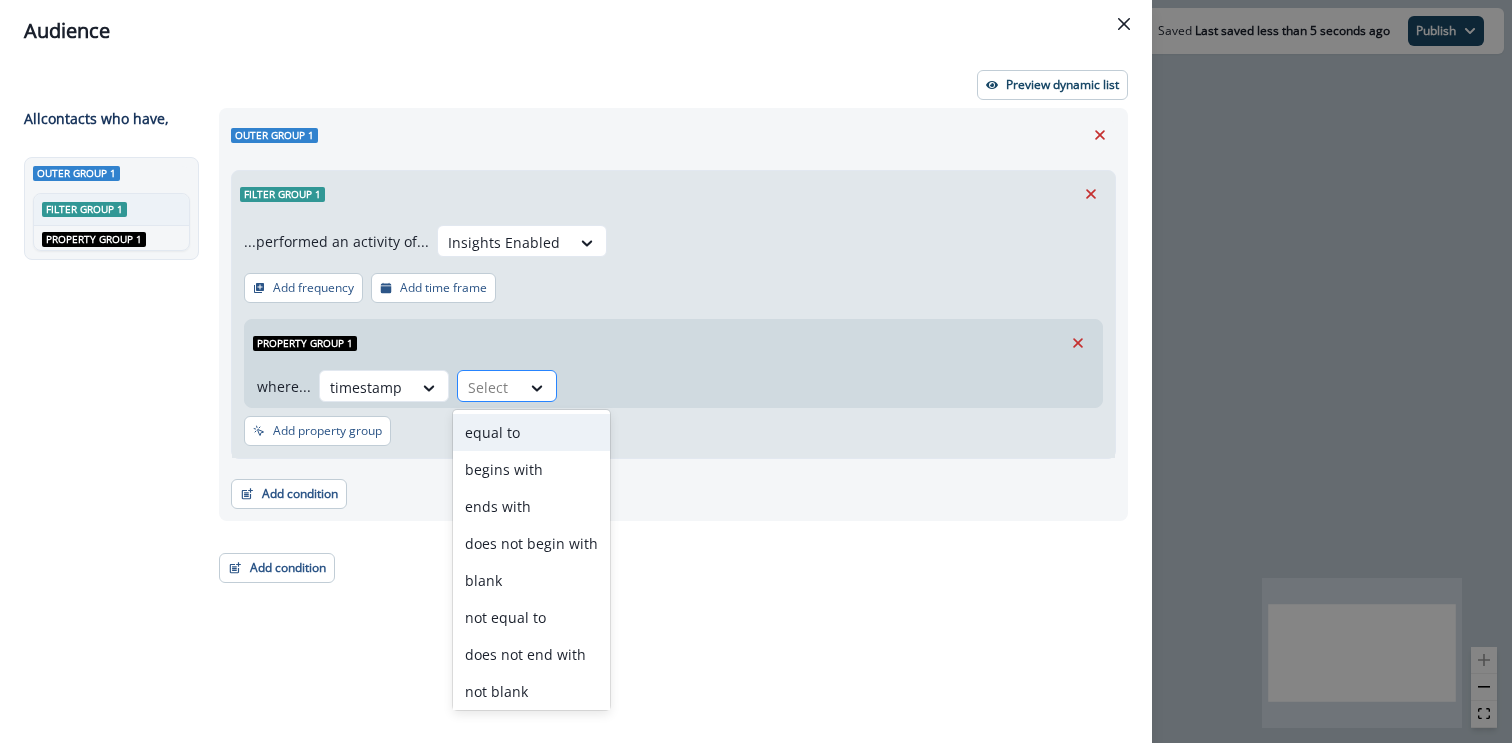 click on "Select" at bounding box center (489, 387) 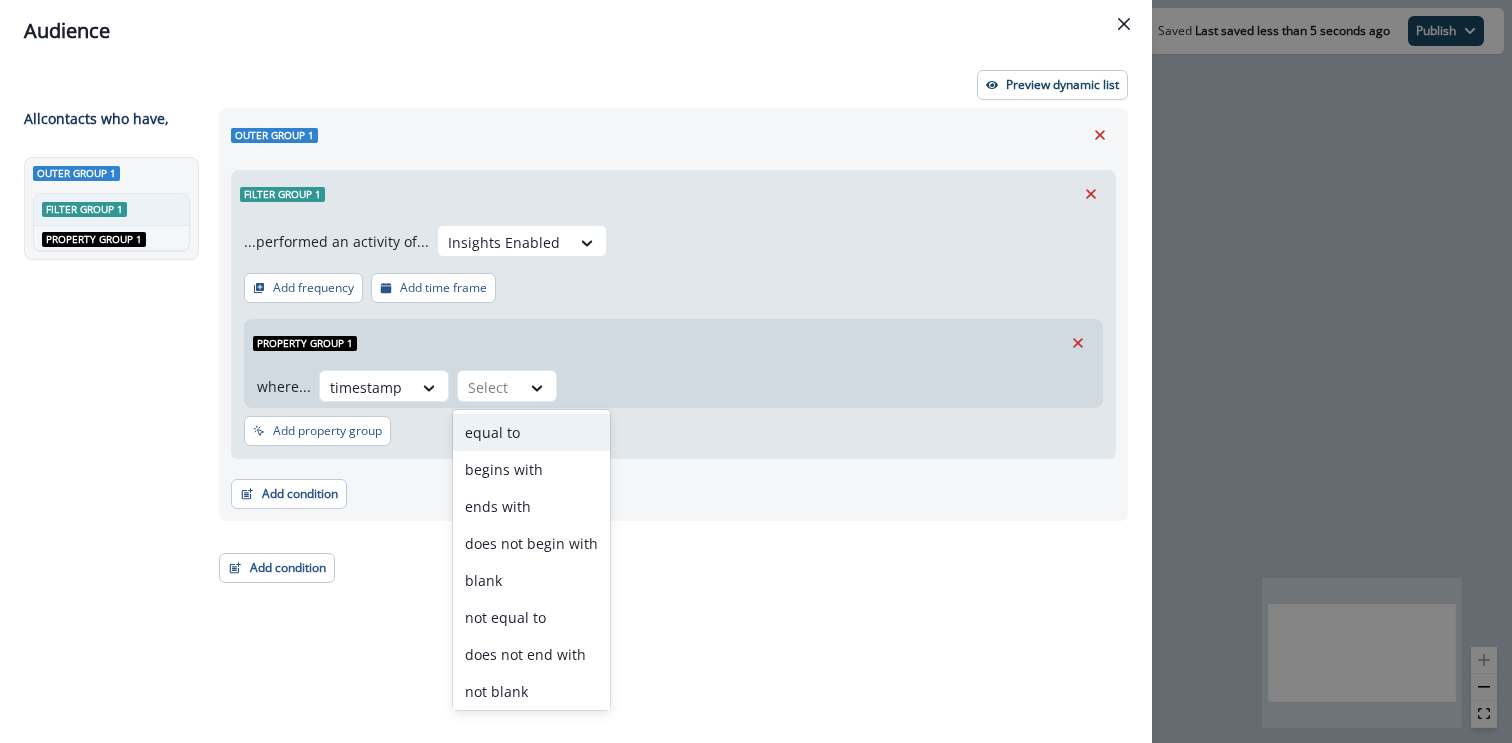 click on "Property group 1" at bounding box center [673, 343] 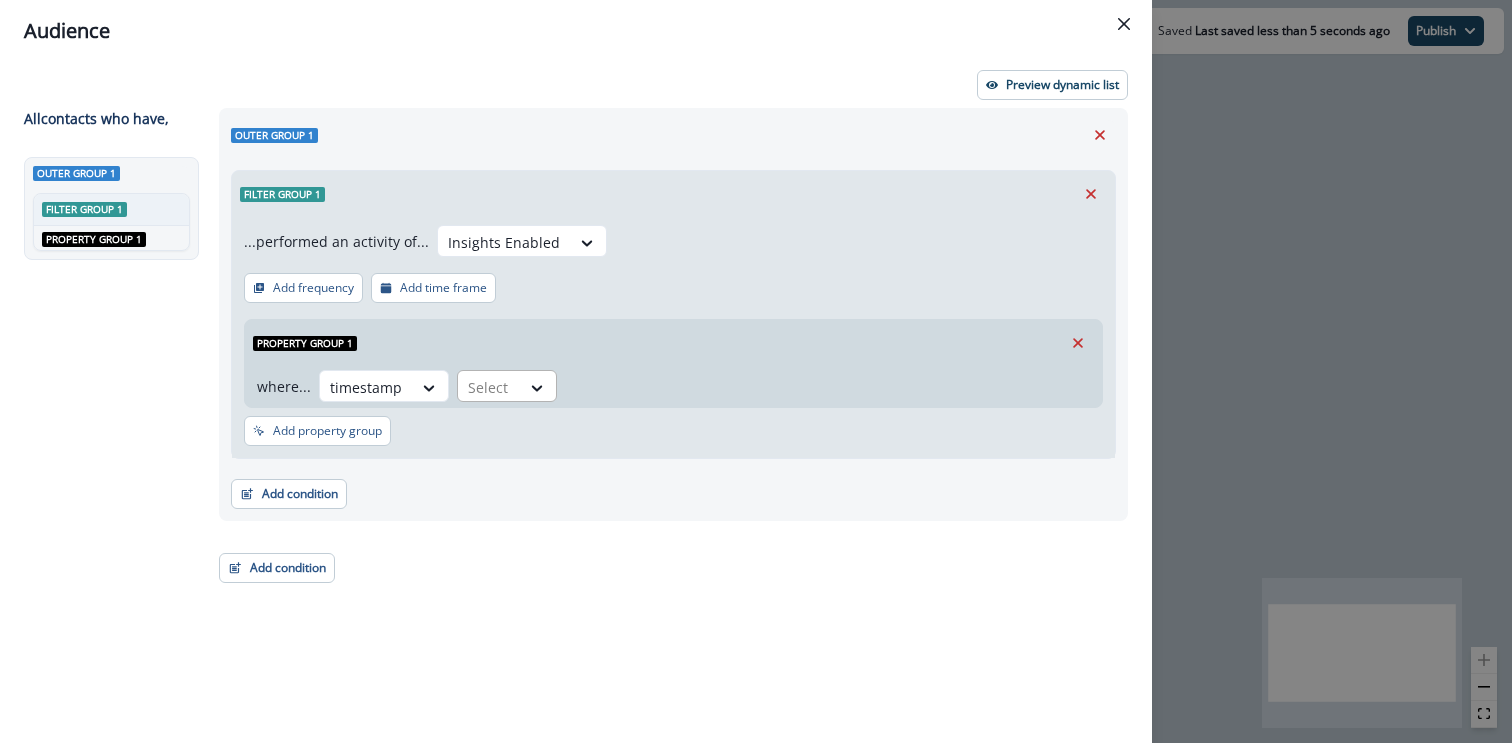 click on "Select" at bounding box center (366, 387) 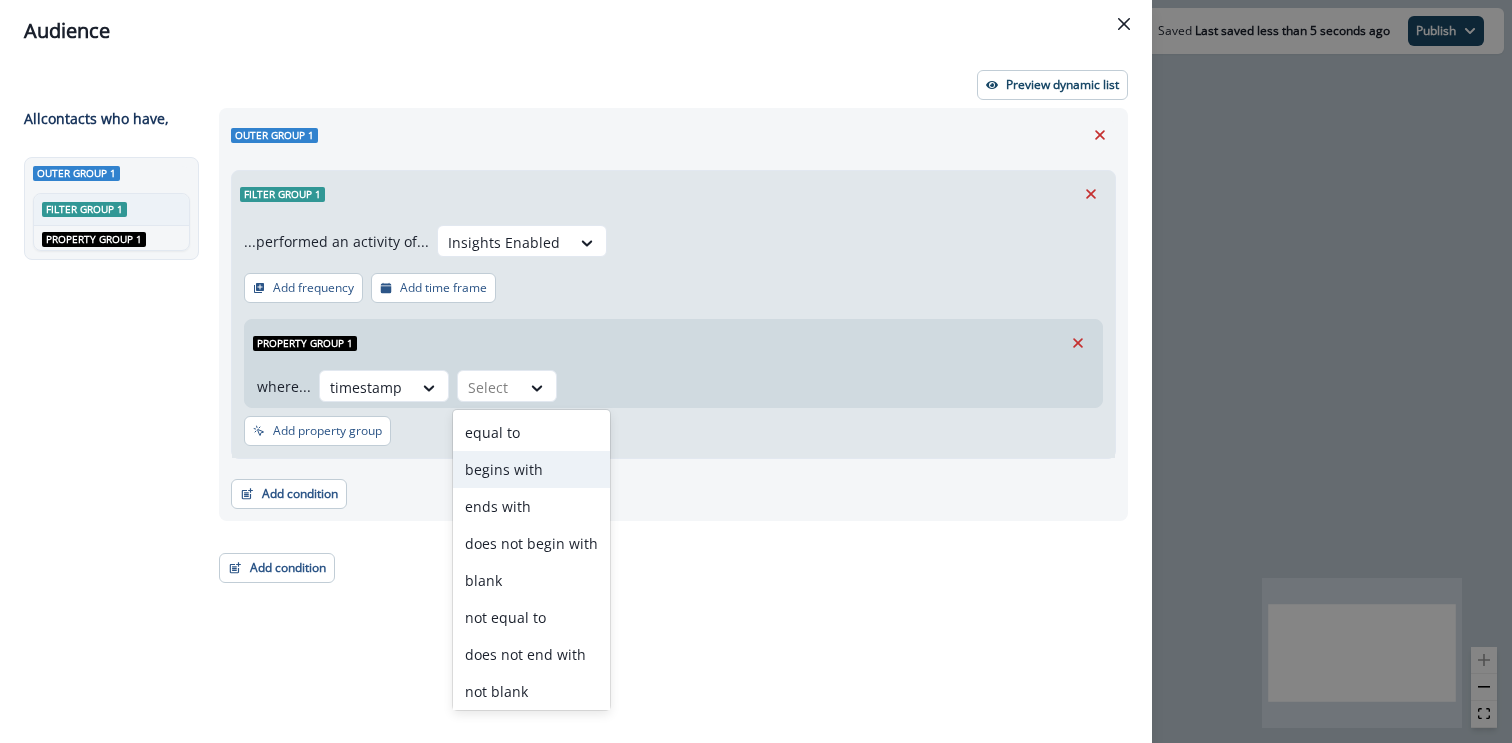 scroll, scrollTop: 78, scrollLeft: 0, axis: vertical 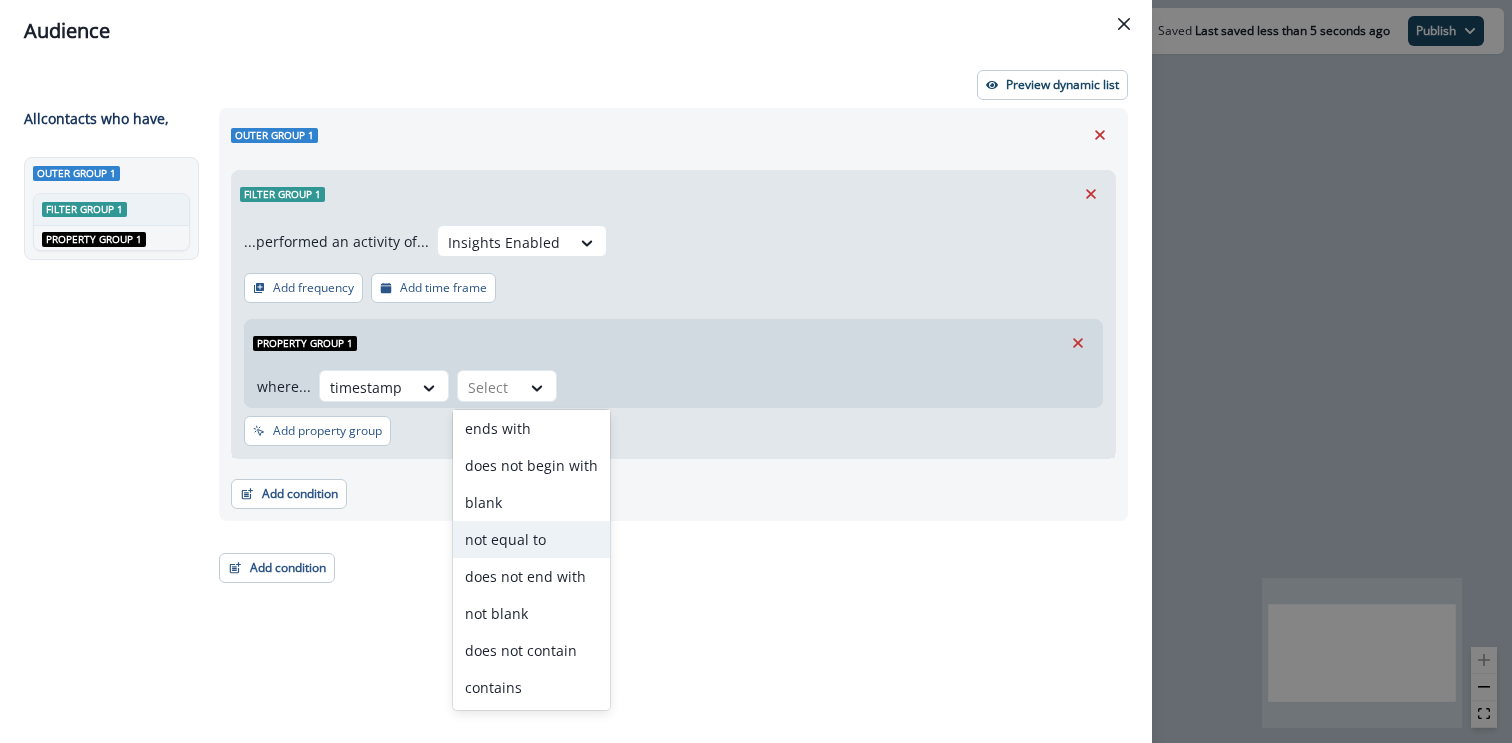 click on "where... timestamp not equal to, 6 of 10. 10 results available. Use Up and Down to choose options, press Enter to select the currently focused option, press Escape to exit the menu, press Tab to select the option and exit the menu. Select" at bounding box center [669, 386] 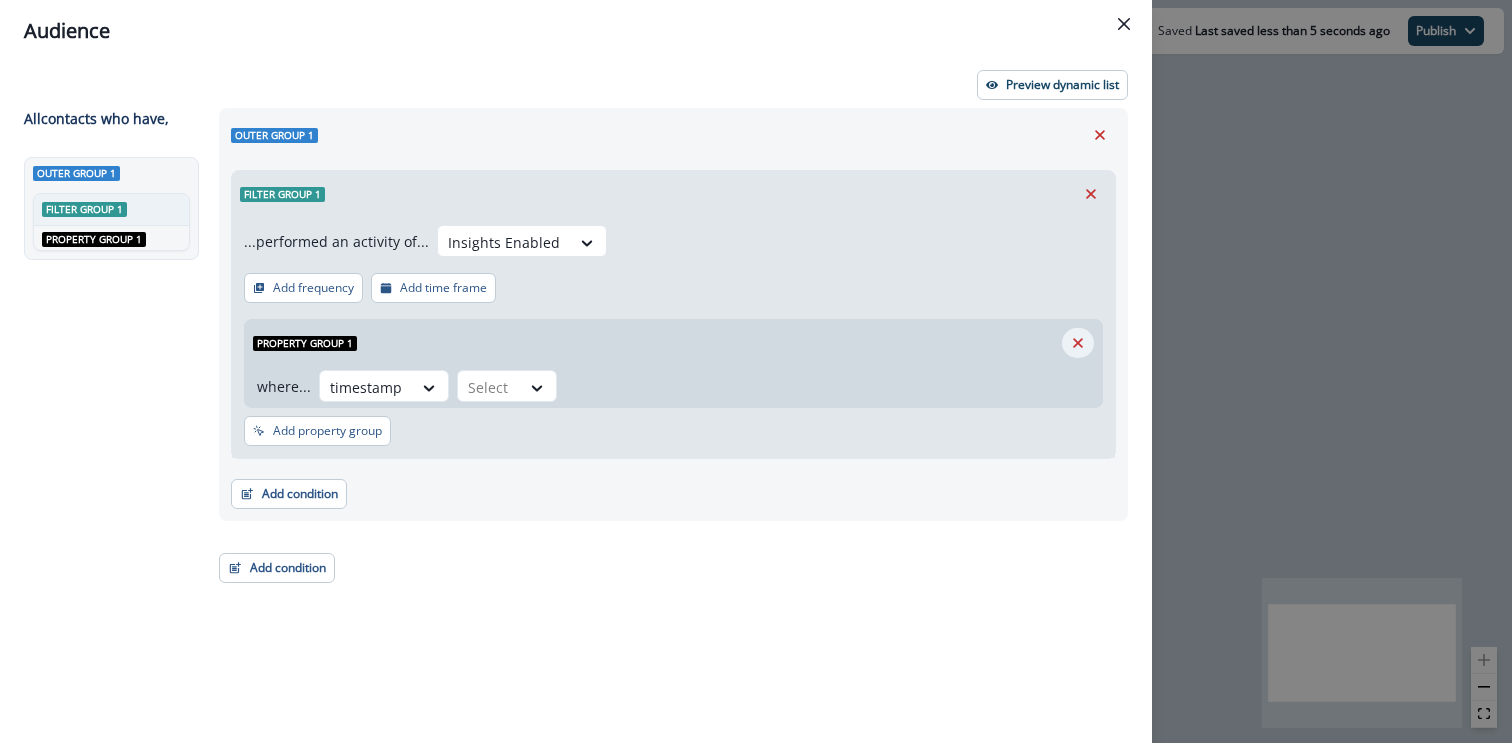click at bounding box center (1078, 343) 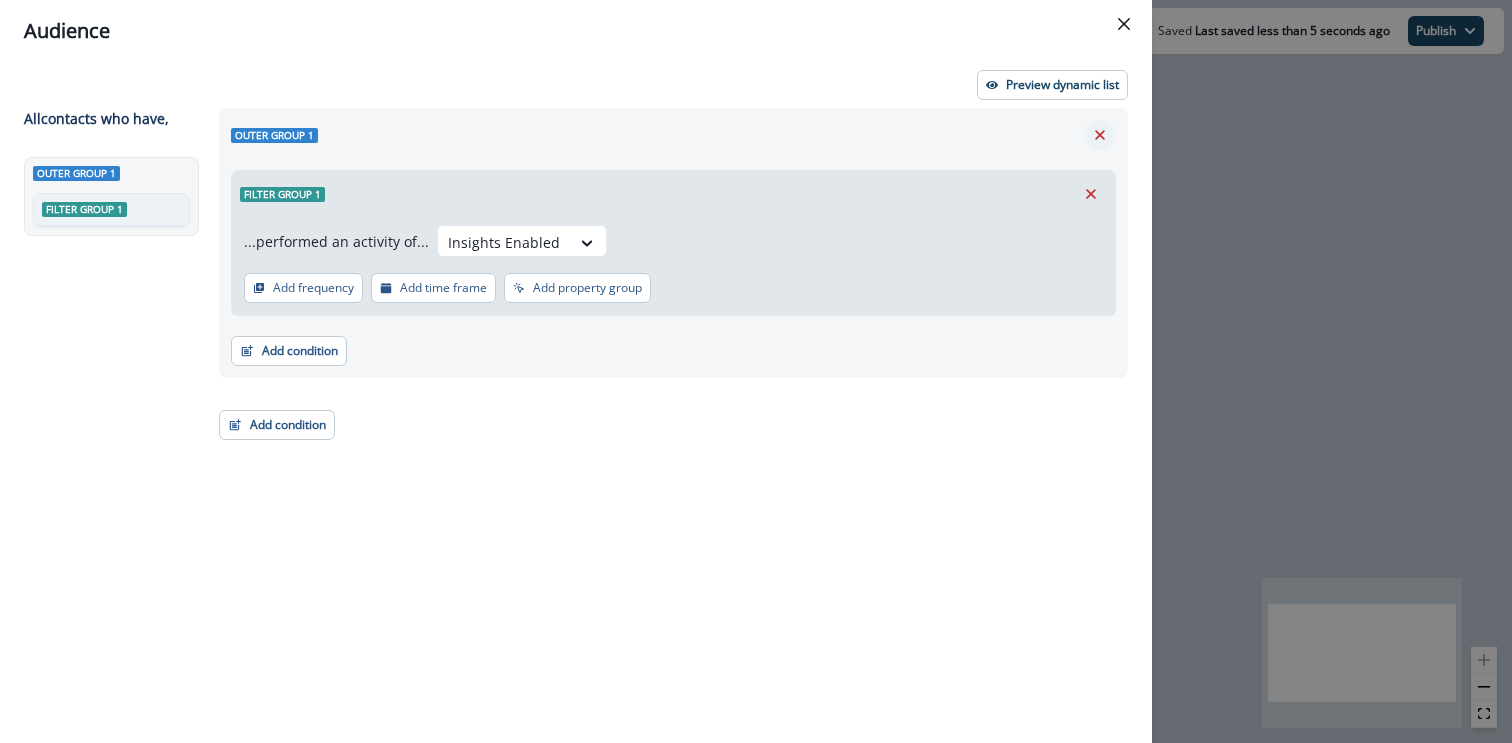 click 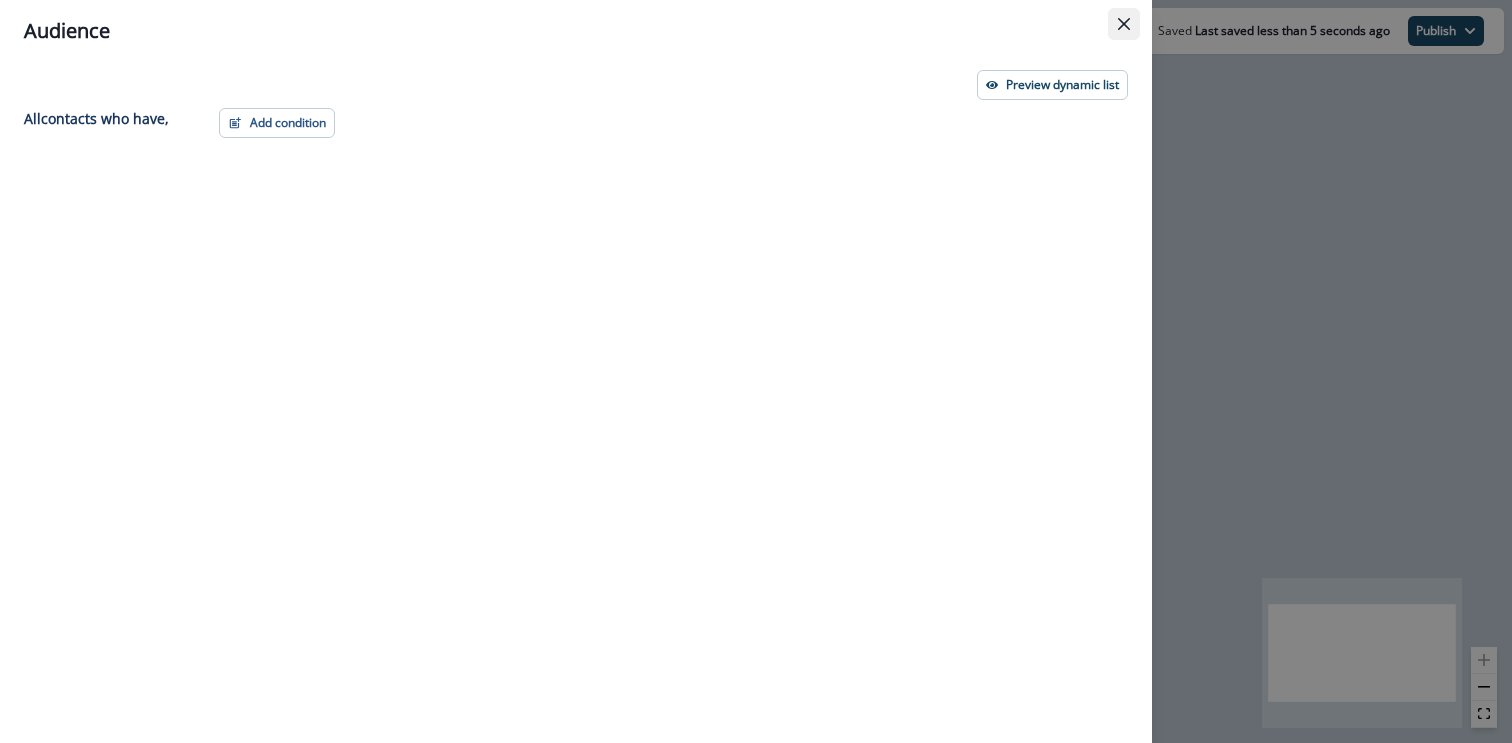 click at bounding box center [1124, 24] 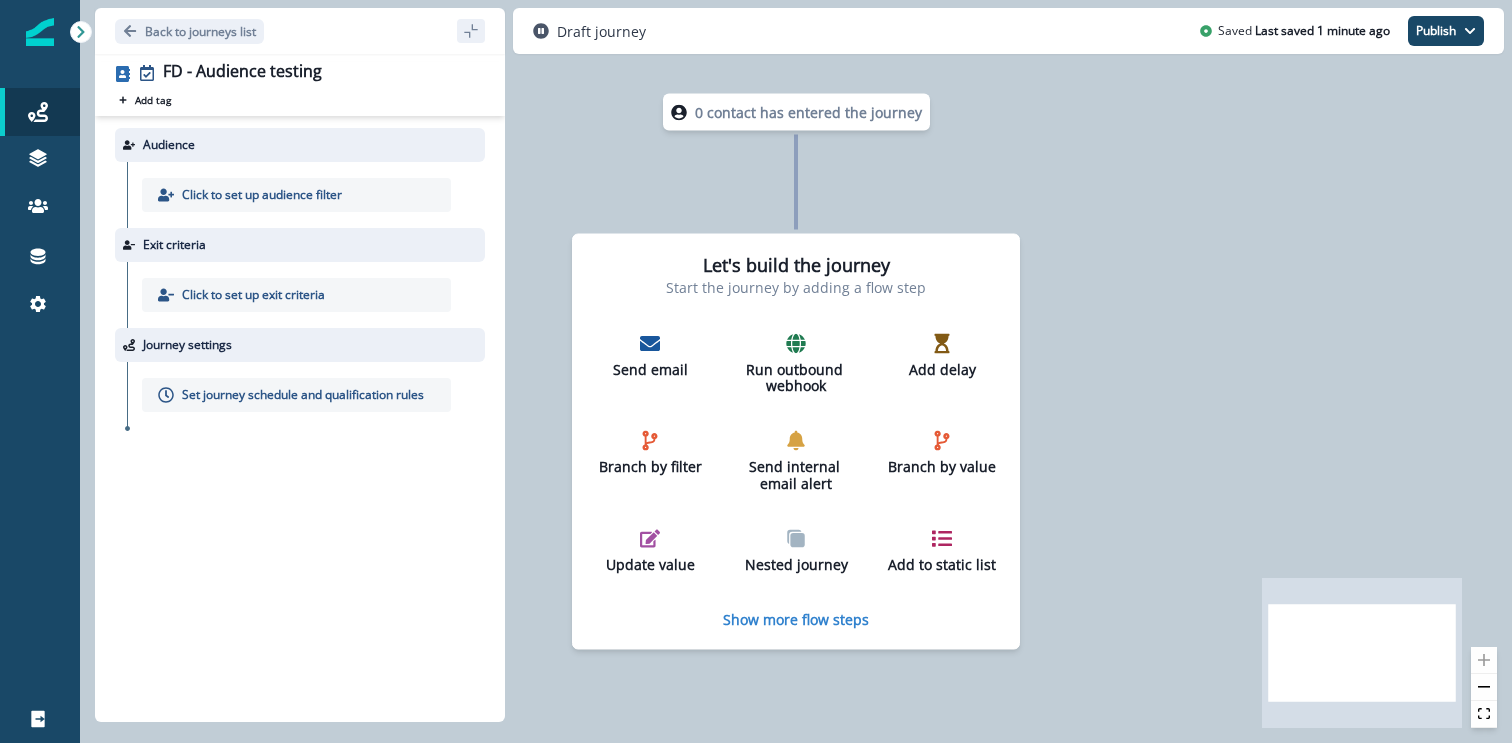 click on "Click to set up audience filter" at bounding box center (262, 195) 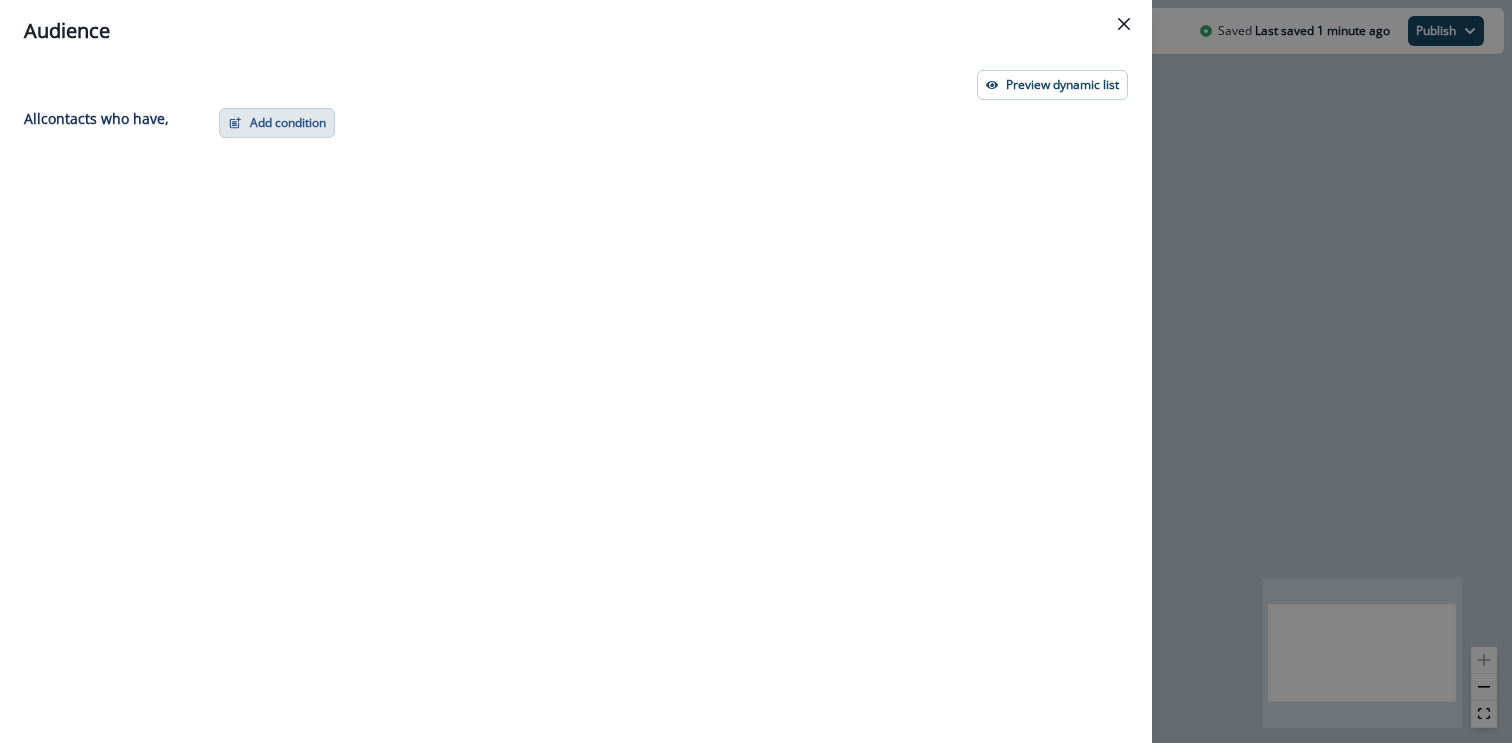 click on "Add condition" at bounding box center [277, 123] 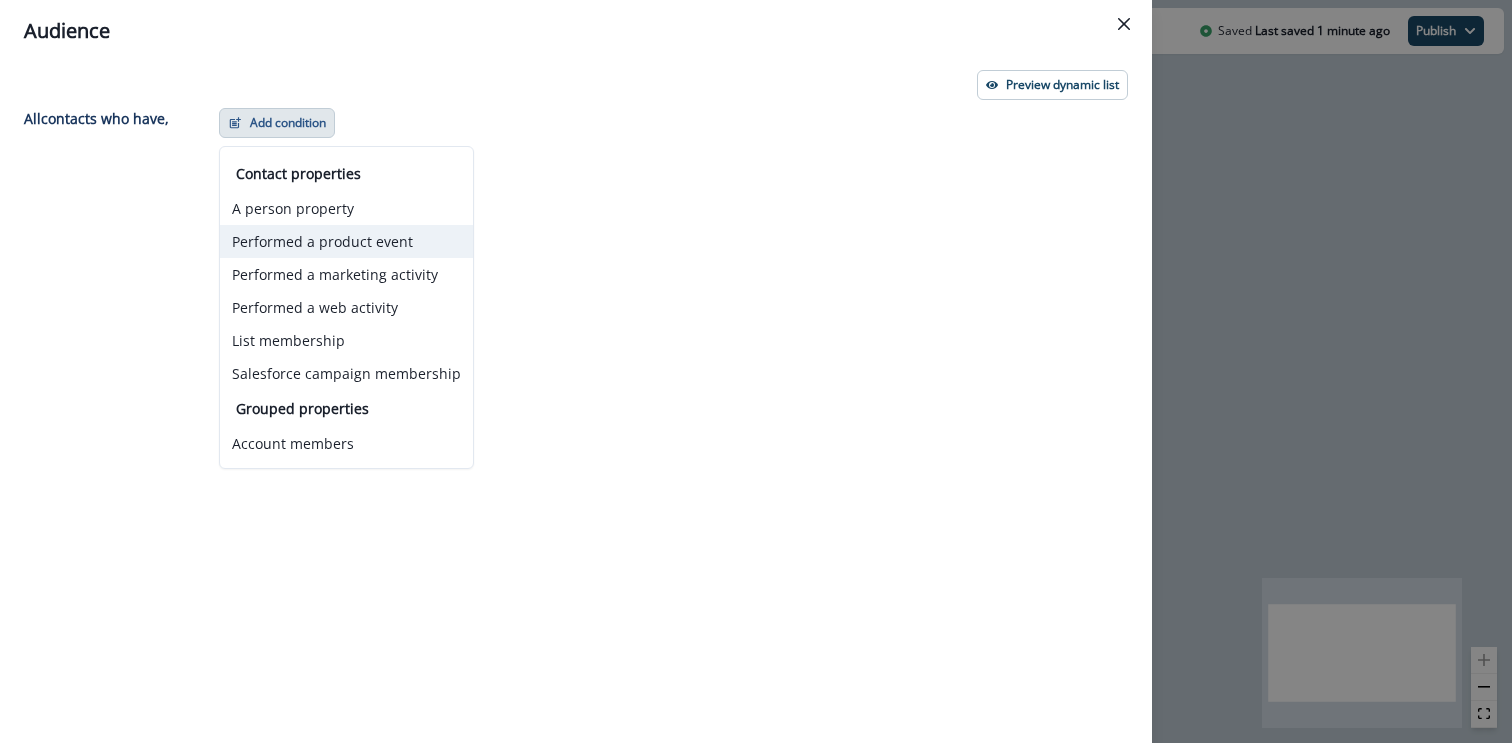 click on "Performed a product event" at bounding box center (346, 241) 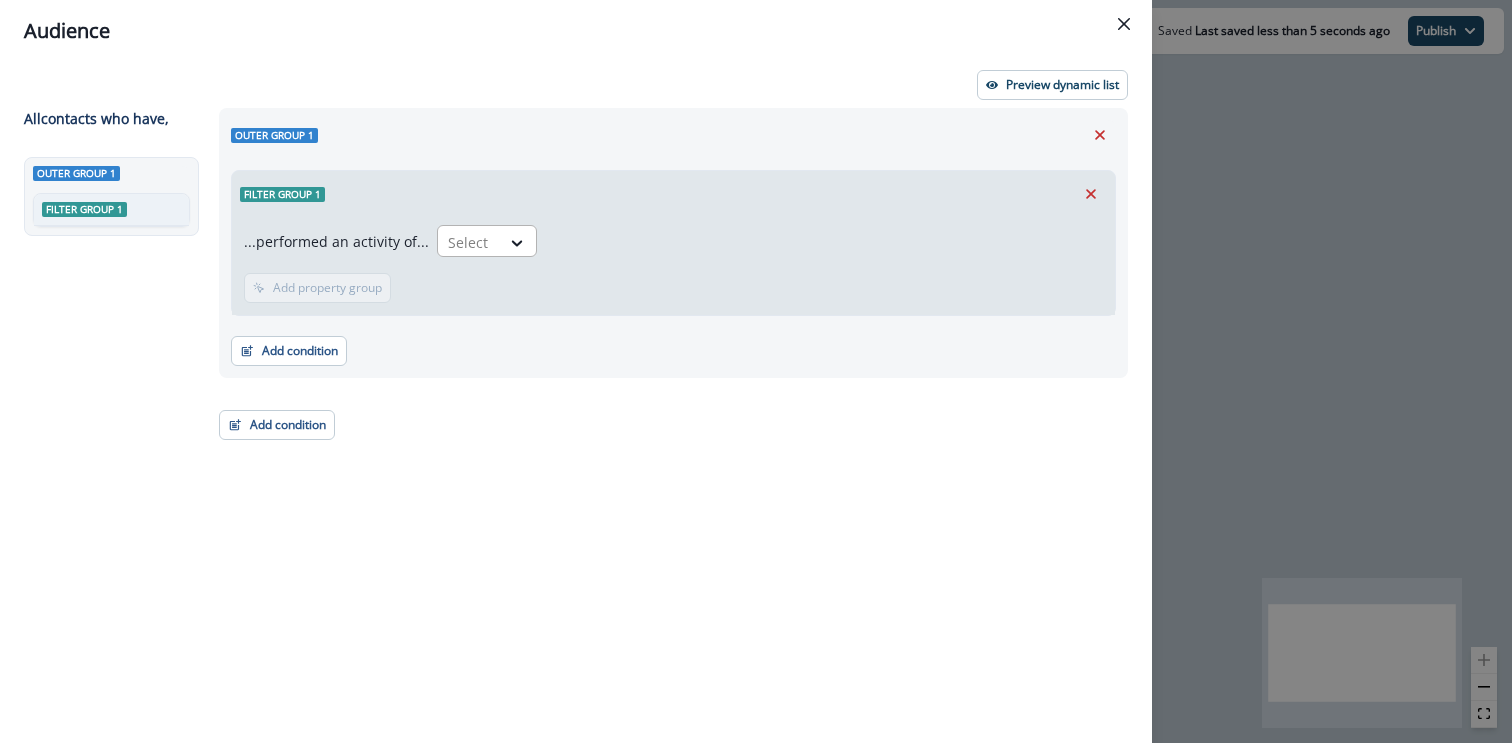 click on "Select" at bounding box center (469, 242) 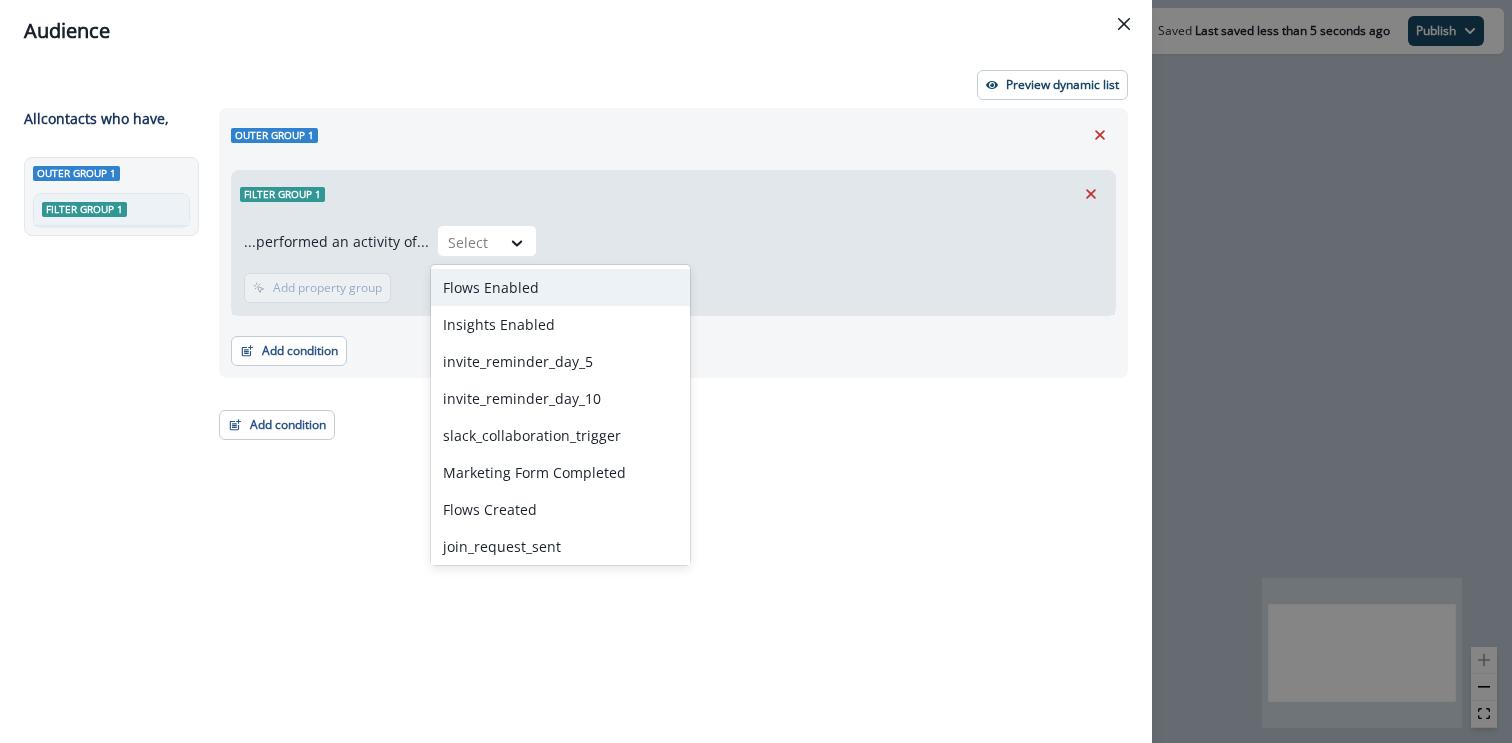 click on "Flows Enabled" at bounding box center (560, 287) 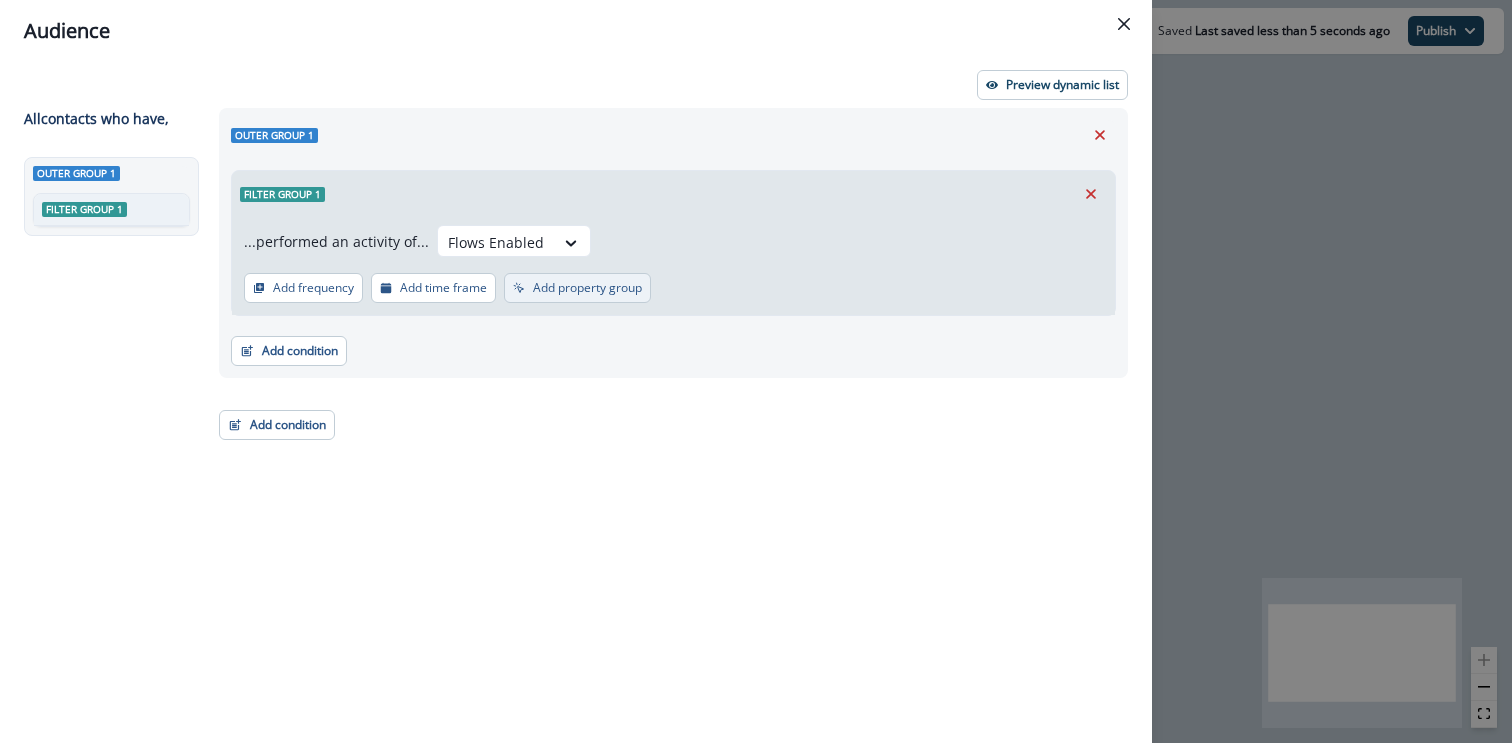 click on "Add property group" at bounding box center (587, 288) 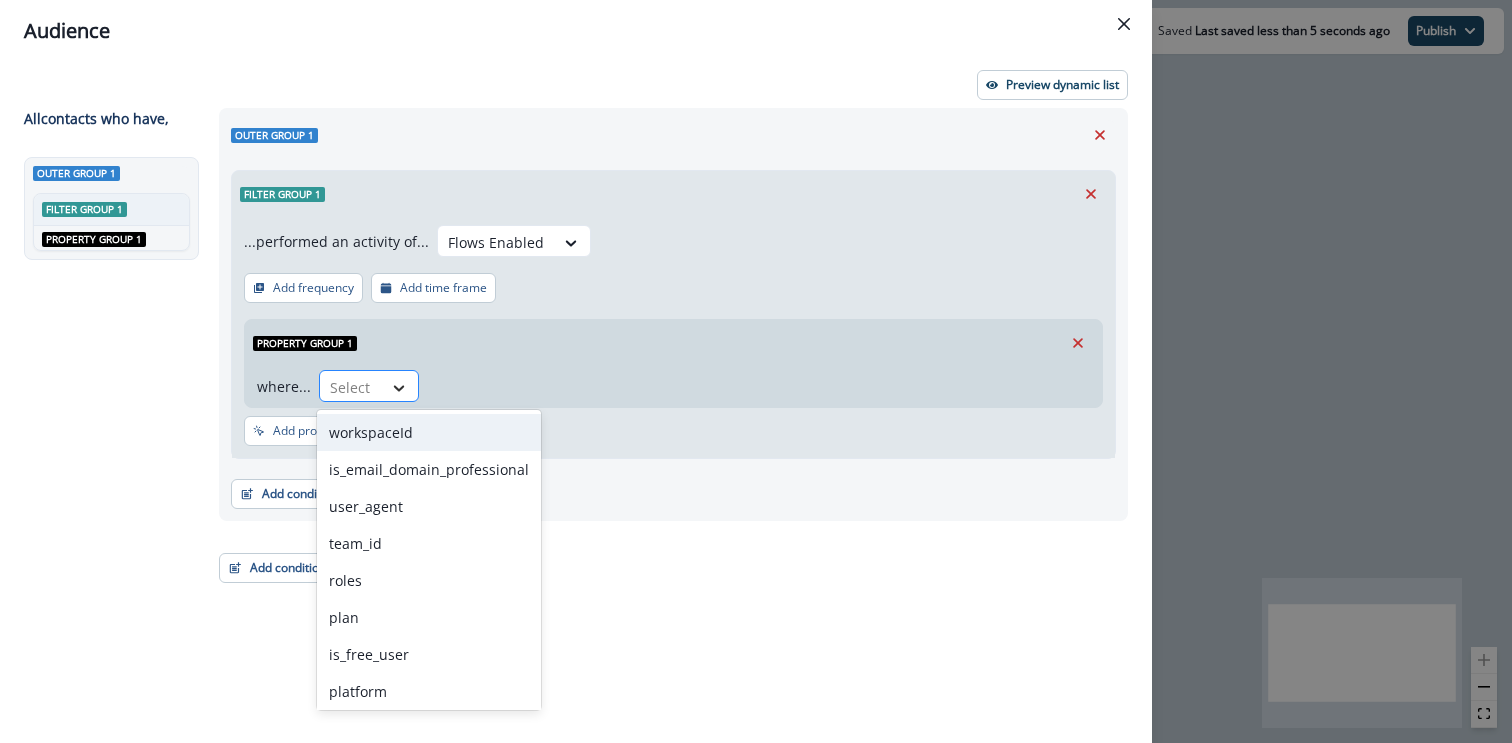 click 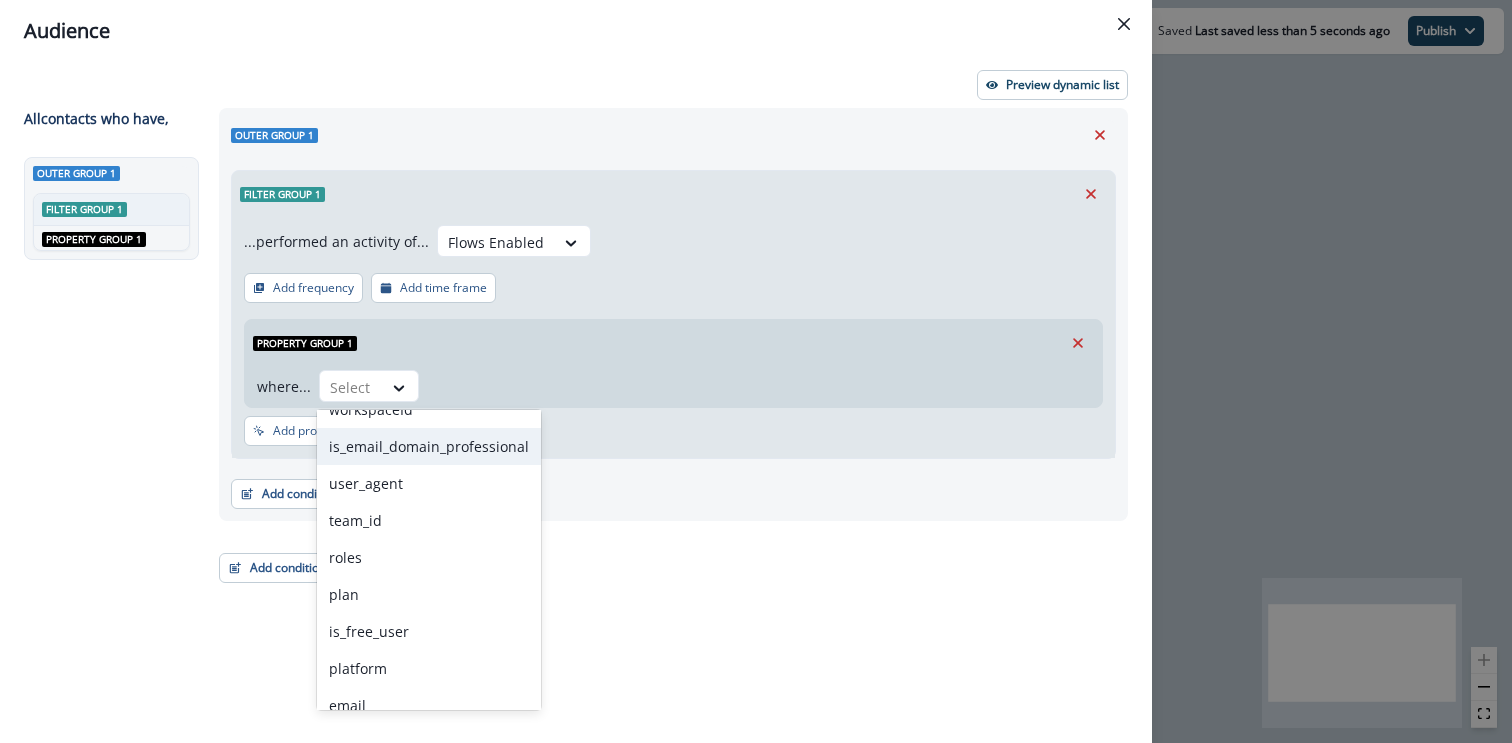 scroll, scrollTop: 42, scrollLeft: 0, axis: vertical 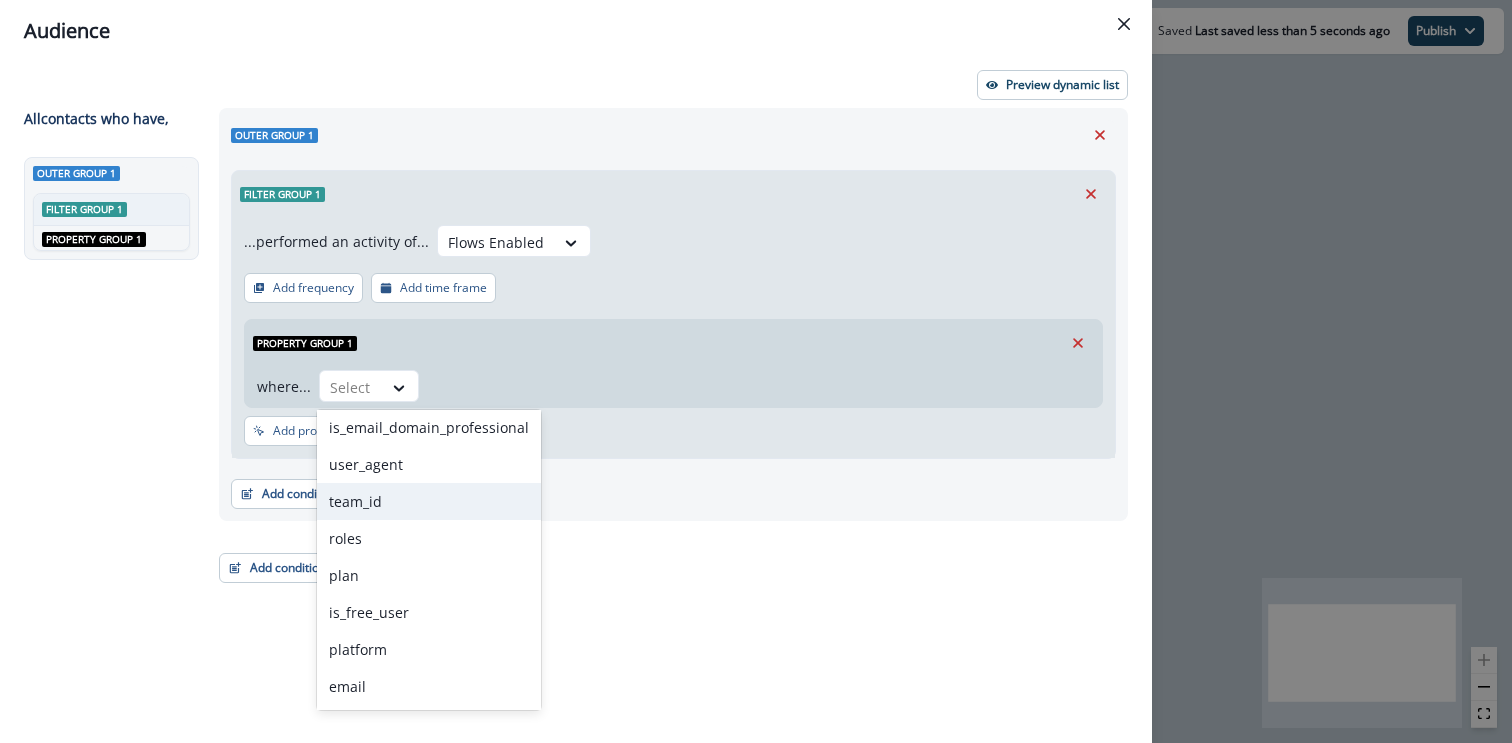 click on "team_id" at bounding box center [429, 501] 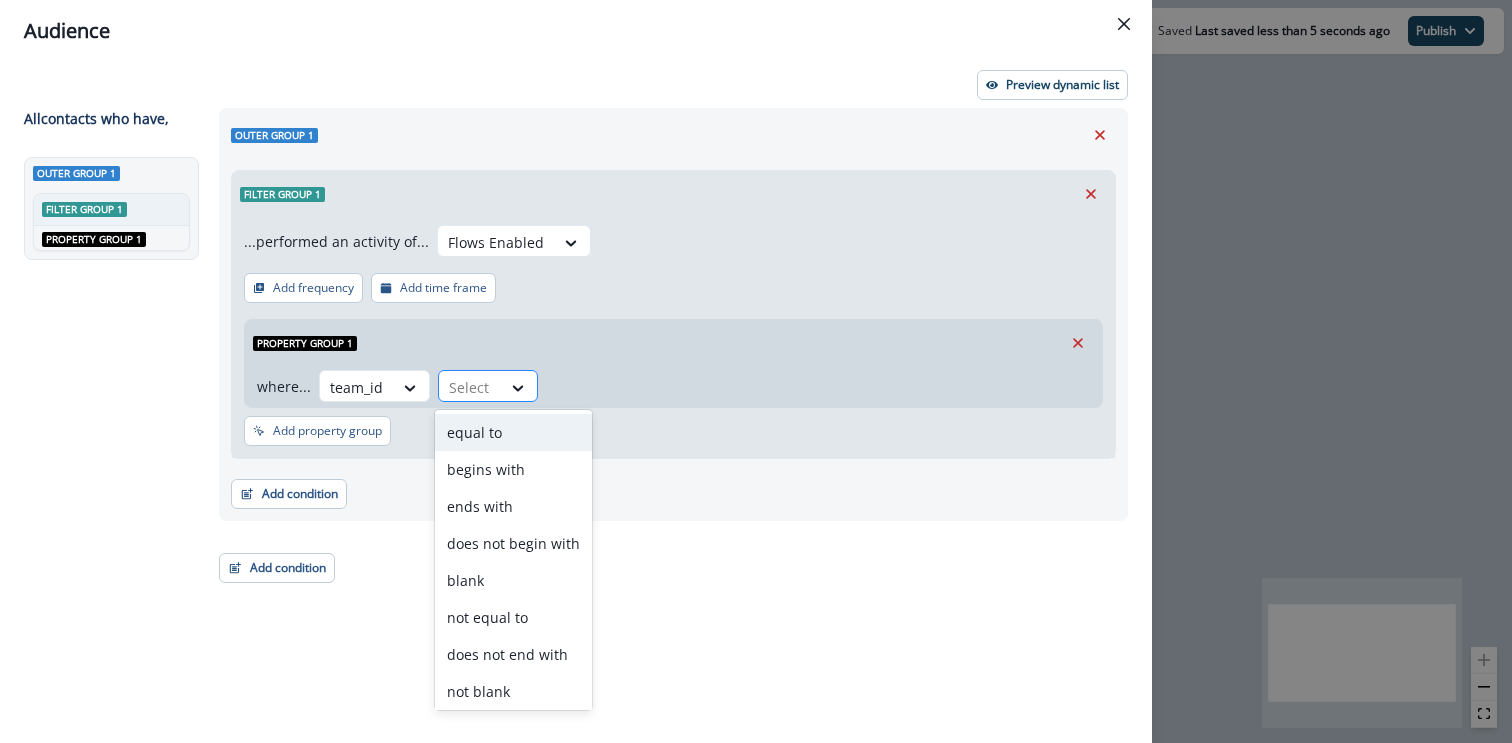 click on "Select" at bounding box center (470, 387) 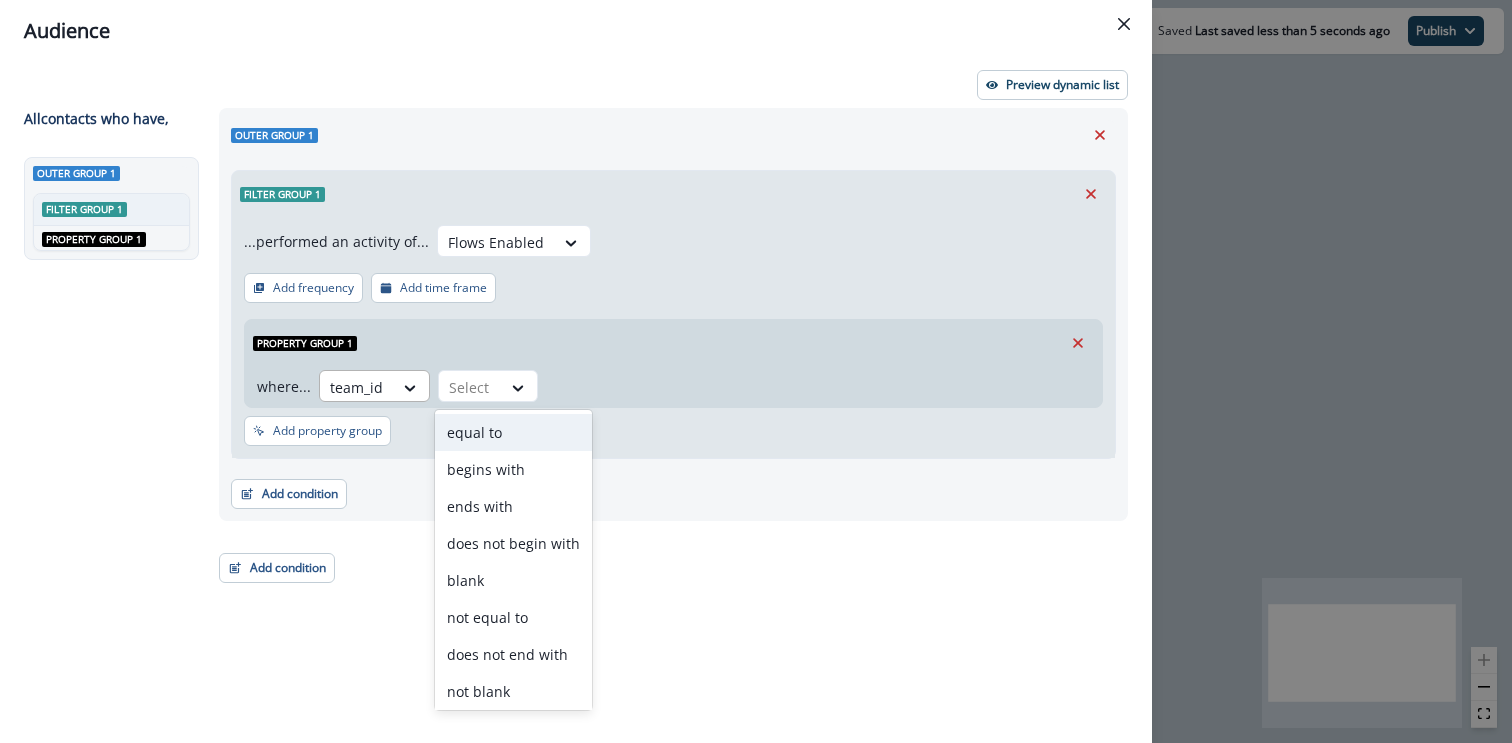 click on "team_id" at bounding box center (356, 387) 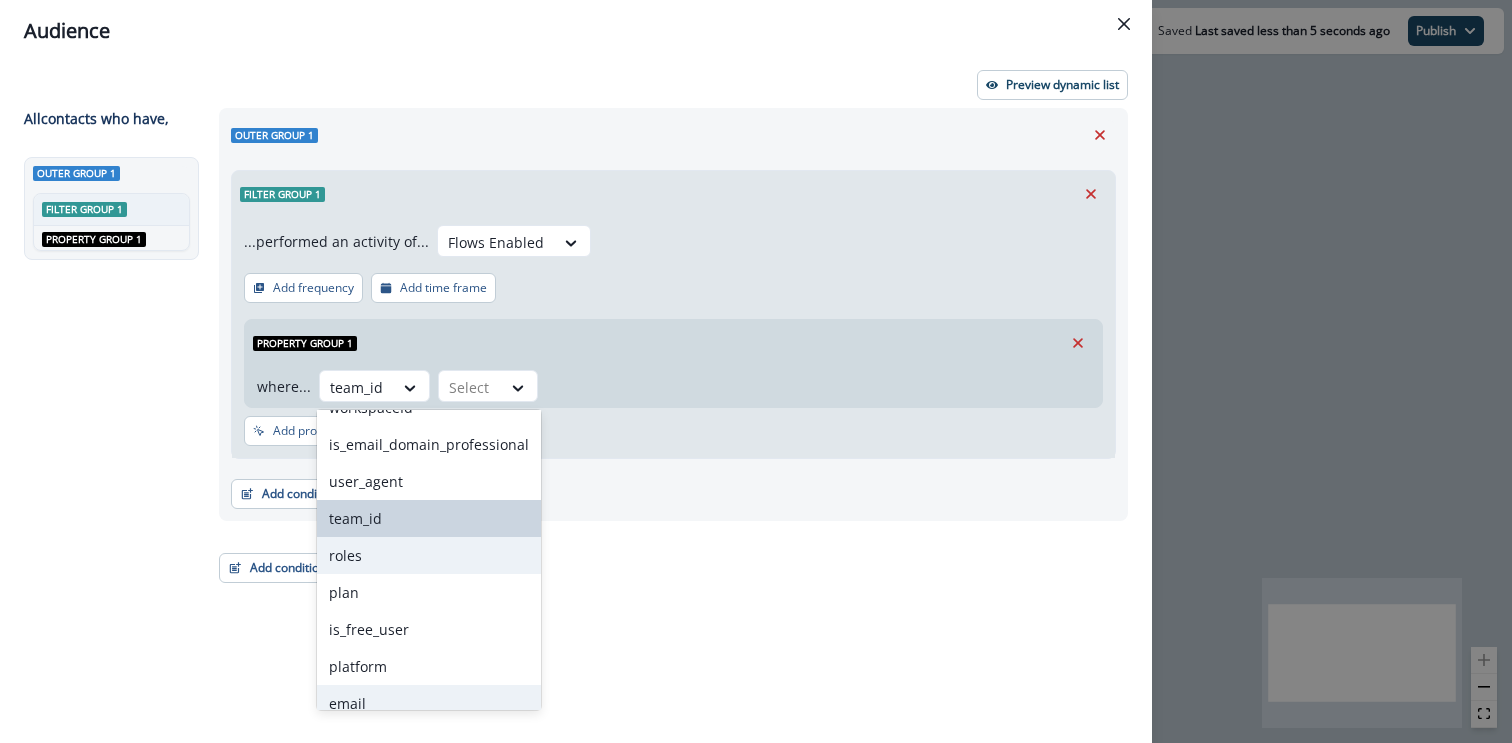 scroll, scrollTop: 0, scrollLeft: 0, axis: both 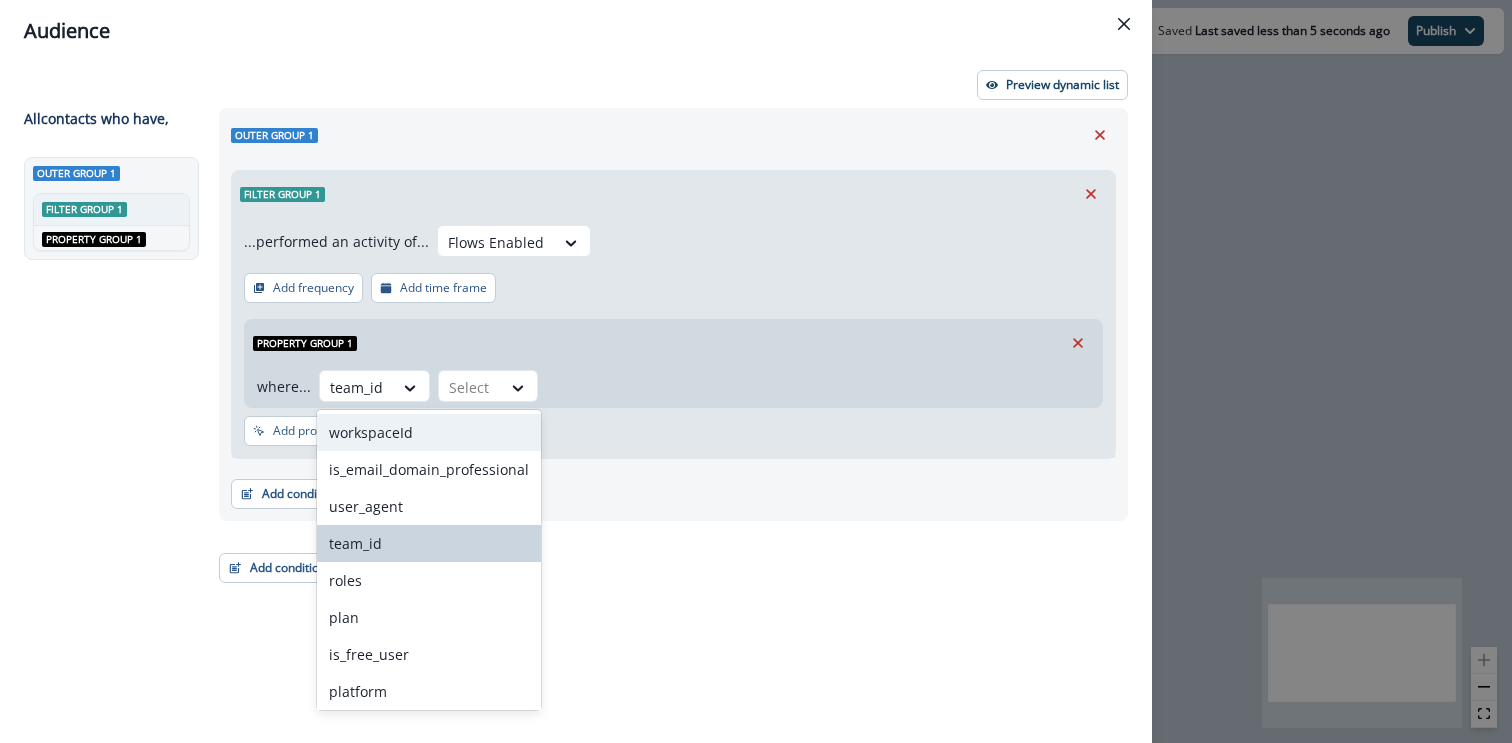 click on "...performed an activity of... Flows Enabled Add frequency Add time frame Property group 1 where... workspaceId, 1 of 14. 14 results available. Use Up and Down to choose options, press Enter to select the currently focused option, press Escape to exit the menu, press Tab to select the option and exit the menu. team_id Select Add property group" at bounding box center (673, 337) 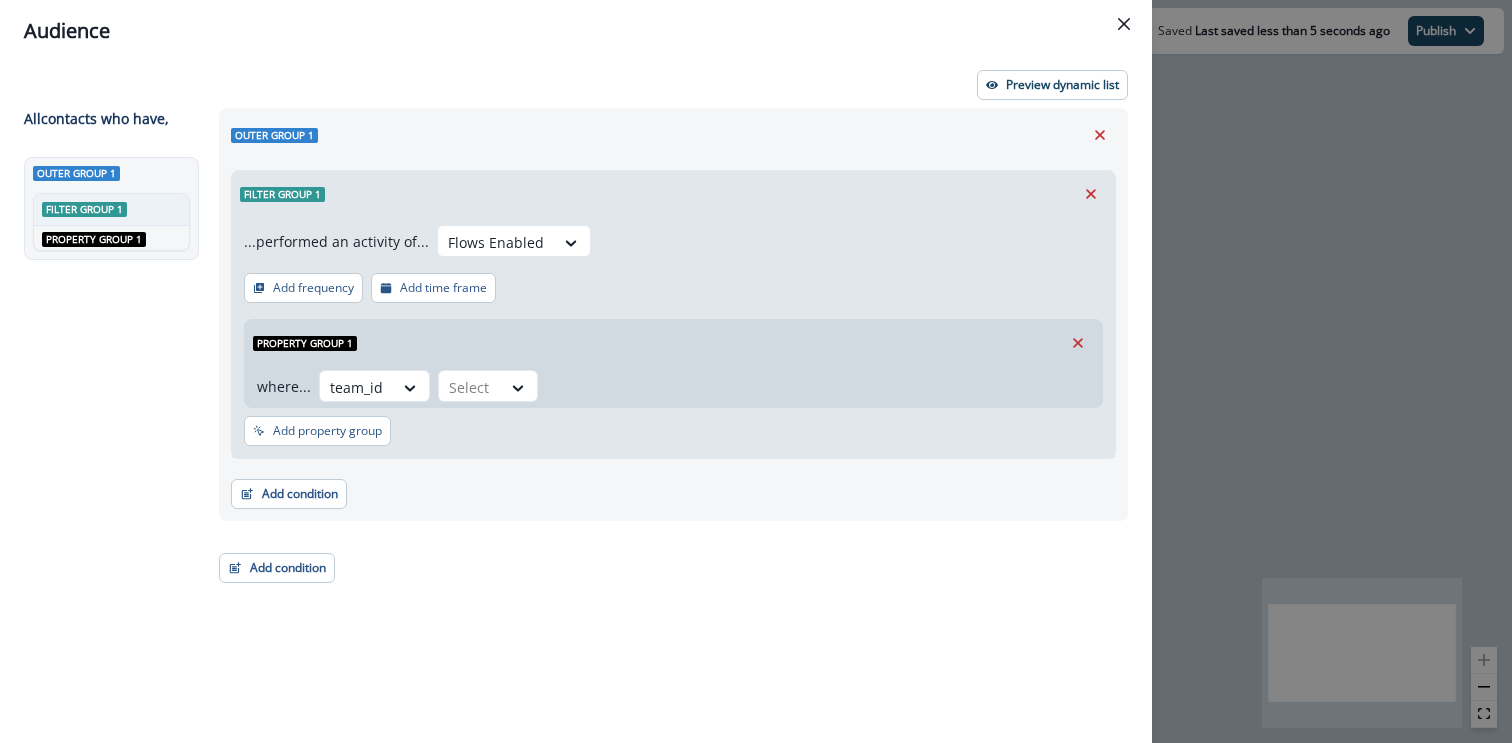 click on "...performed an activity of... Flows Enabled Add frequency Add time frame Property group 1 where... team_id Select Add property group" at bounding box center (673, 337) 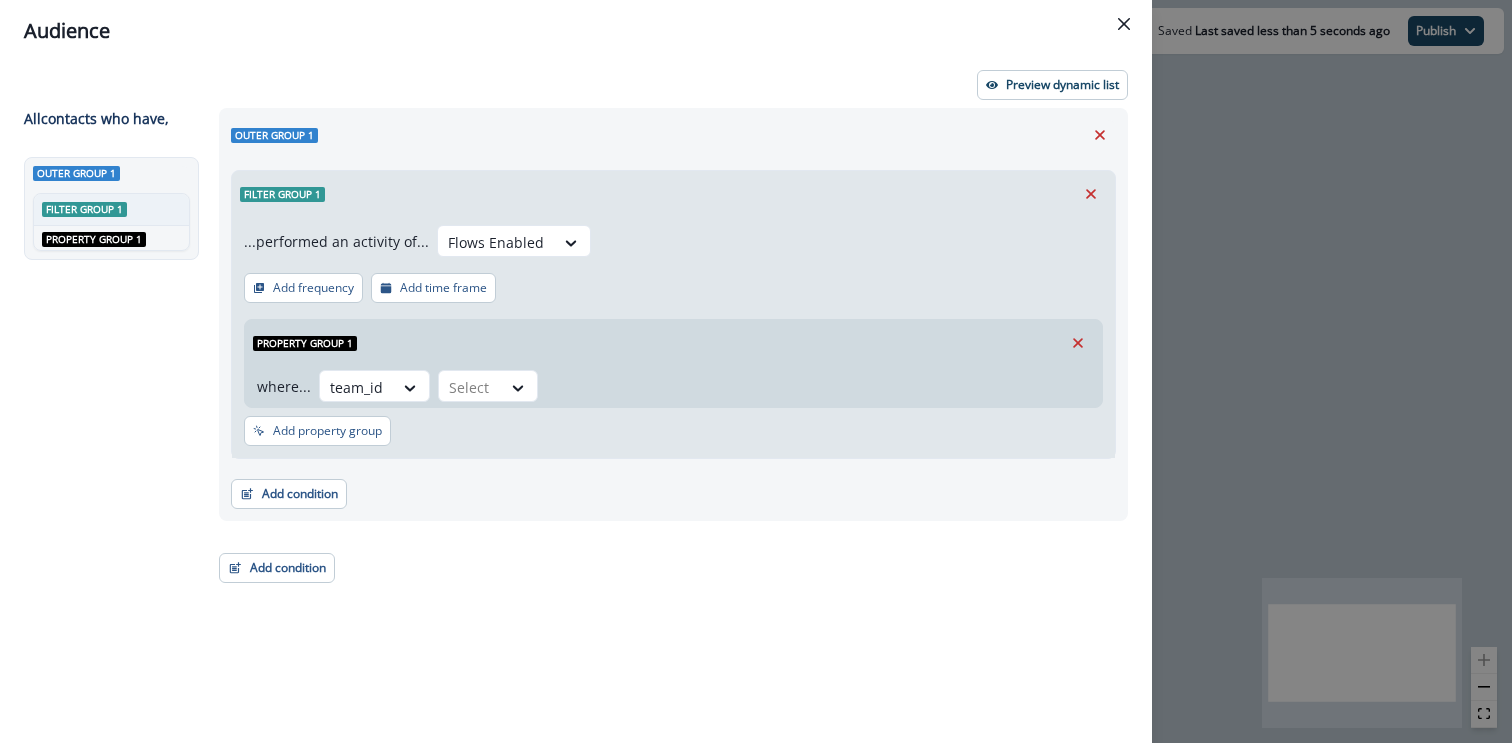 click on "...performed an activity of... Flows Enabled Add frequency Add time frame Property group 1 where... team_id Select Add property group" at bounding box center [673, 337] 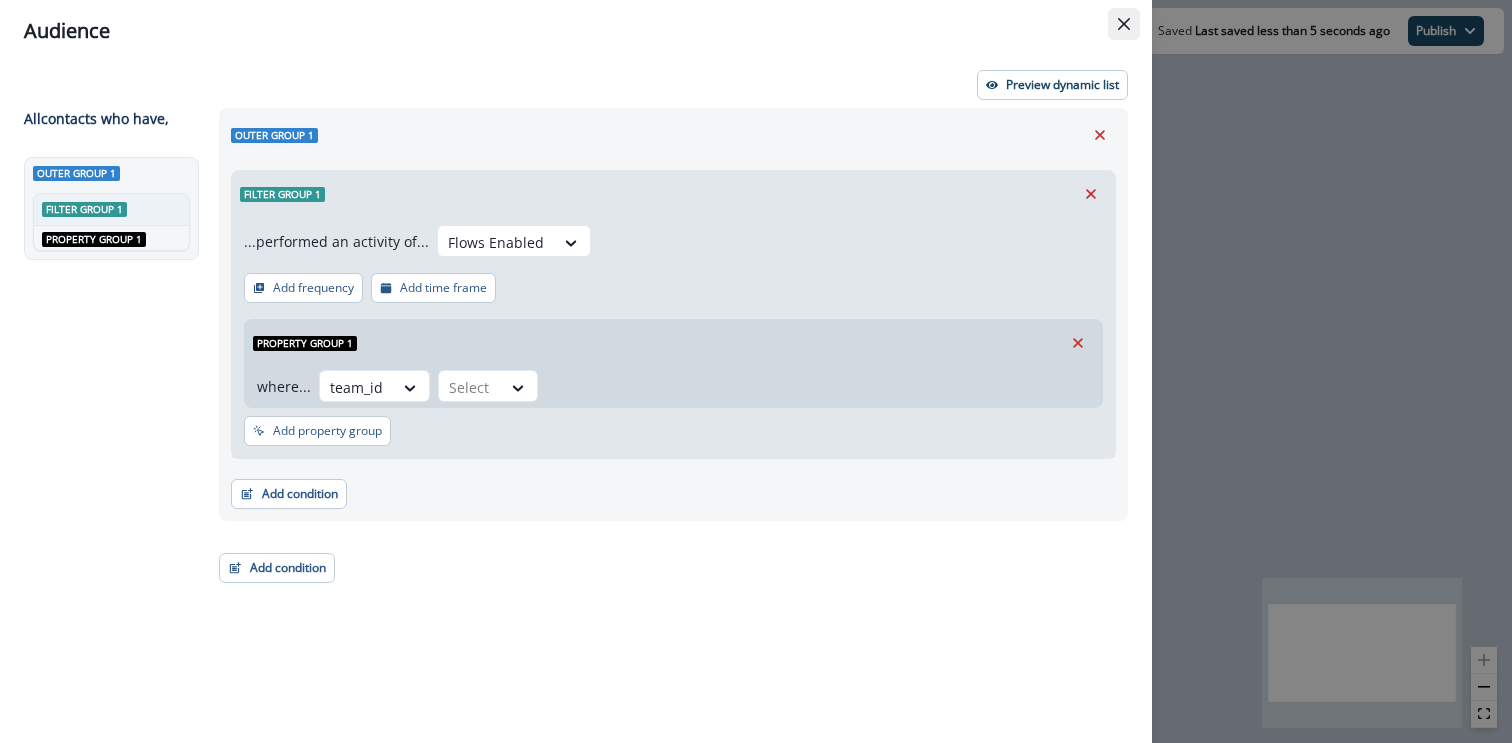 click at bounding box center [1124, 24] 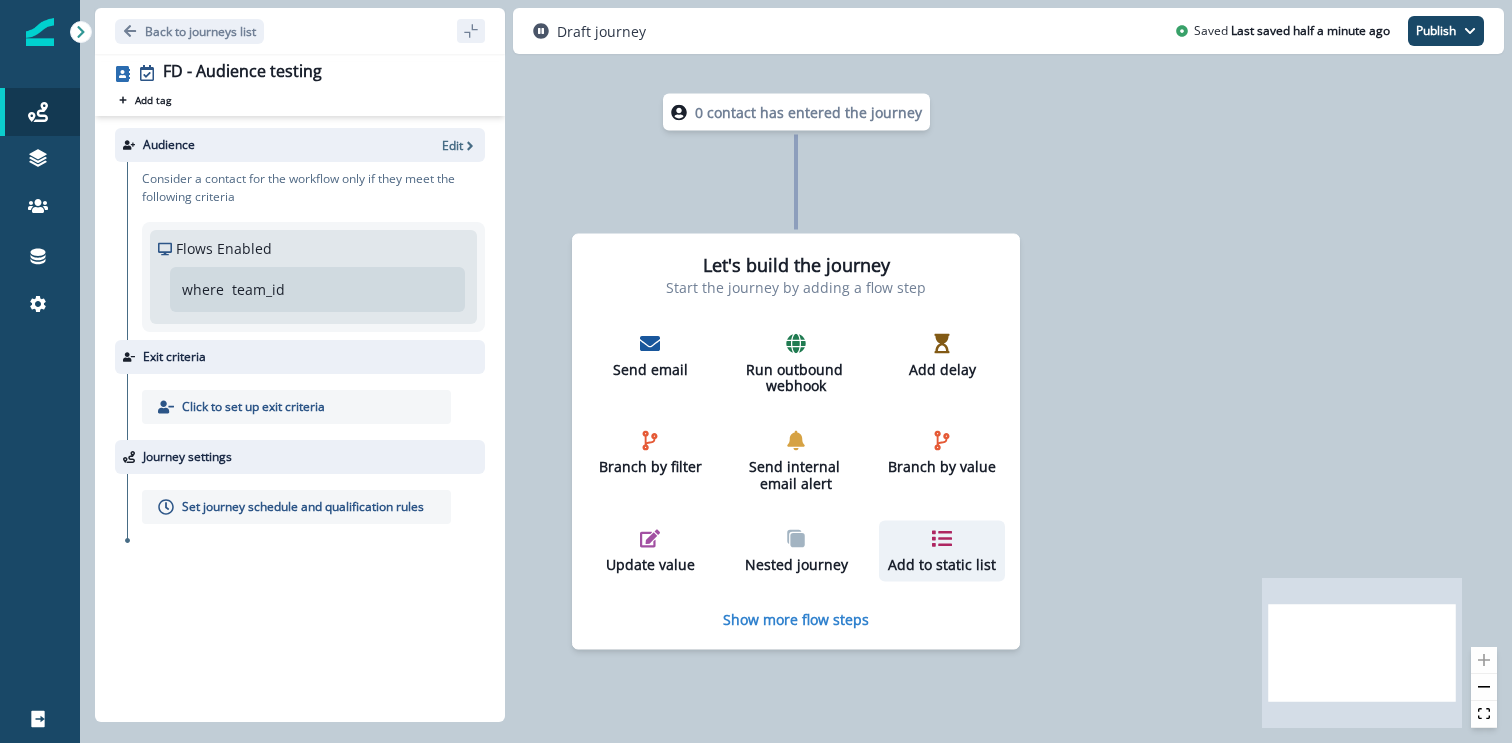 click on "Add to static list" at bounding box center [942, 550] 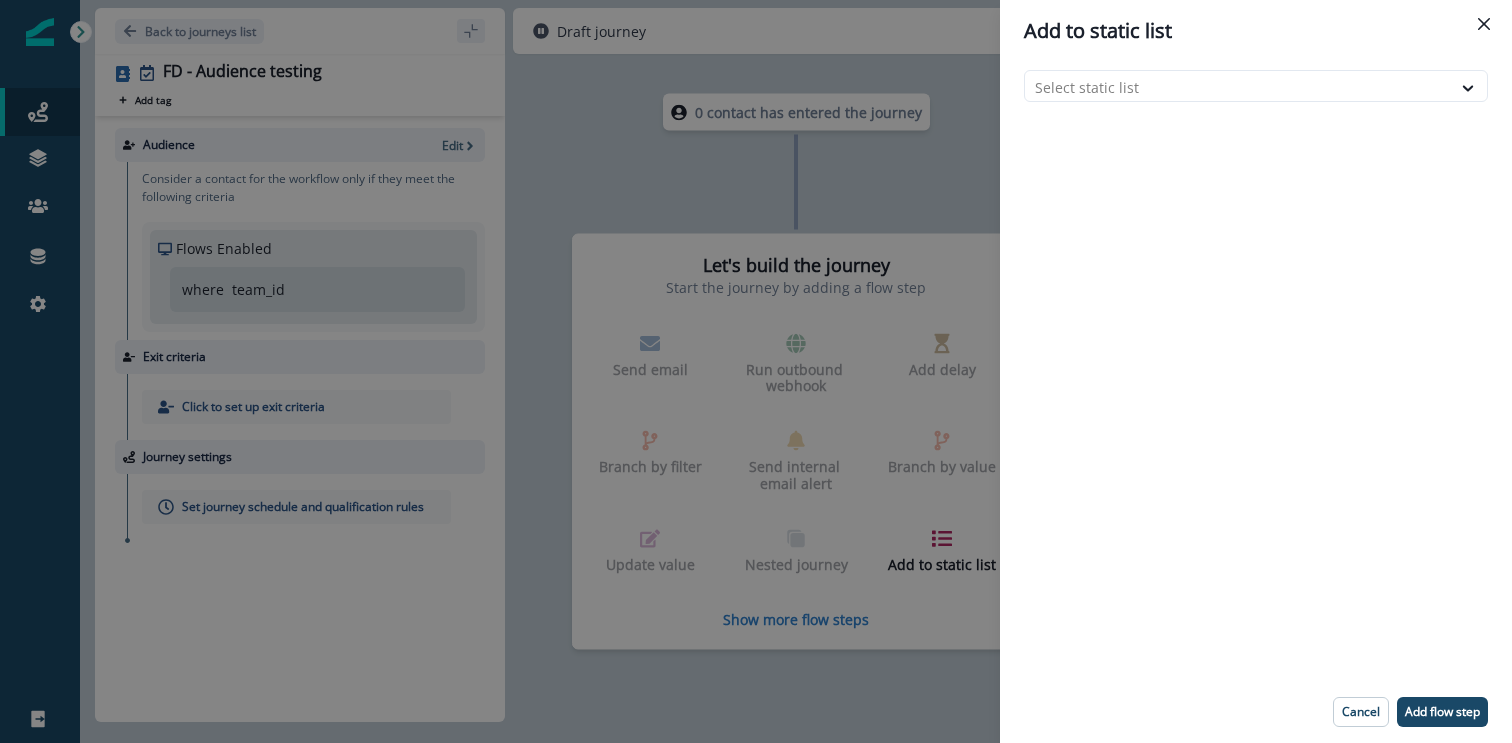click on "Add to static list Select static list Cancel Add flow step" at bounding box center [756, 371] 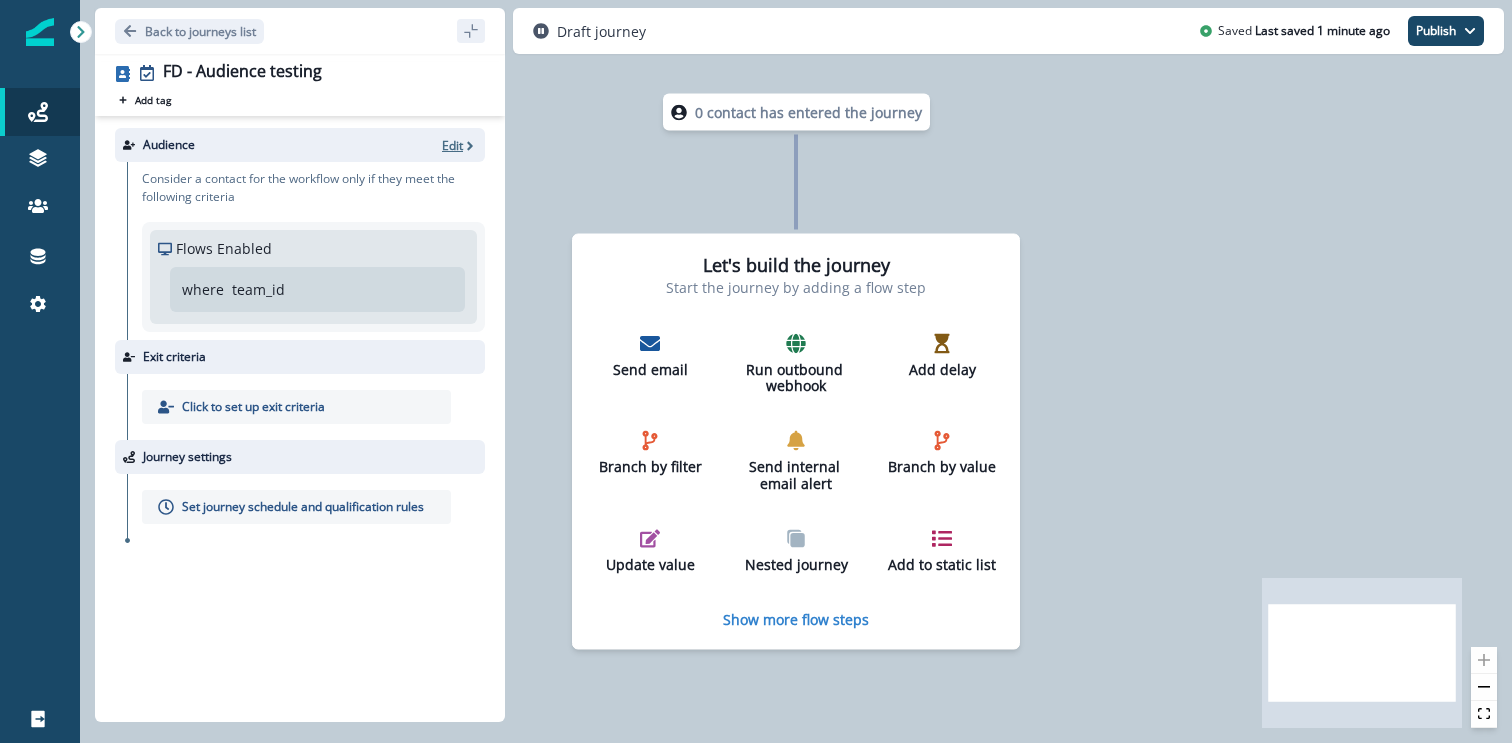 click on "Edit" at bounding box center (452, 145) 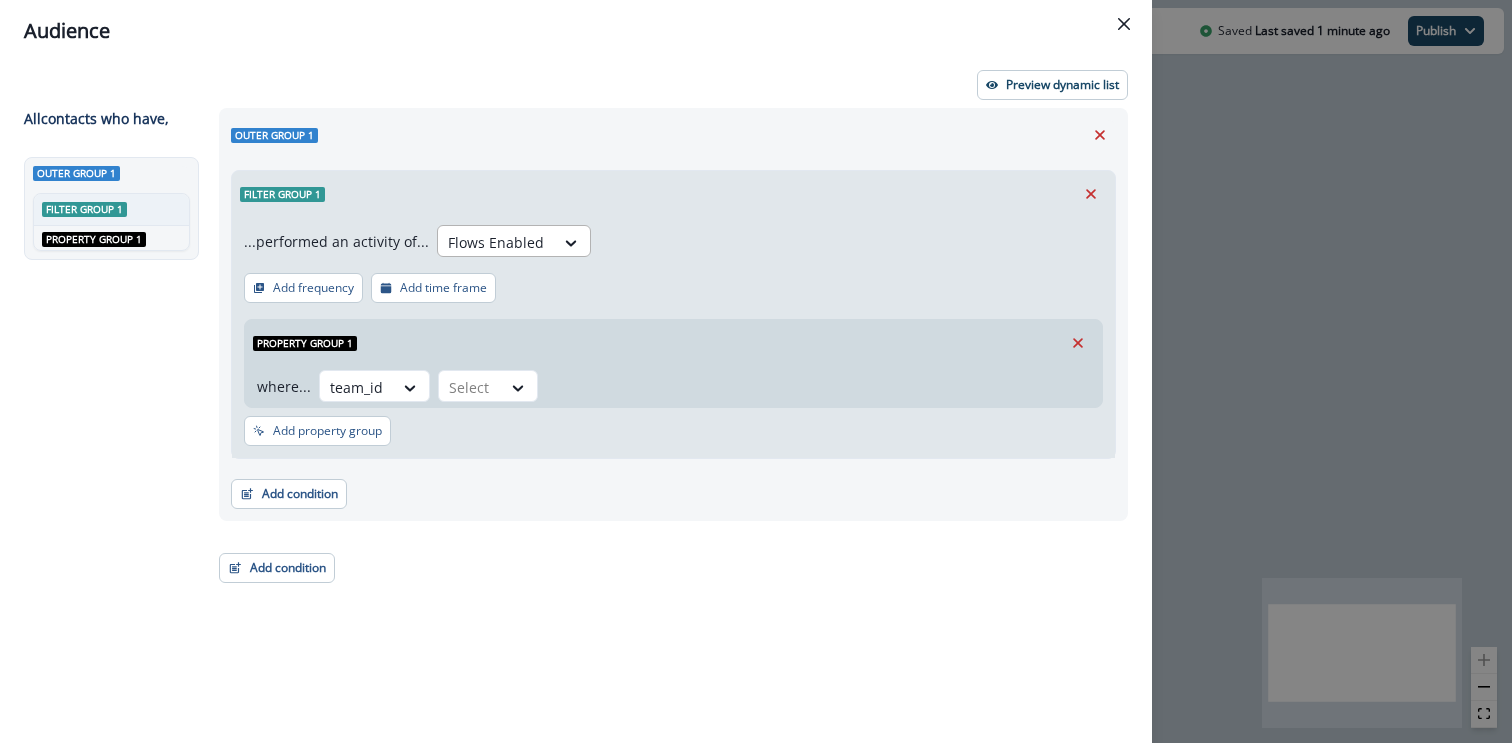 click at bounding box center (496, 242) 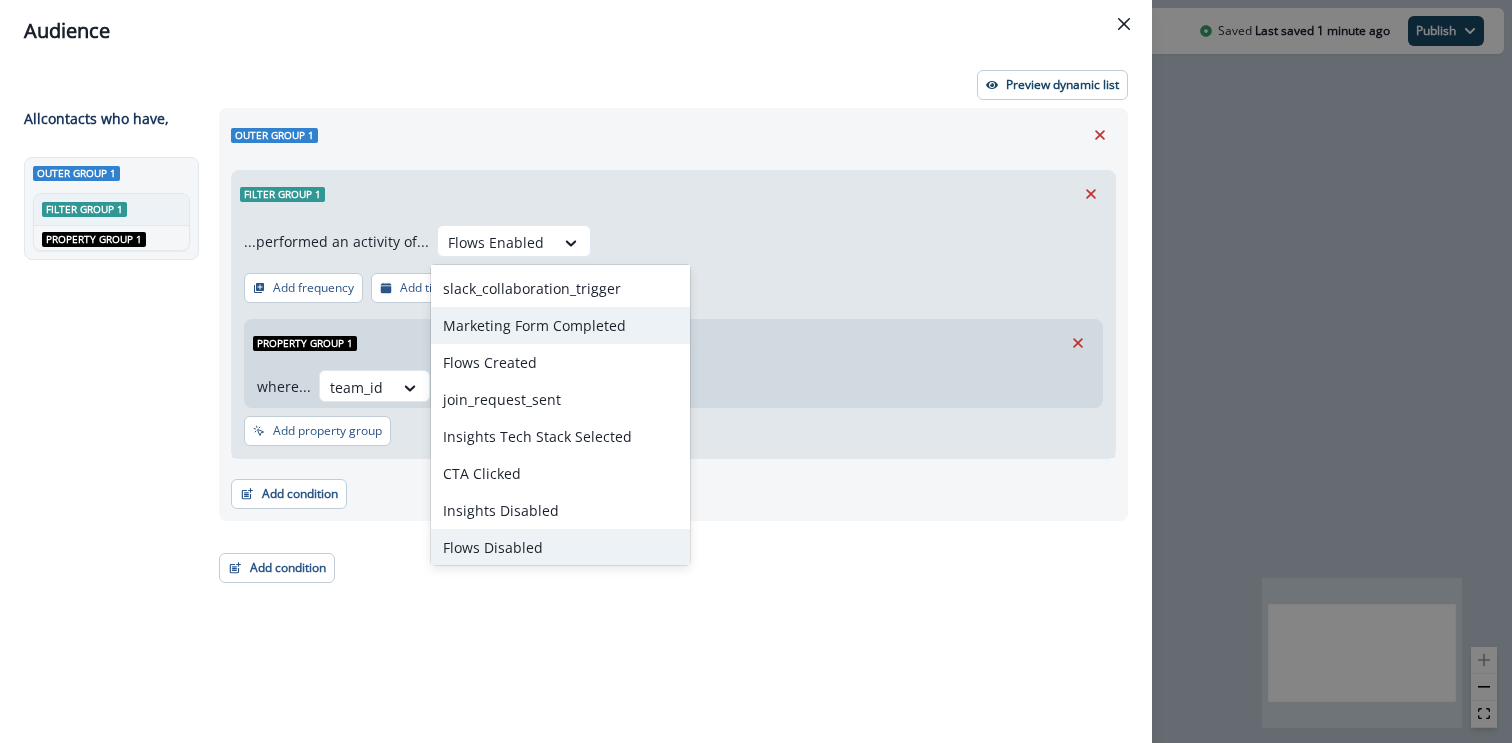 scroll, scrollTop: 226, scrollLeft: 0, axis: vertical 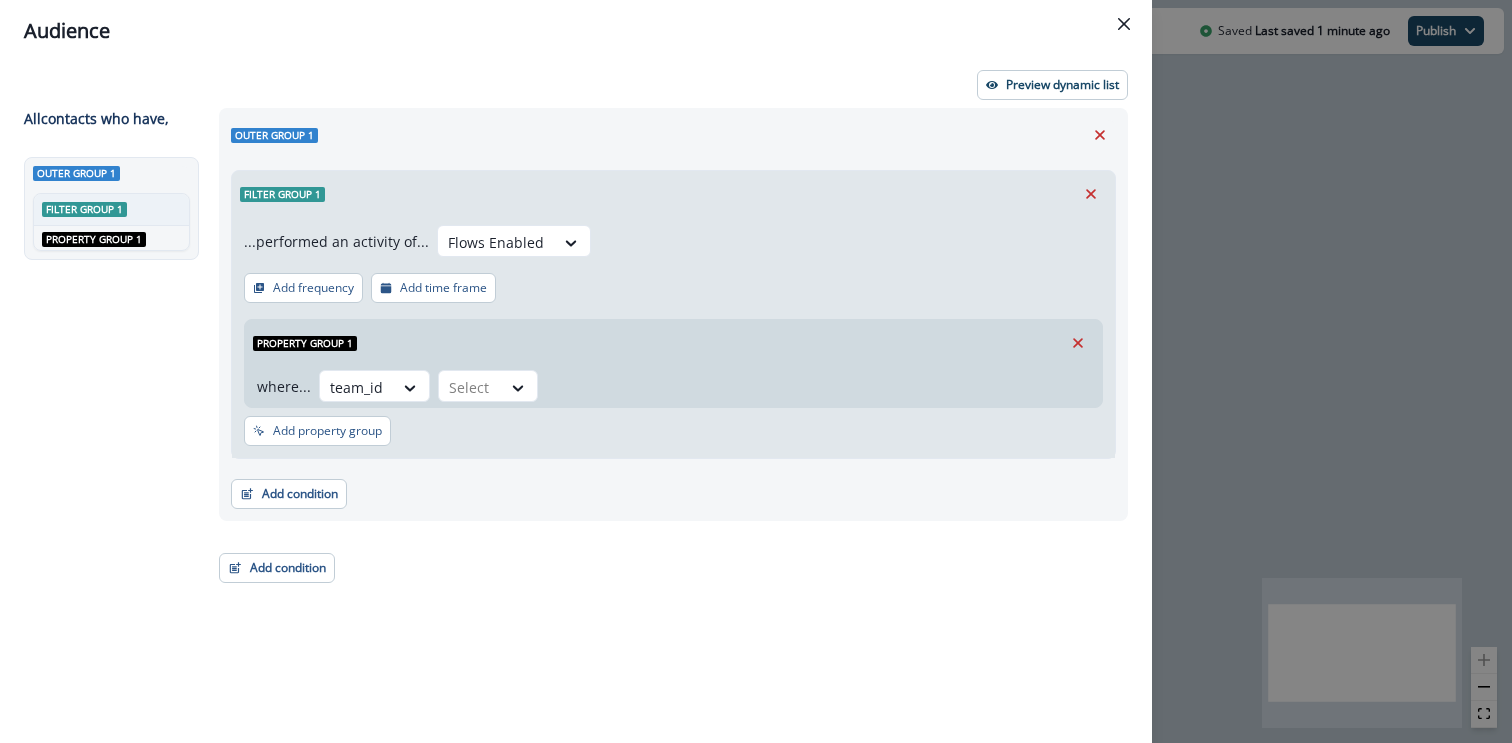 click on "...performed an activity of... Flows Enabled Add frequency Add time frame Property group 1 where... team_id Select Add property group" at bounding box center [673, 337] 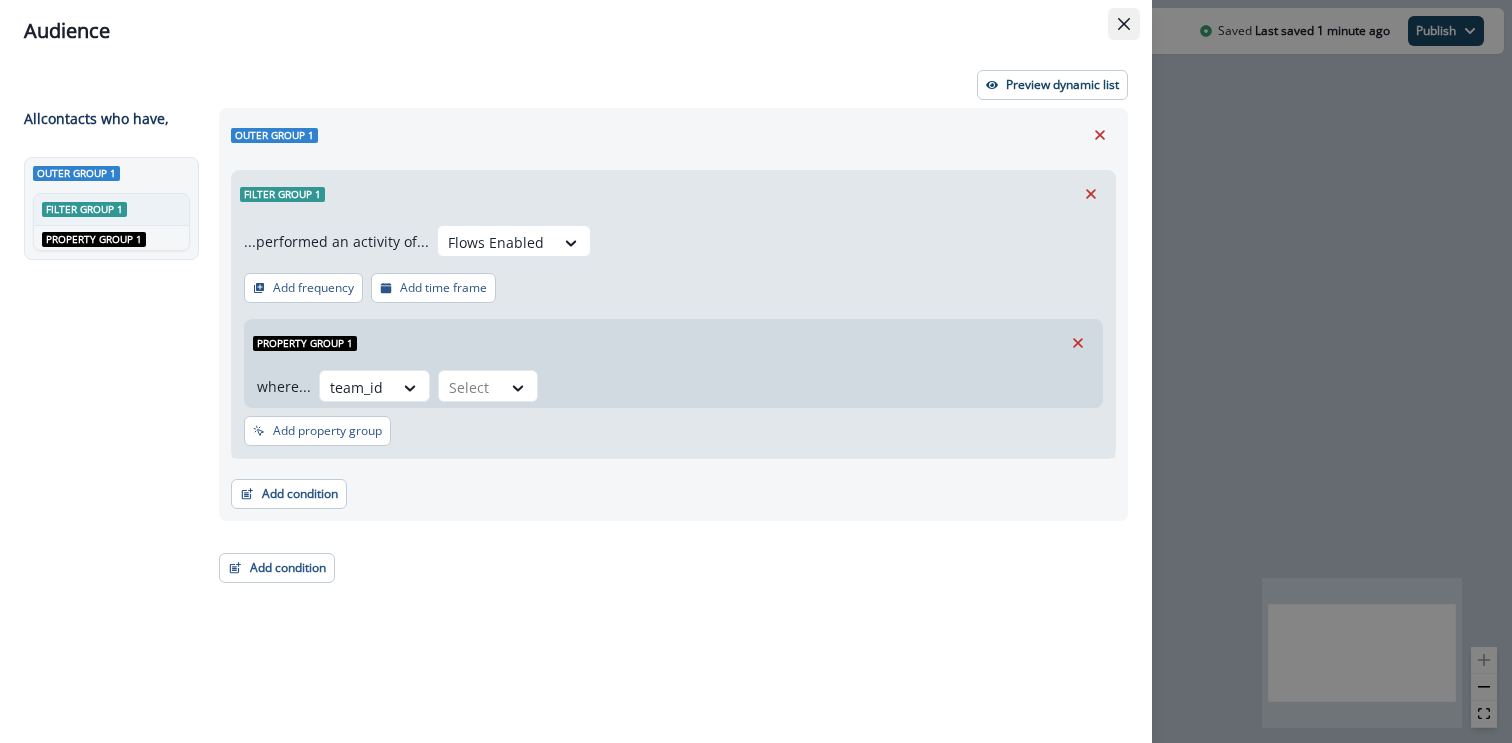 click at bounding box center [1124, 24] 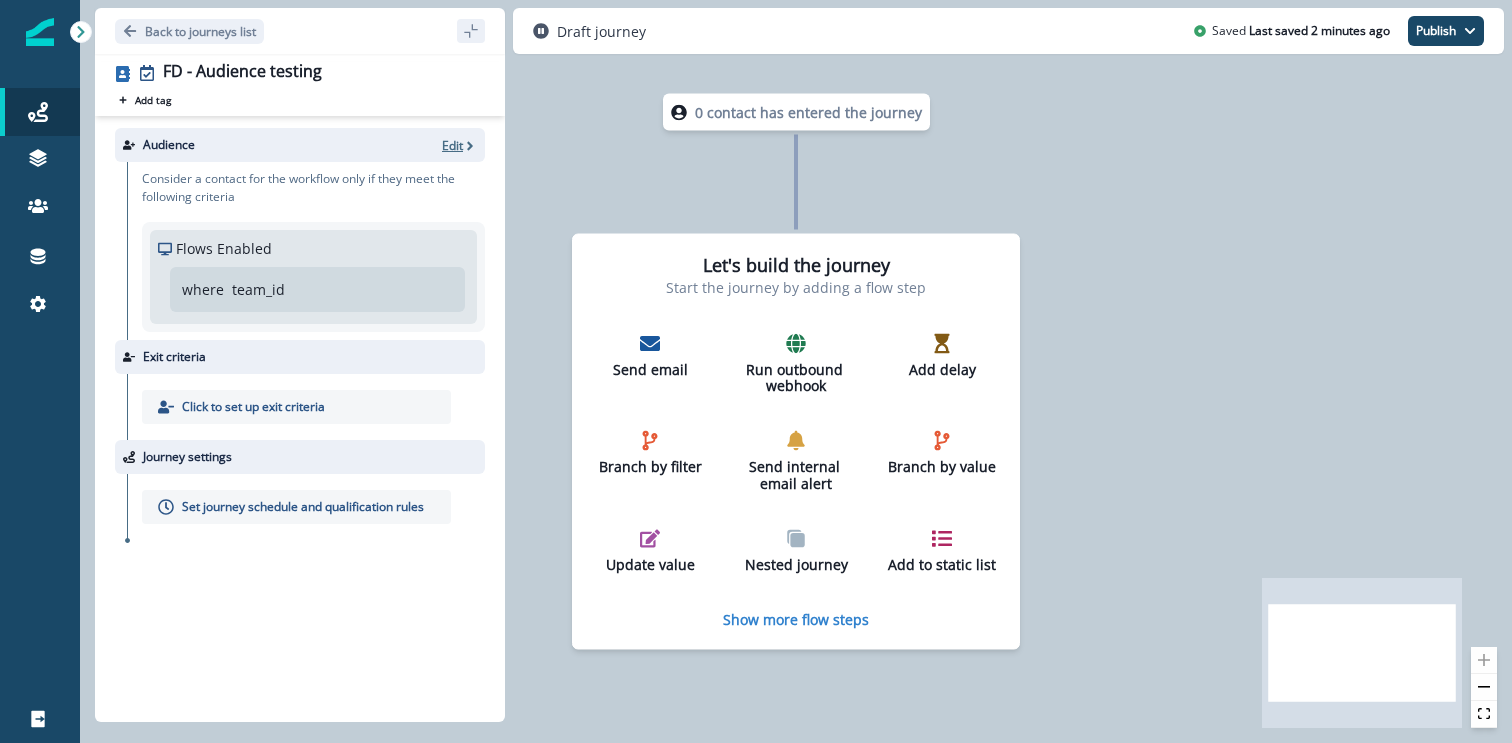 click on "Edit" at bounding box center [452, 145] 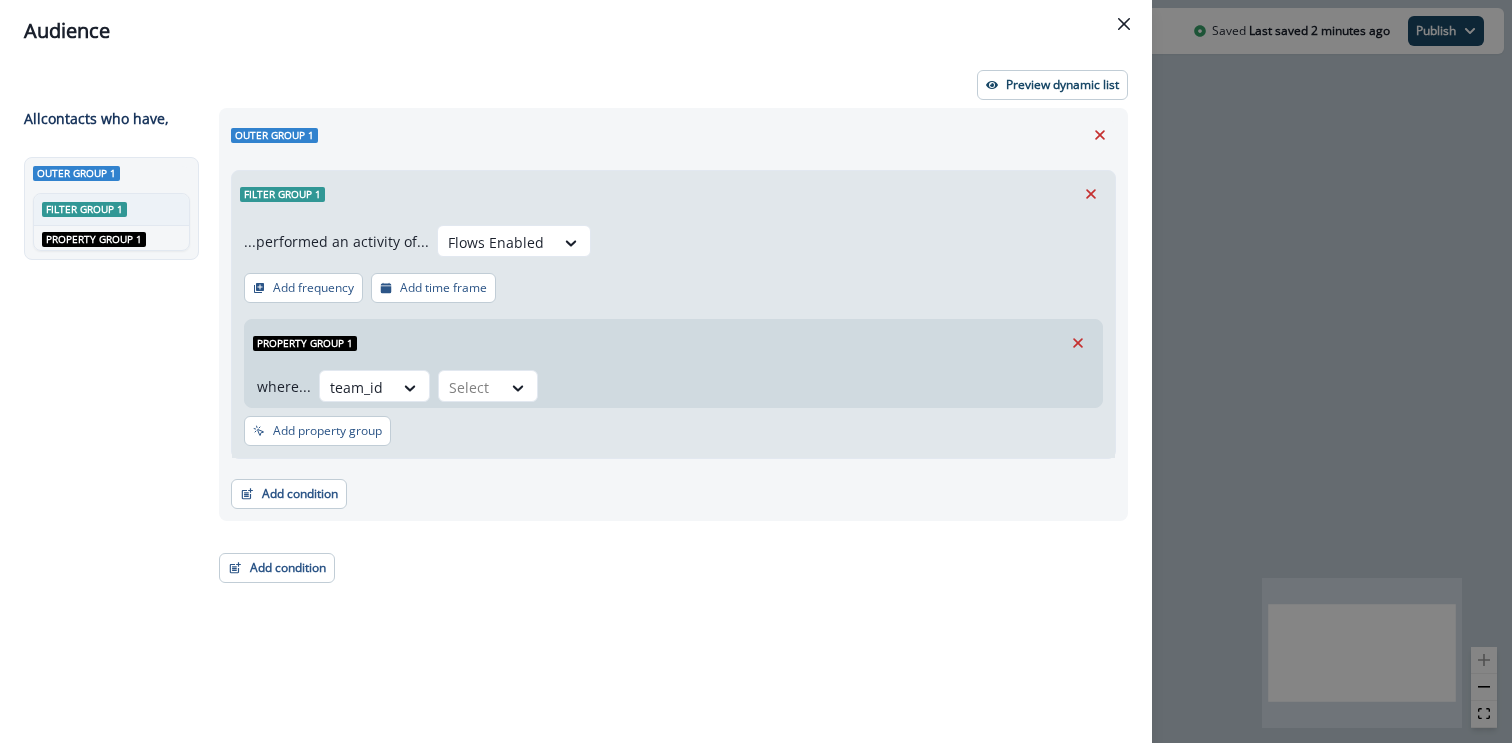 click on "...performed an activity of... Flows Enabled Add frequency Add time frame Property group 1 where... team_id Select Add property group" at bounding box center [673, 337] 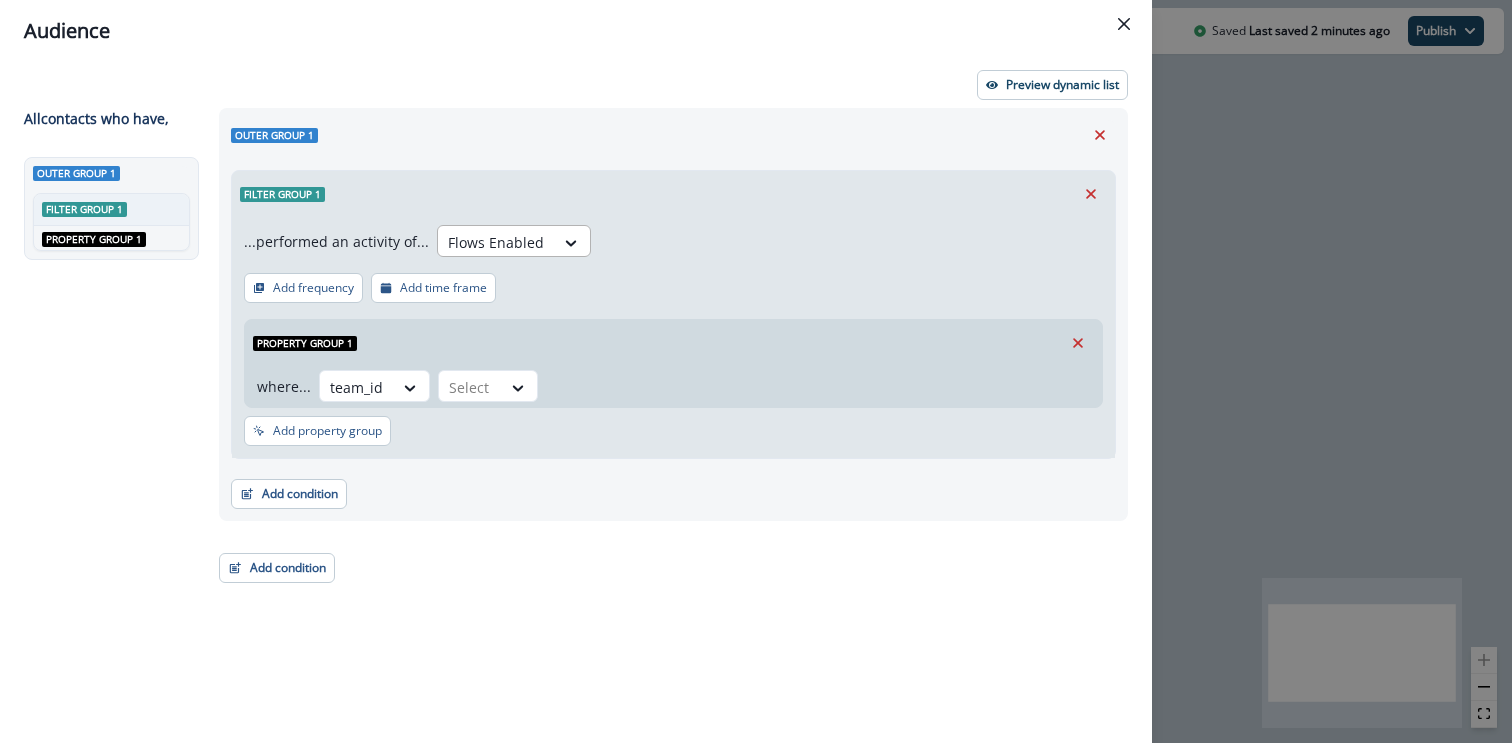 click at bounding box center [496, 242] 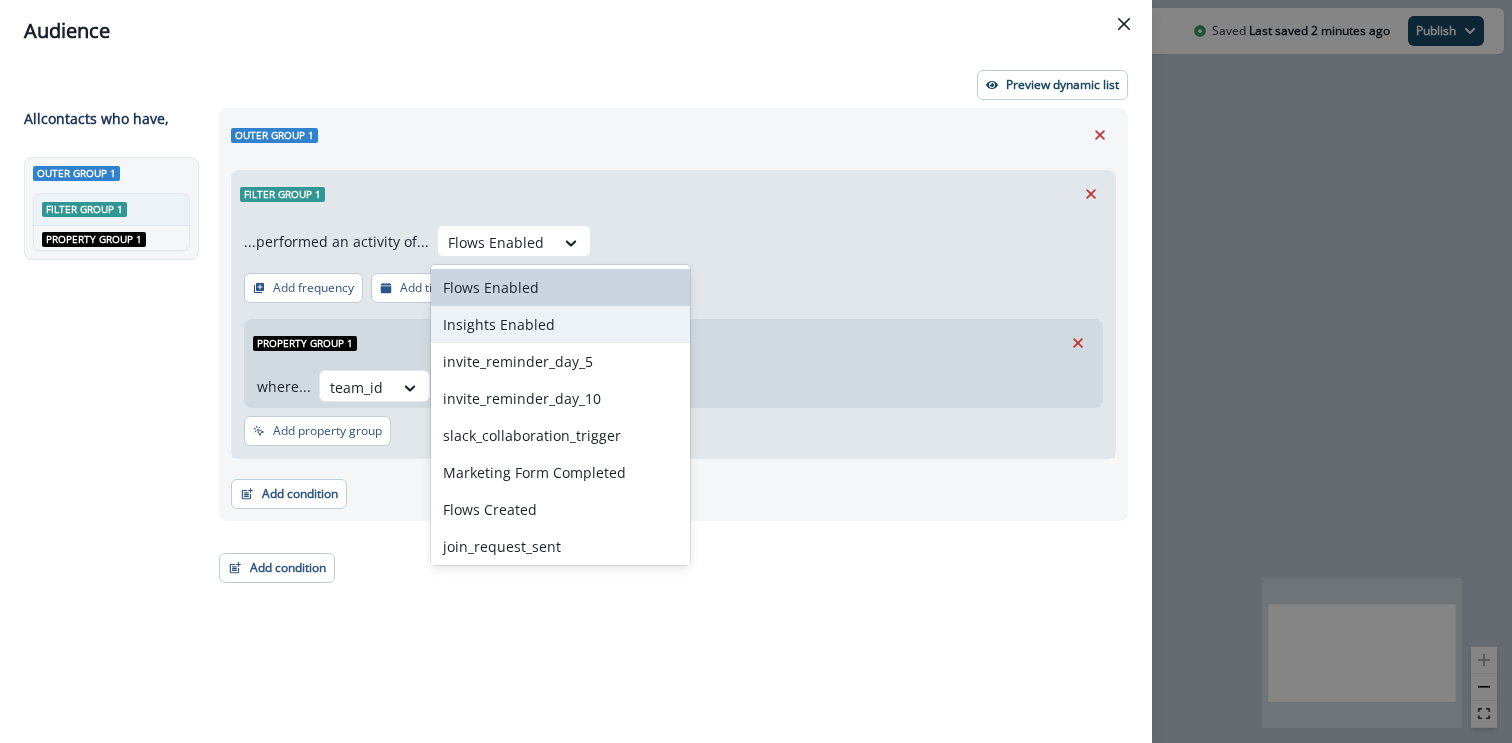 click on "Insights Enabled" at bounding box center [560, 324] 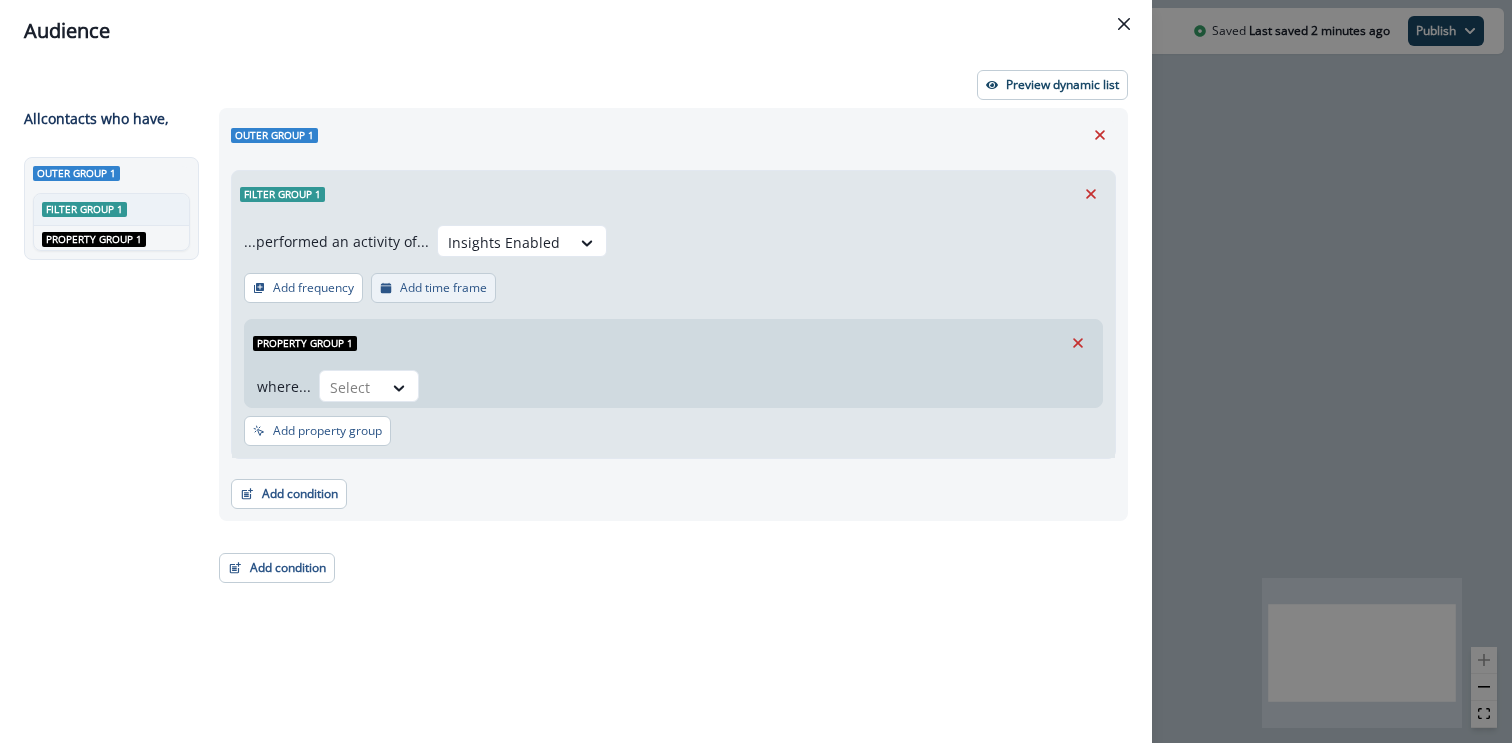 click on "Add time frame" at bounding box center (443, 288) 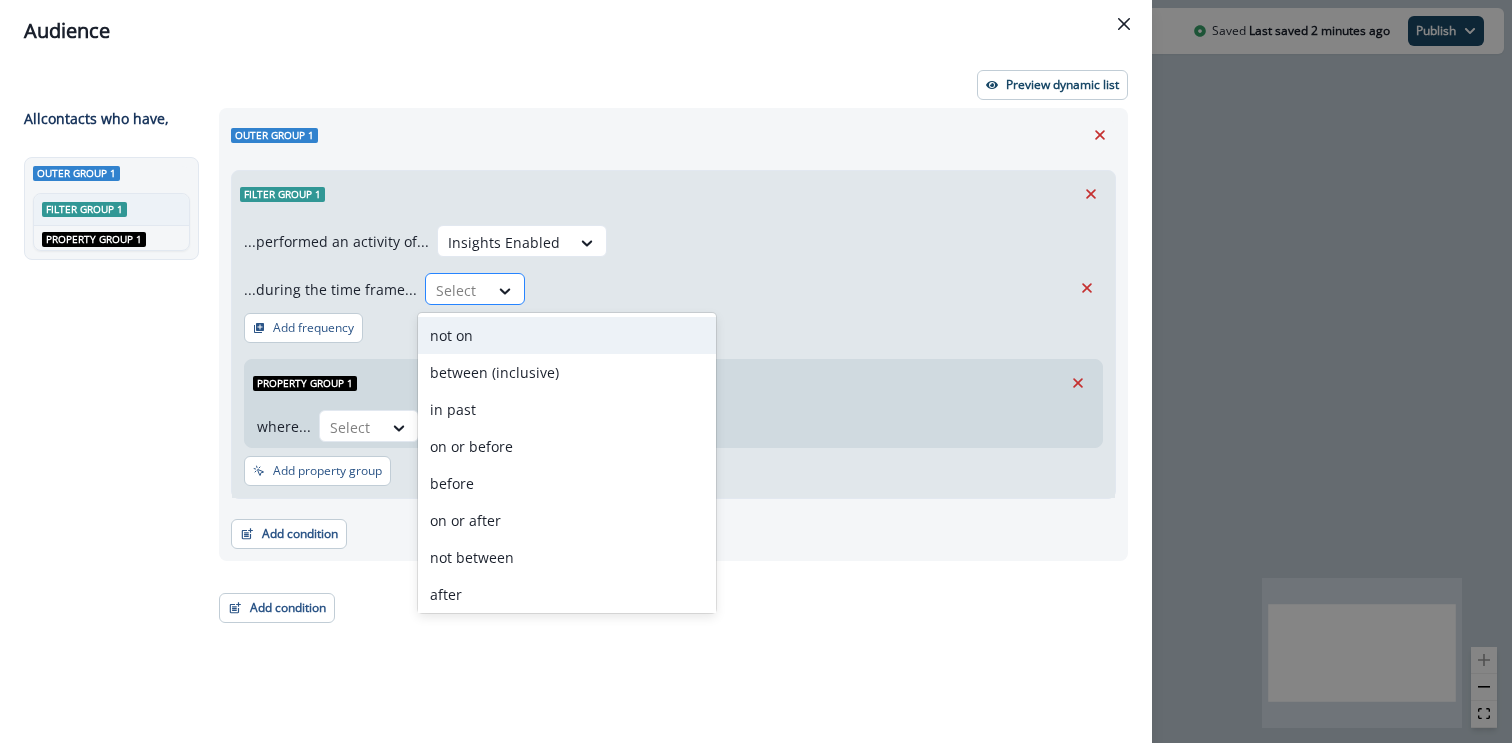 click on "Select" at bounding box center (457, 290) 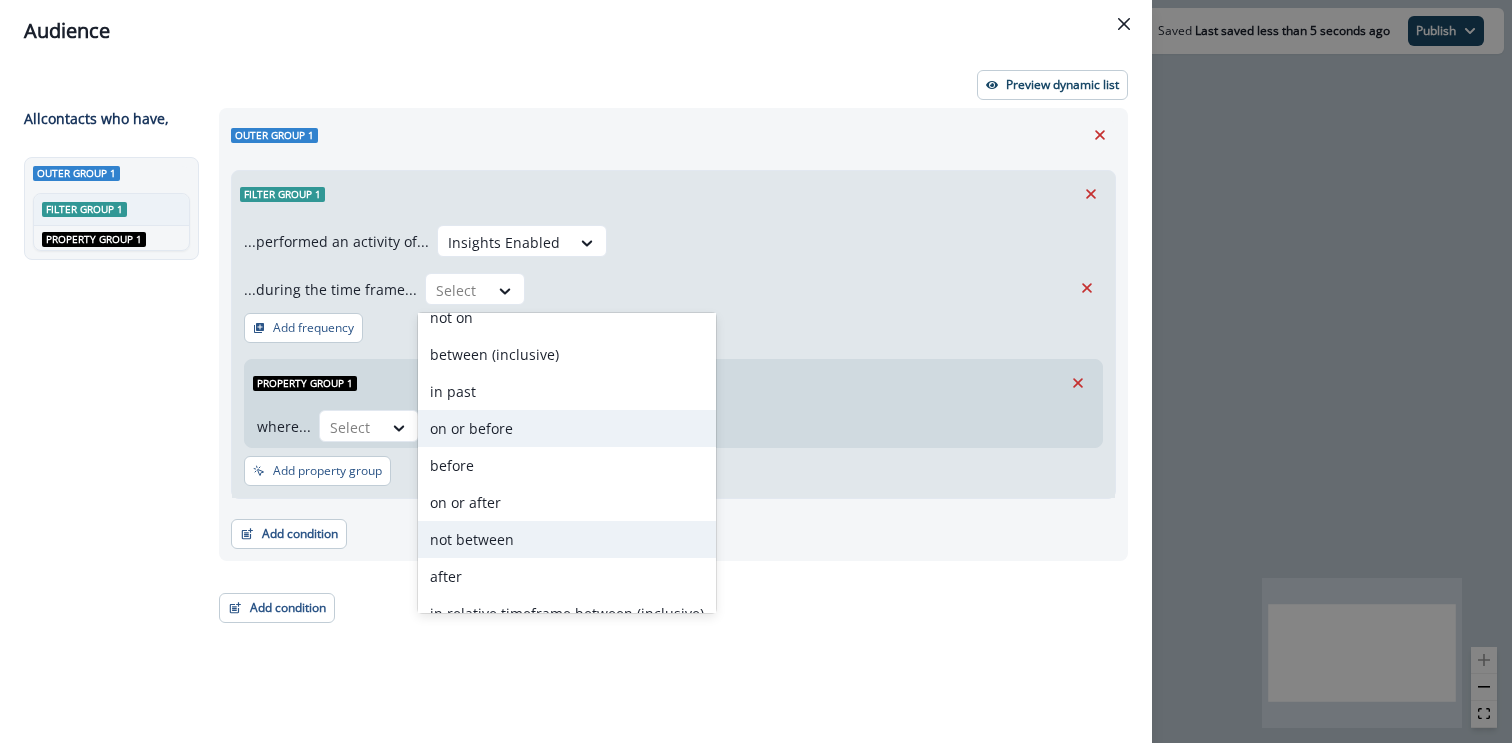 scroll, scrollTop: 0, scrollLeft: 0, axis: both 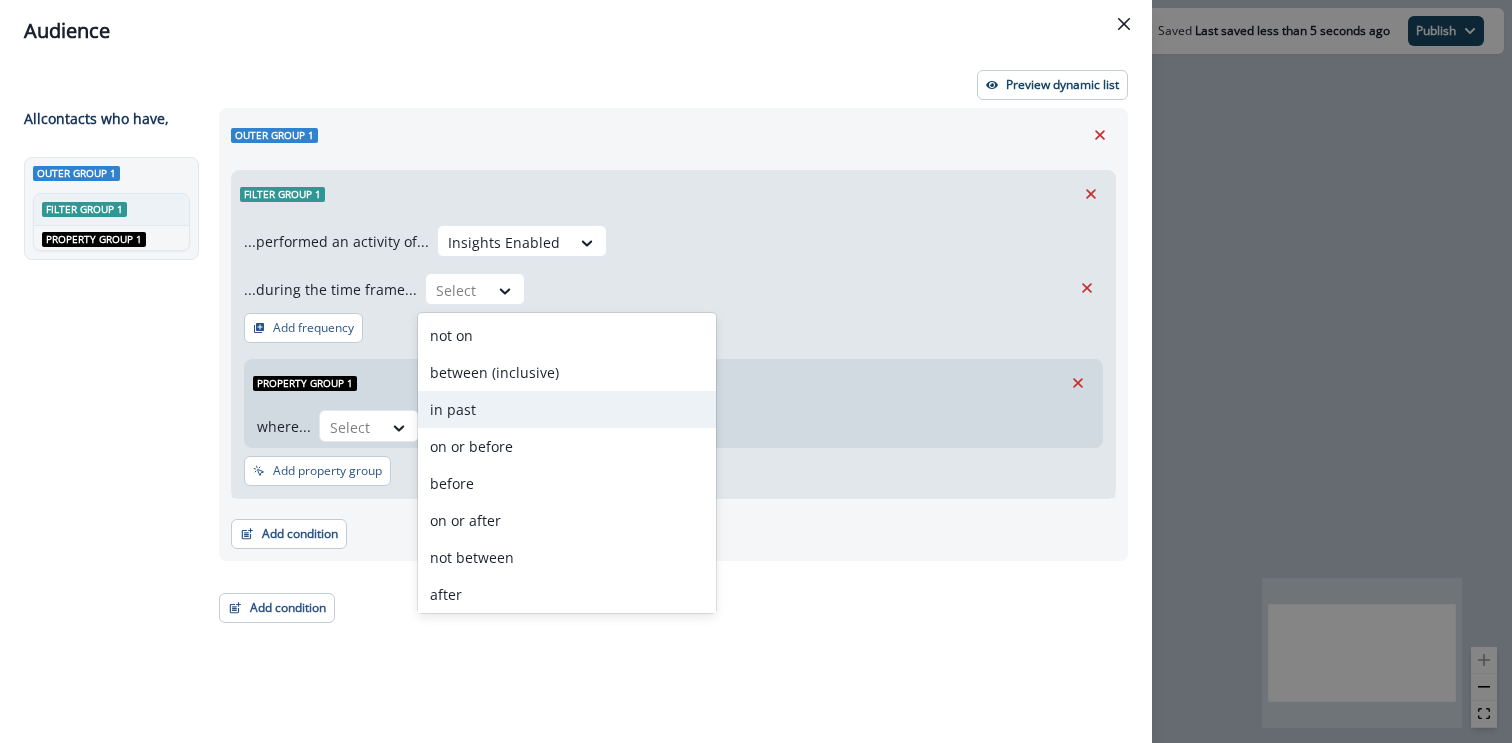 click on "in past" at bounding box center [567, 409] 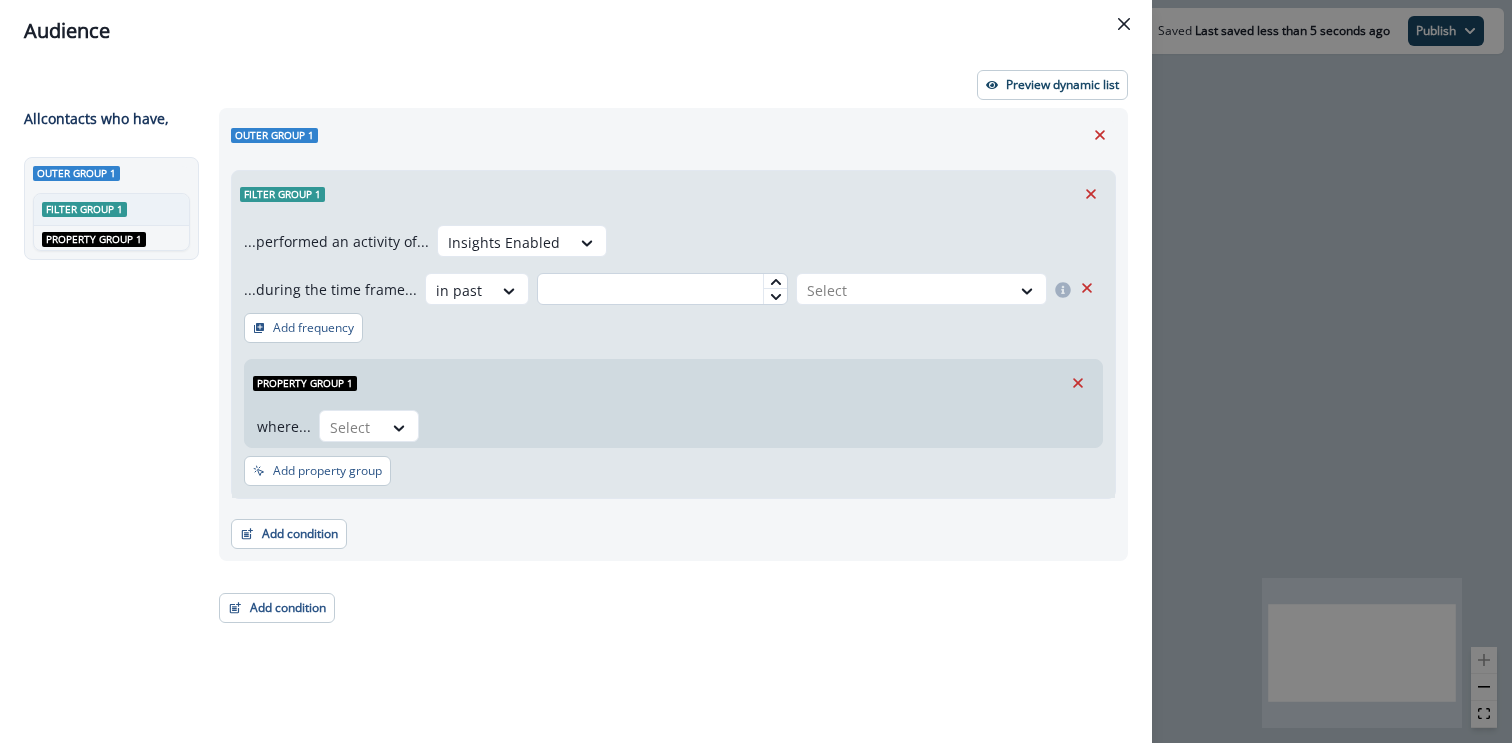 click at bounding box center [662, 289] 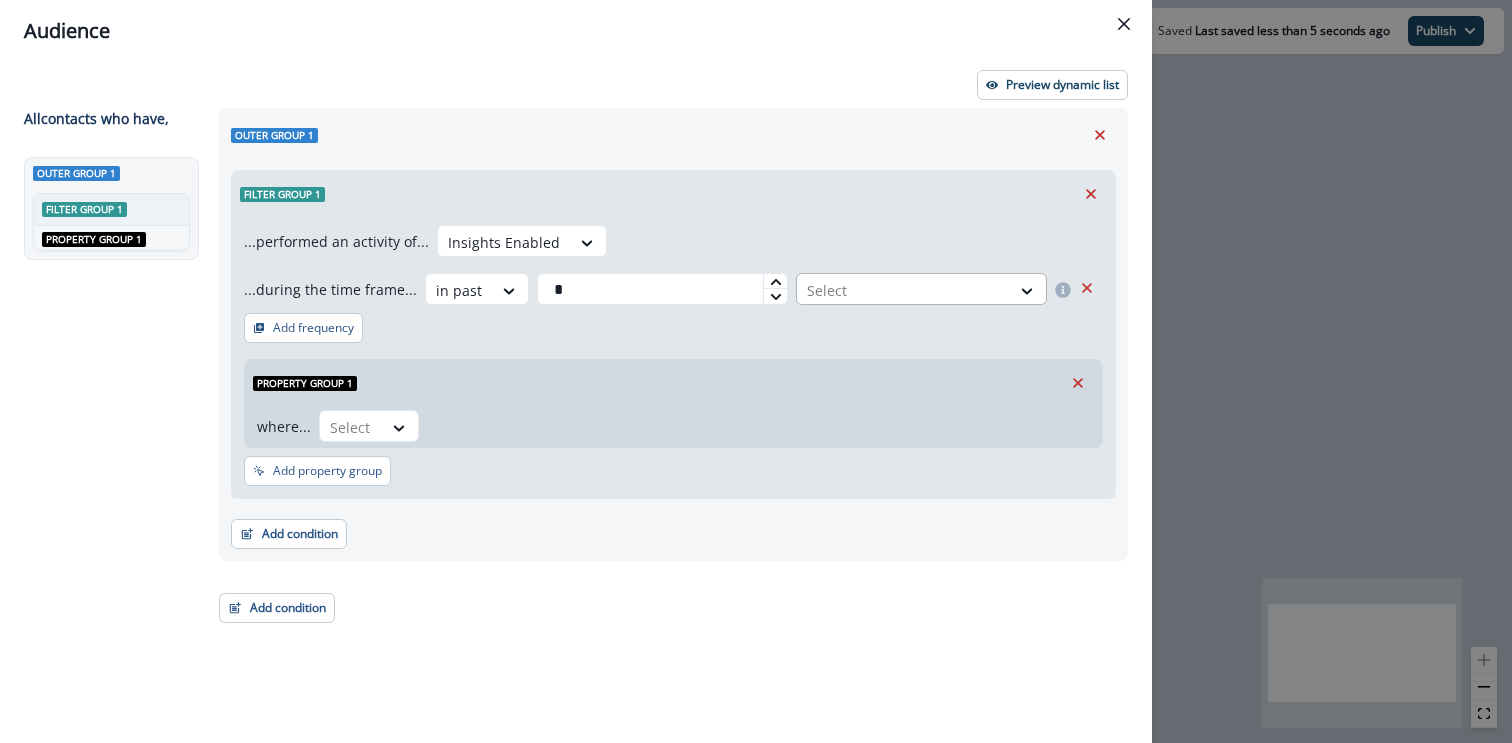 type on "*" 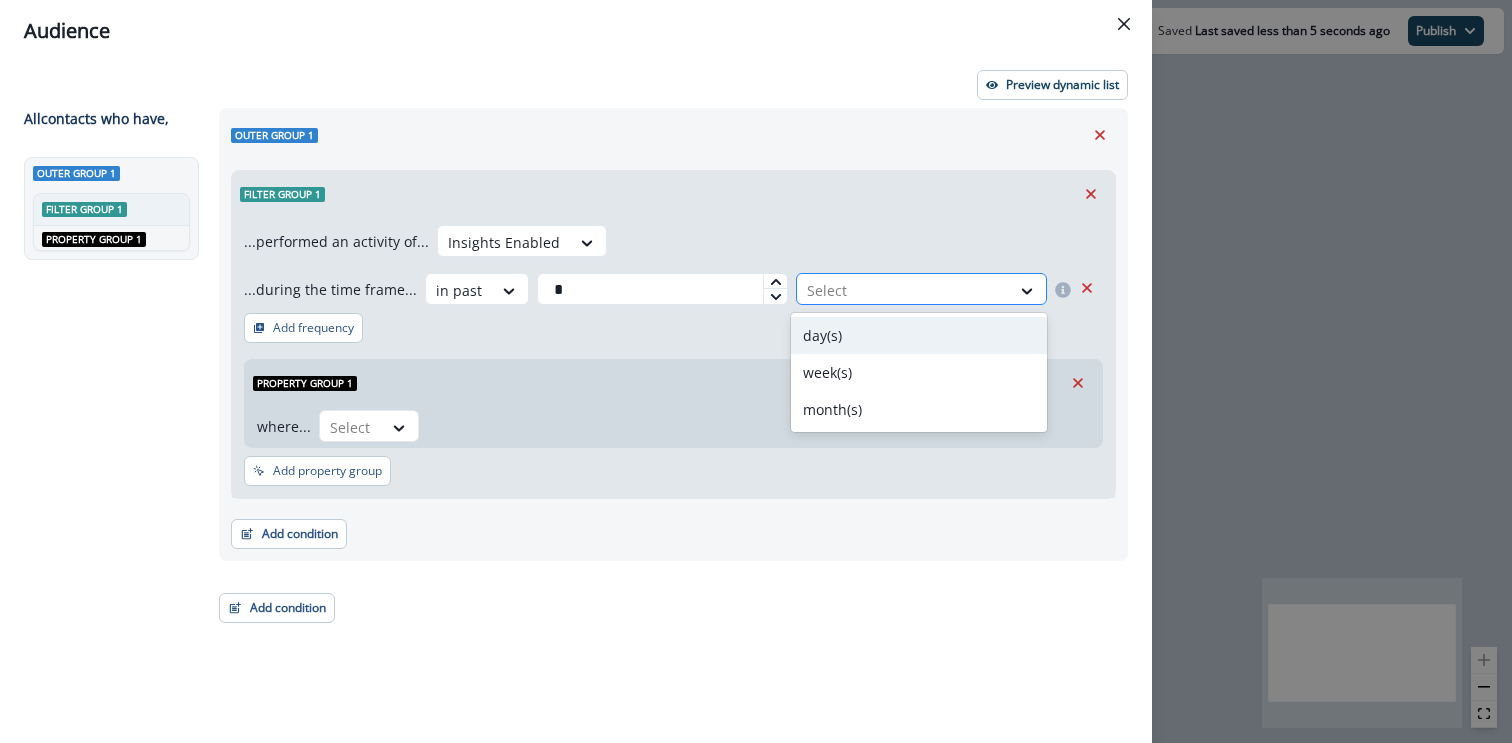click at bounding box center [903, 290] 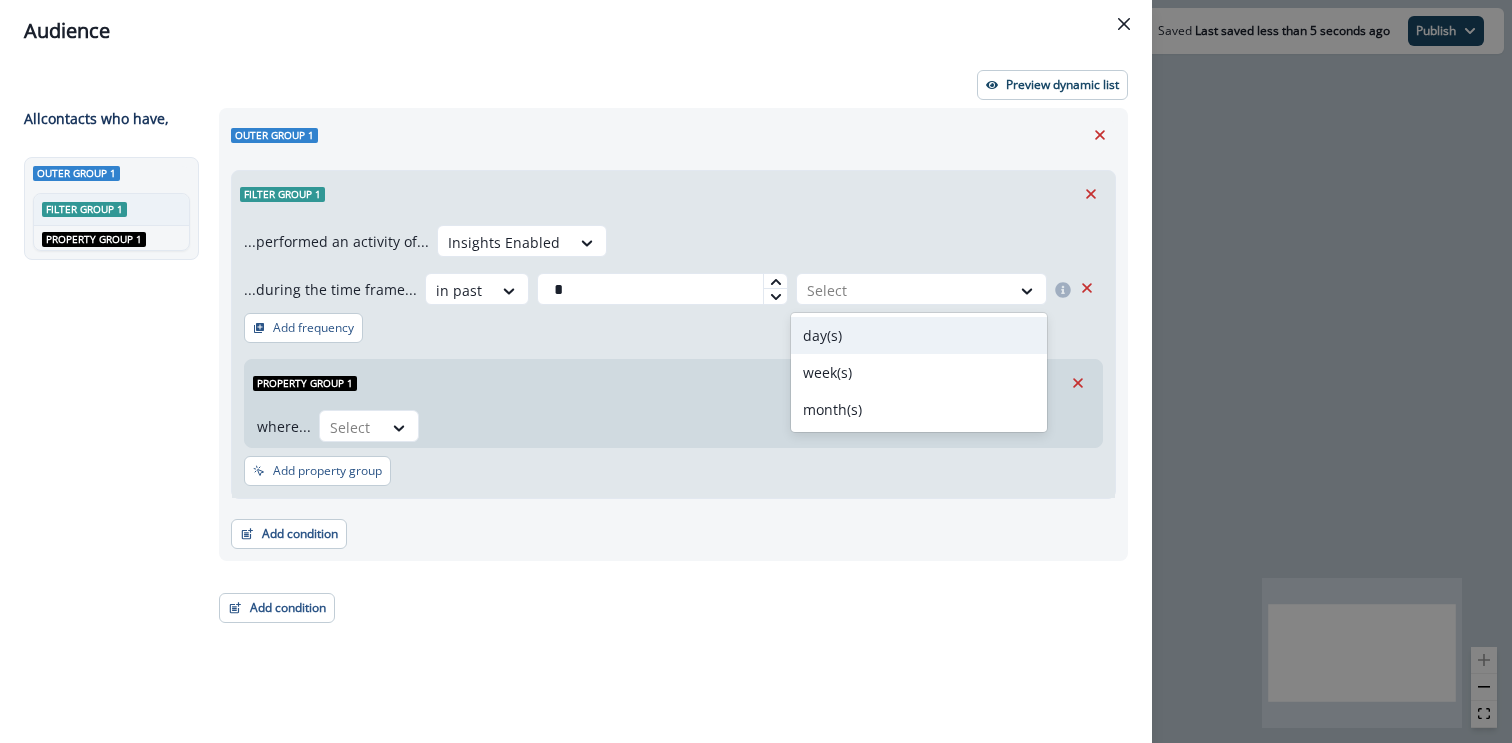 click on "day(s)" at bounding box center (919, 335) 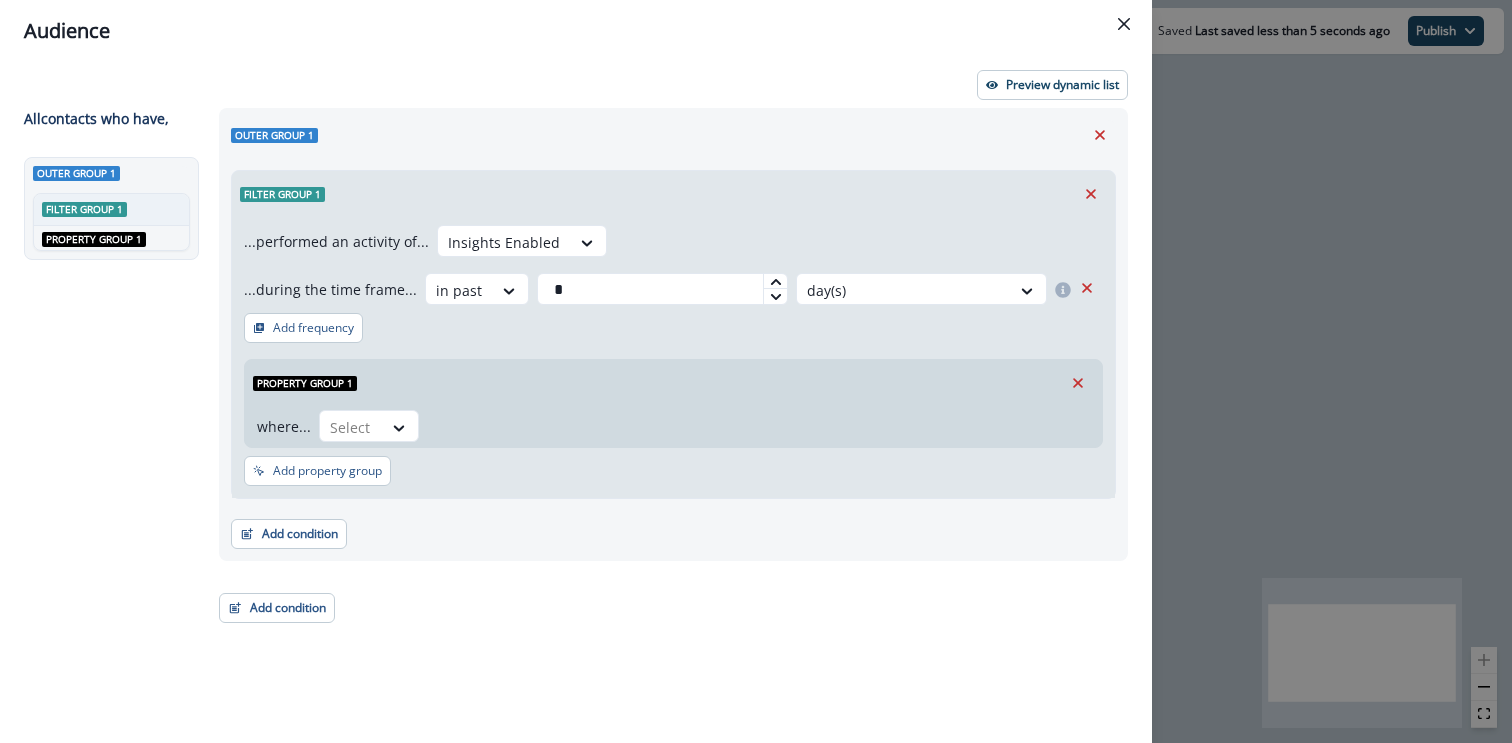 click on "...performed an activity of... Insights Enabled ...during the time frame... in past * option day(s), selected. day(s)" at bounding box center [673, 265] 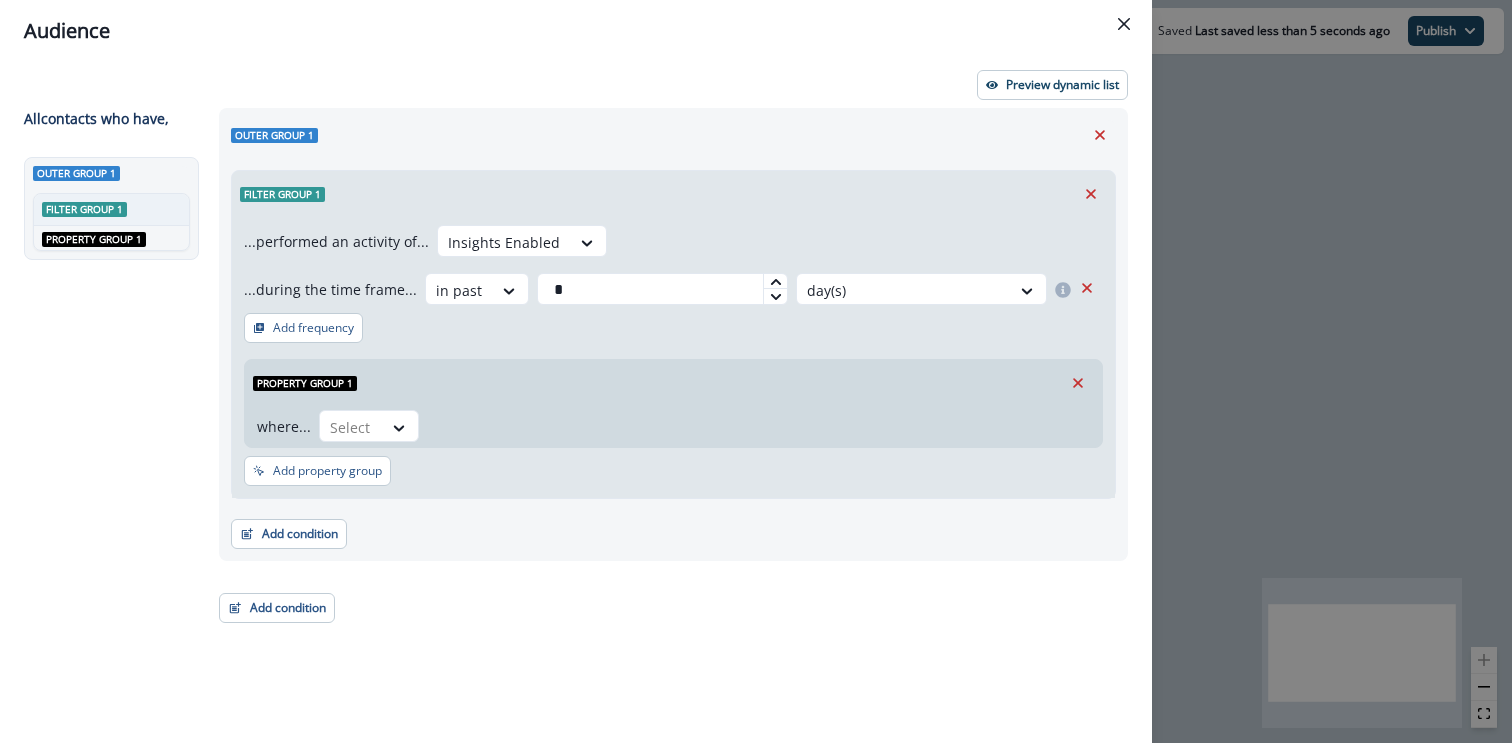 click on "Filter group 1" at bounding box center (673, 194) 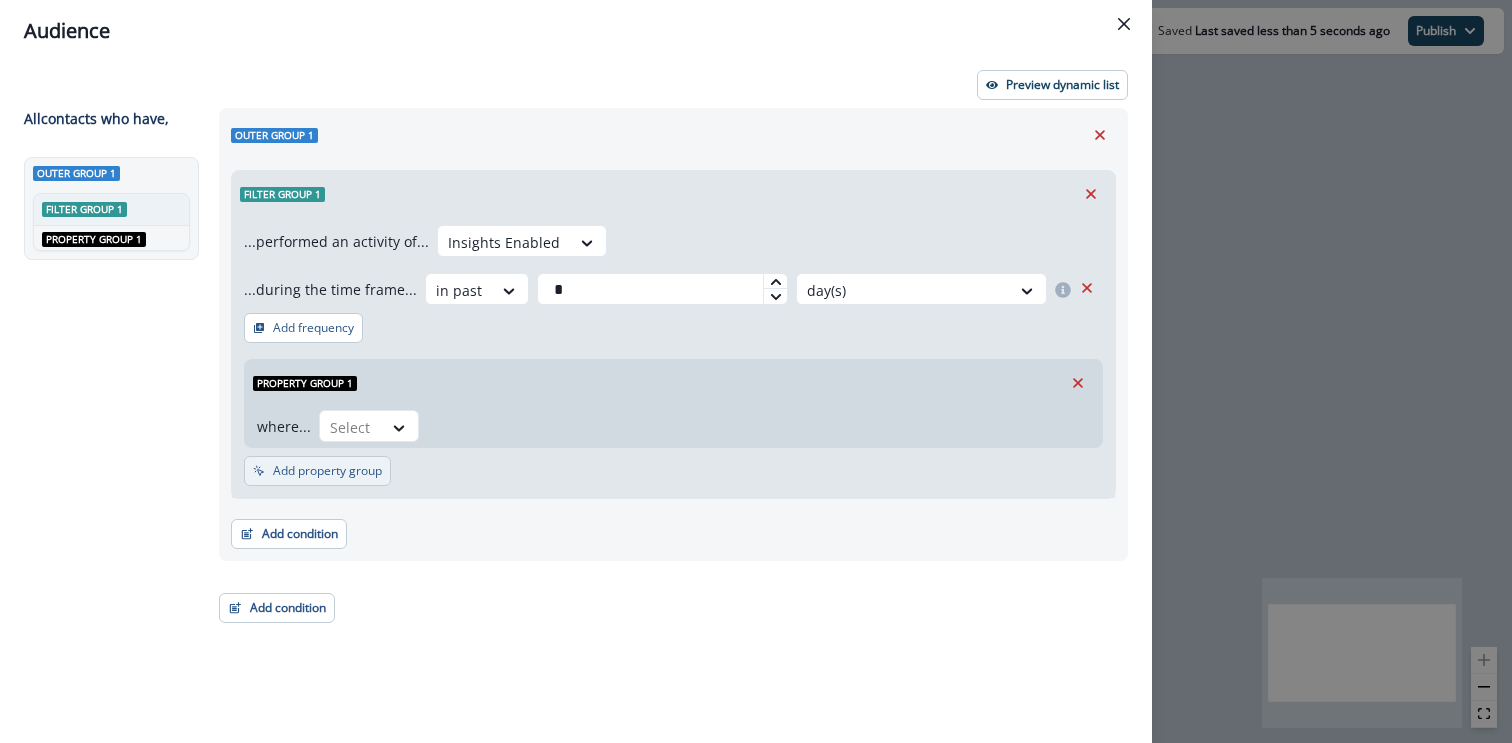 click on "Add property group" at bounding box center [327, 471] 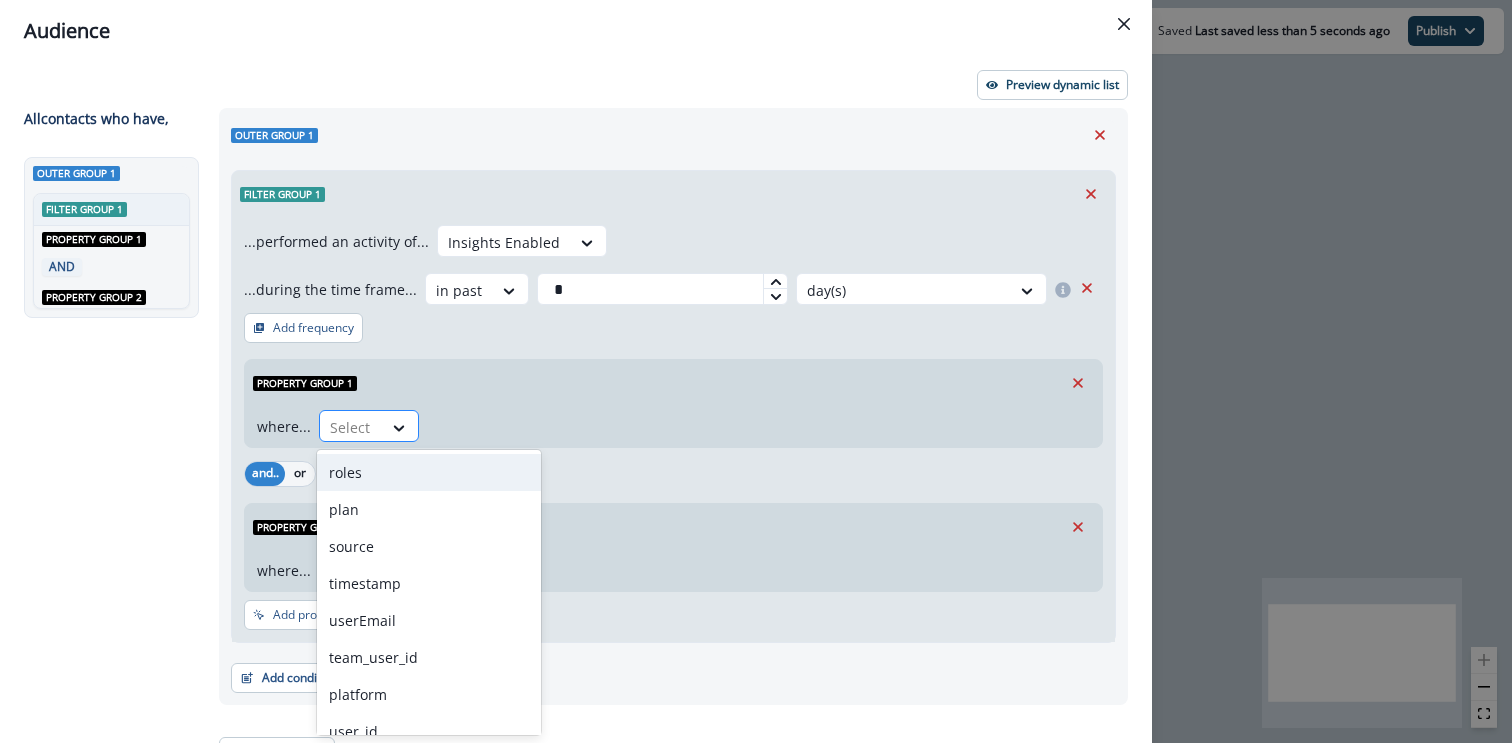 click at bounding box center (351, 427) 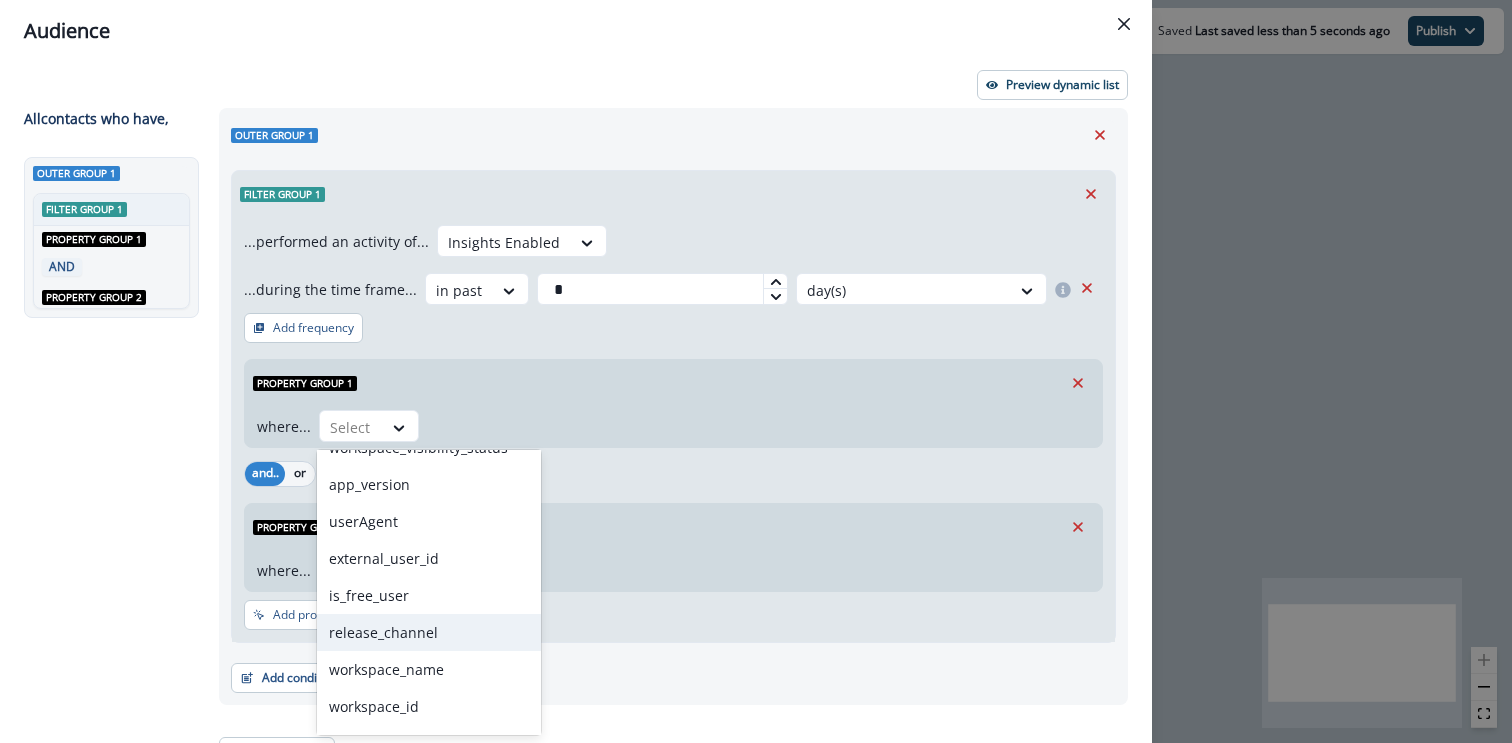scroll, scrollTop: 648, scrollLeft: 0, axis: vertical 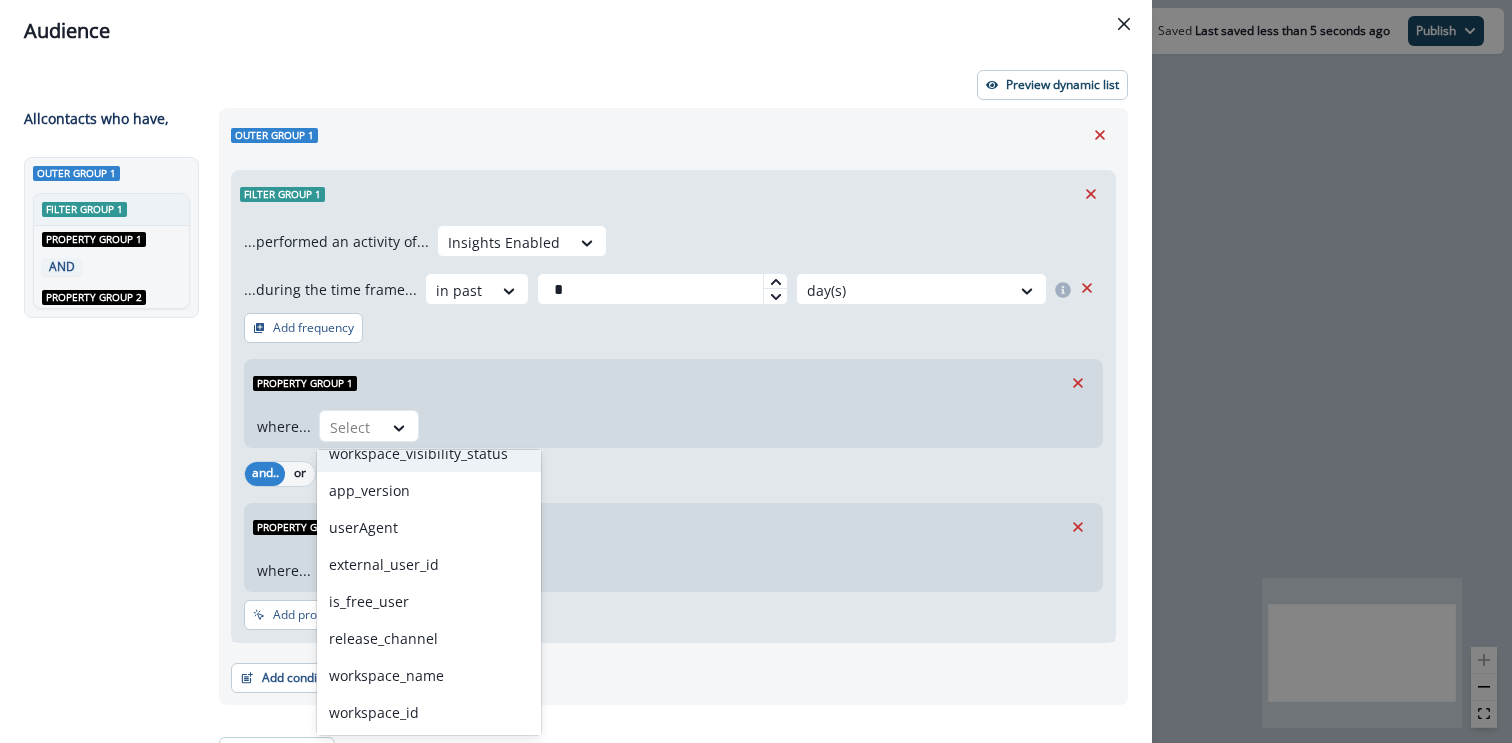 click on "where... workspace_visibility_status, 18 of 27. 27 results available. Use Up and Down to choose options, press Enter to select the currently focused option, press Escape to exit the menu, press Tab to select the option and exit the menu. Select" at bounding box center (669, 426) 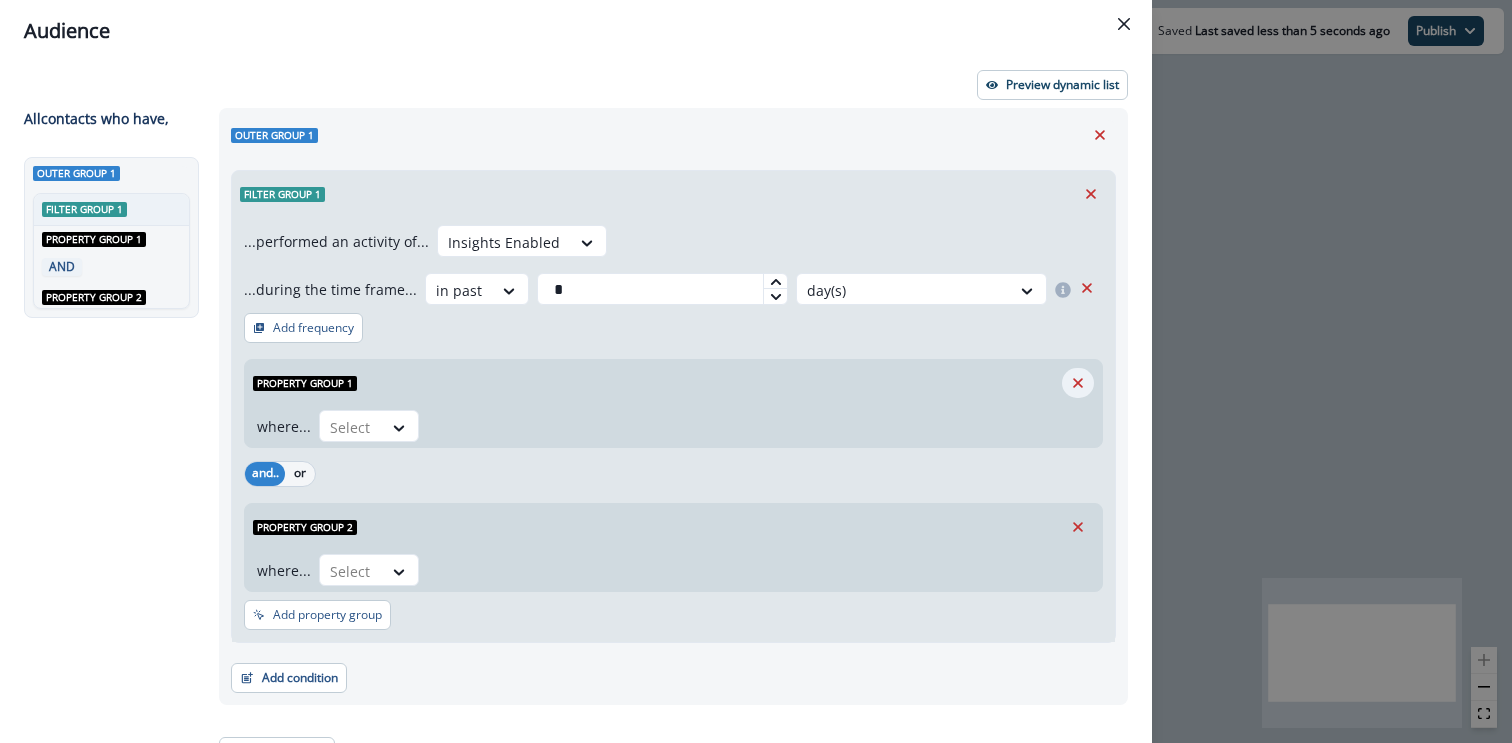 click at bounding box center (1078, 383) 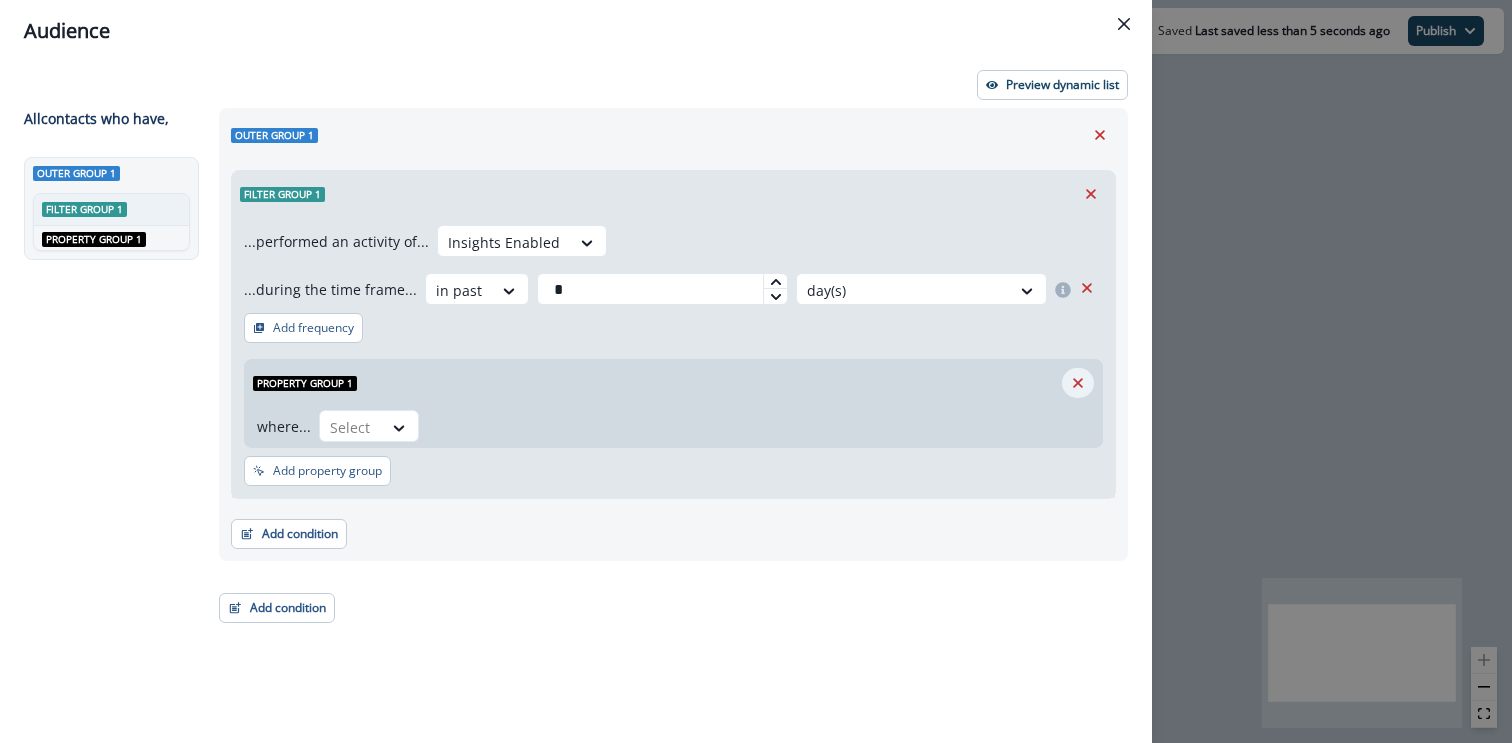 click 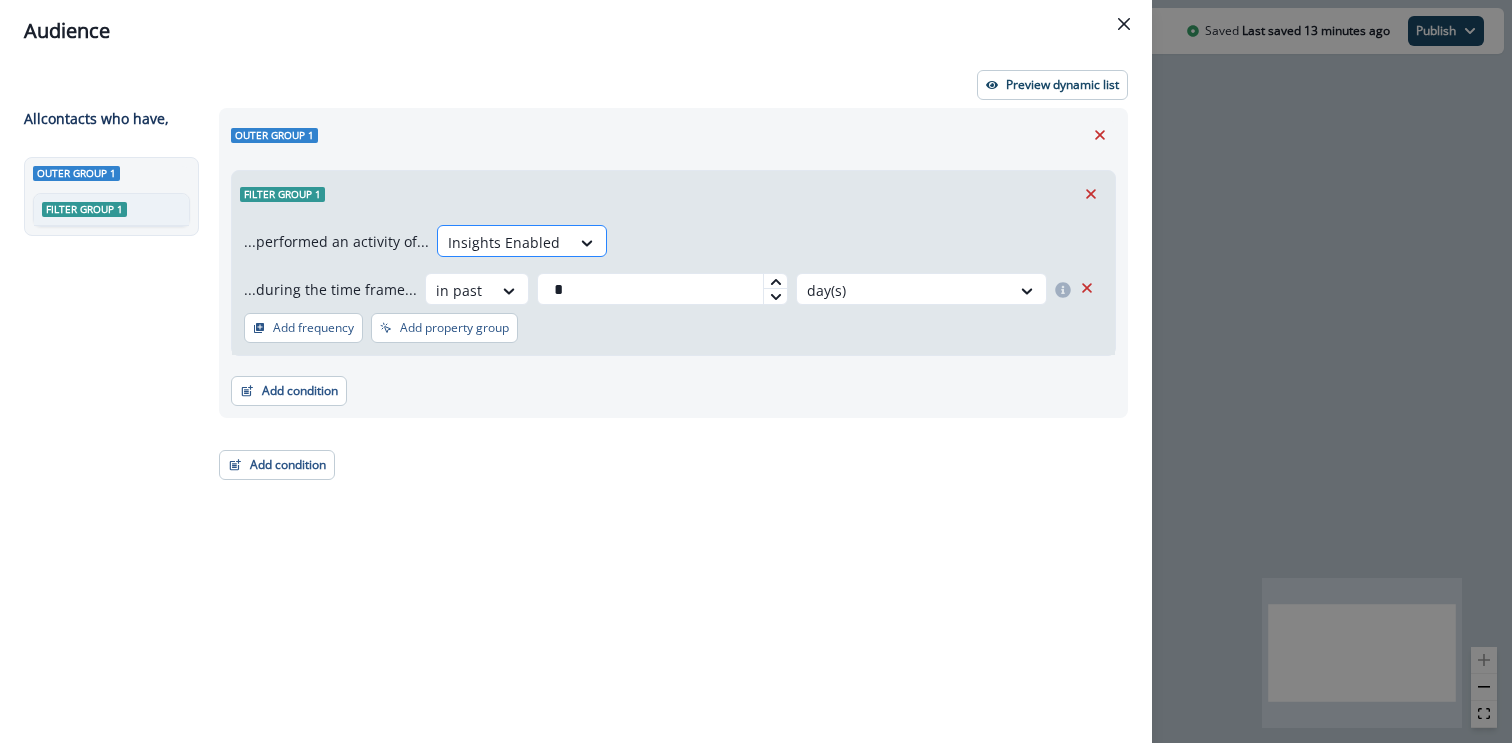 click at bounding box center (504, 242) 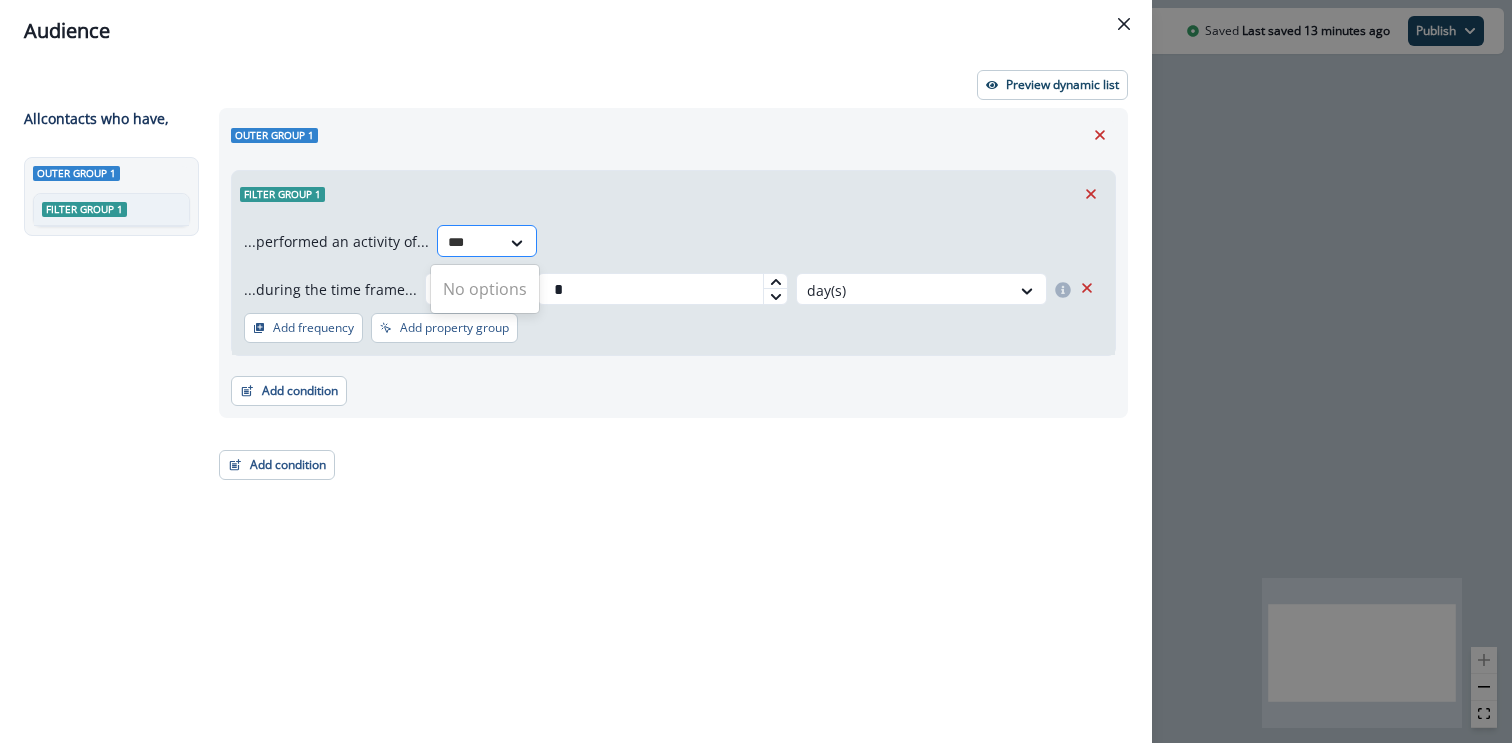 type on "****" 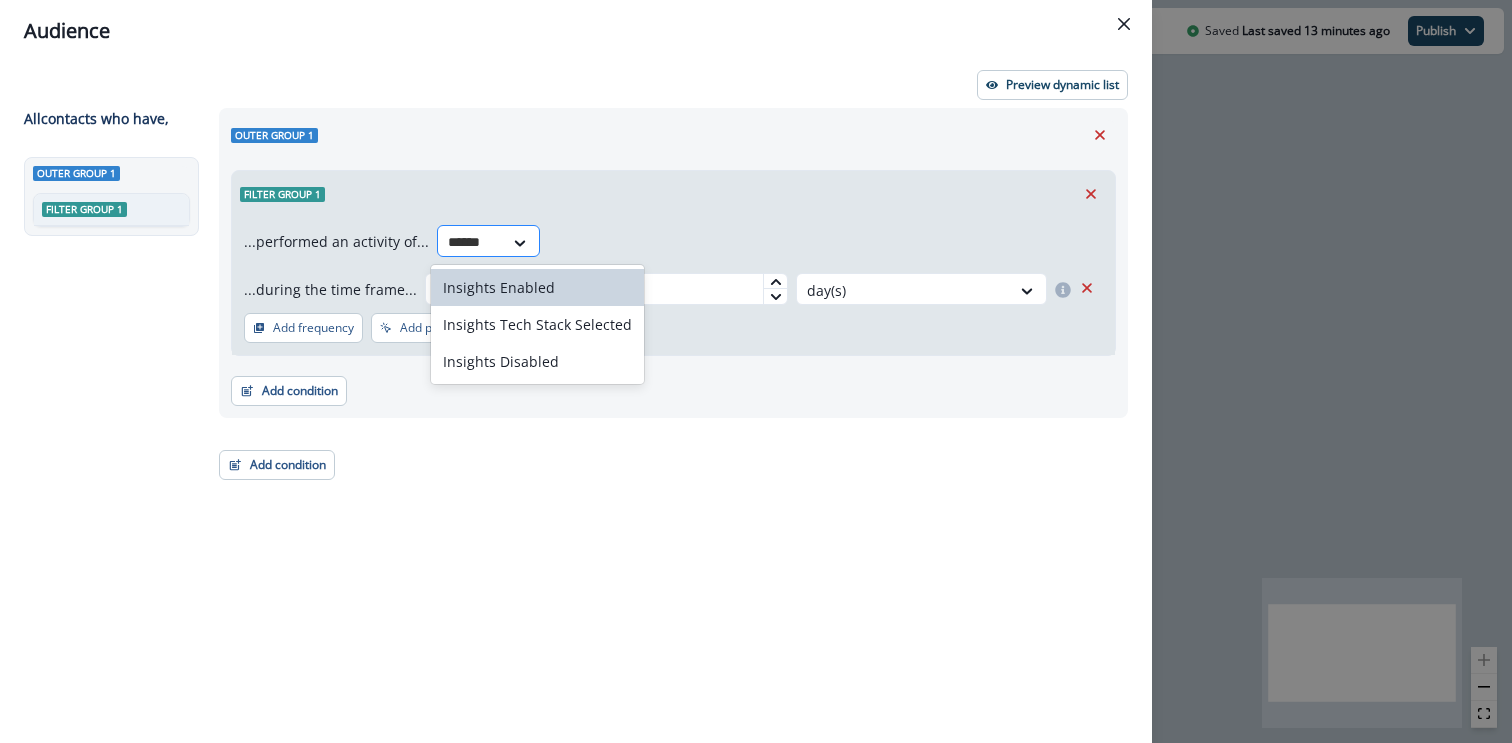 type on "*******" 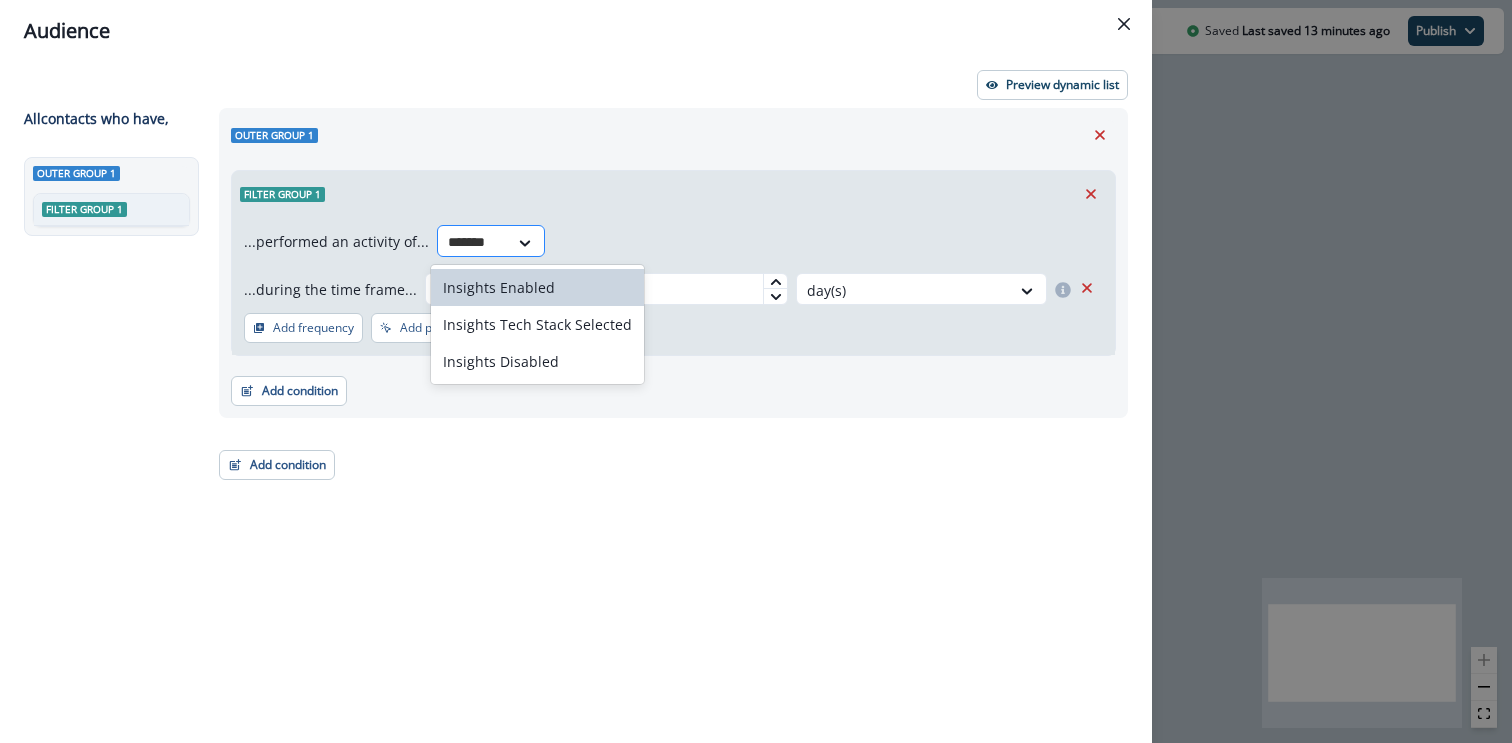 type 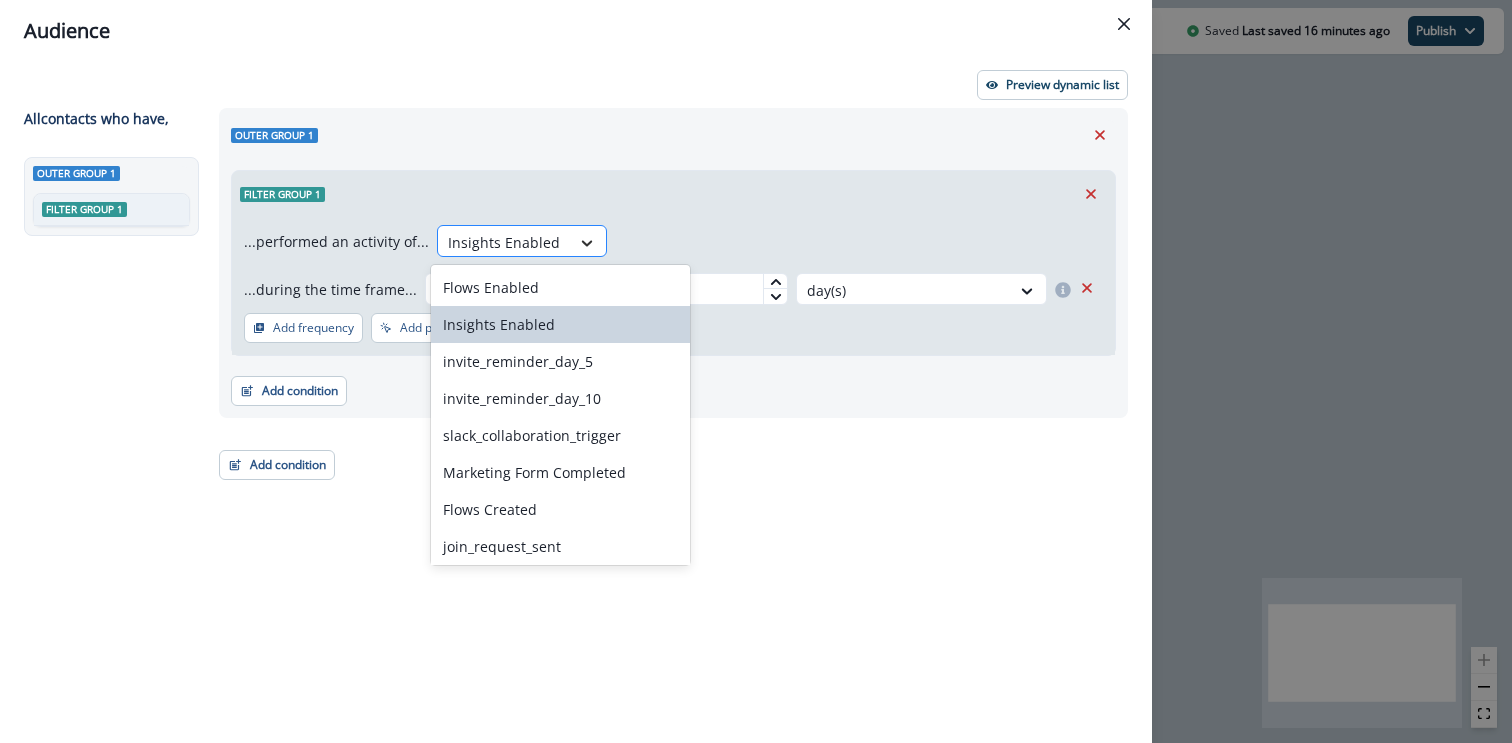 click at bounding box center (587, 243) 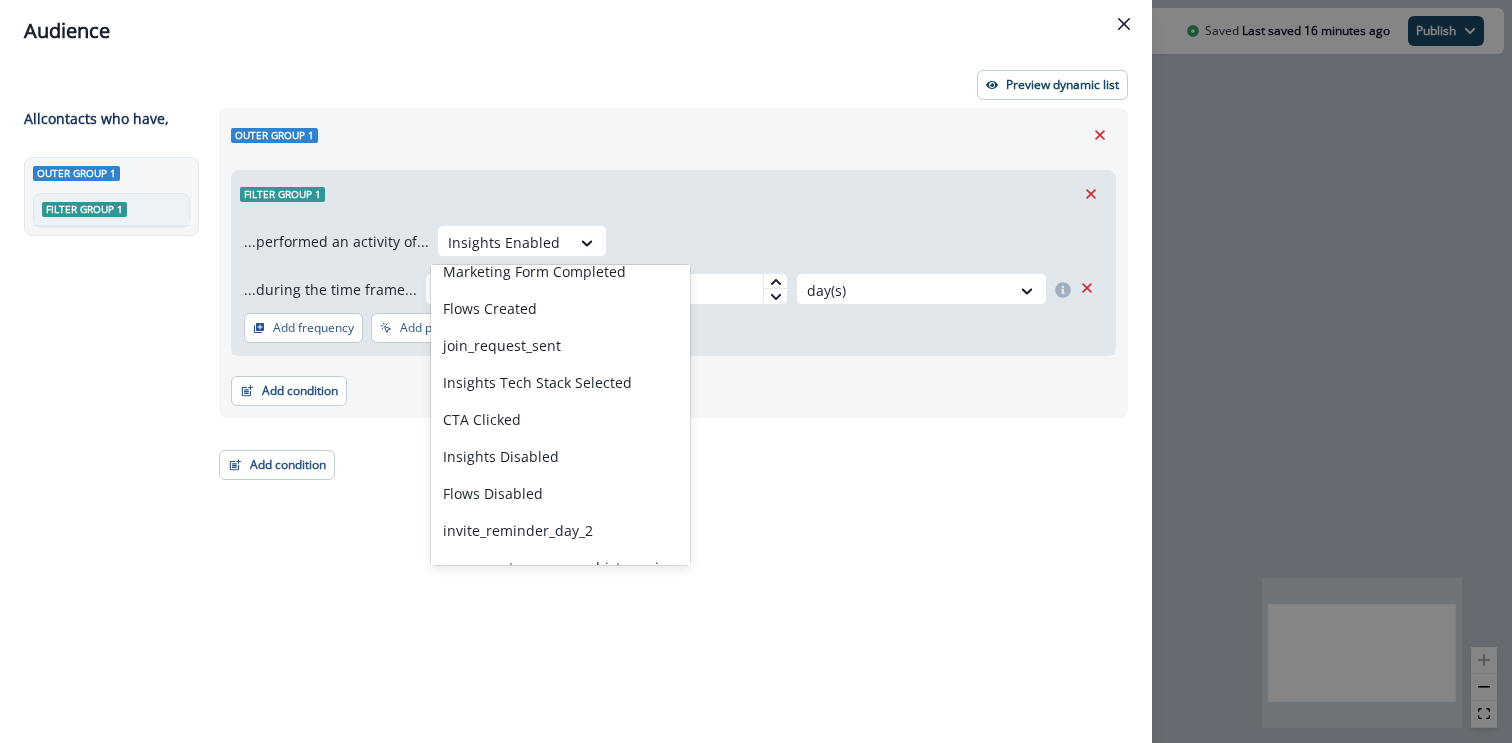 scroll, scrollTop: 226, scrollLeft: 0, axis: vertical 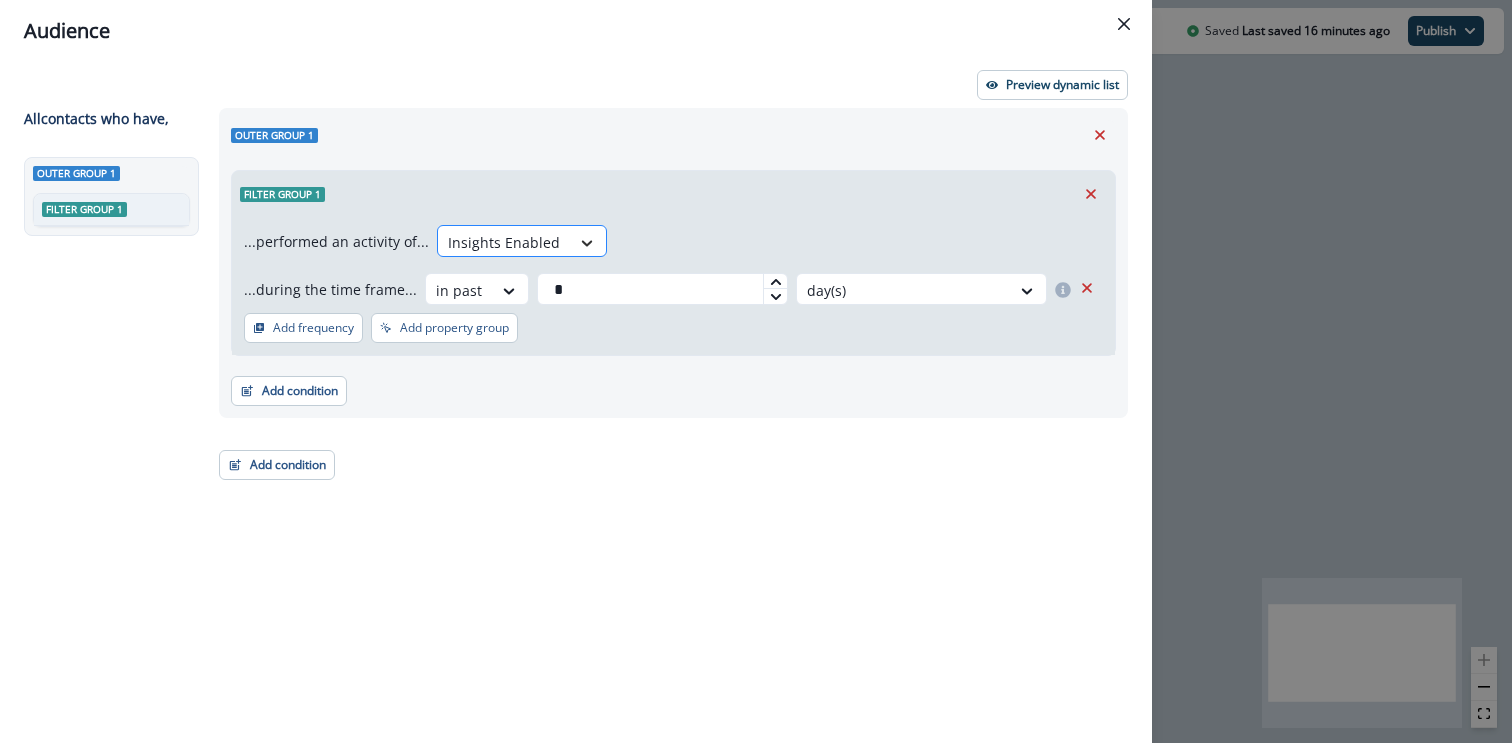 click 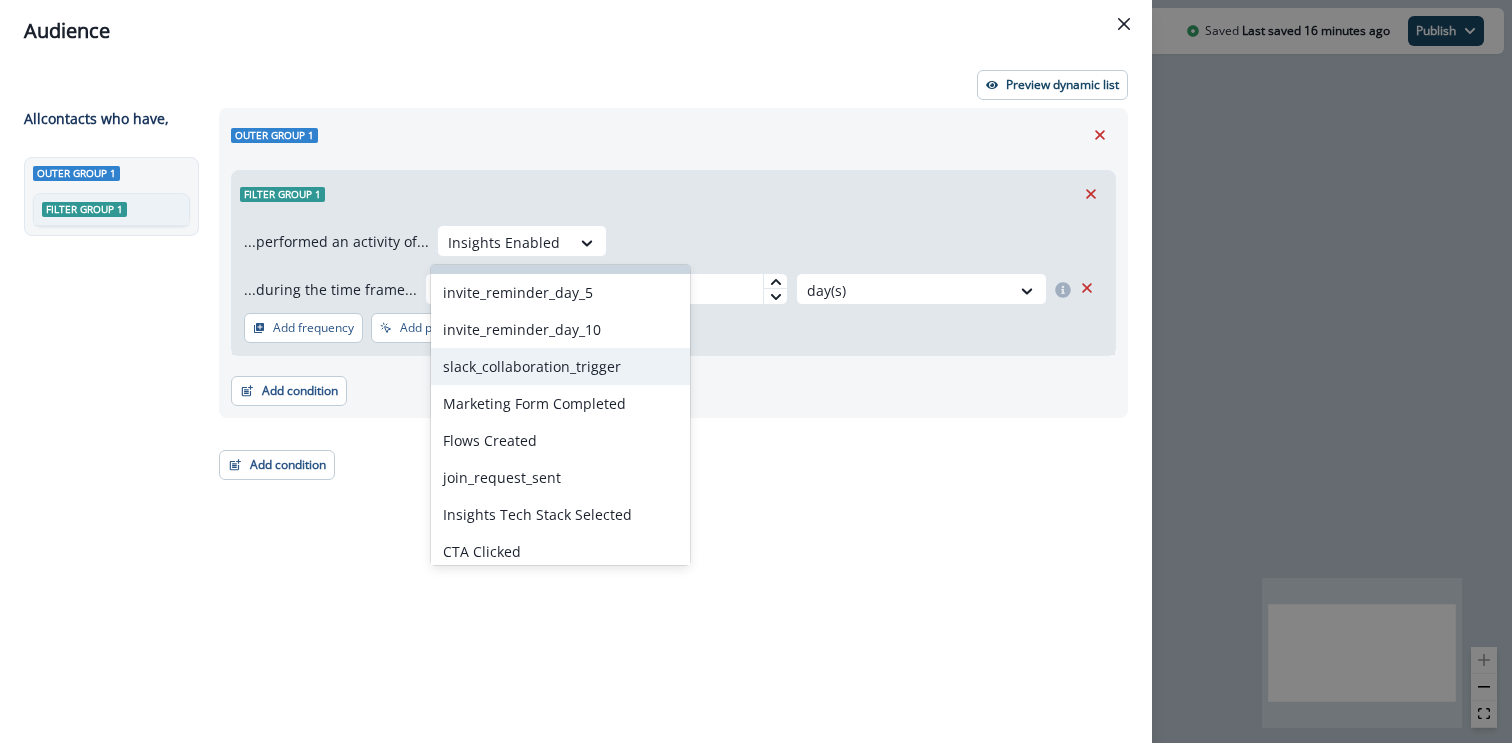 scroll, scrollTop: 226, scrollLeft: 0, axis: vertical 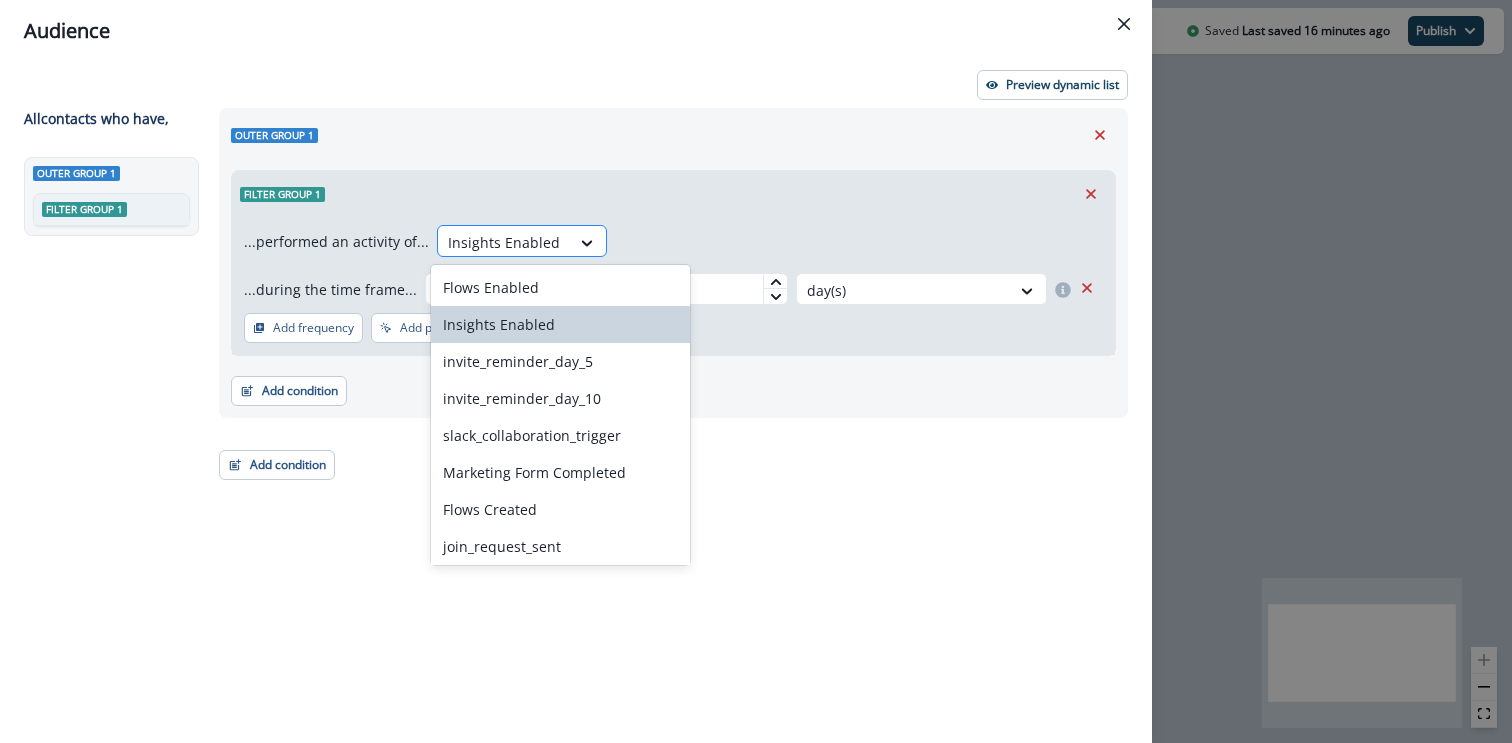 click at bounding box center [504, 242] 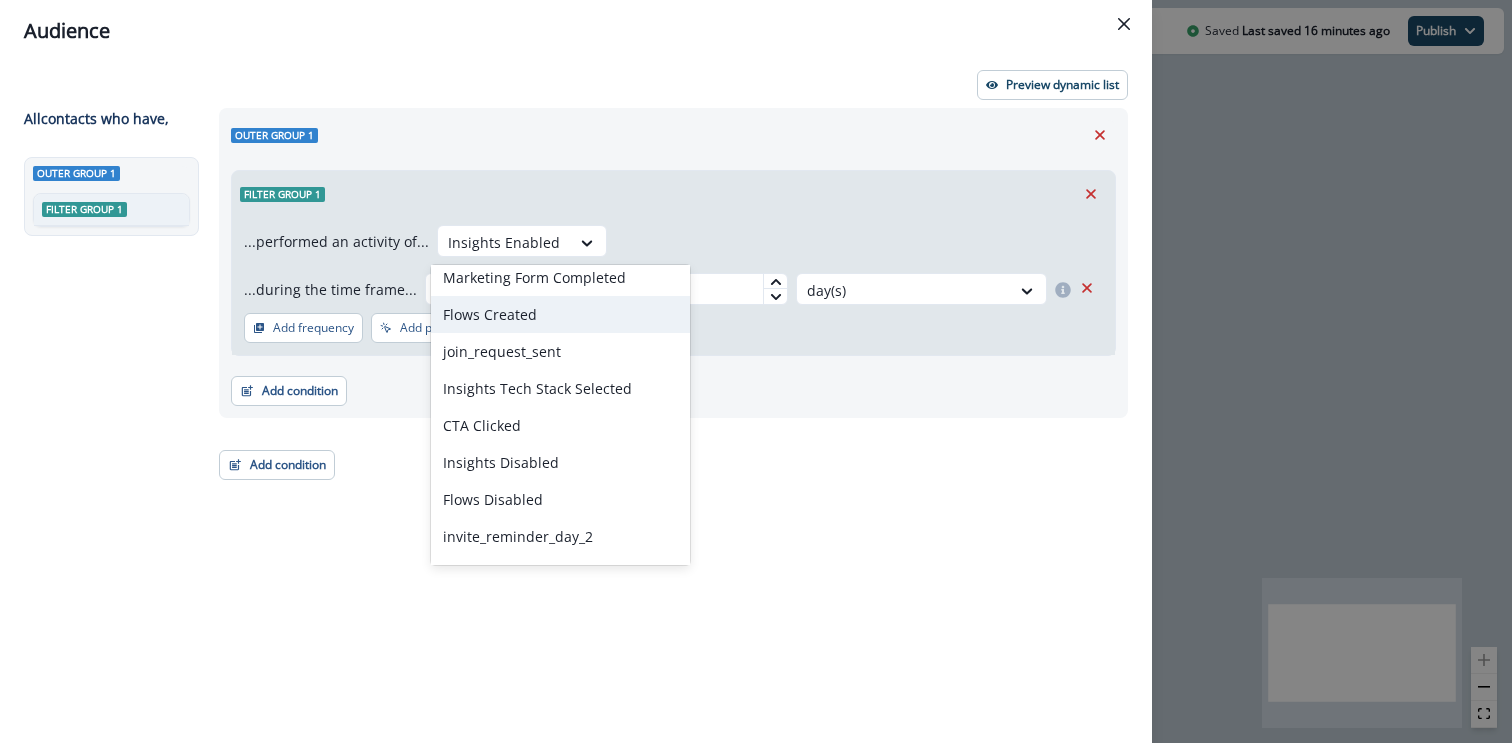scroll, scrollTop: 226, scrollLeft: 0, axis: vertical 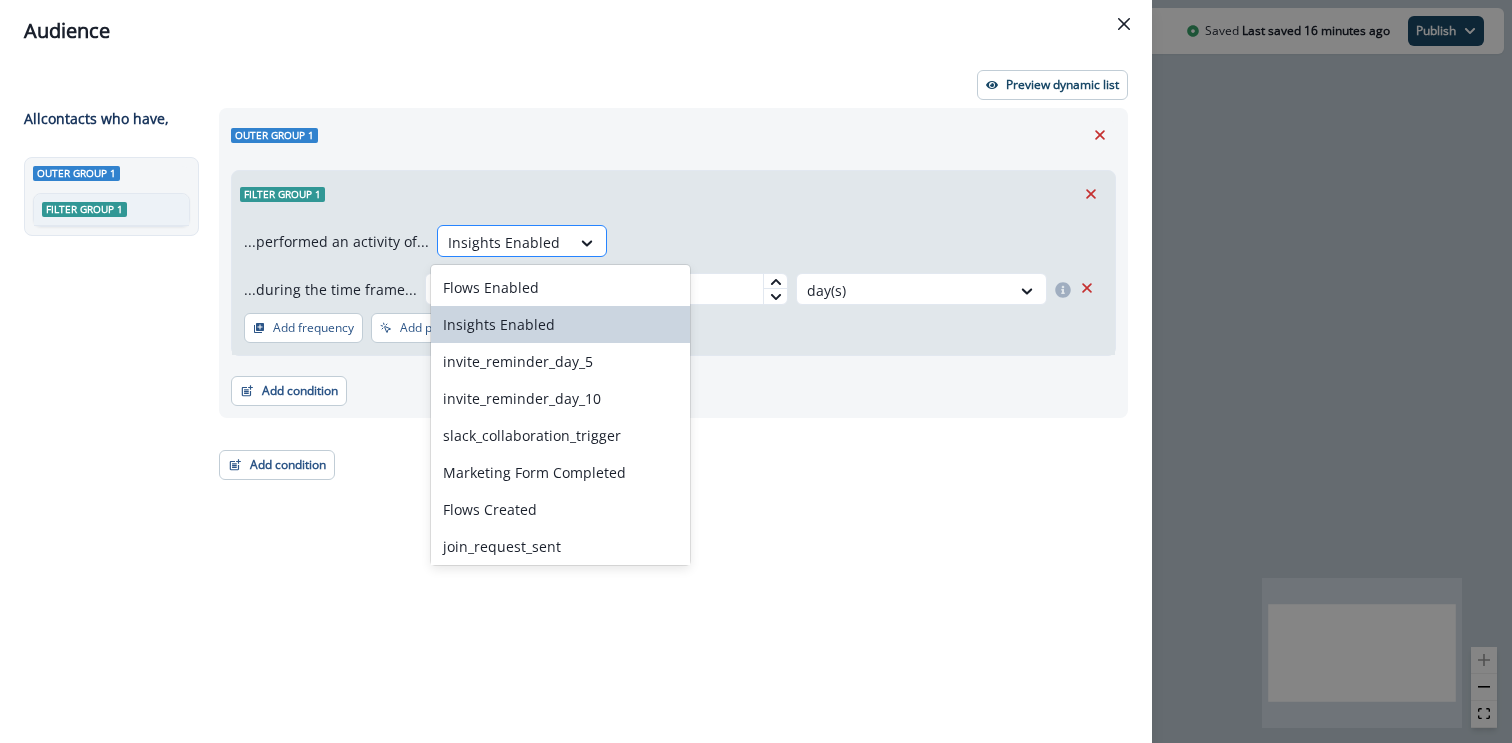 click at bounding box center (504, 242) 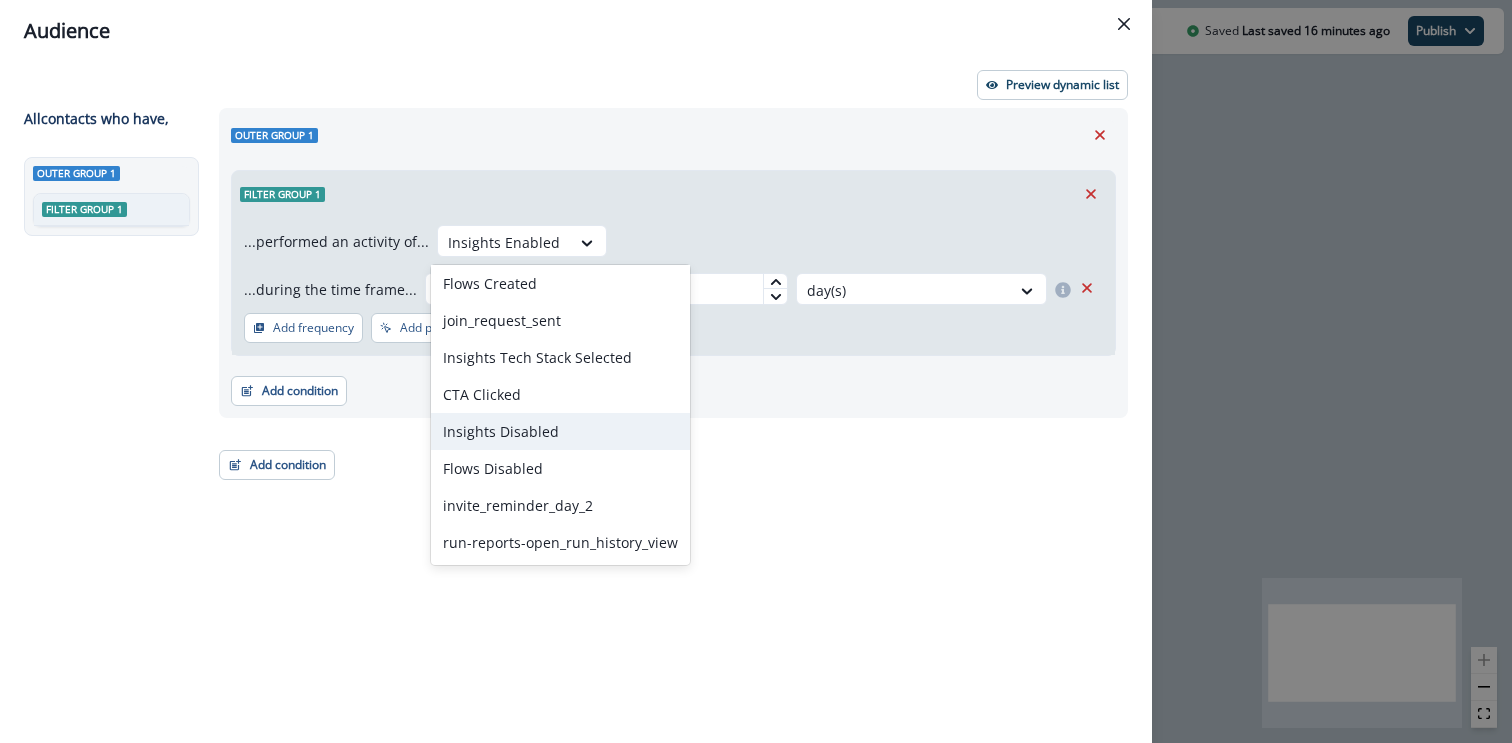 scroll, scrollTop: 0, scrollLeft: 0, axis: both 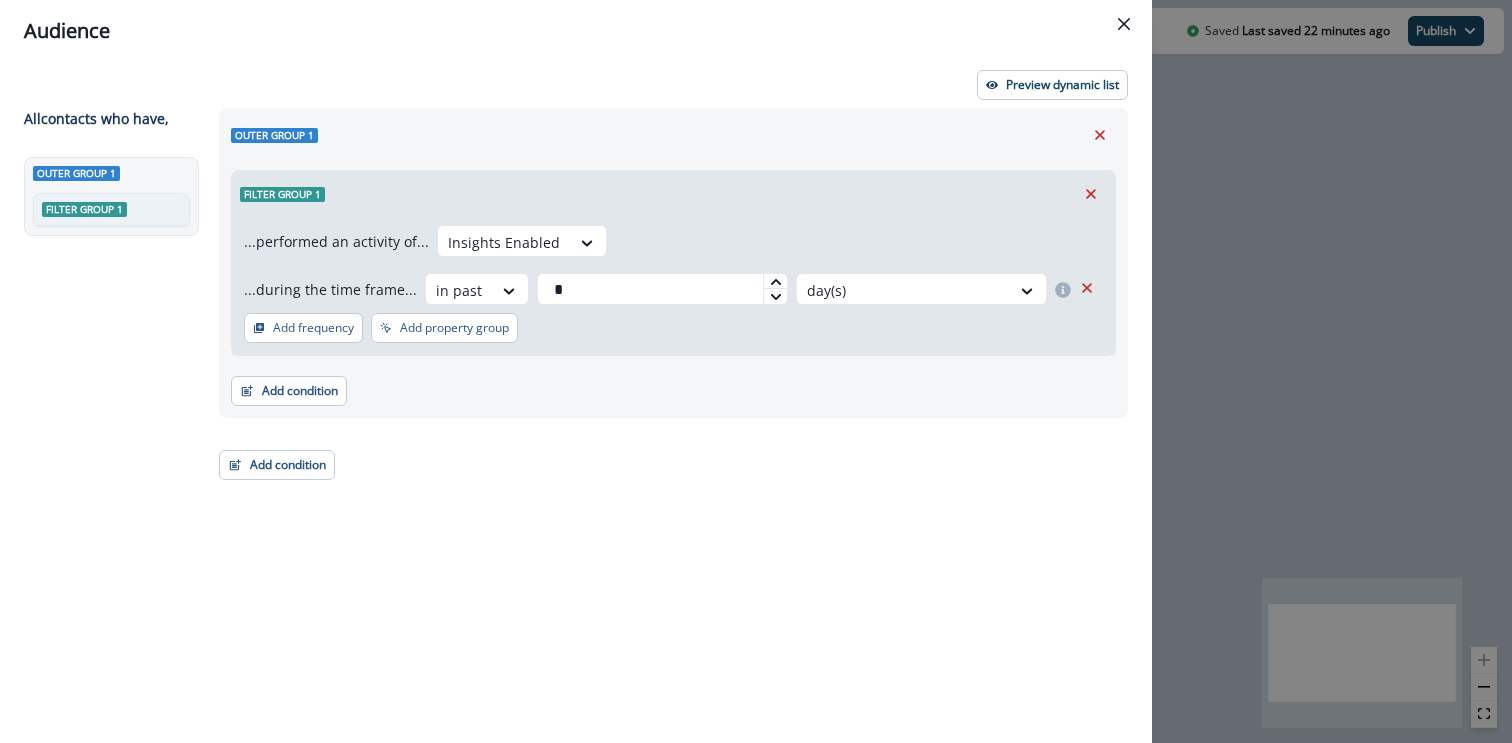 click on "Audience Preview dynamic list All  contact s who have, Outer group 1 Filter group 1 Outer group 1 Filter group 1 ...performed an activity of... option Insights Enabled, selected. Select is focused ,type to refine list, press Down to open the menu,  Insights Enabled ...during the time frame... in past * day(s) Add frequency Add property group Add property group Add condition Contact properties A person property Performed a product event Performed a marketing activity Performed a web activity List membership Salesforce campaign membership Add condition Contact properties A person property Performed a product event Performed a marketing activity Performed a web activity List membership Salesforce campaign membership Grouped properties Account members" at bounding box center (756, 371) 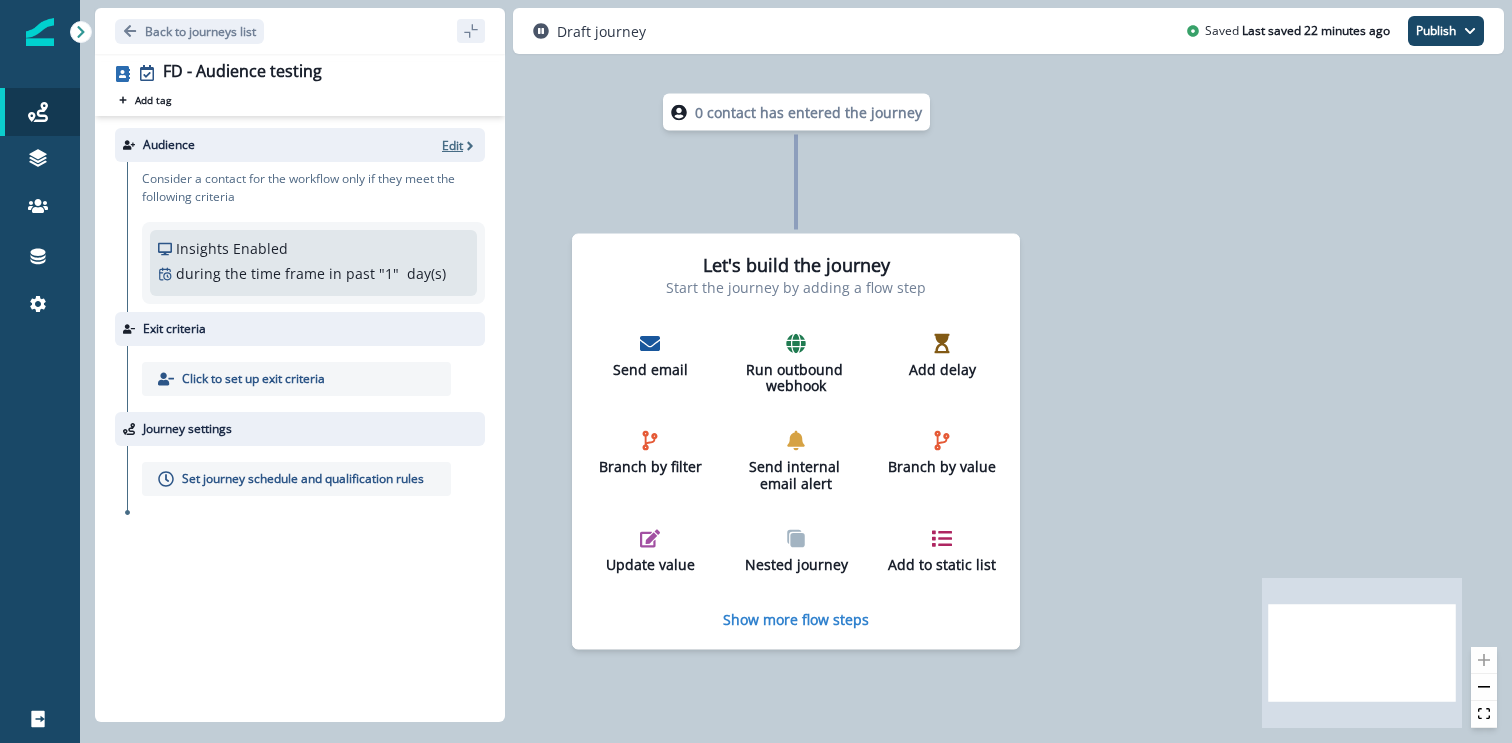 click on "Edit" at bounding box center (452, 145) 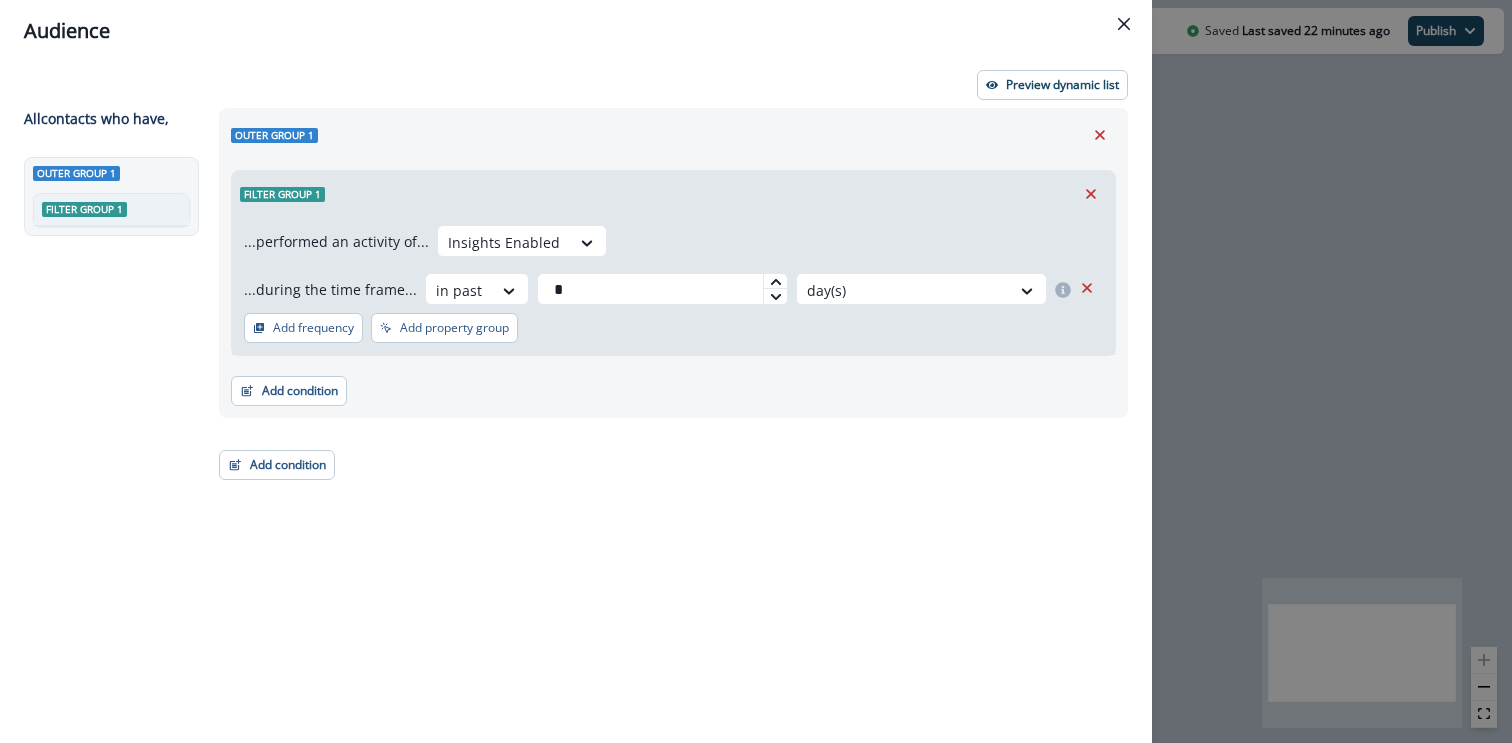 click on "Audience Preview dynamic list All  contact s who have, Outer group 1 Filter group 1 Outer group 1 Filter group 1 ...performed an activity of... Insights Enabled ...during the time frame... in past * day(s) Add frequency Add property group Add property group Add condition Contact properties A person property Performed a product event Performed a marketing activity Performed a web activity List membership Salesforce campaign membership Add condition Contact properties A person property Performed a product event Performed a marketing activity Performed a web activity List membership Salesforce campaign membership Grouped properties Account members" at bounding box center [756, 371] 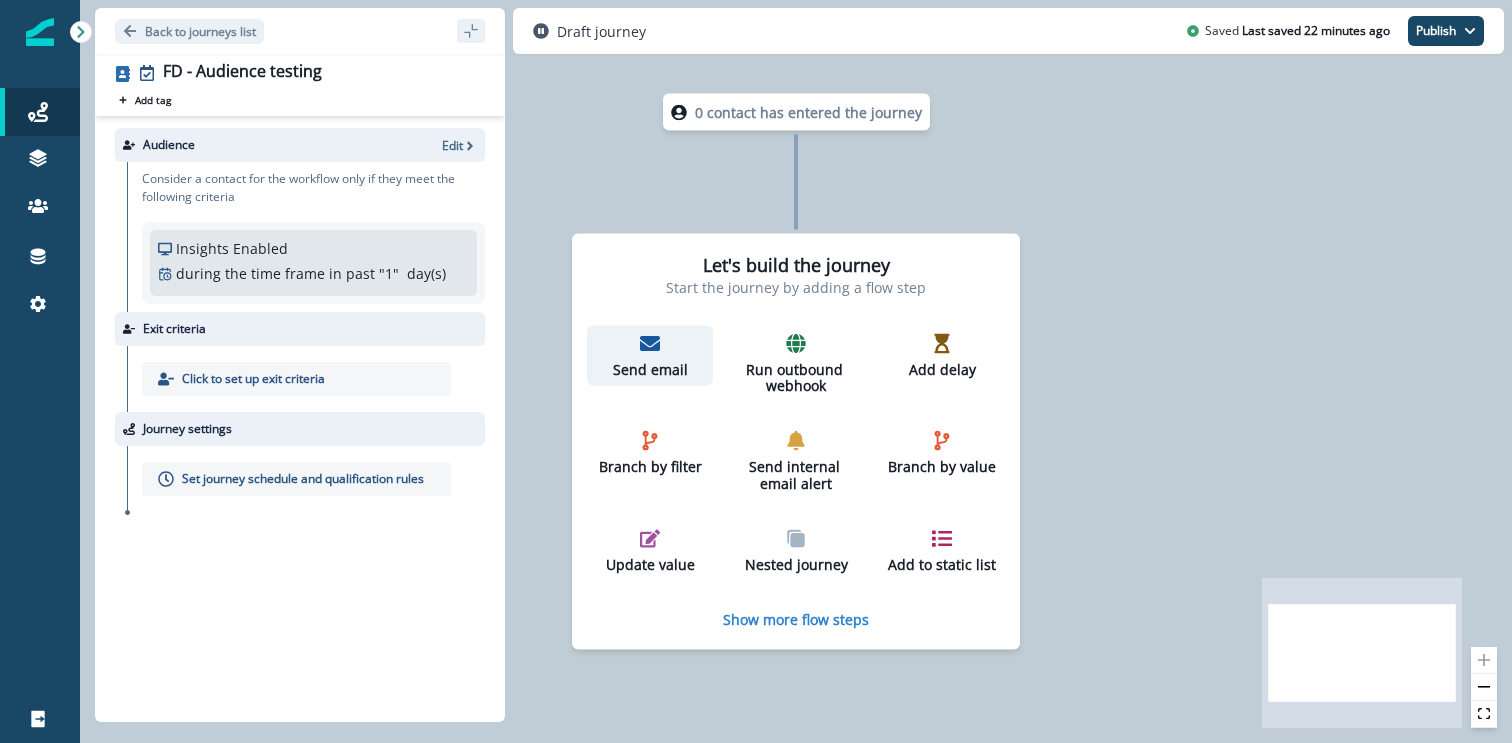 click on "Send email" at bounding box center (650, 369) 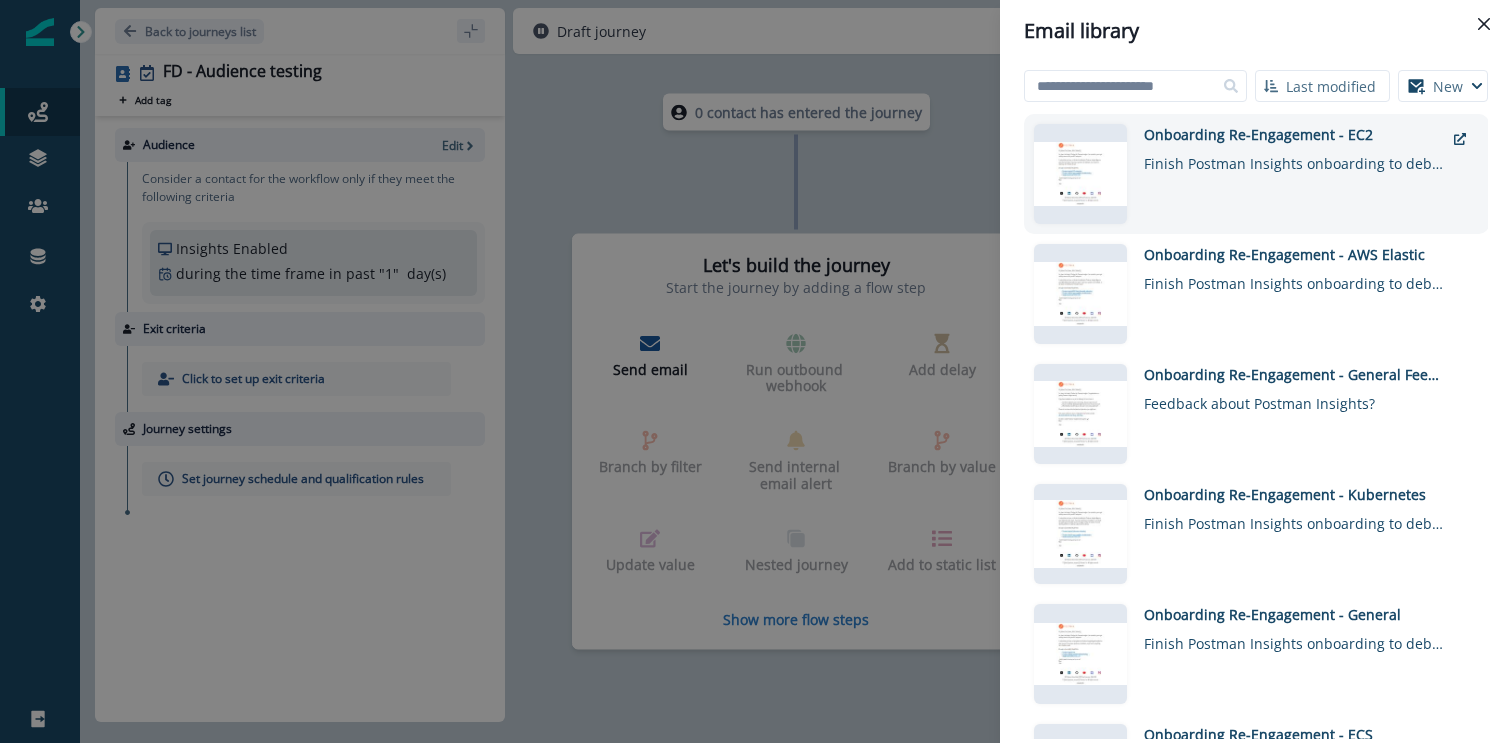 click on "Finish Postman Insights onboarding to debug faster 🚀" at bounding box center (1294, 159) 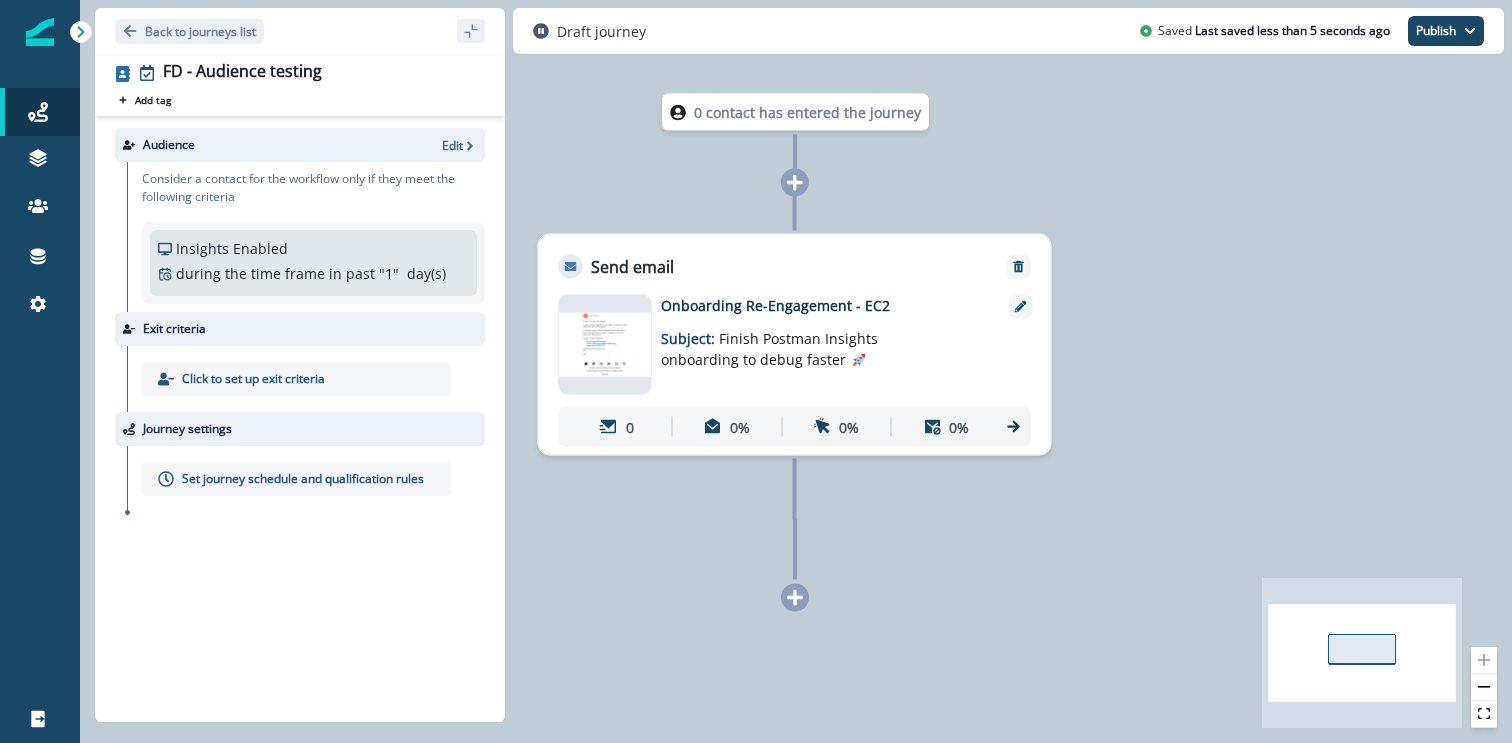 click 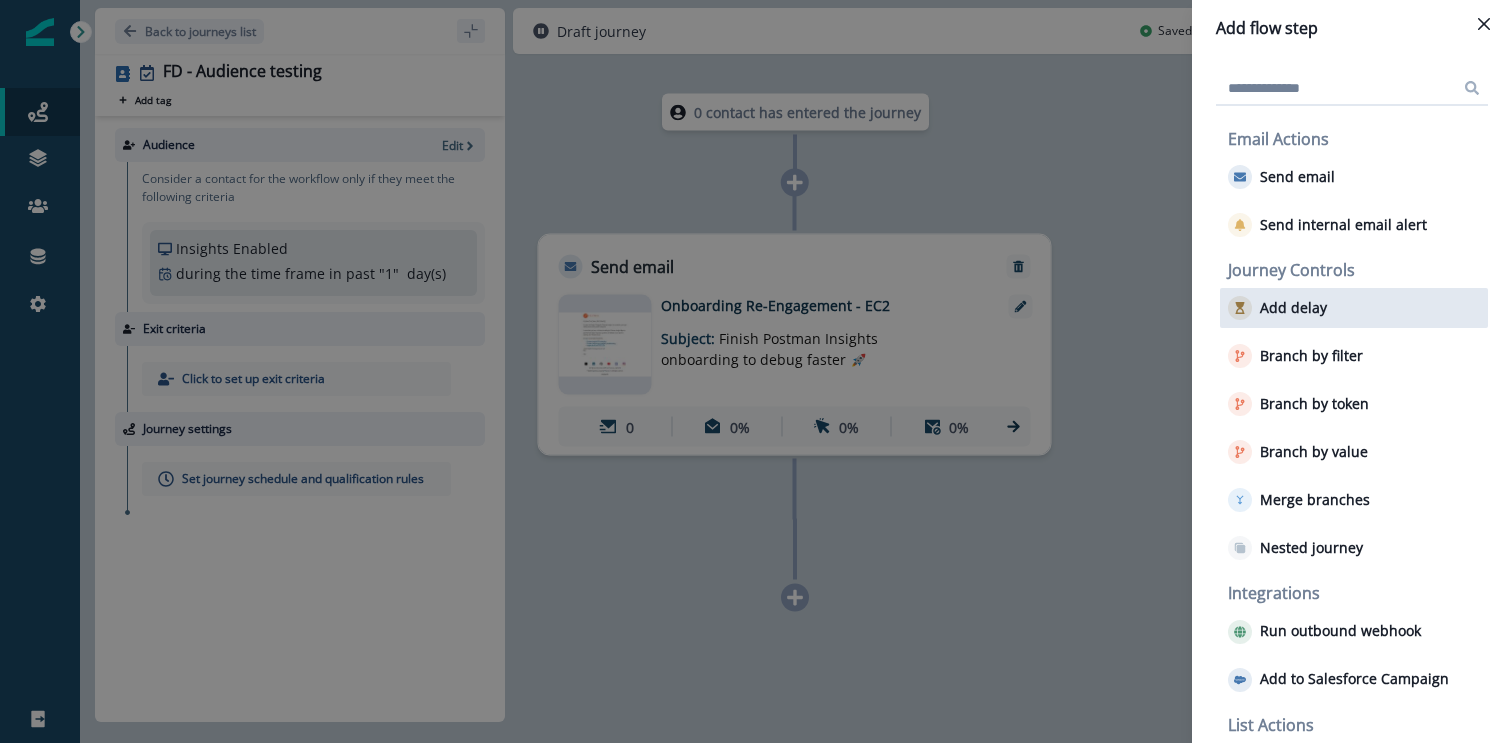 click on "Add delay" at bounding box center (1354, 308) 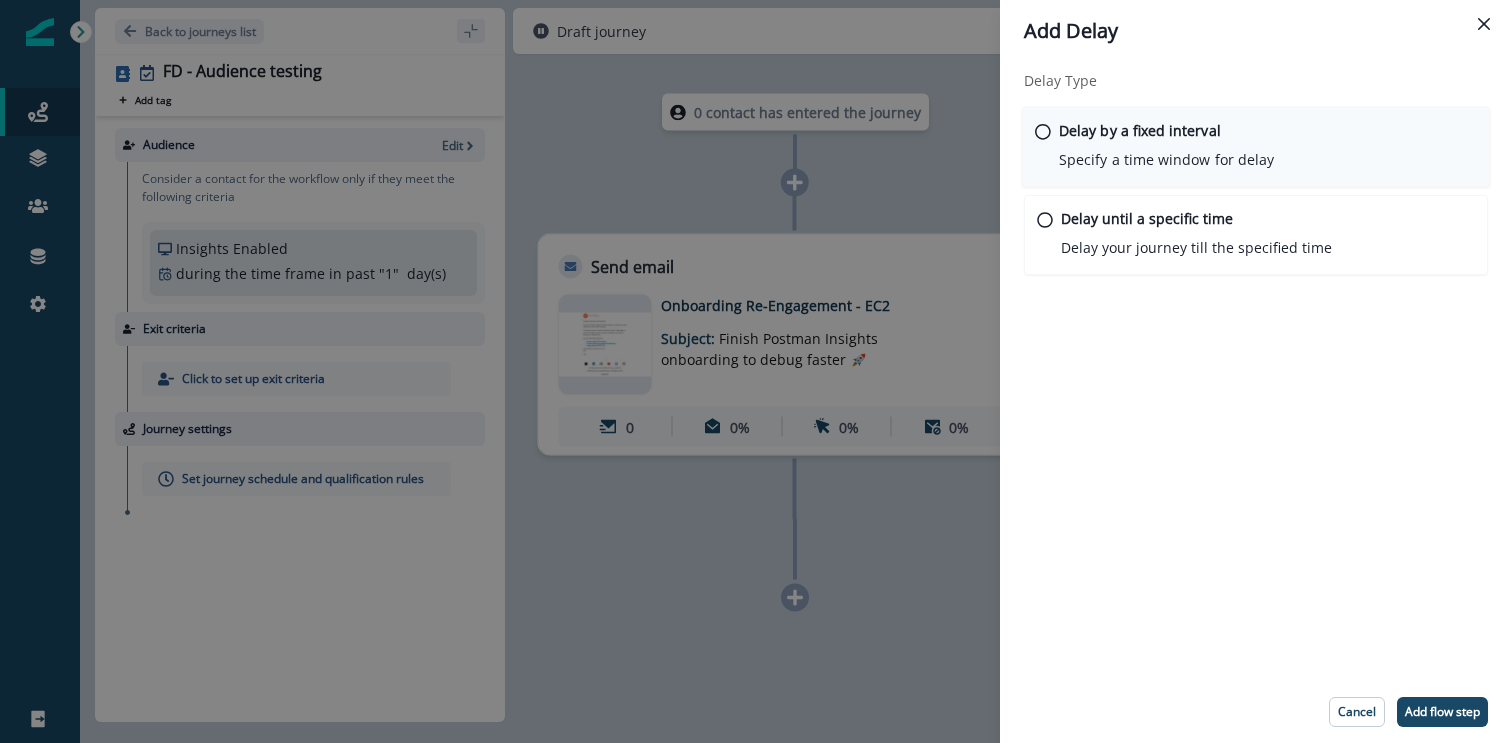 click on "Delay by a fixed interval" at bounding box center [1140, 130] 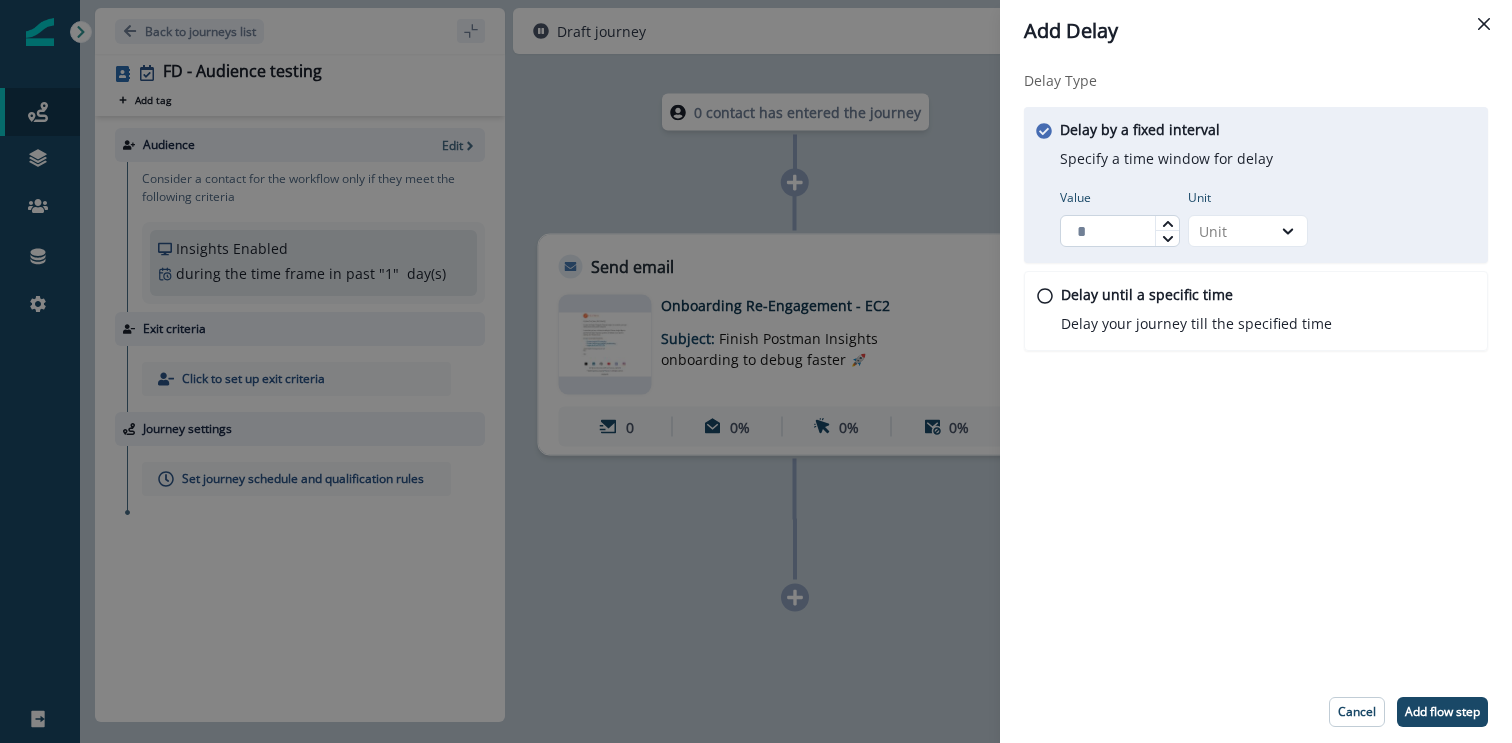 click on "Value" at bounding box center (1120, 231) 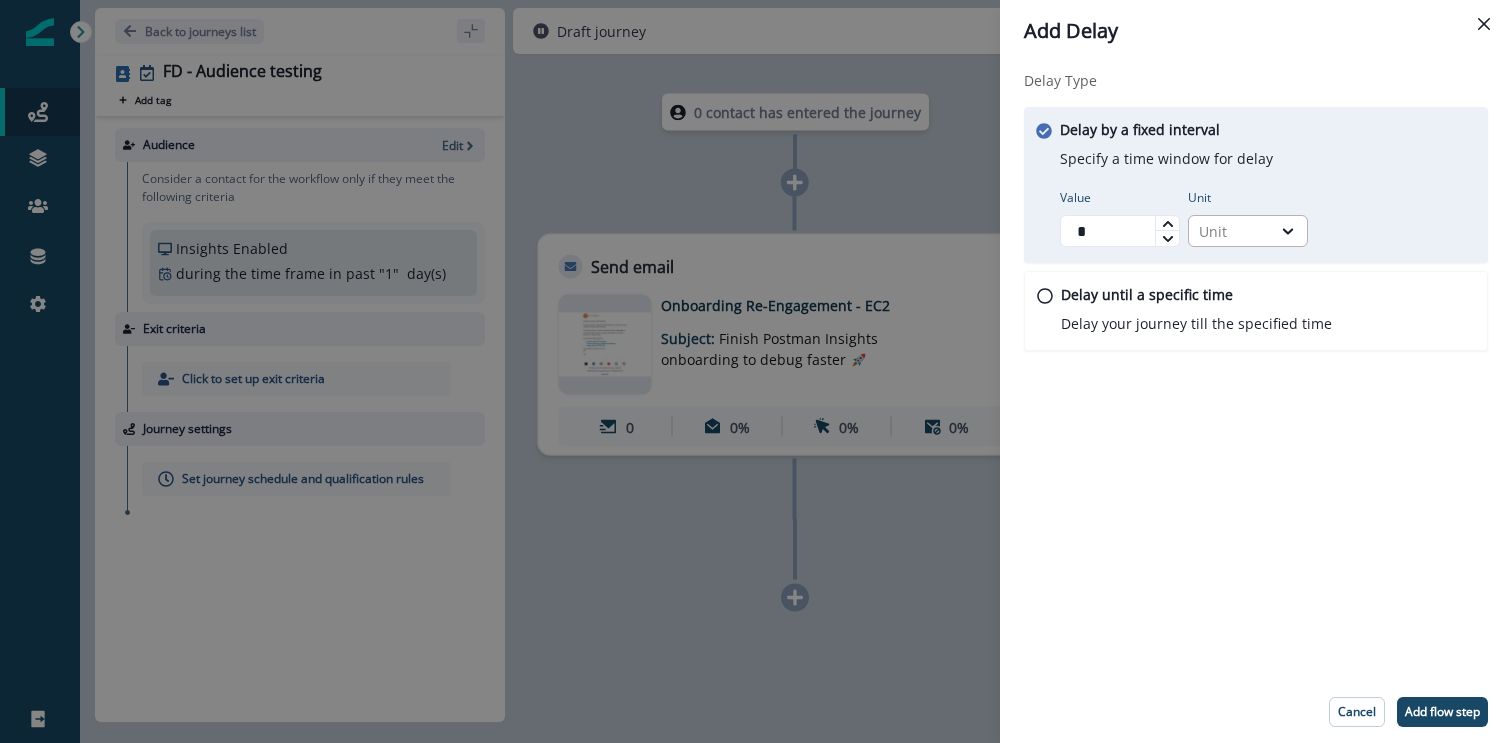type on "*" 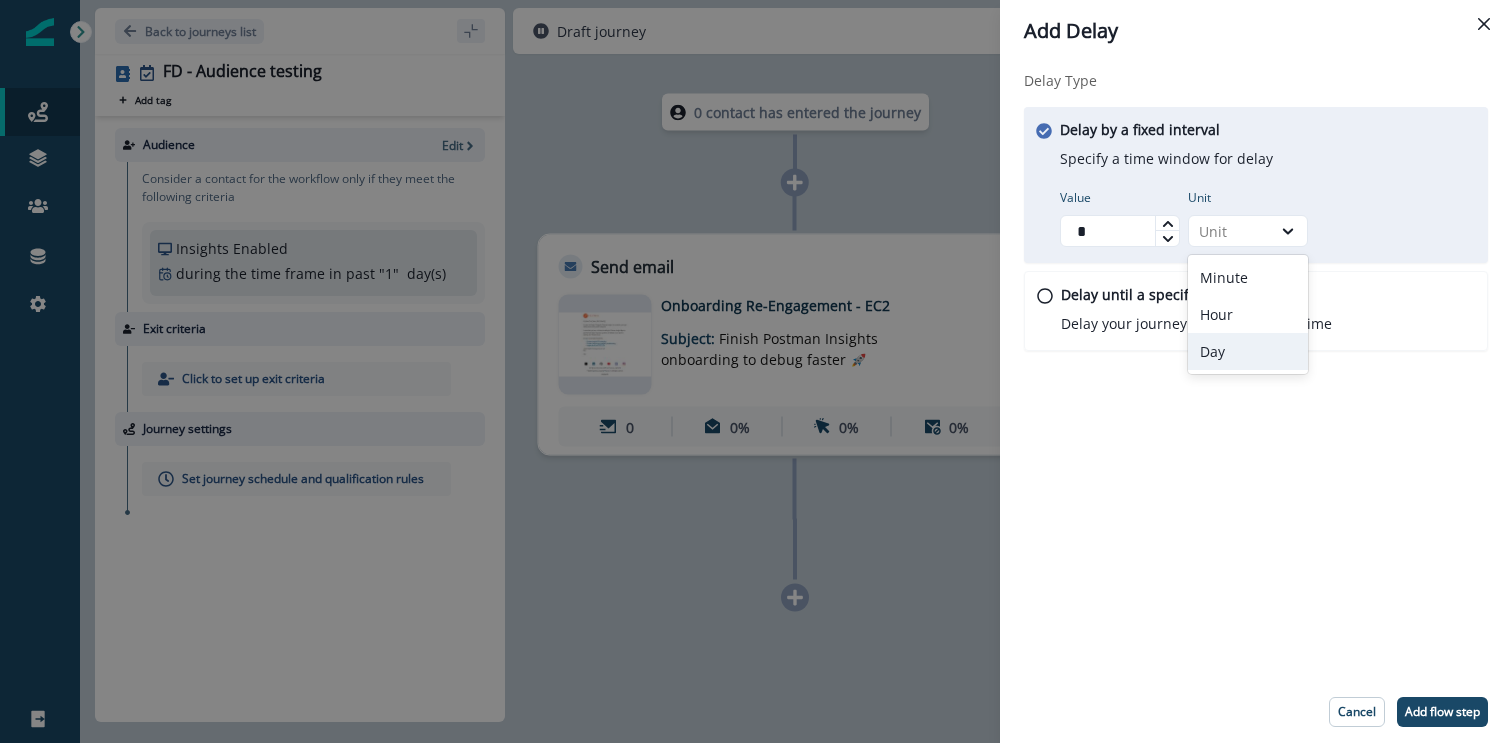 click on "Day" at bounding box center [1248, 351] 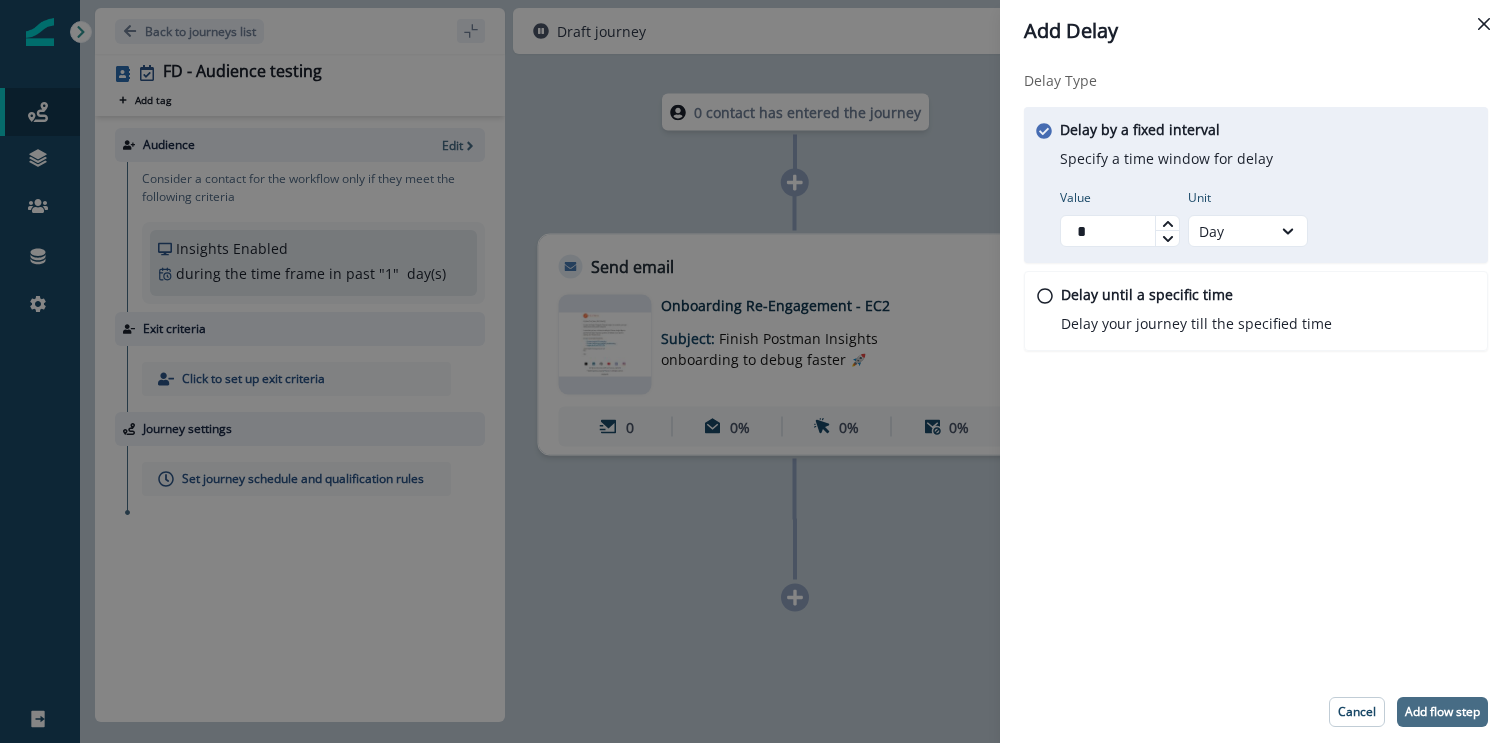 click on "Add flow step" at bounding box center (1442, 712) 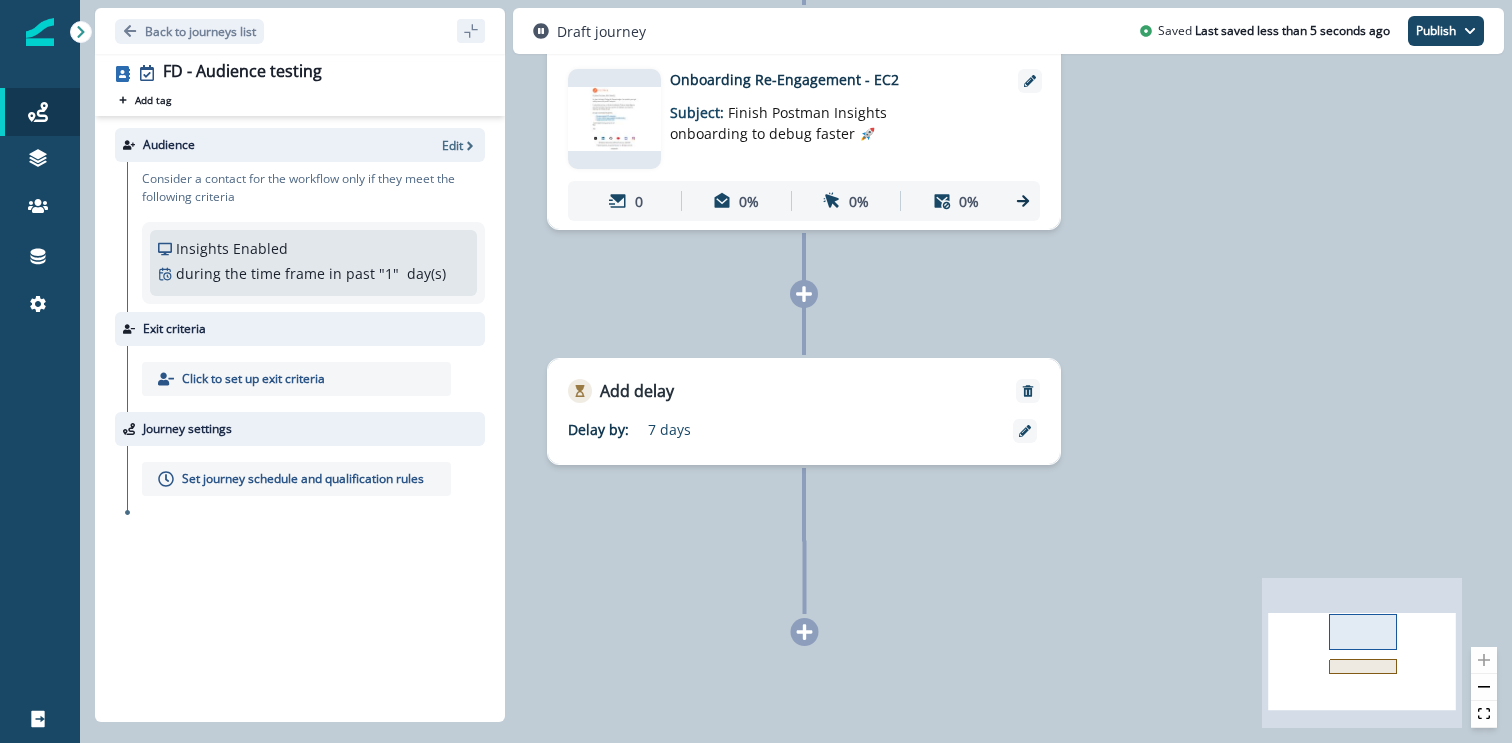 click 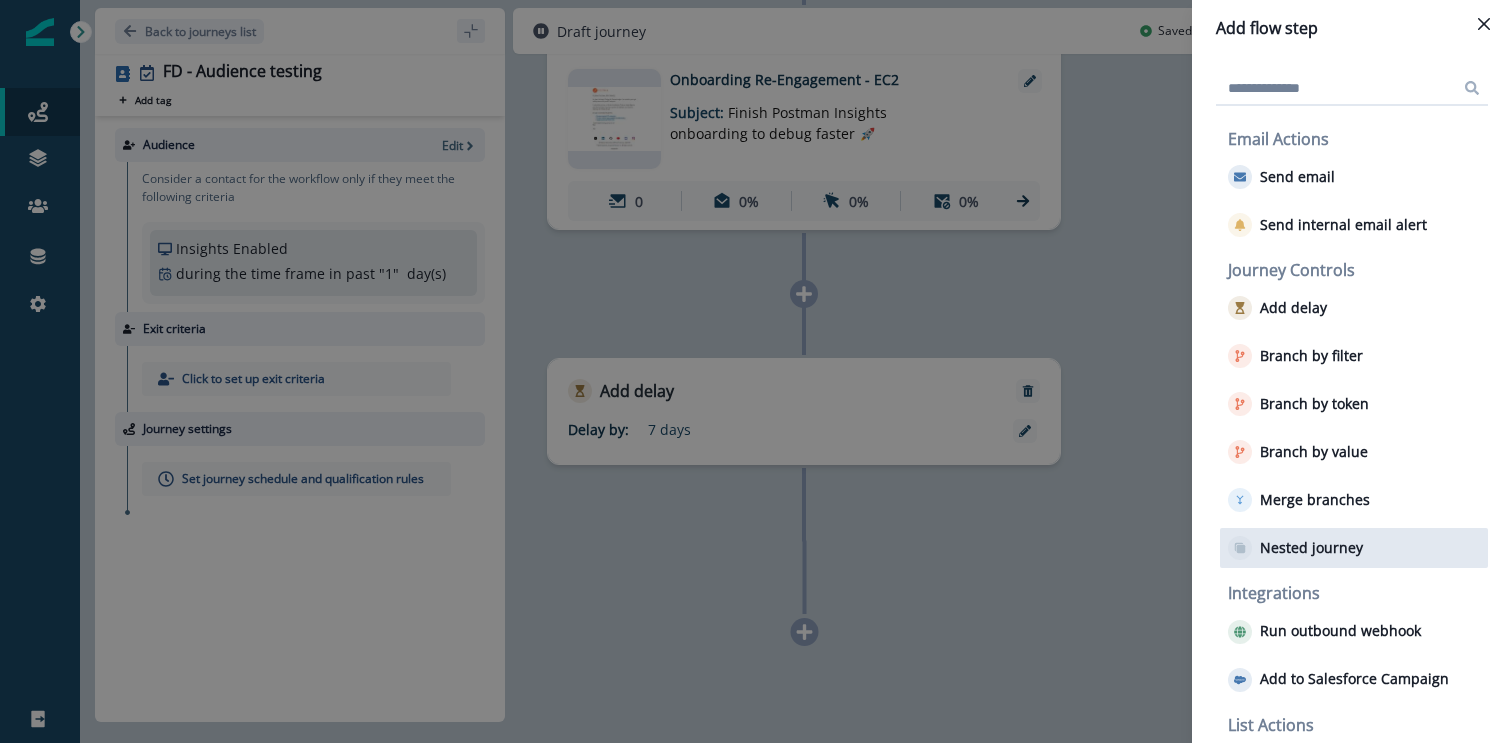 scroll, scrollTop: 37, scrollLeft: 0, axis: vertical 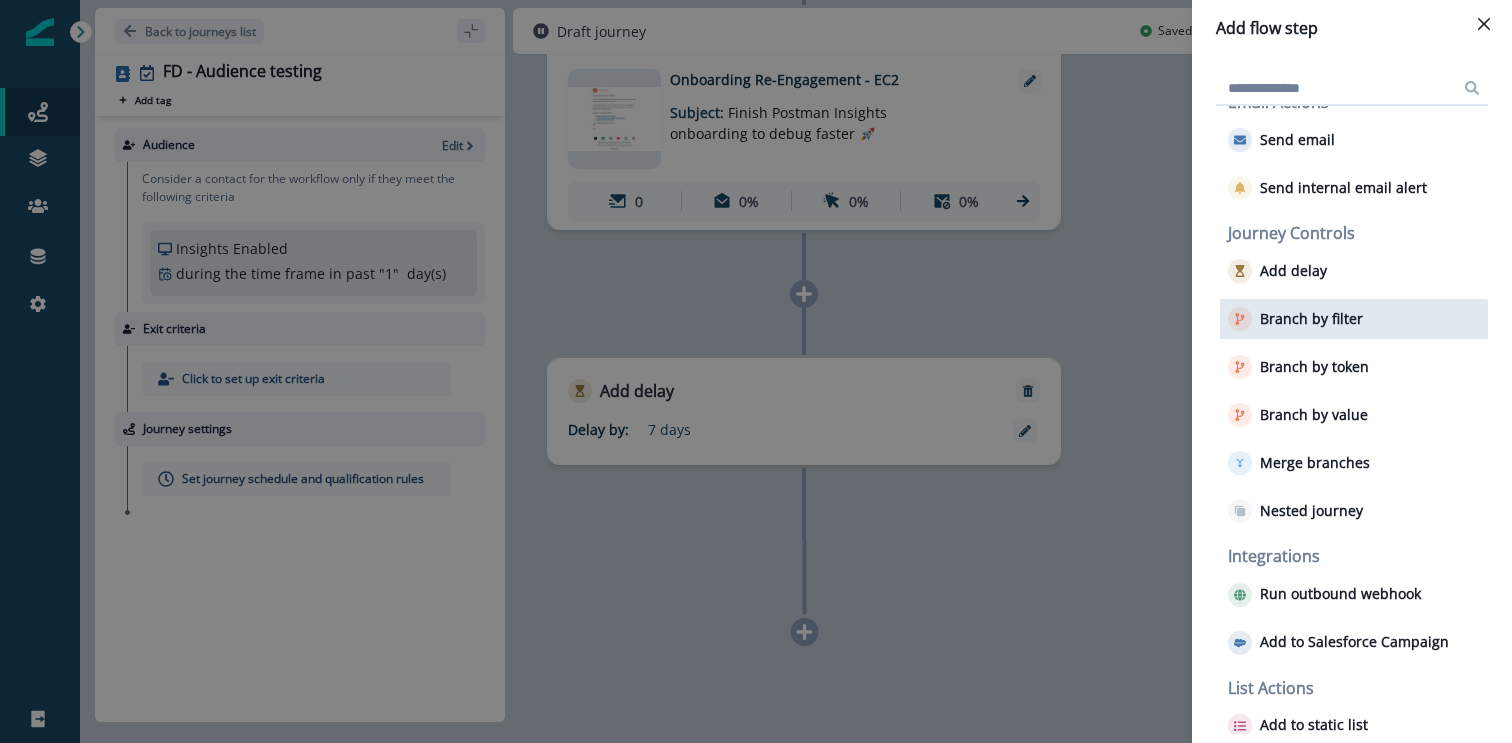 click on "Branch by filter" at bounding box center (1311, 319) 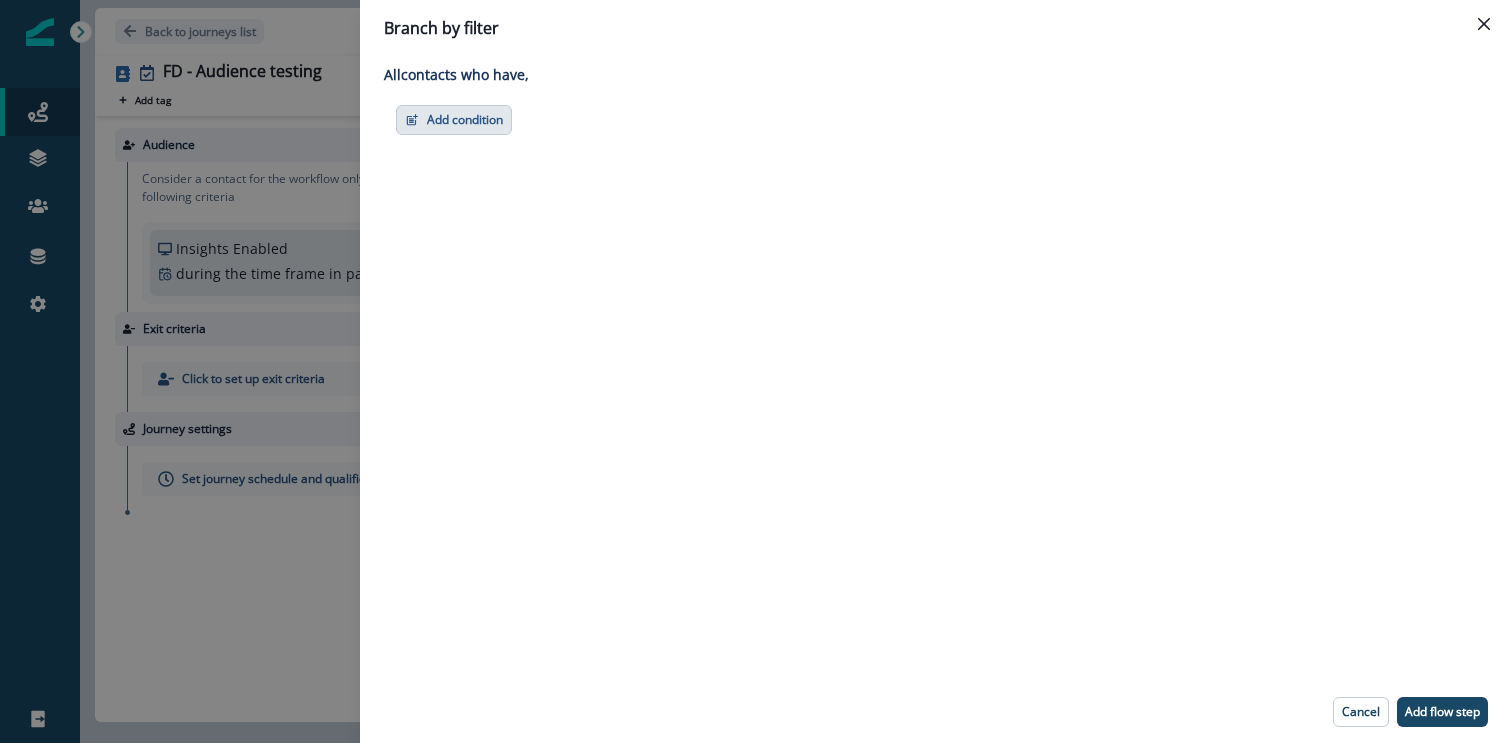 click on "Add condition" at bounding box center (454, 120) 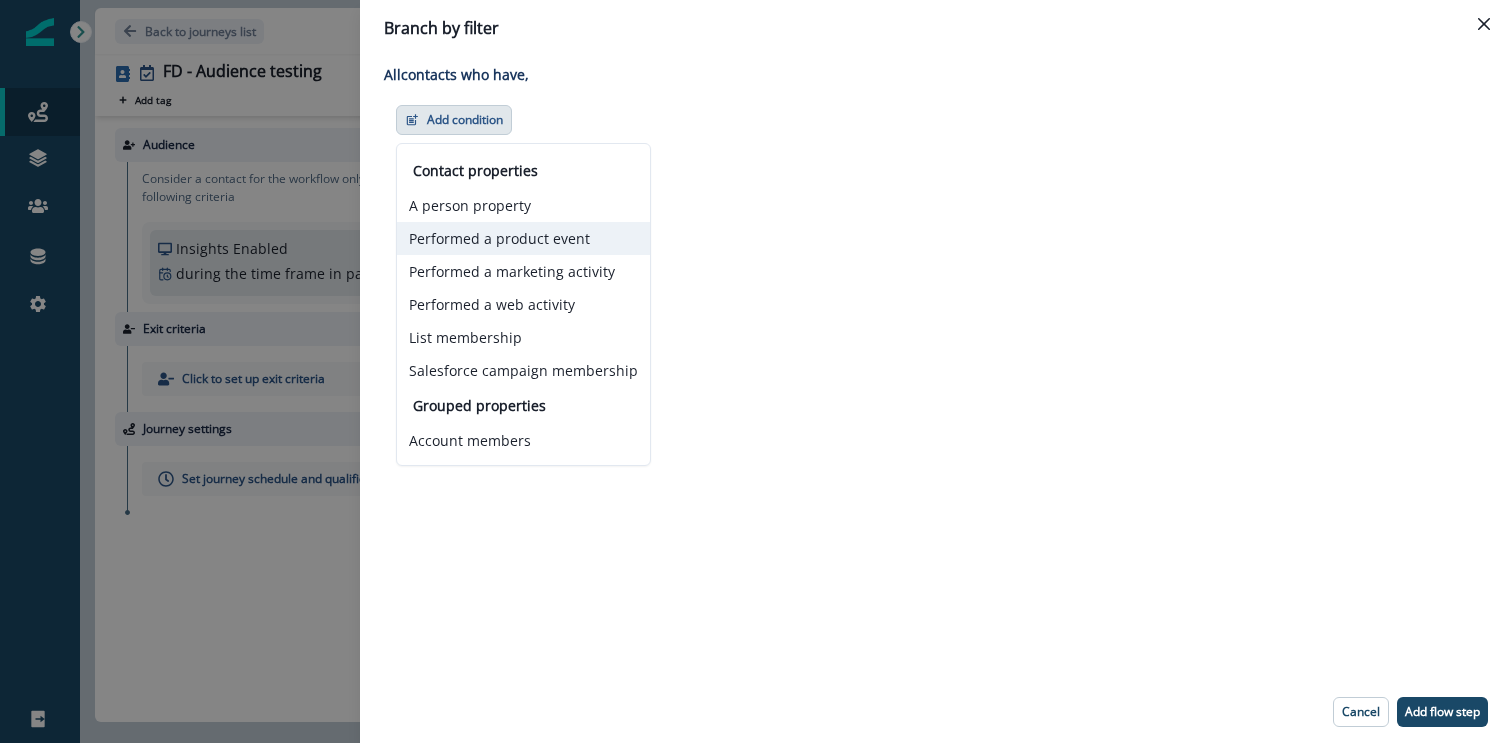click on "Performed a product event" at bounding box center (523, 238) 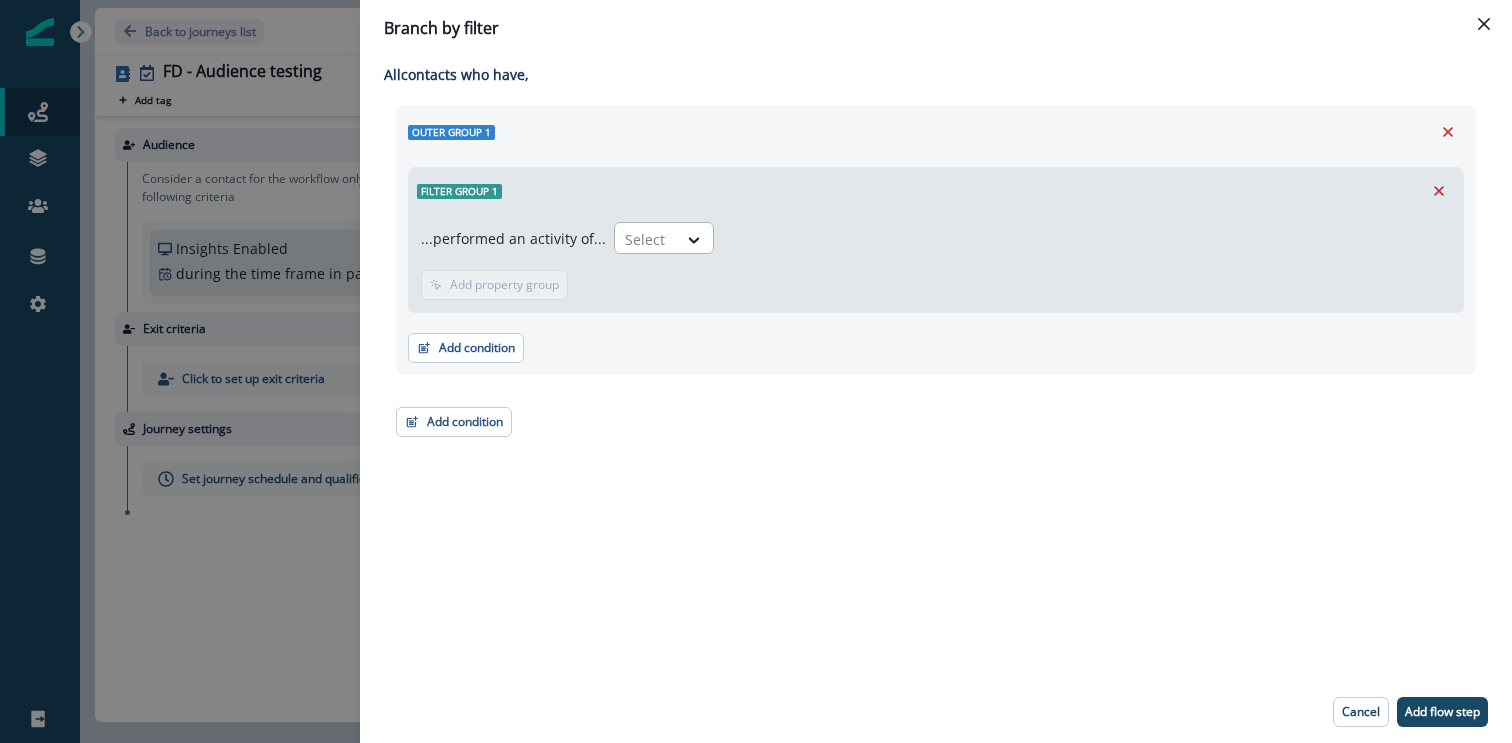 click on "Select" at bounding box center (646, 239) 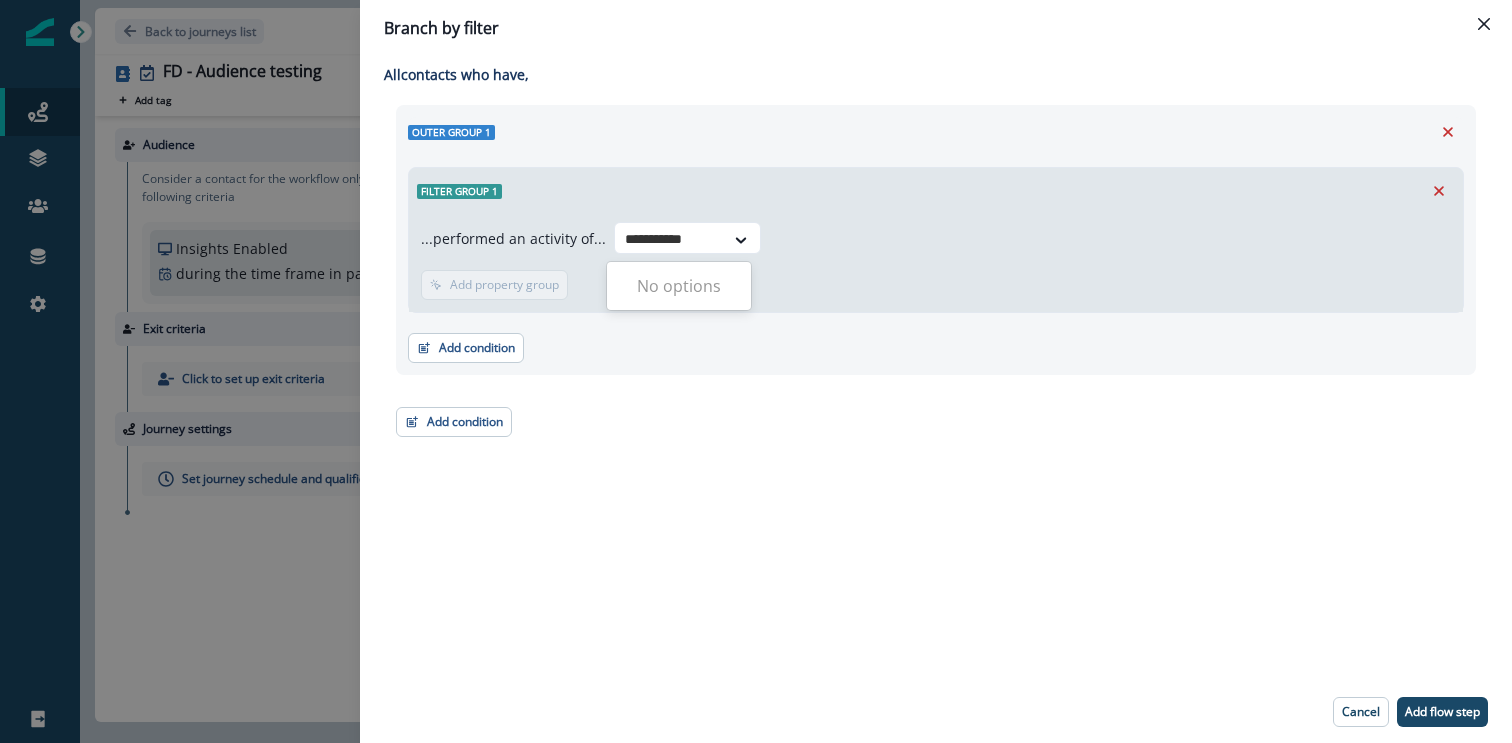 type on "**********" 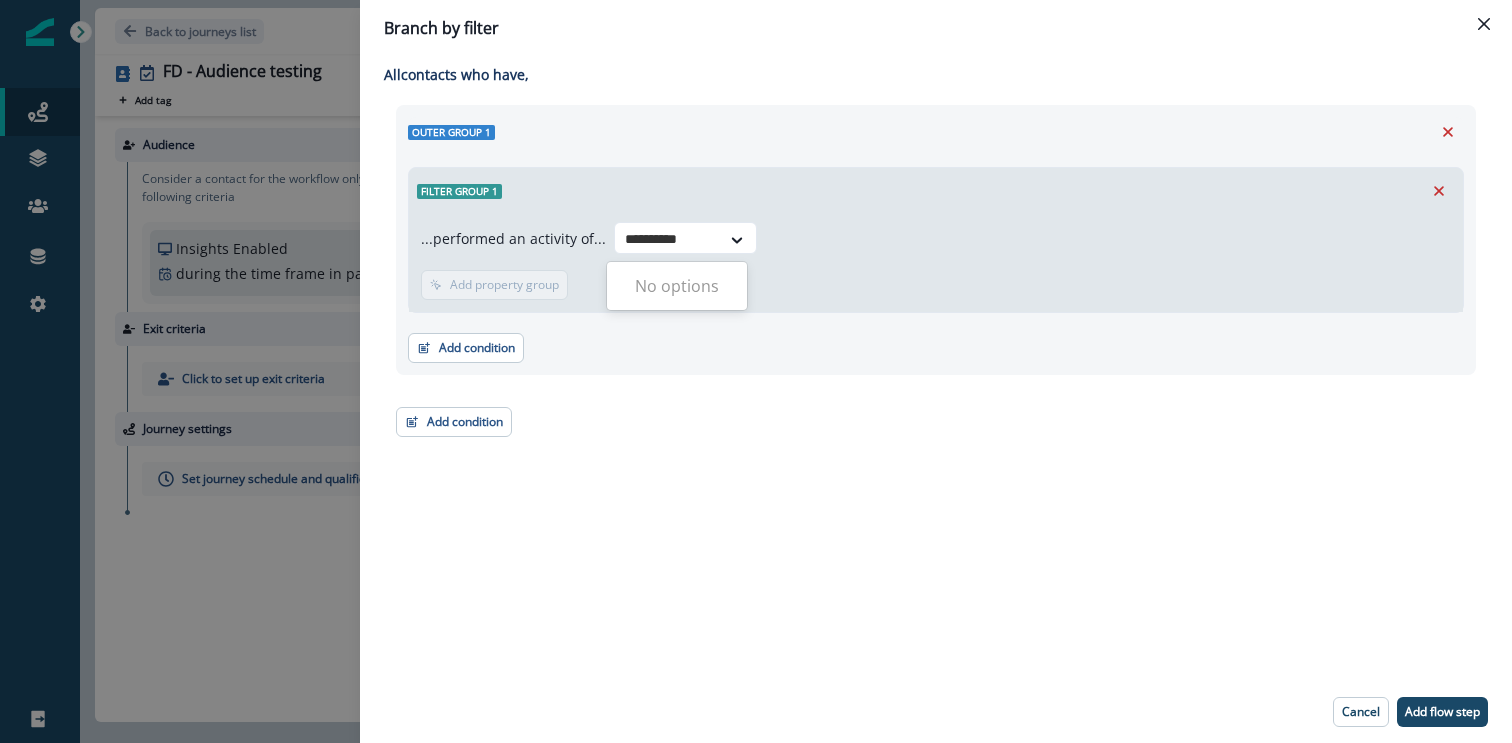 type 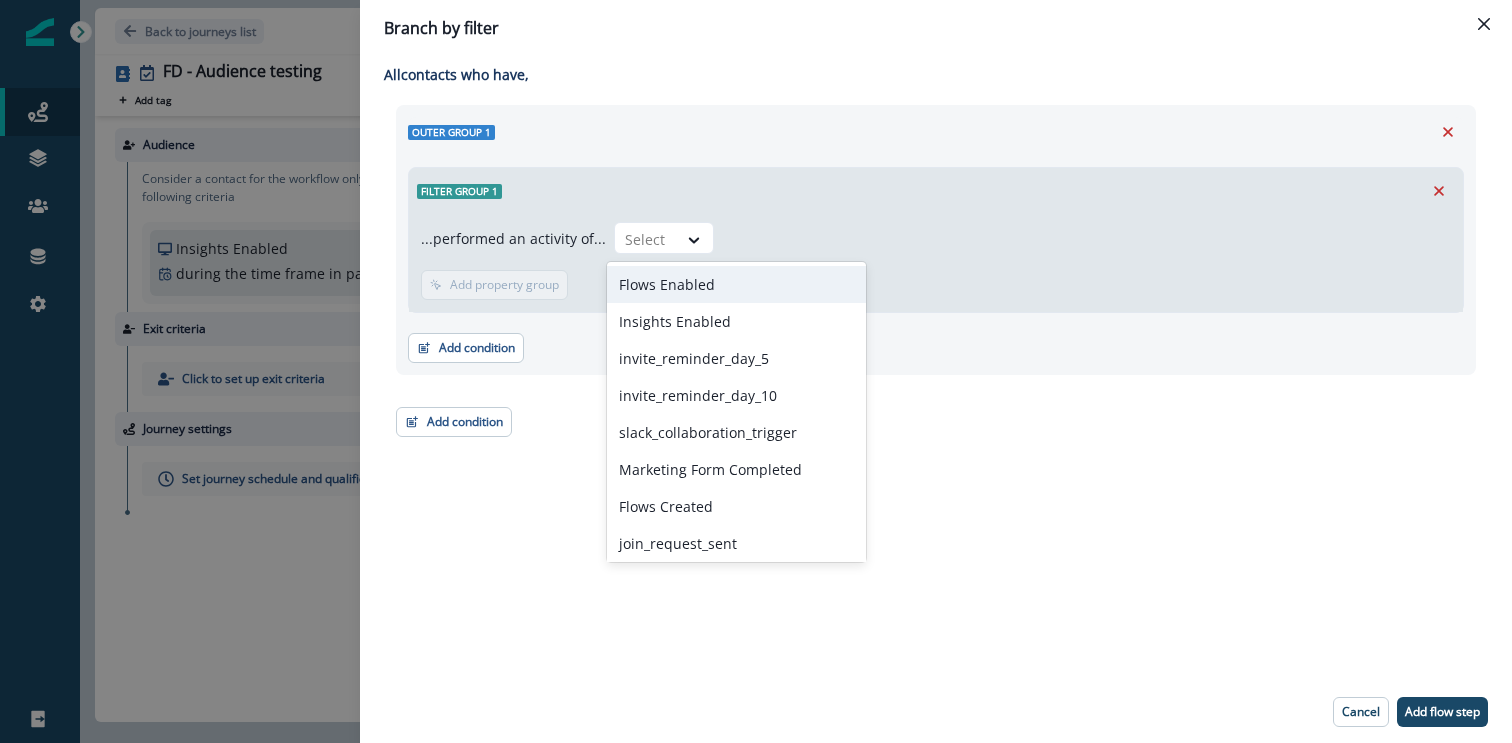 click on "Flows Enabled" at bounding box center [736, 284] 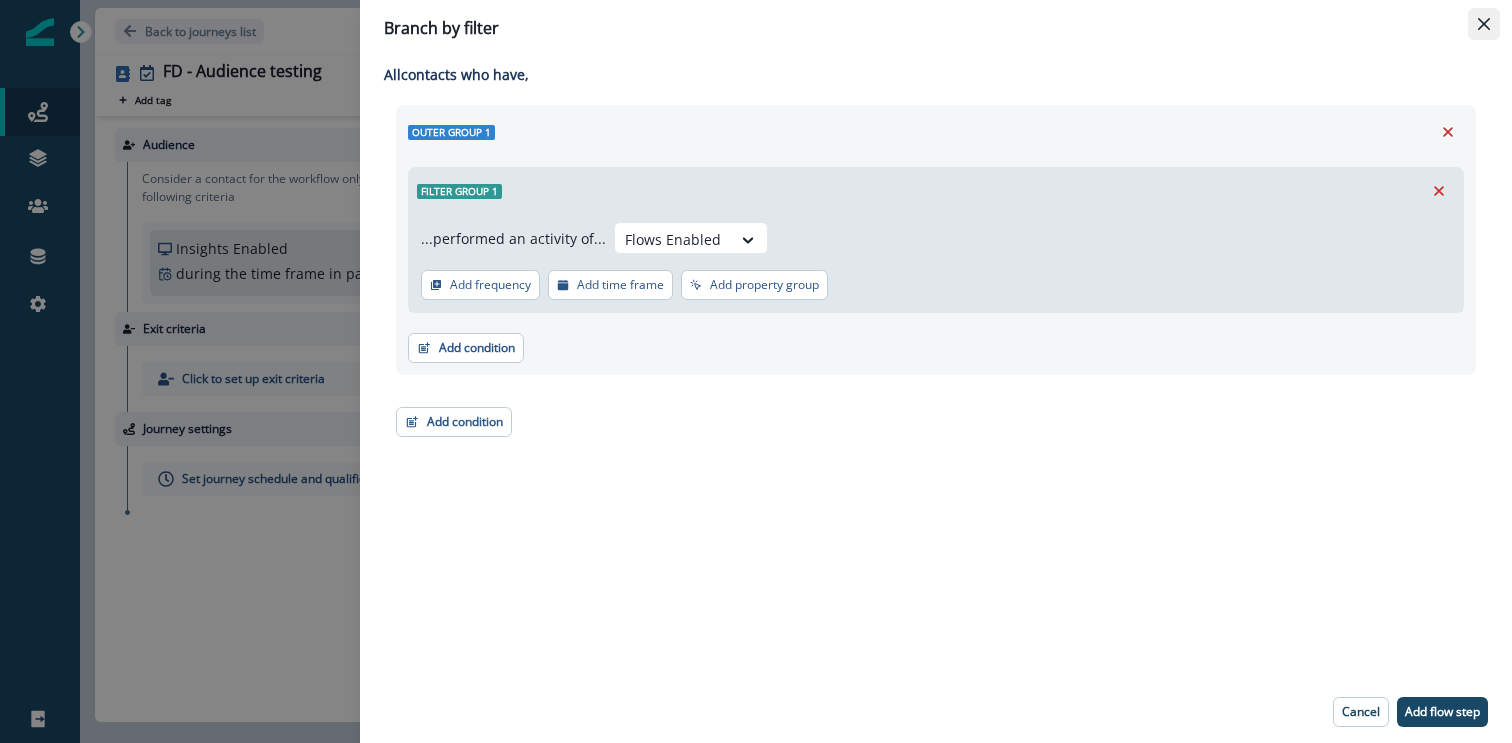 click at bounding box center [1484, 24] 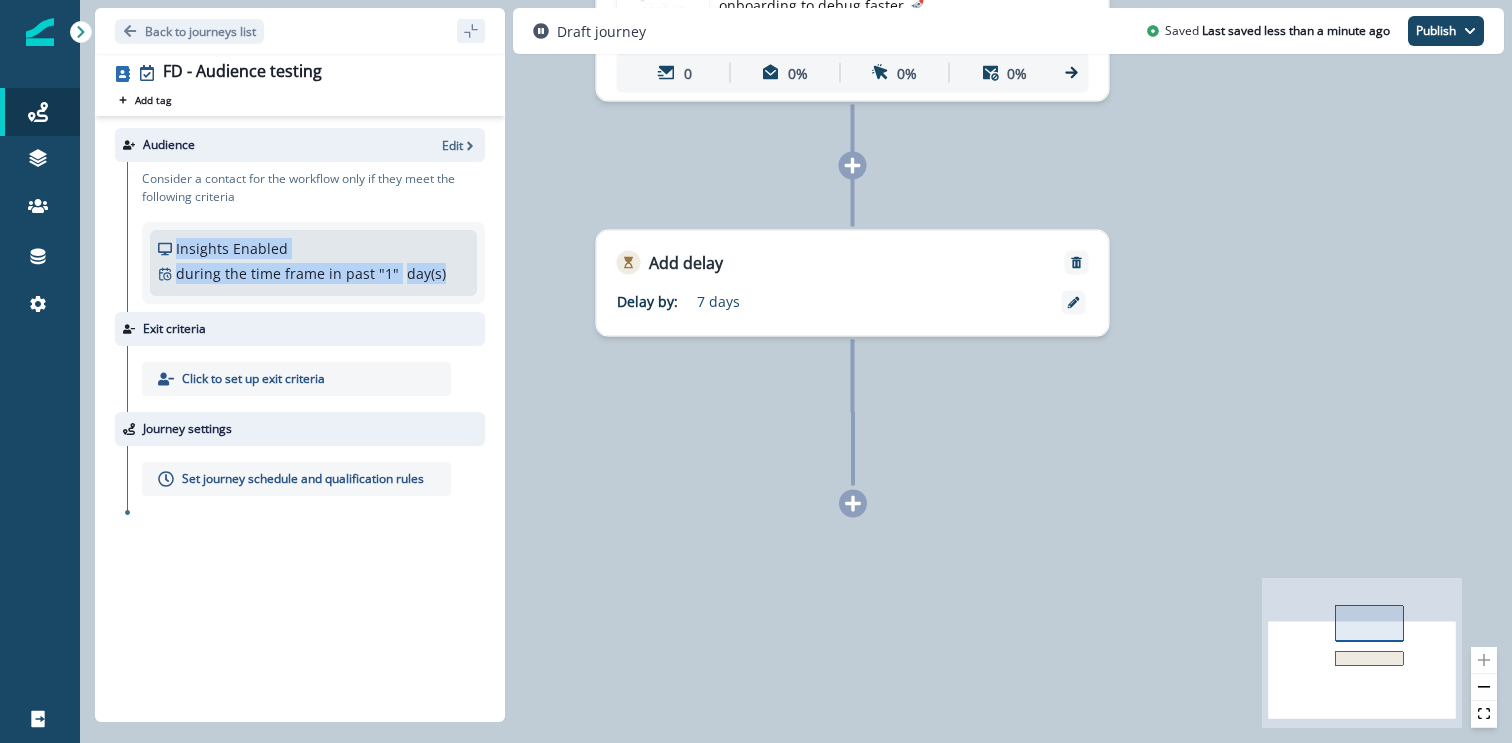 drag, startPoint x: 171, startPoint y: 246, endPoint x: 488, endPoint y: 289, distance: 319.9031 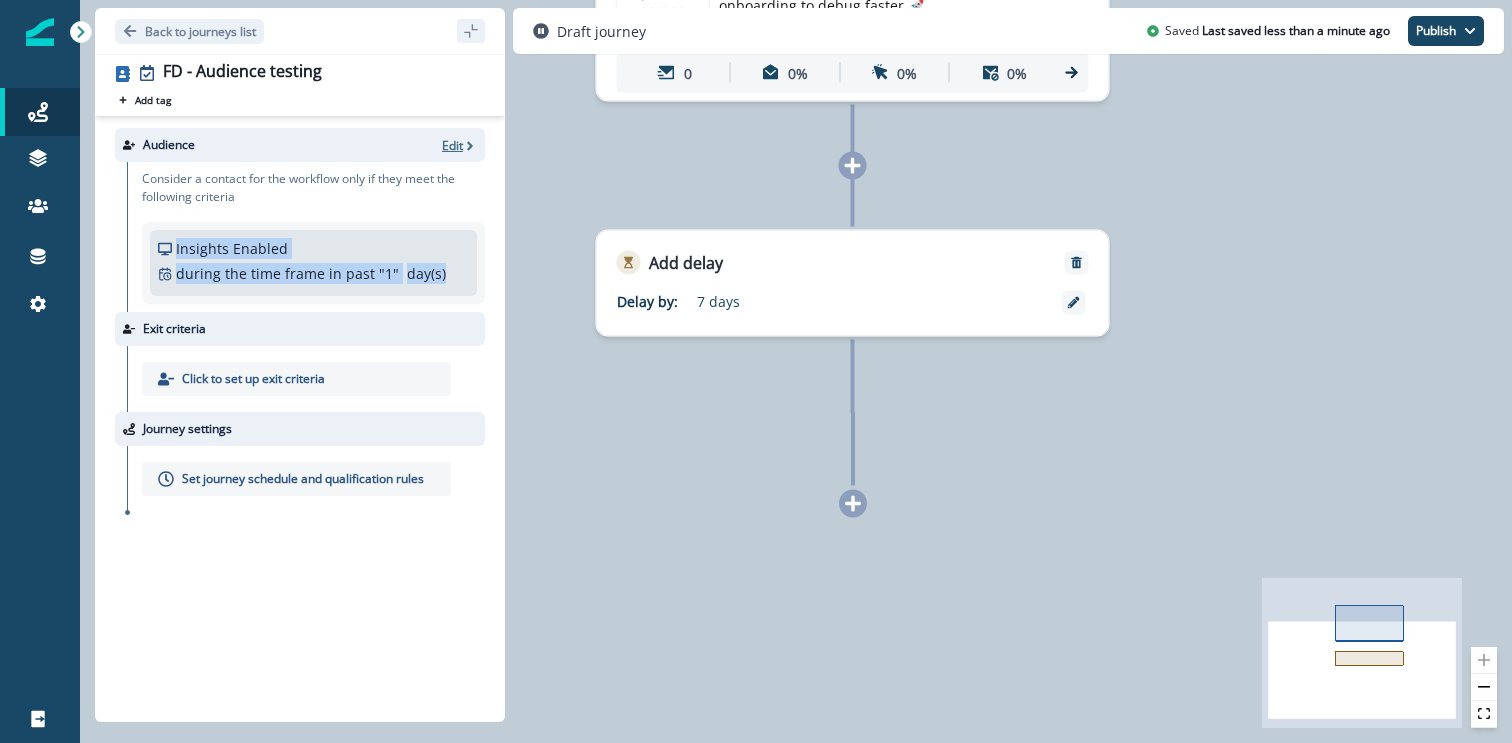 click on "Edit" at bounding box center (452, 145) 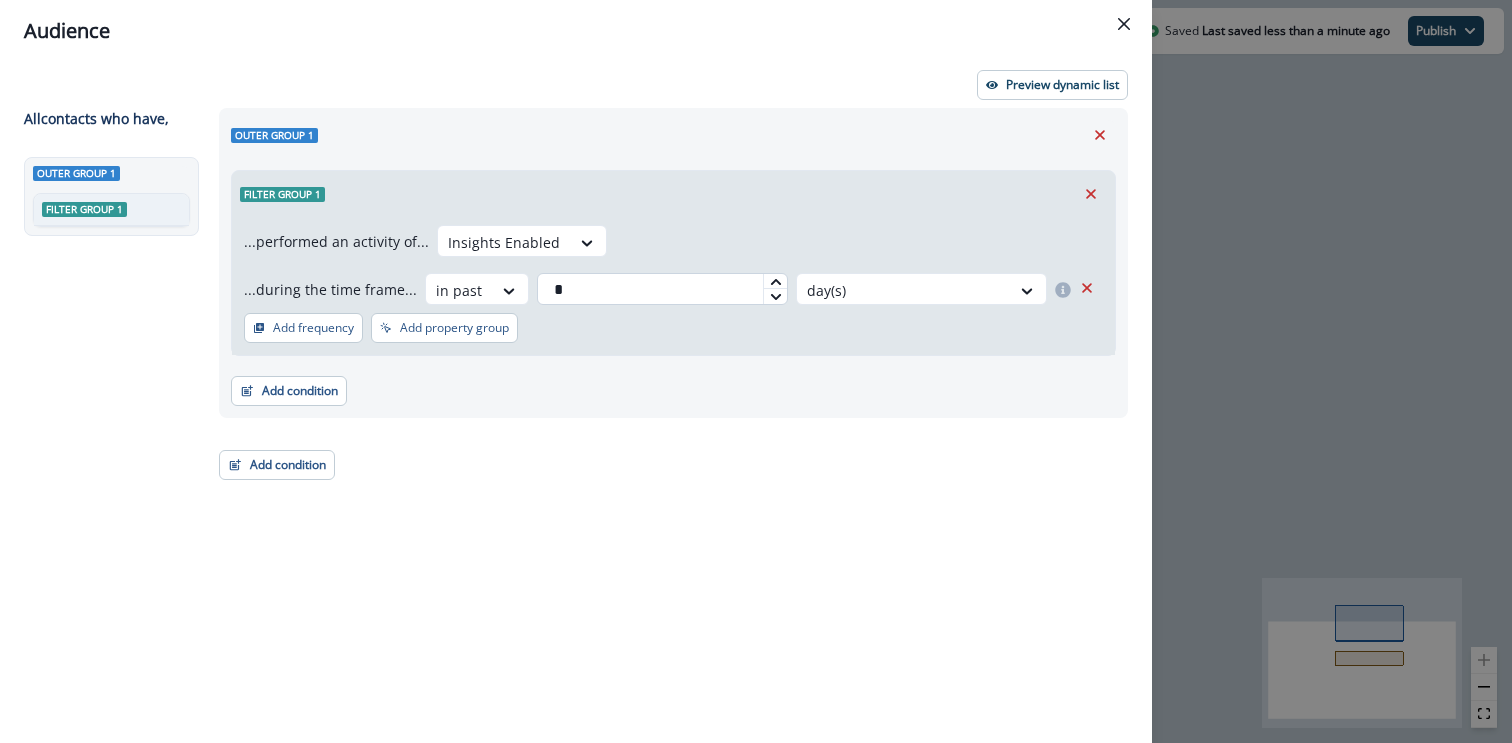 click on "*" at bounding box center (662, 289) 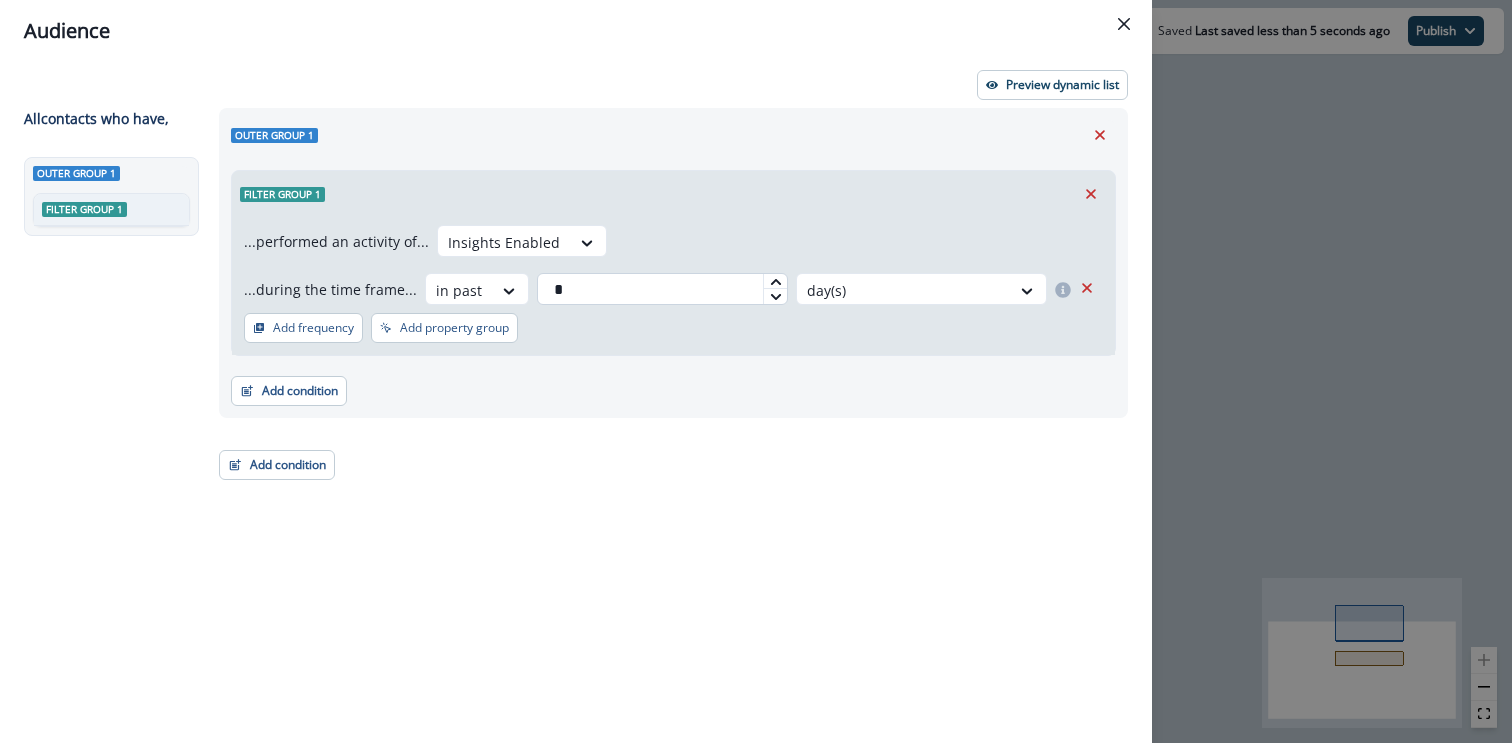 type on "**" 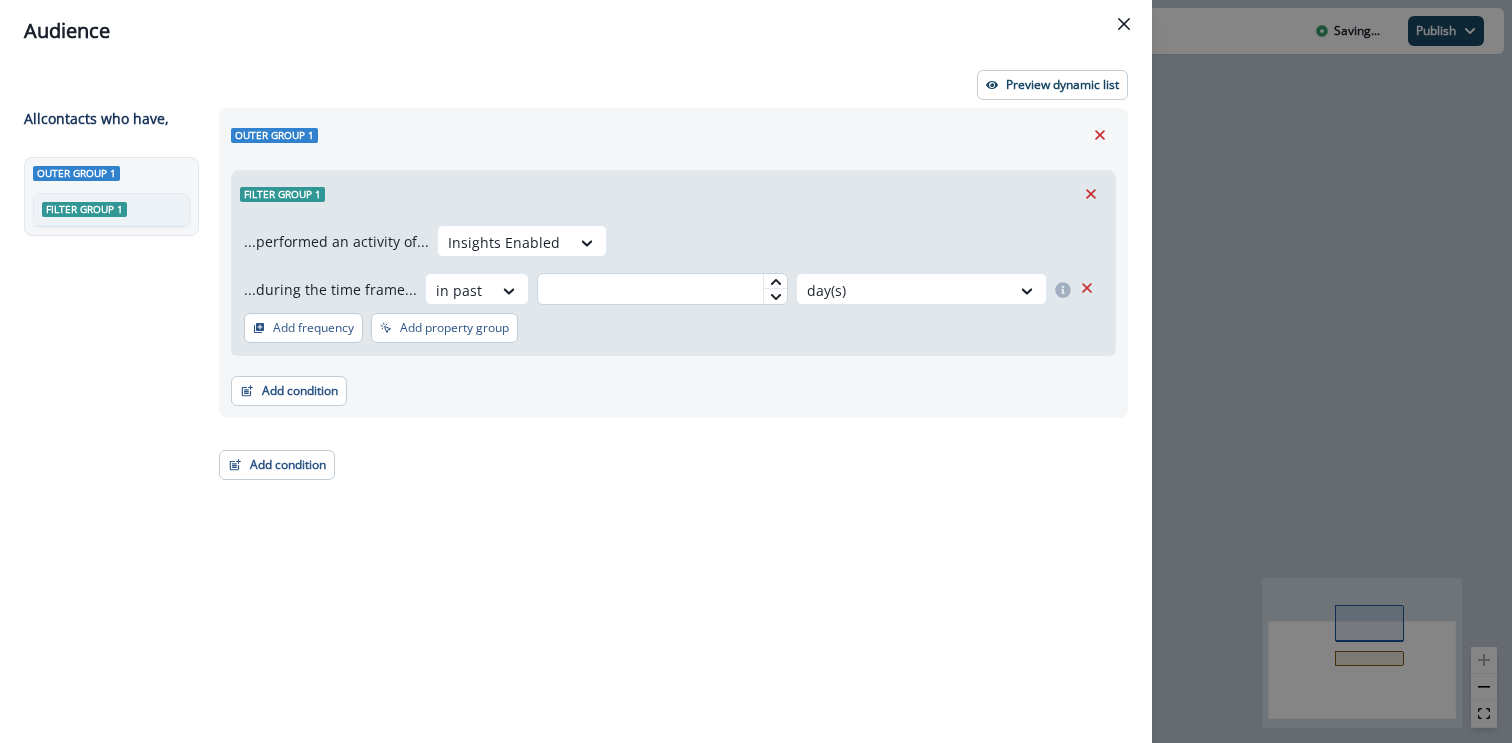 type on "*" 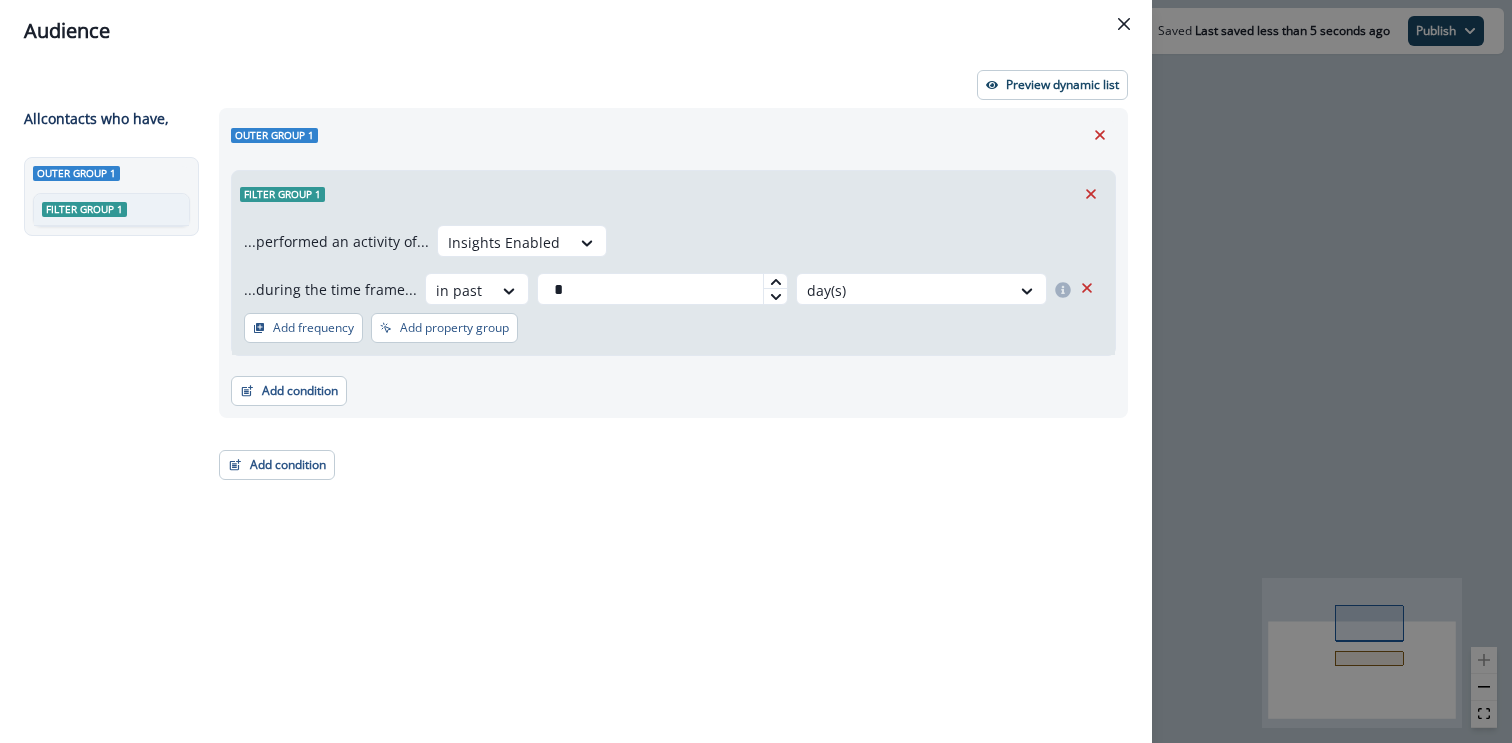 click on "...performed an activity of... Insights Enabled ...during the time frame... in past * day(s) Add frequency Add property group Add property group" at bounding box center (673, 286) 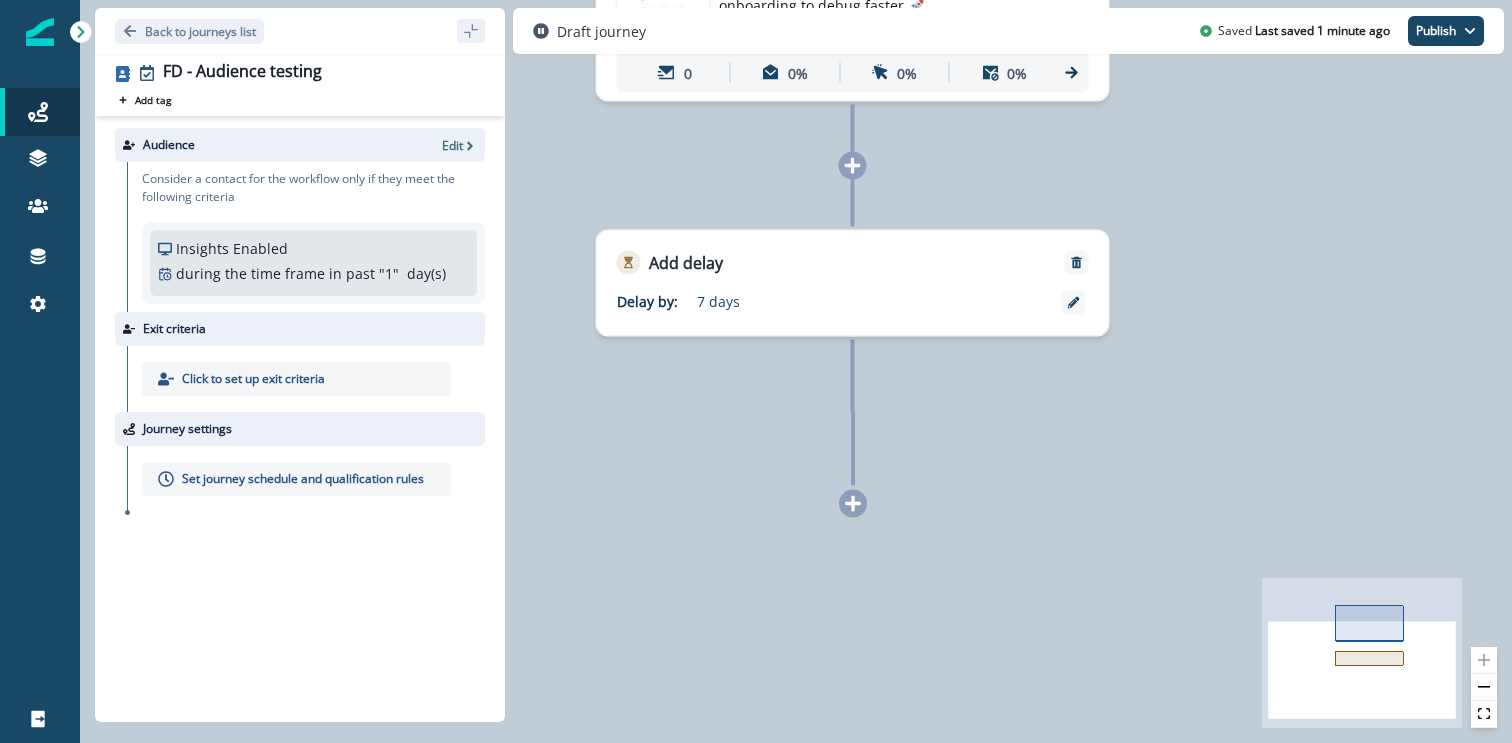click 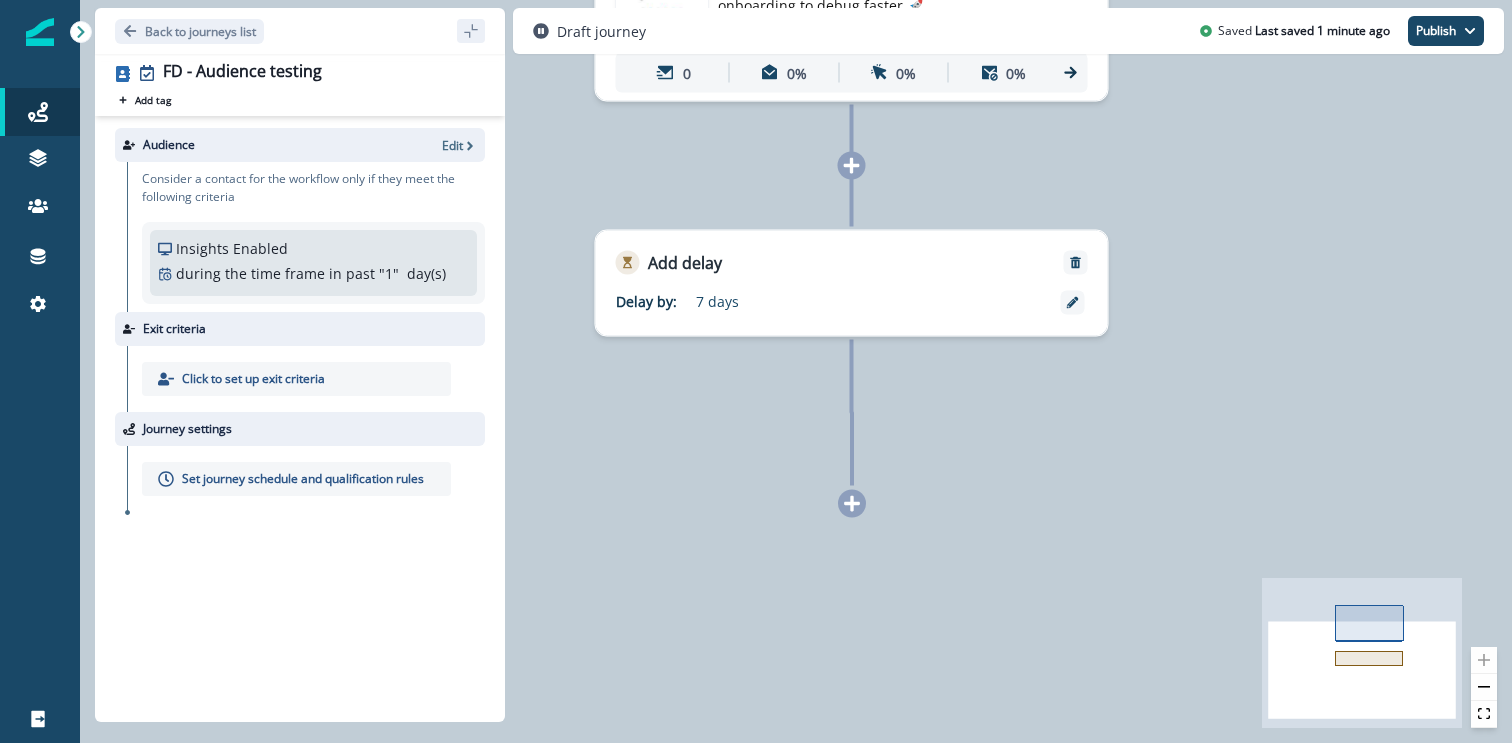 click 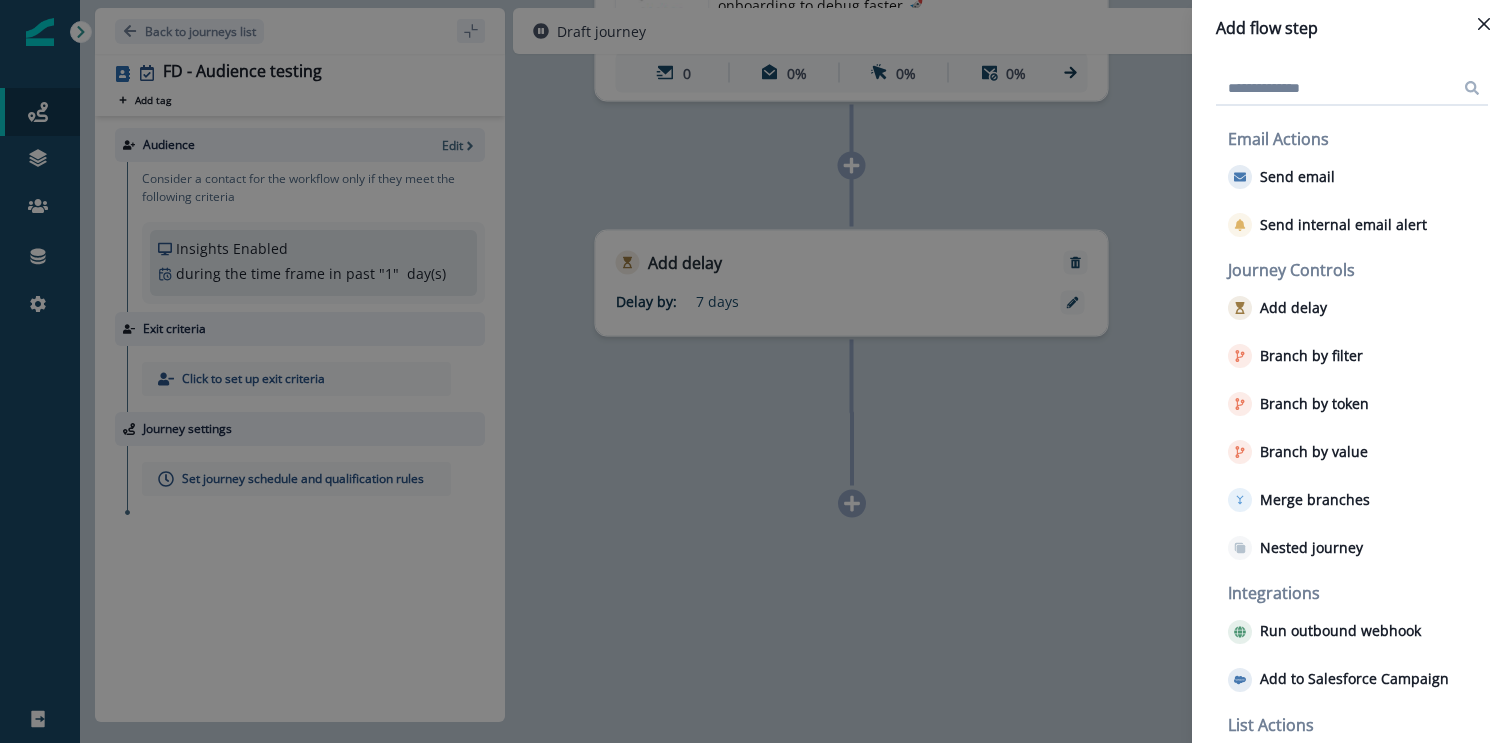 scroll, scrollTop: 5, scrollLeft: 0, axis: vertical 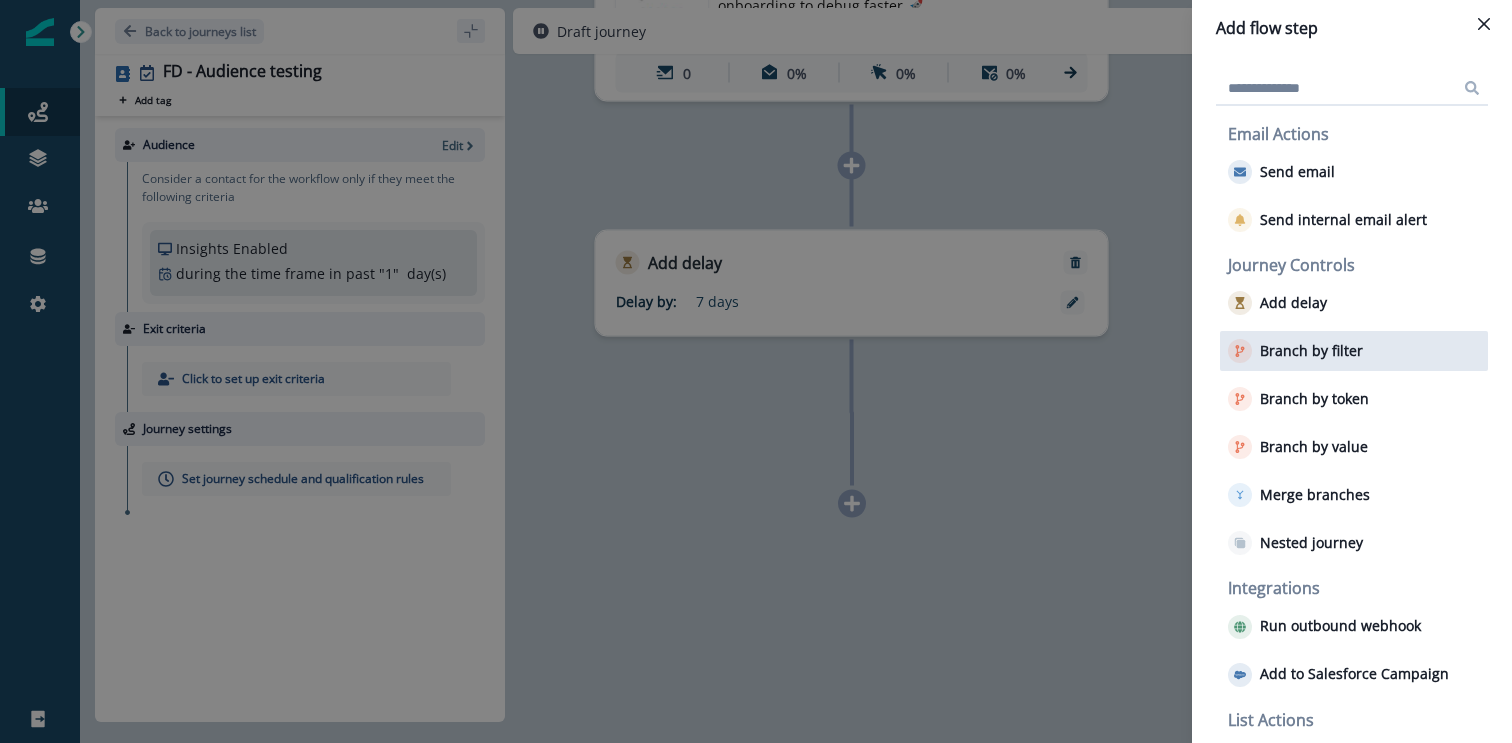 click on "Branch by filter" at bounding box center (1311, 351) 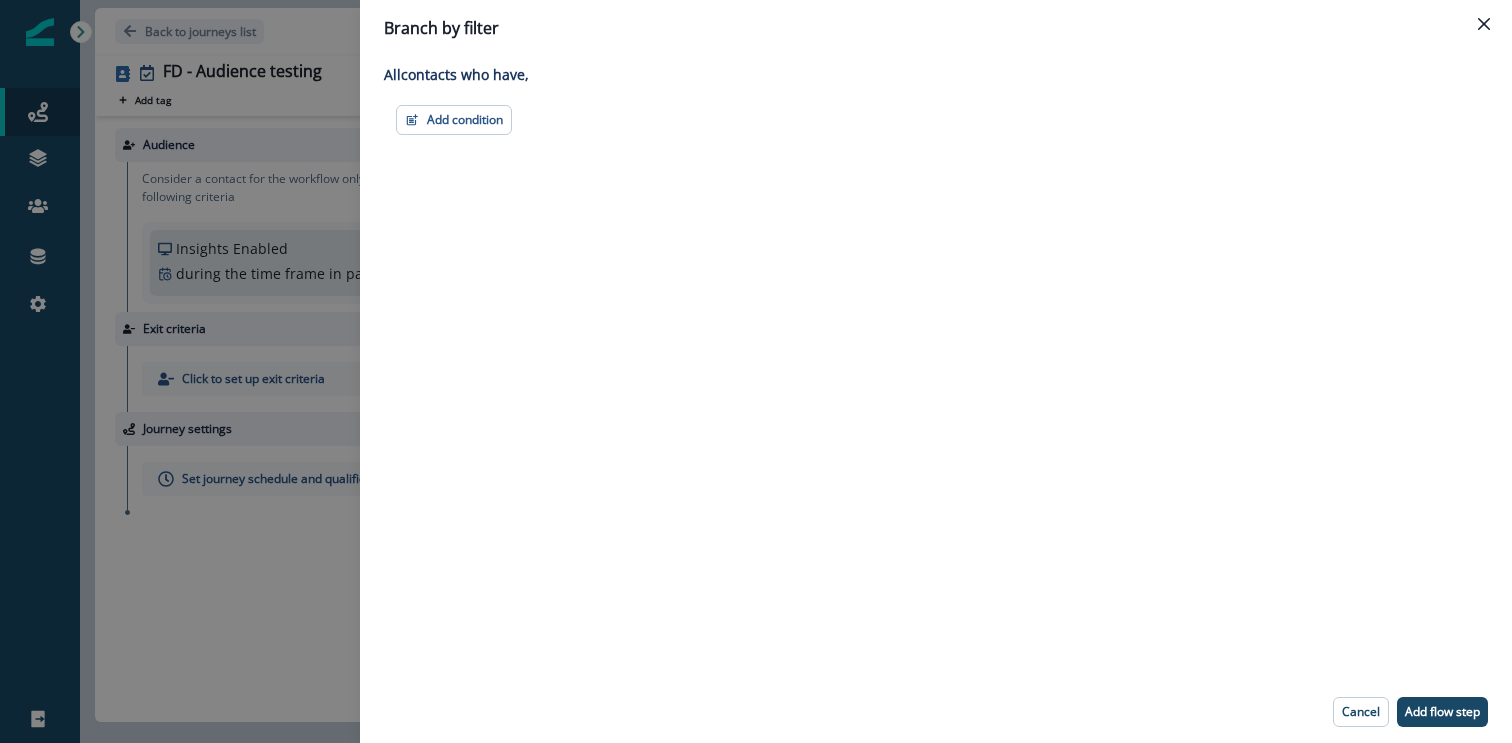 click on "Branch by filter Adding   Branch by filter   flow step in the middle will add the succeeding flow steps to   True   branch All  contact s who have, Add condition Contact properties A person property Performed a product event Performed a marketing activity Performed a web activity List membership Salesforce campaign membership Grouped properties Account members Cancel Add flow step" at bounding box center (756, 371) 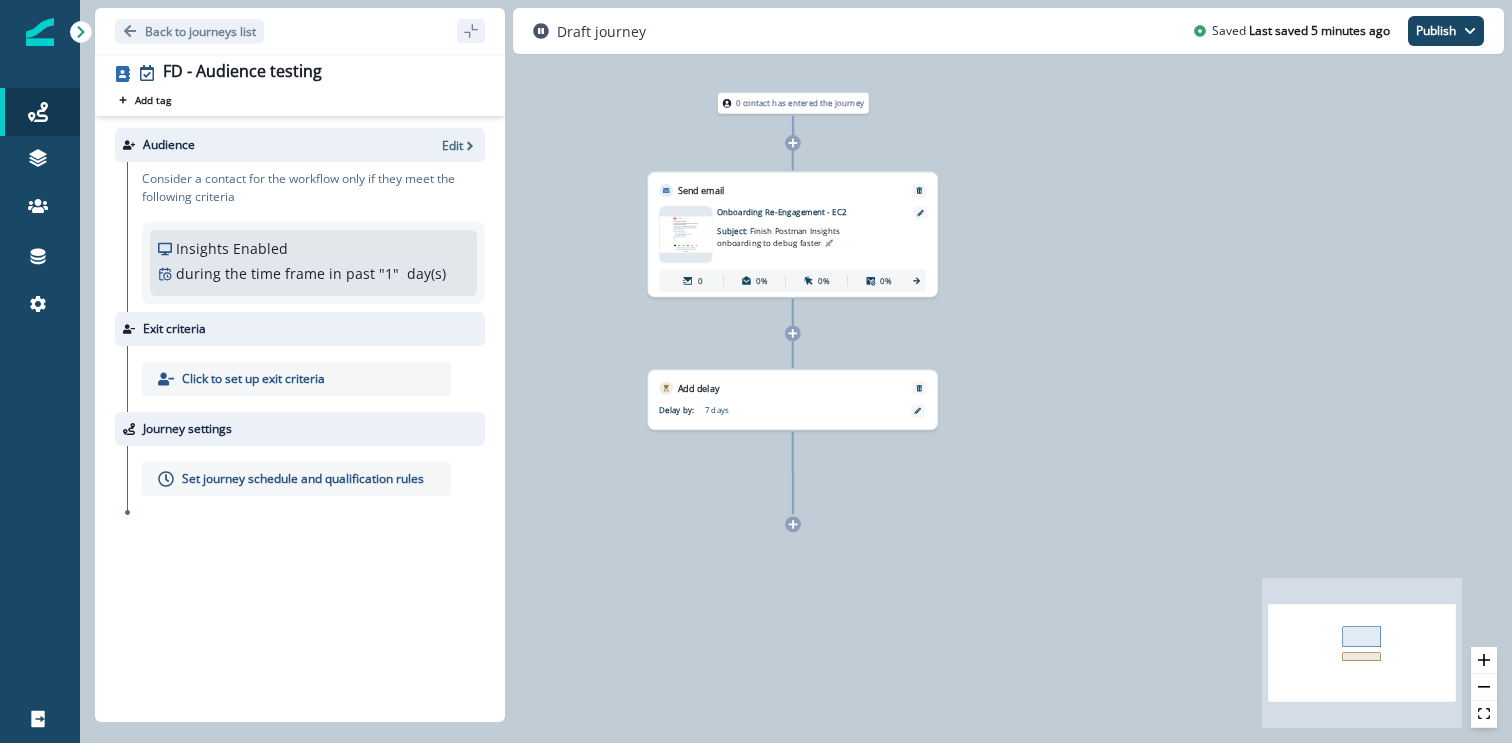 click 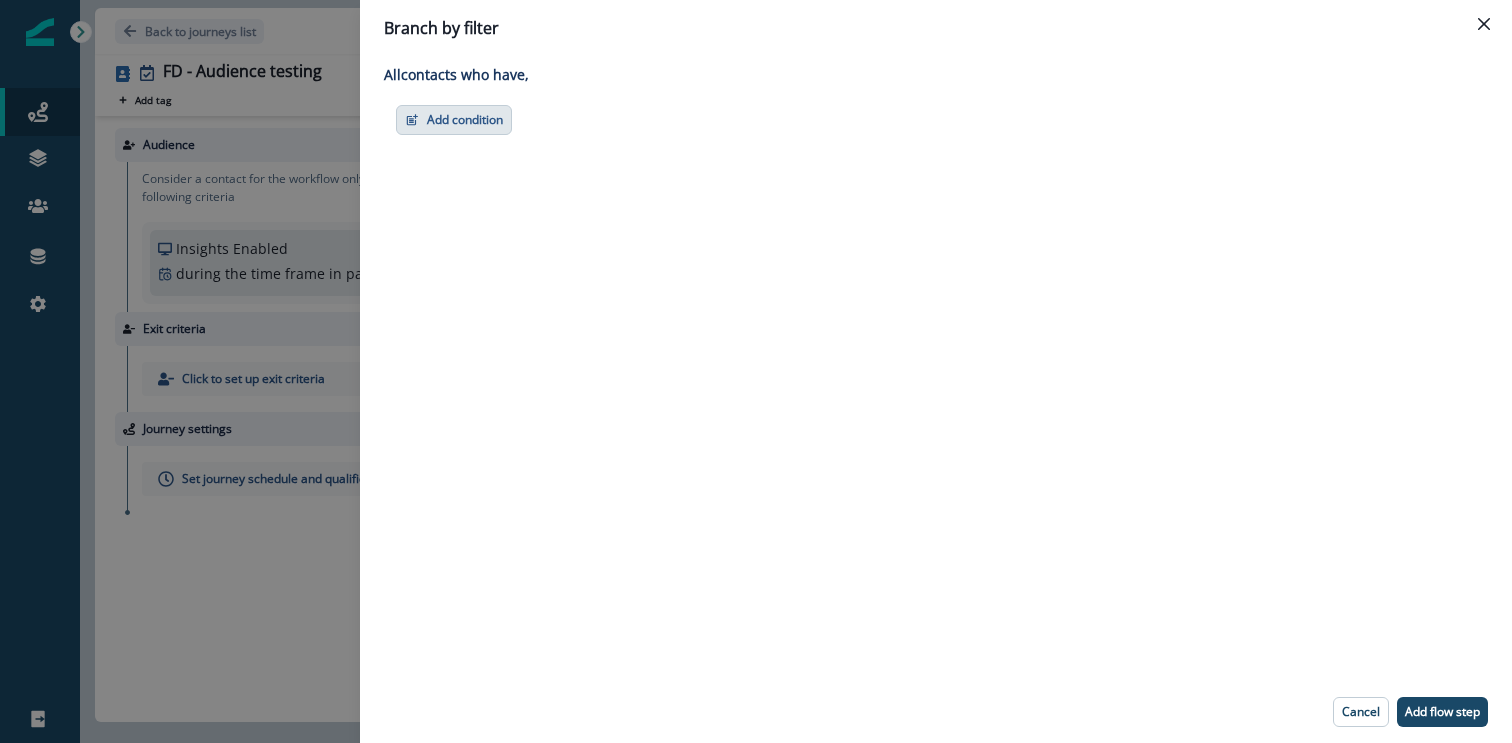 click on "Add condition" at bounding box center [454, 120] 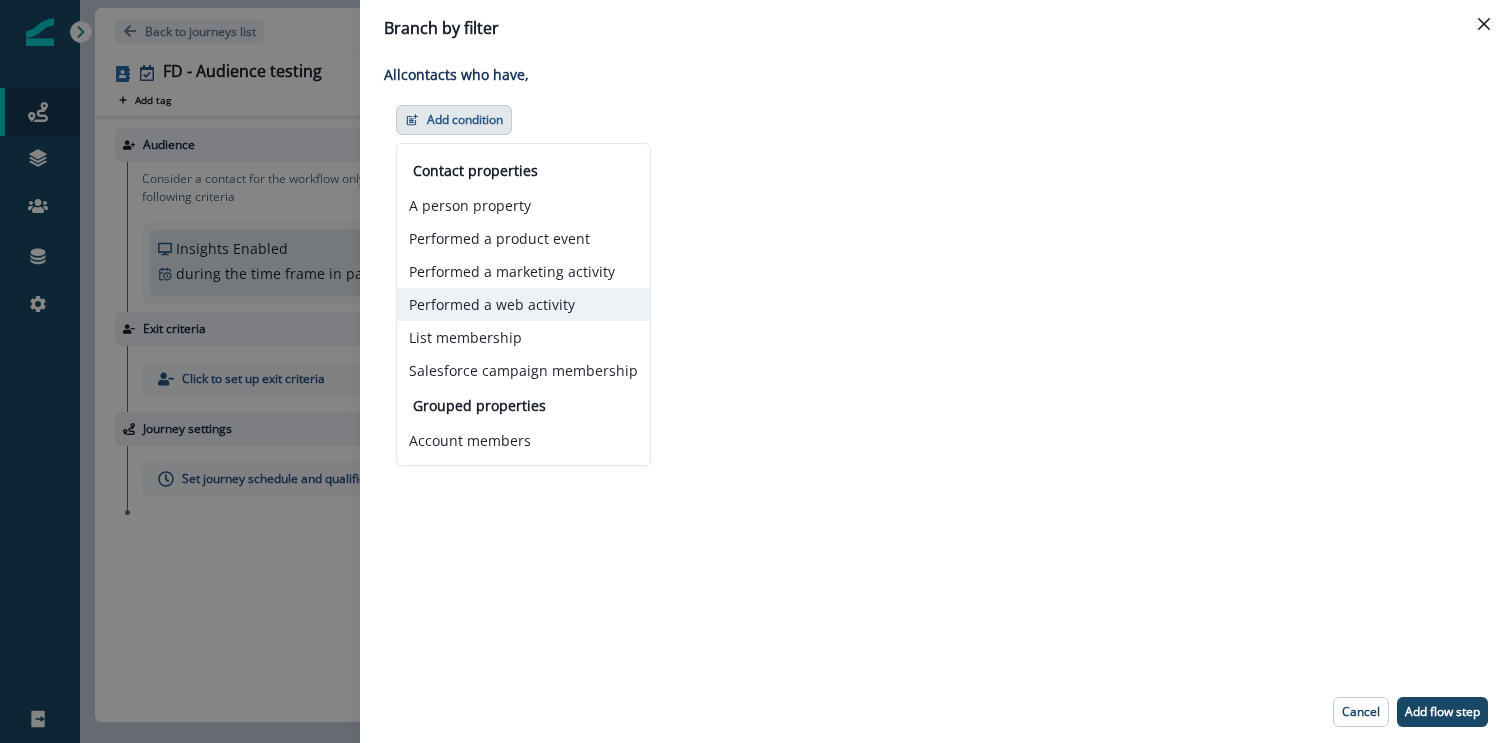 type 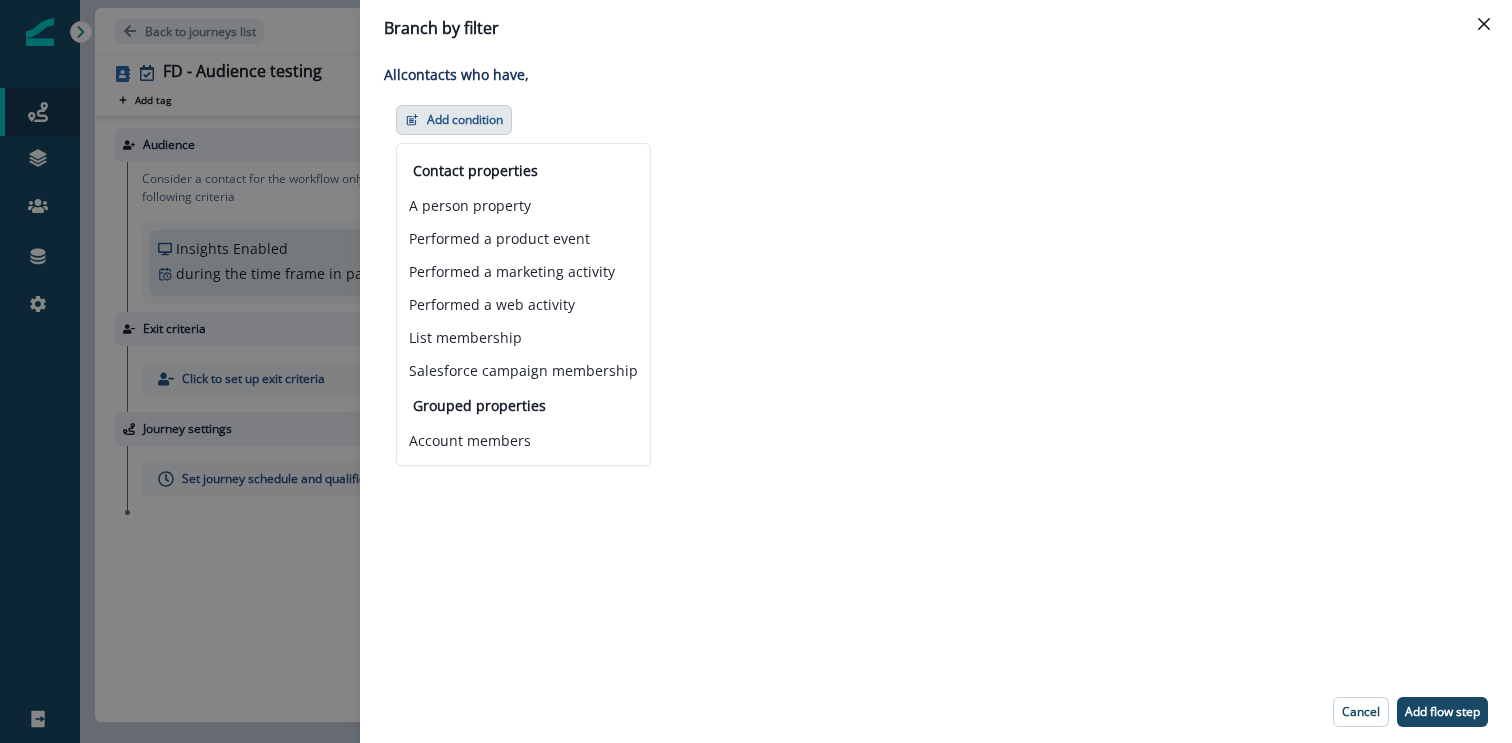 type 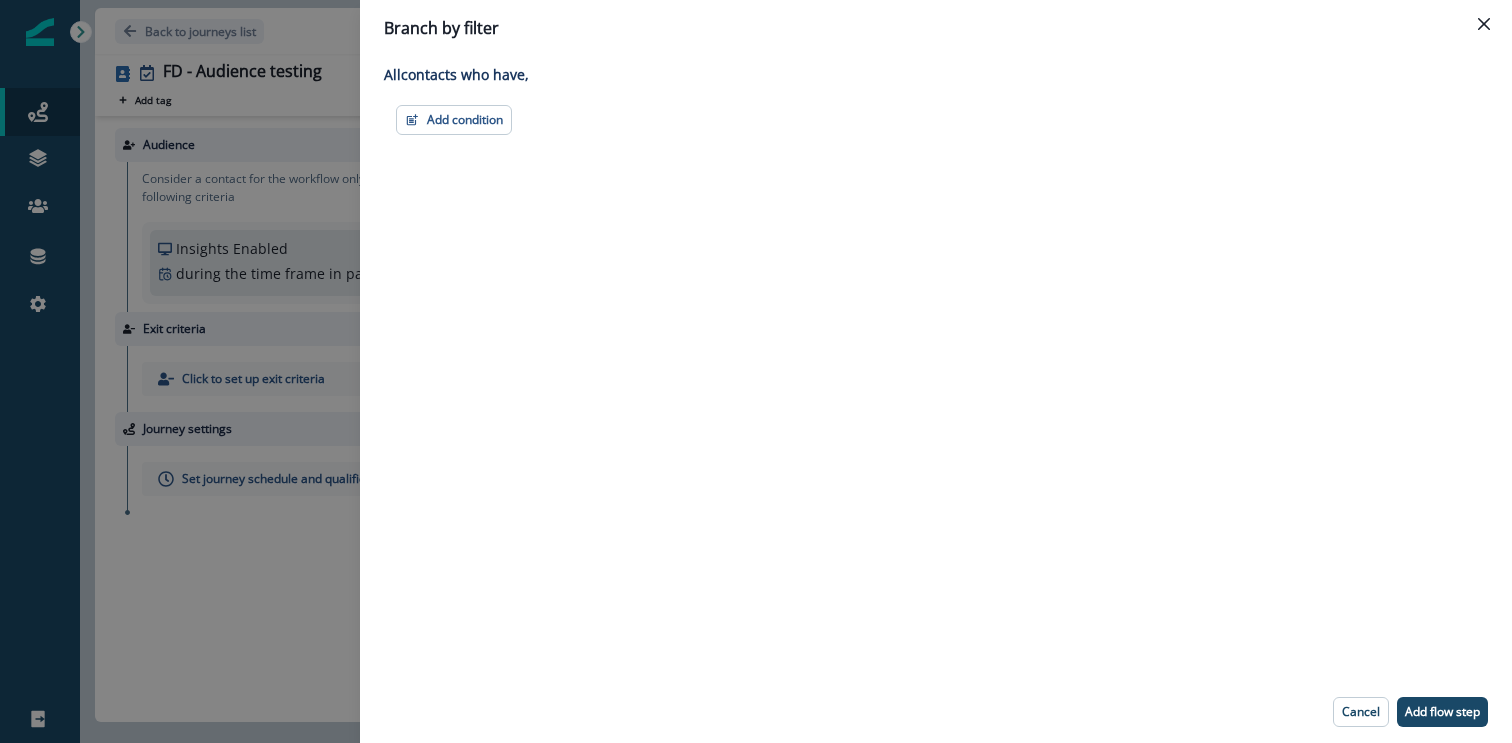 click on "Branch by filter Adding   Branch by filter   flow step in the middle will add the succeeding flow steps to   True   branch All  contact s who have, Add condition Contact properties A person property Performed a product event Performed a marketing activity Performed a web activity List membership Salesforce campaign membership Grouped properties Account members Cancel Add flow step" at bounding box center [756, 371] 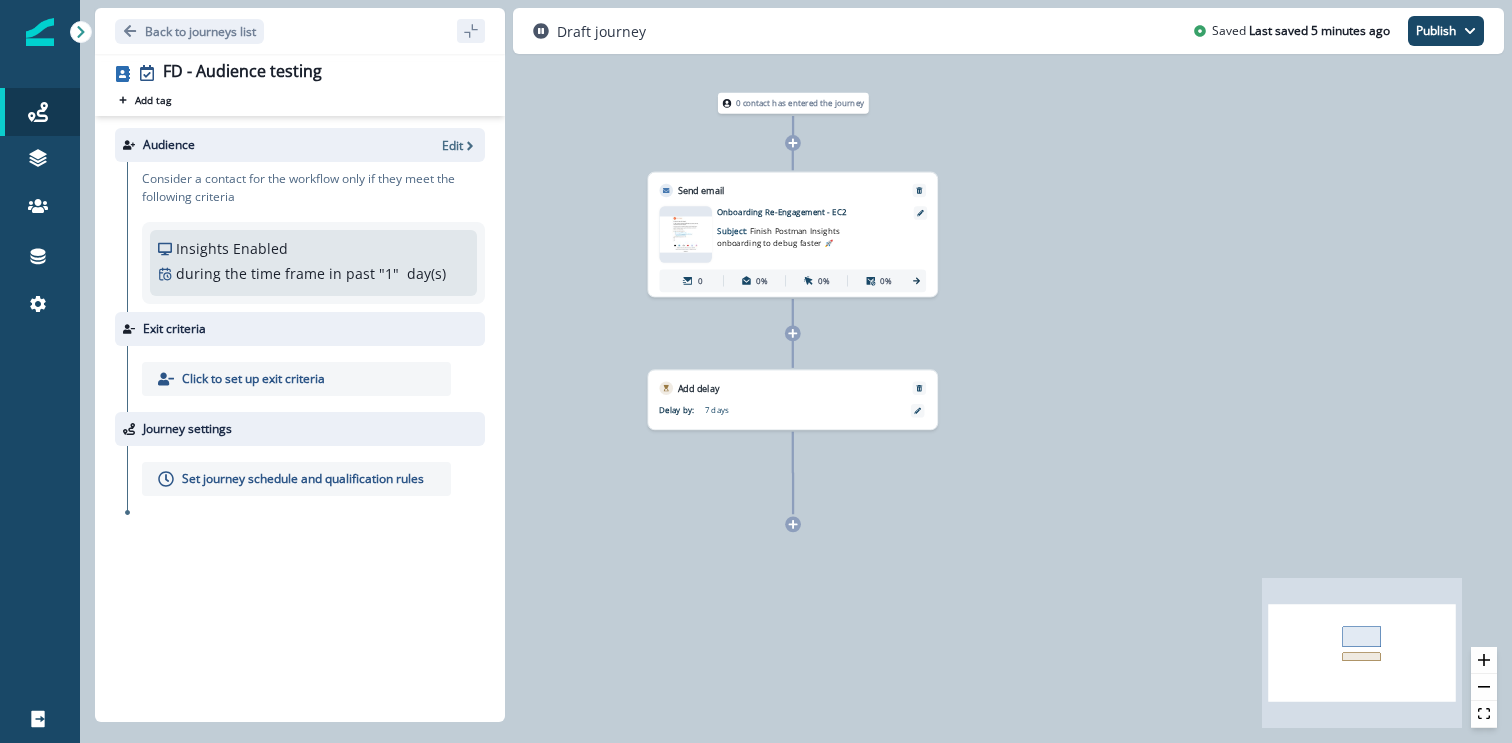 click 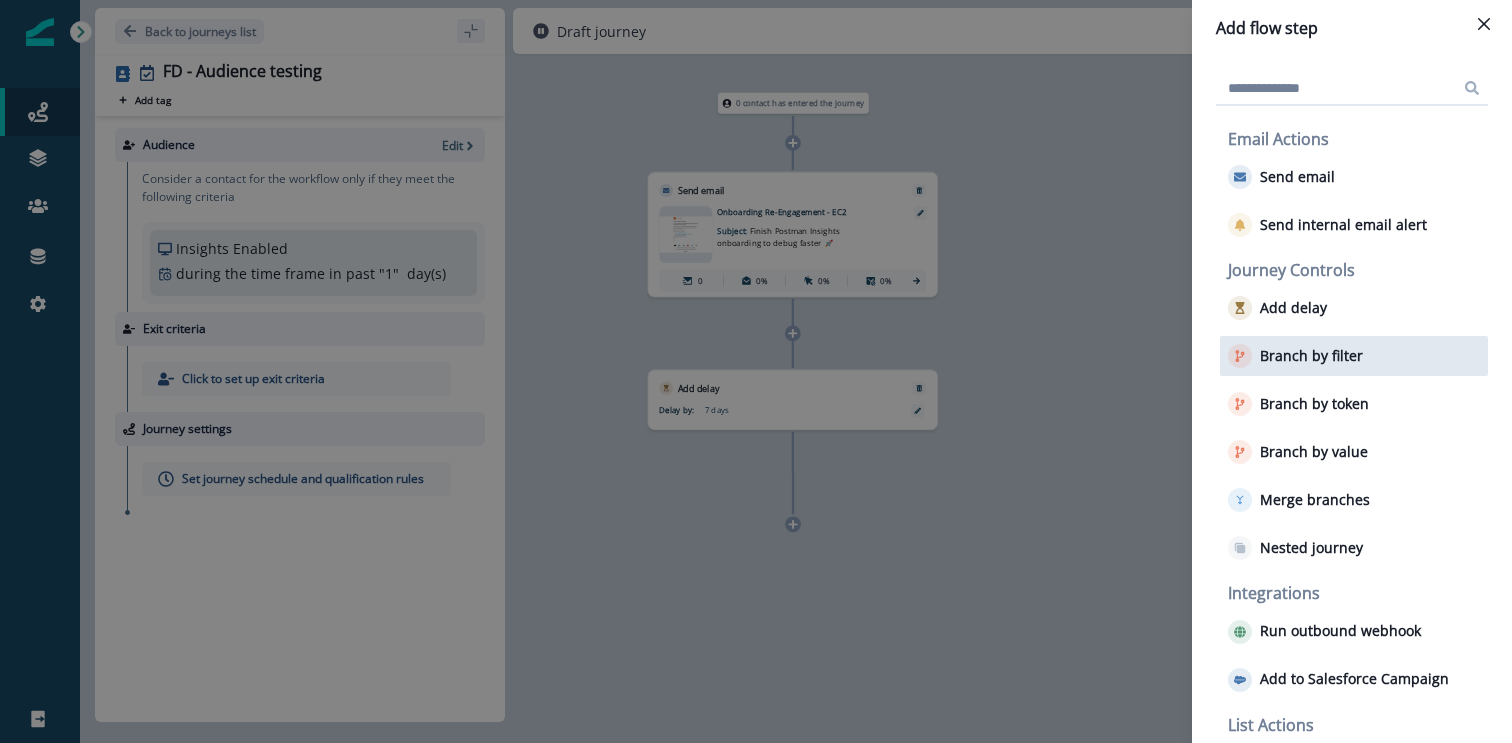 click on "Branch by filter" at bounding box center (1311, 356) 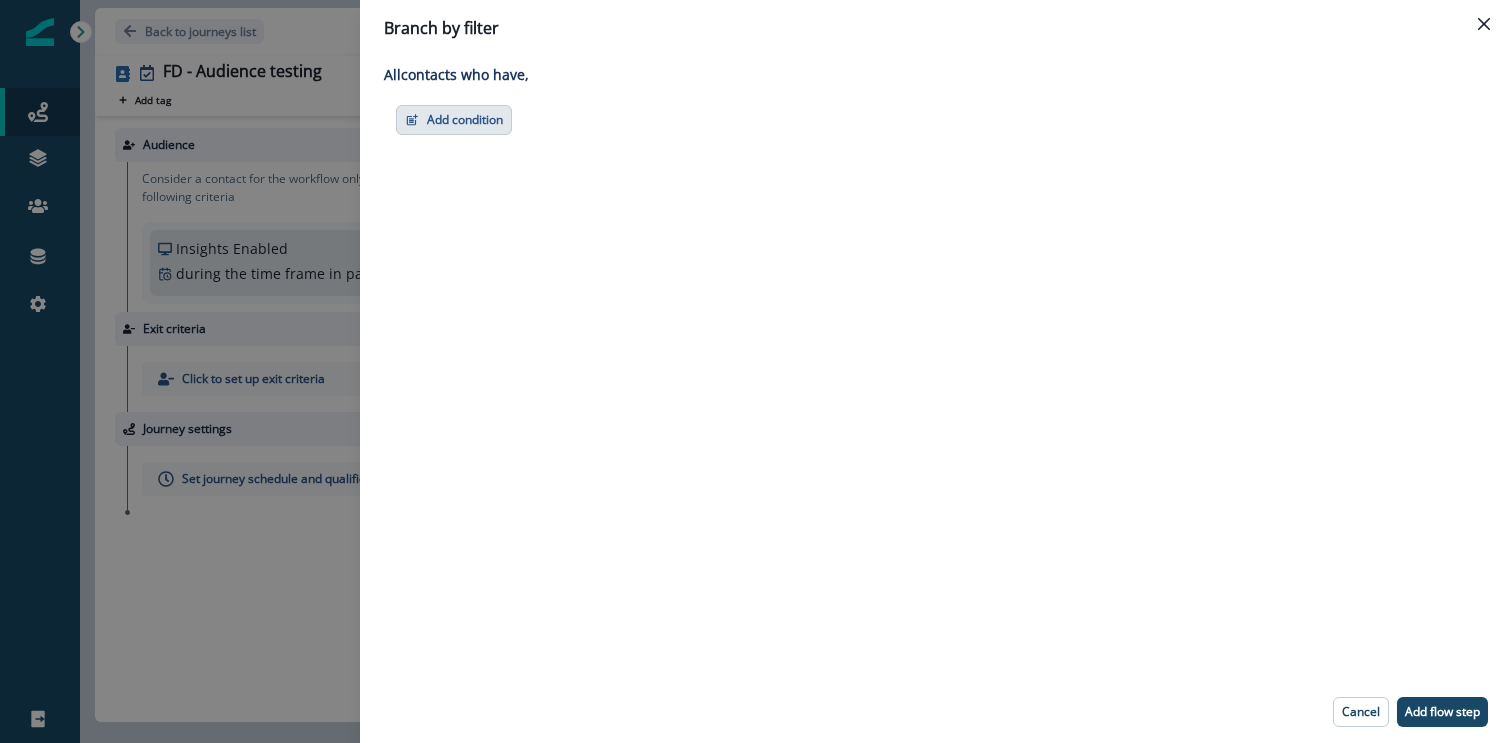 click on "Add condition" at bounding box center (454, 120) 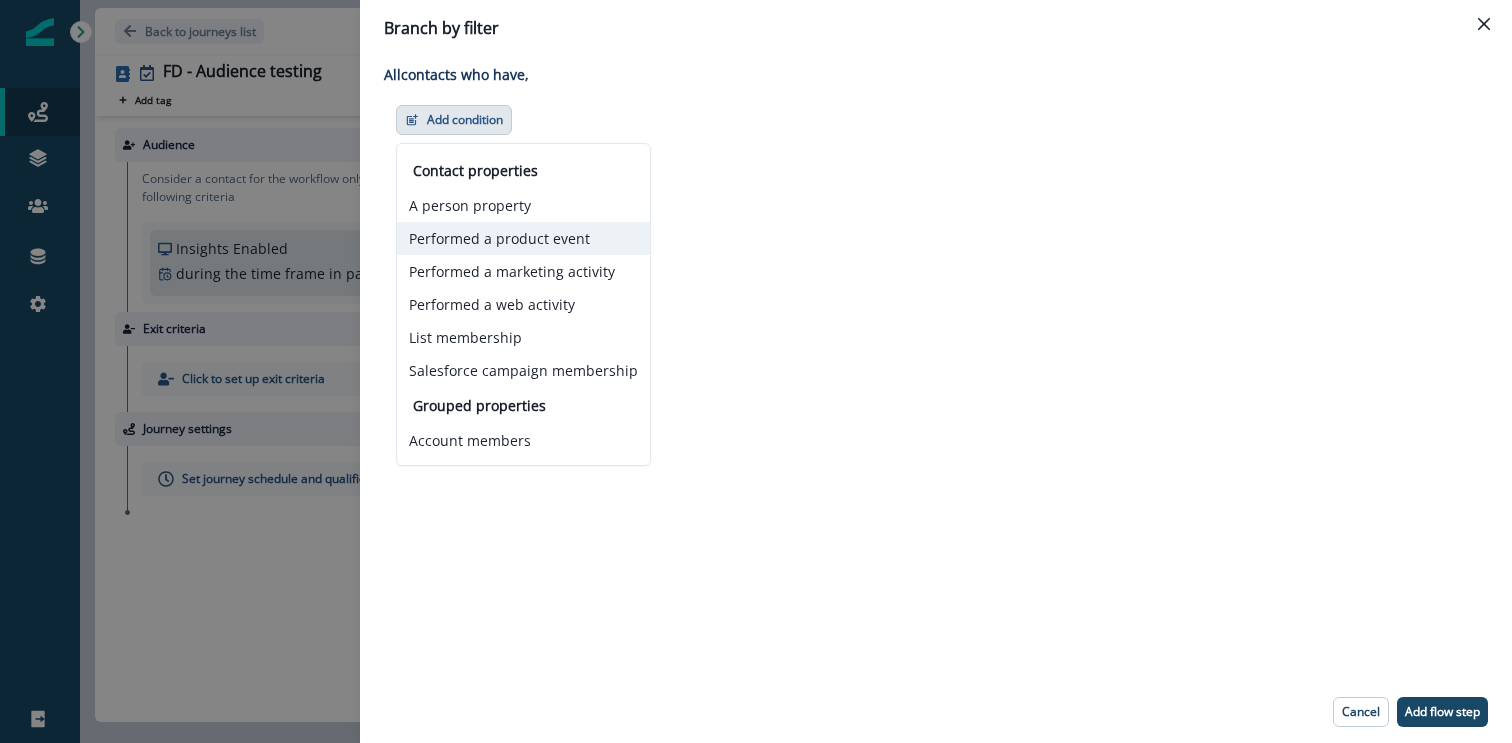 click on "Performed a product event" at bounding box center [523, 238] 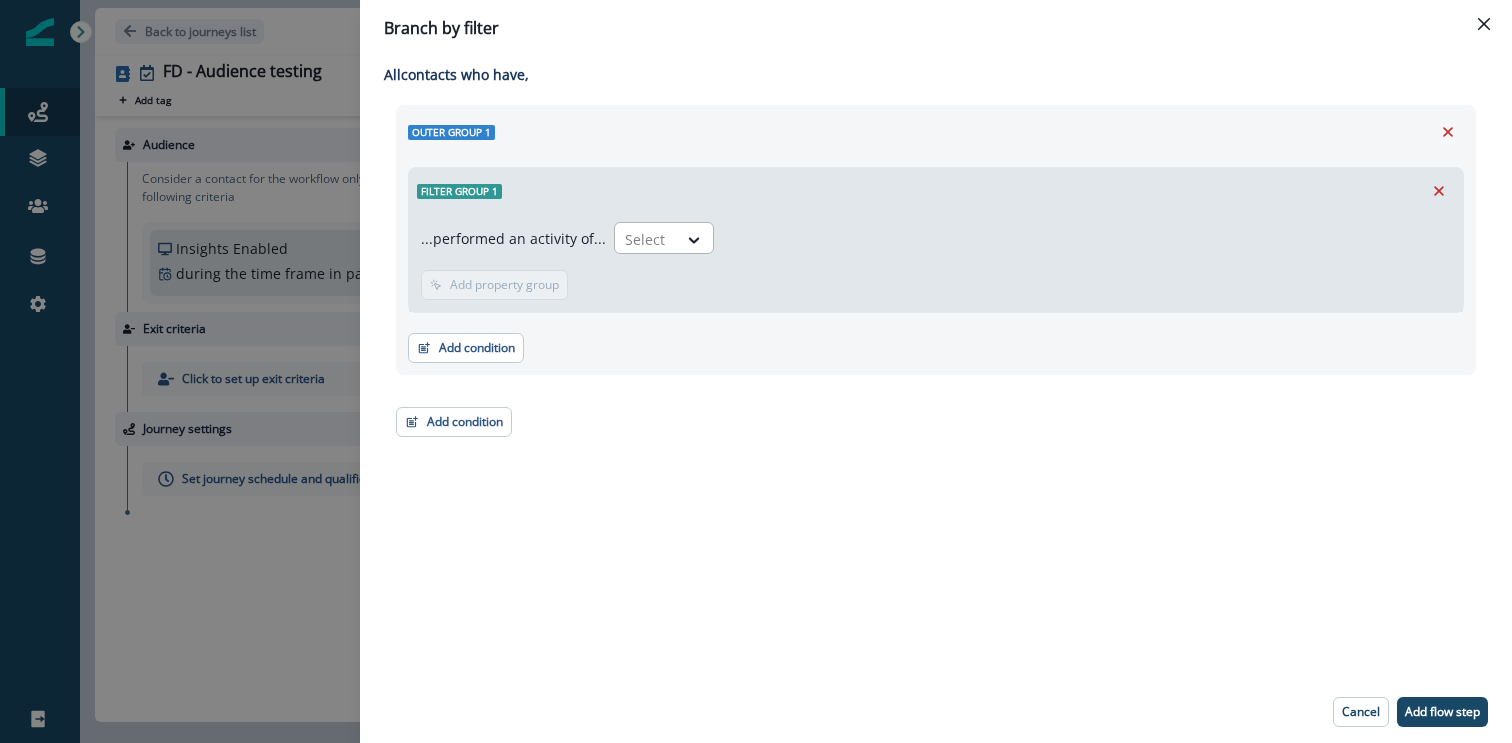 click on "Select" at bounding box center (664, 238) 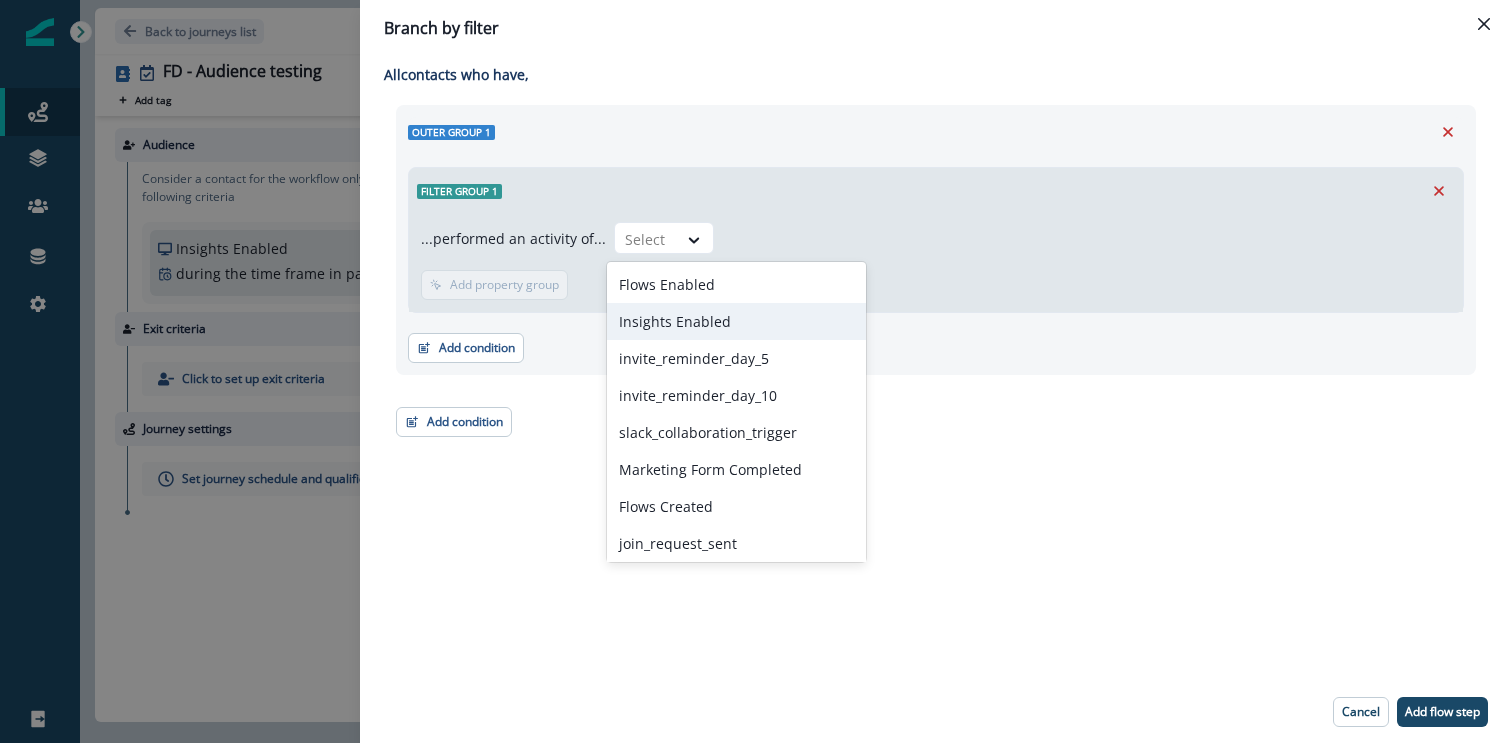 click on "Insights Enabled" at bounding box center (736, 321) 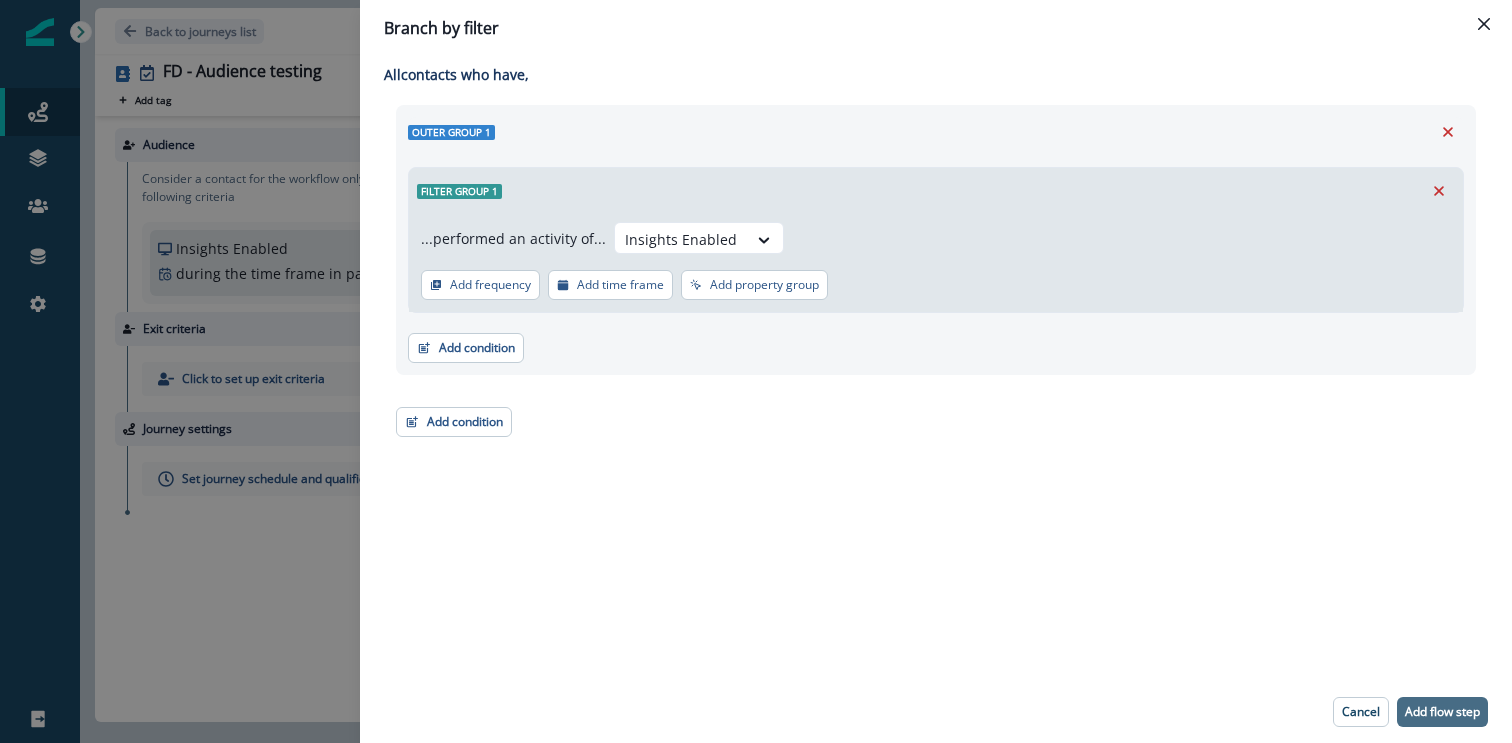click on "Add flow step" at bounding box center [1442, 712] 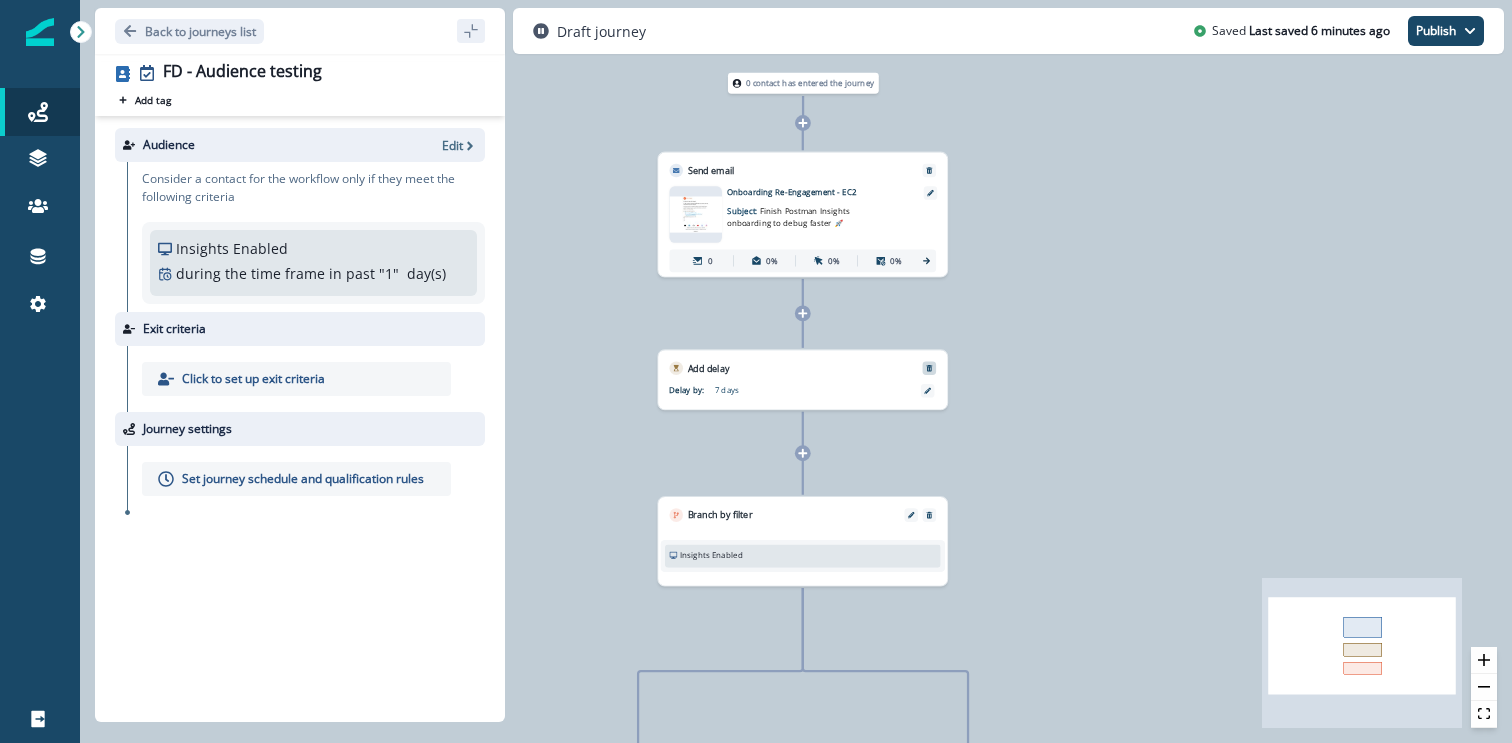 click 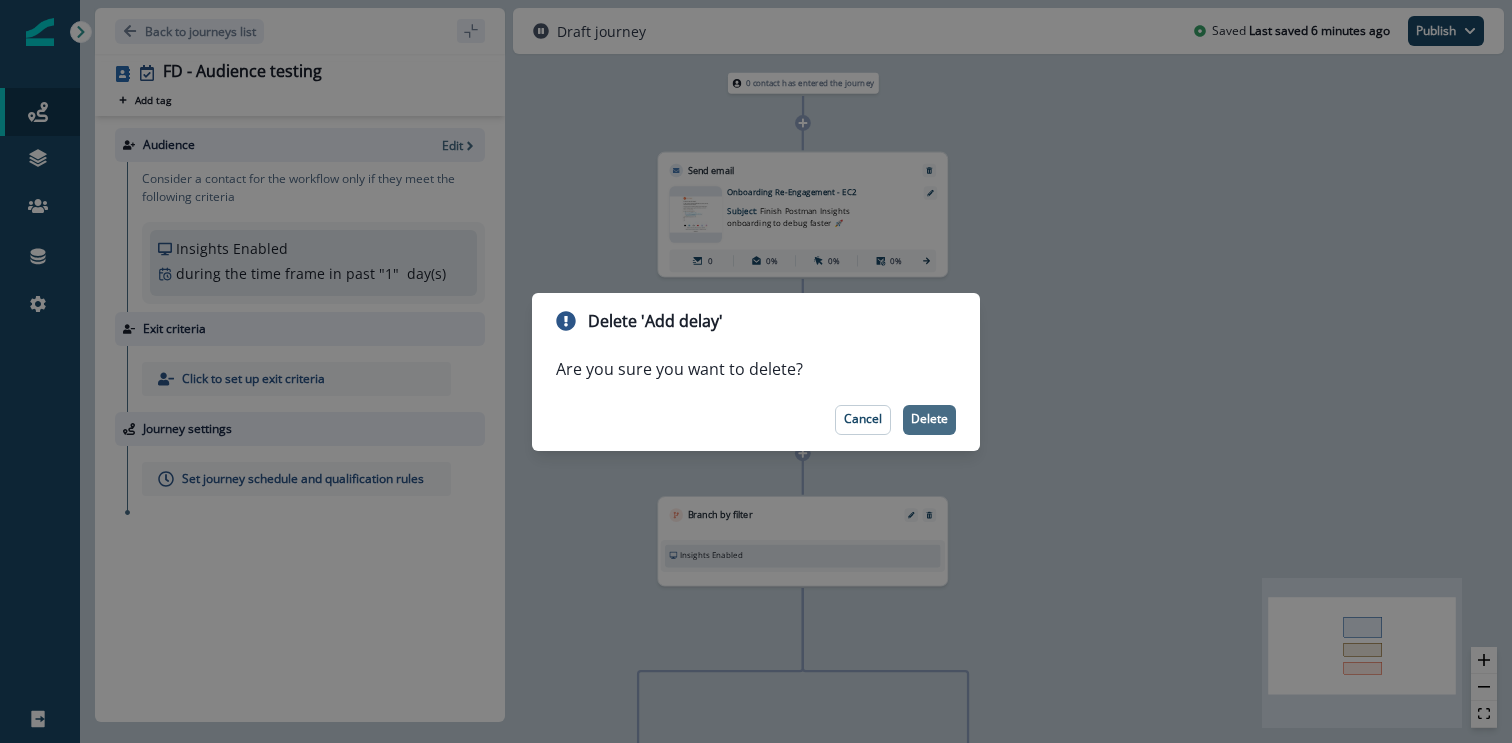 click on "Delete" at bounding box center (929, 420) 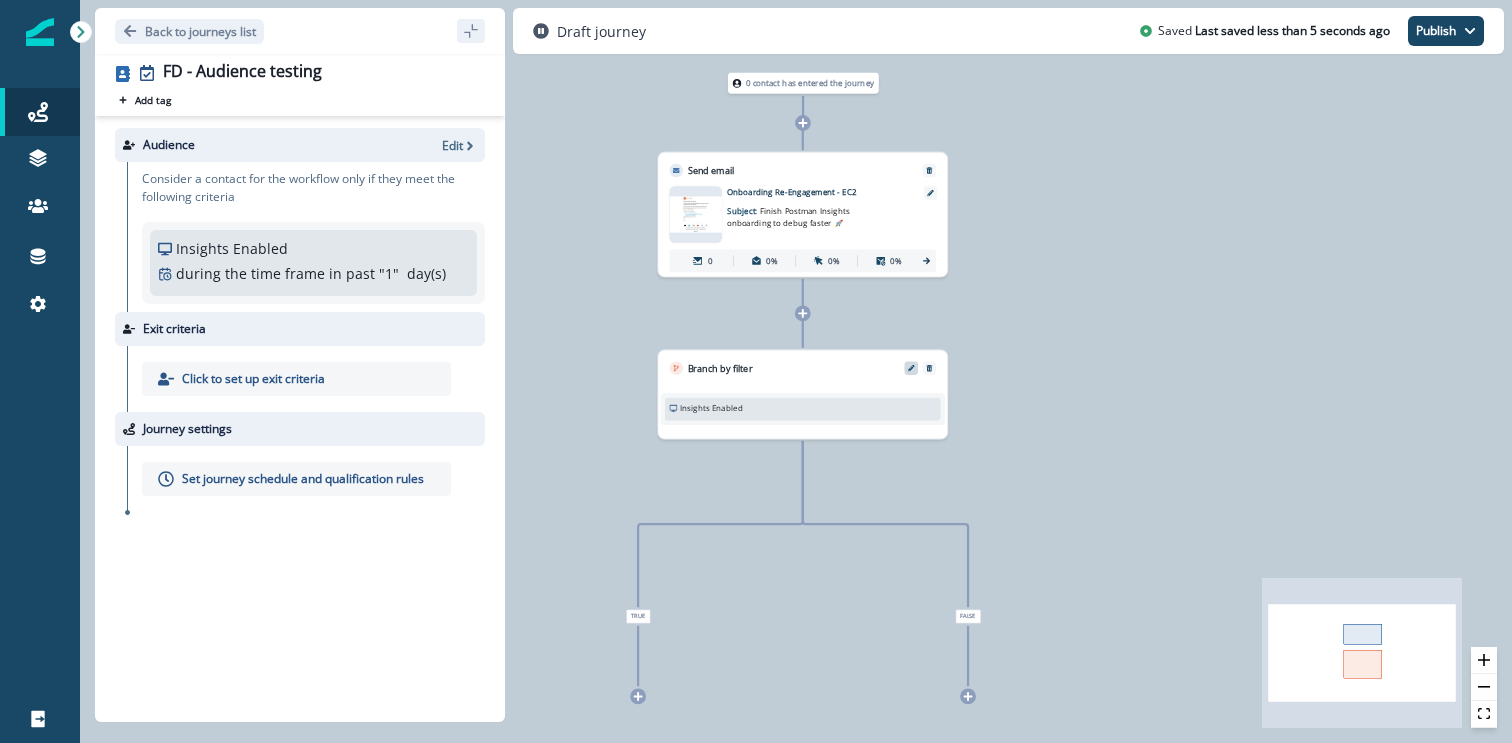 click at bounding box center [911, 368] 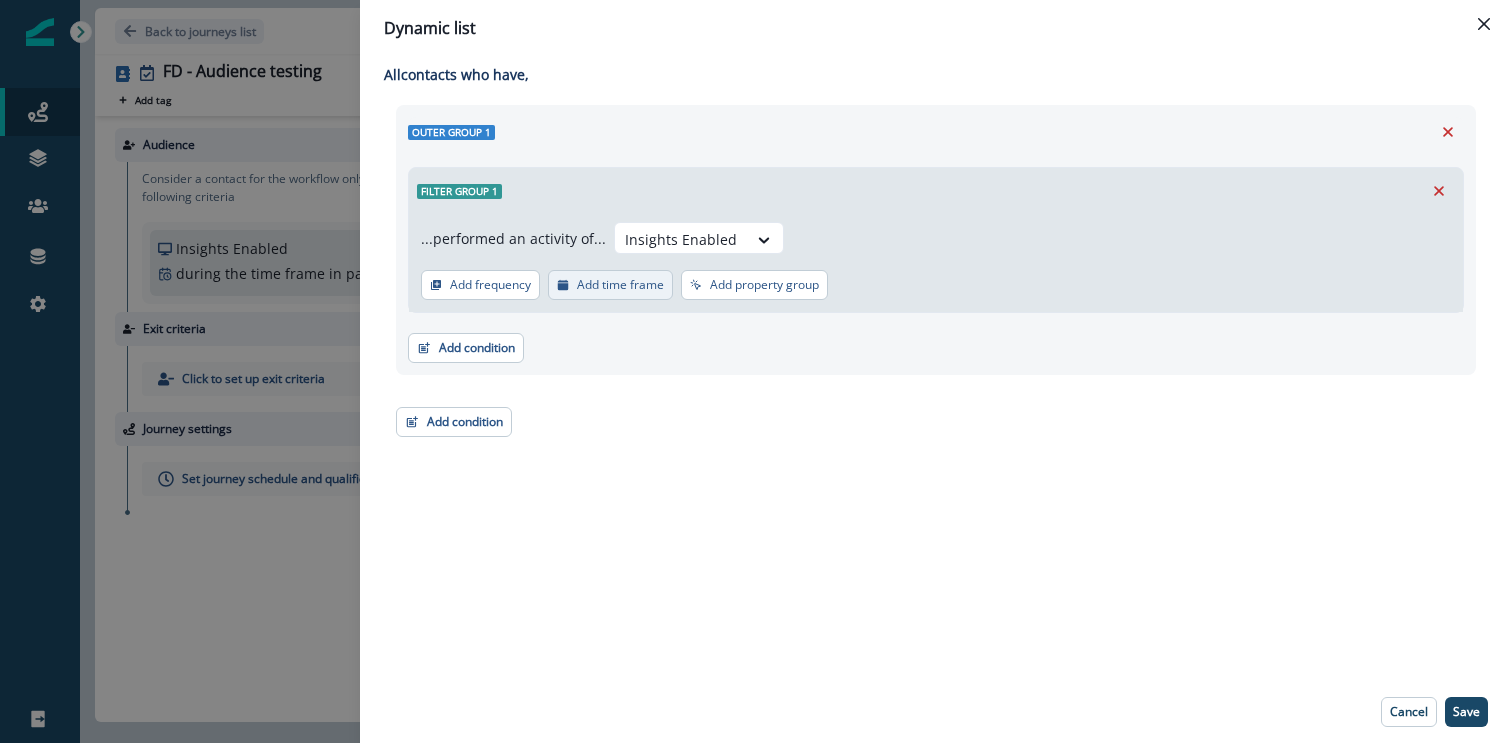 click on "Add time frame" at bounding box center (620, 285) 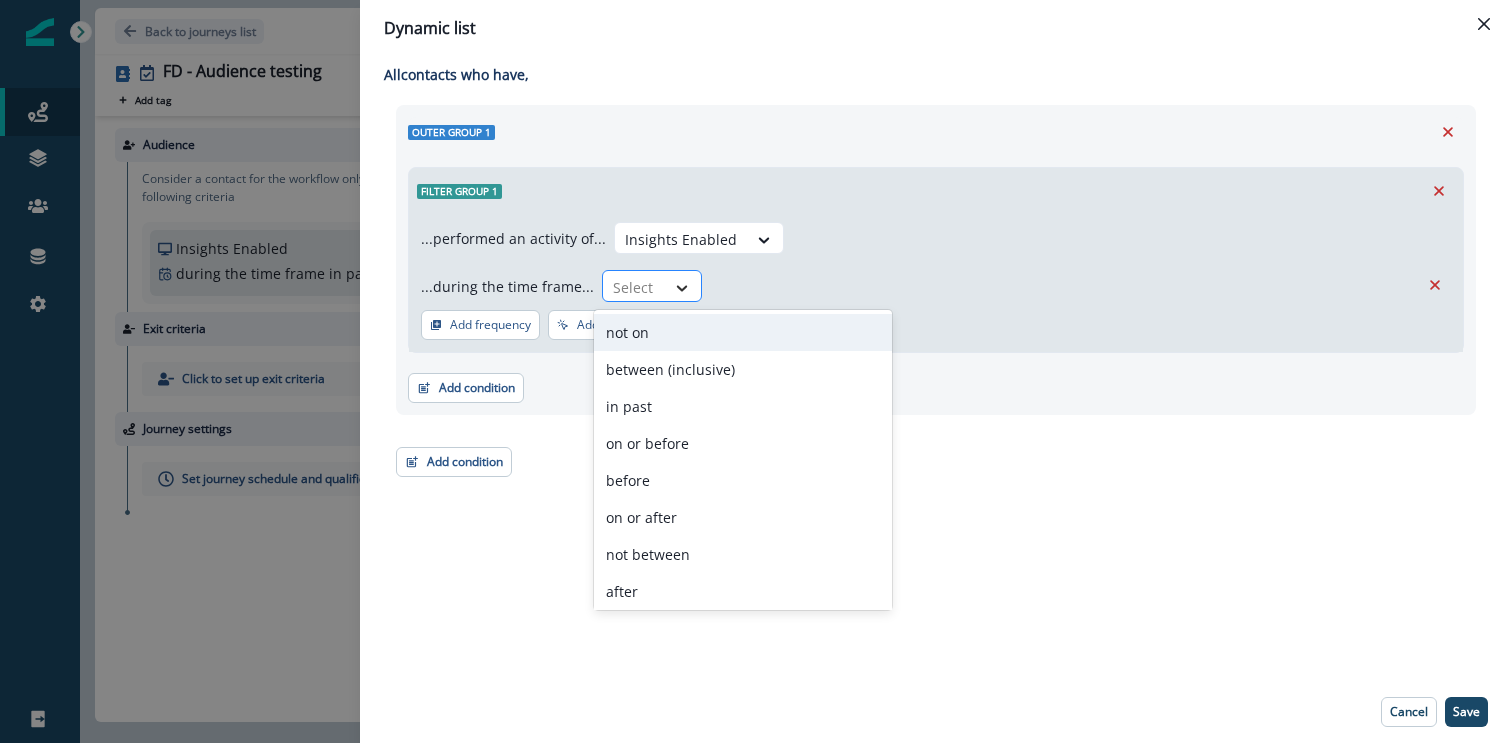 click 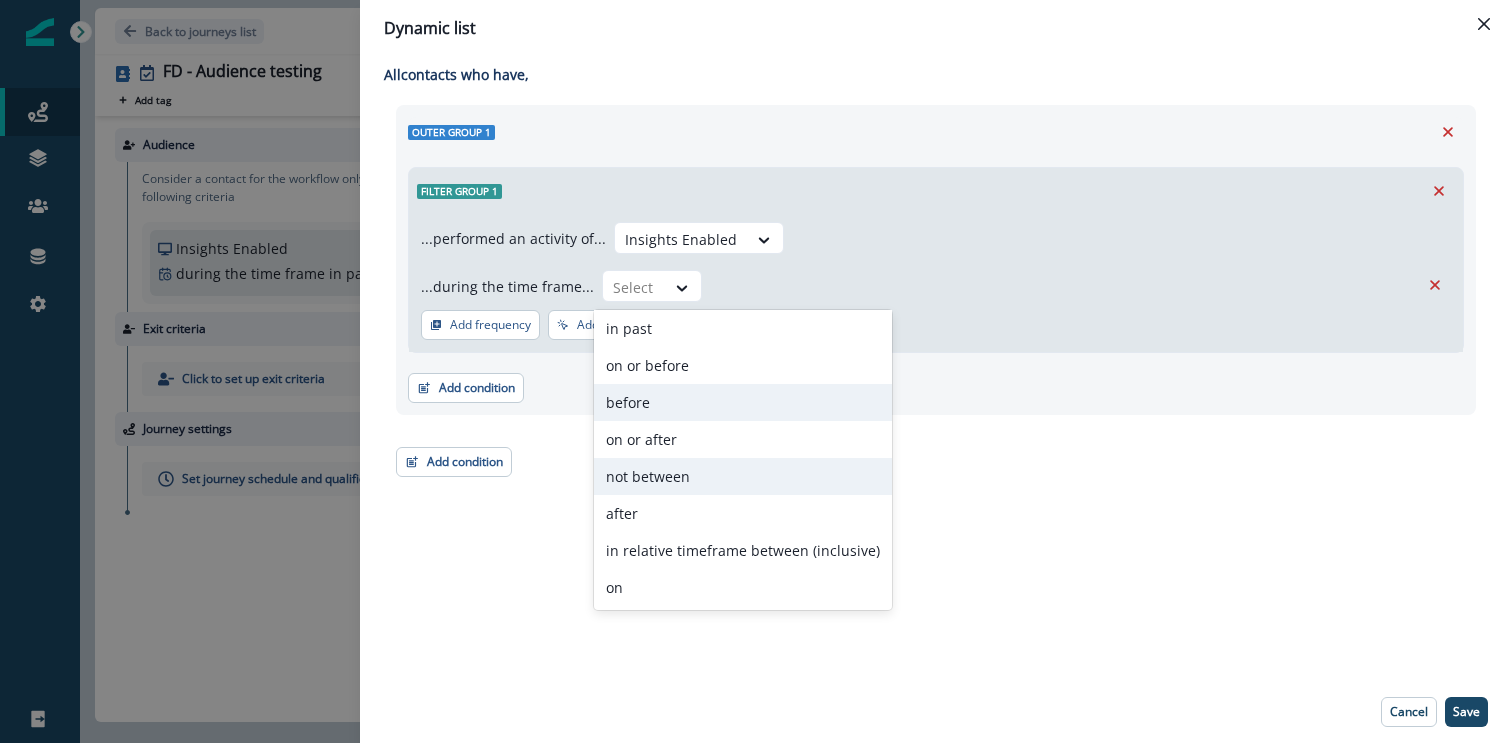 scroll, scrollTop: 0, scrollLeft: 0, axis: both 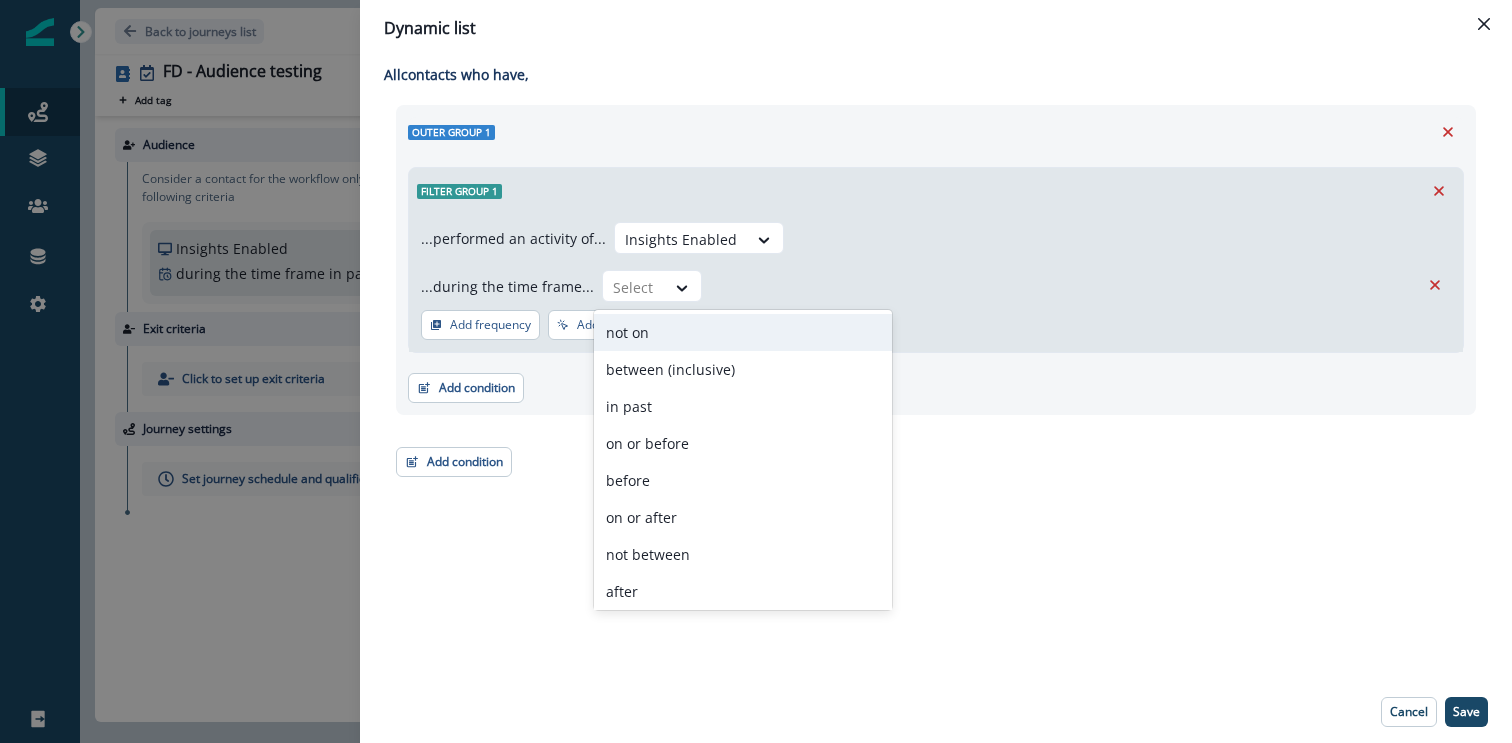 click on "not on" at bounding box center (743, 332) 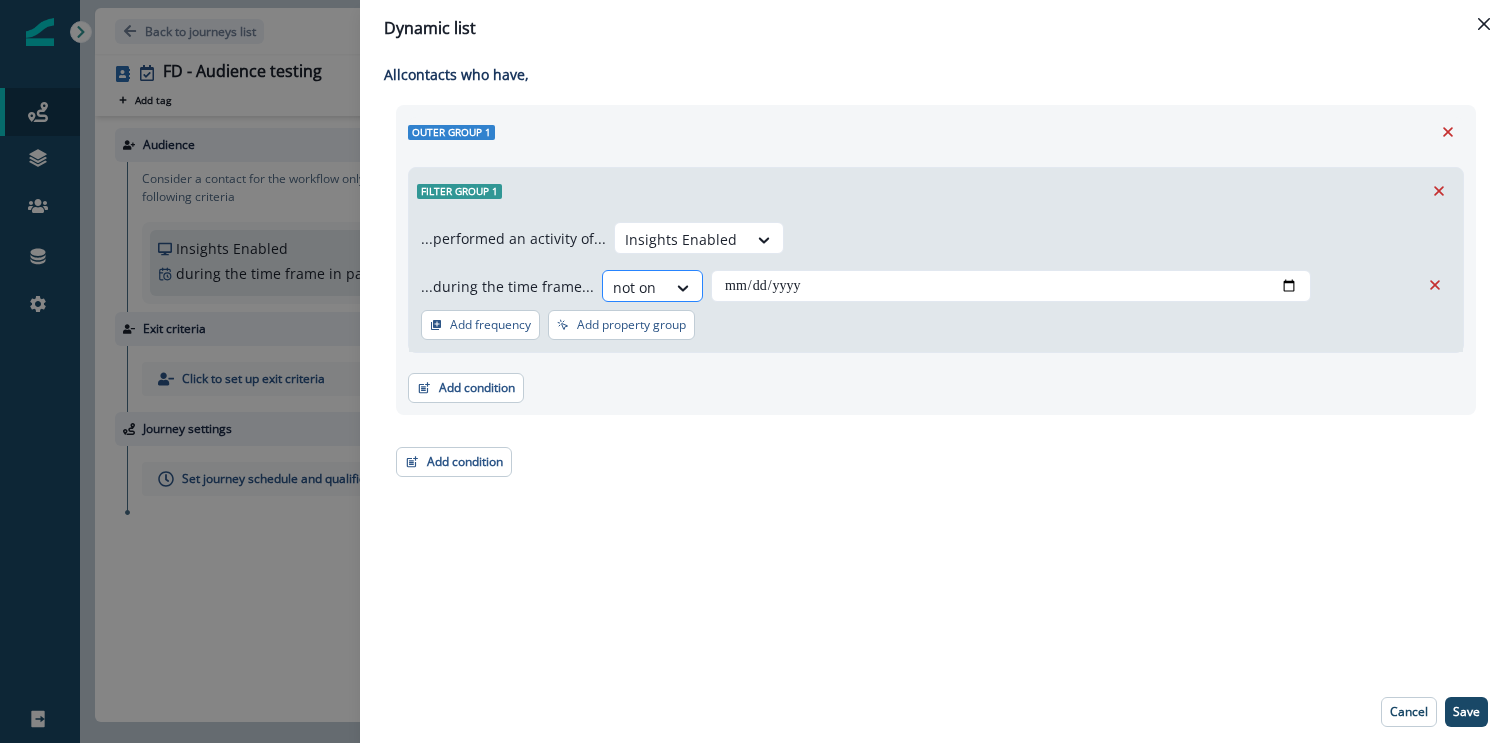click at bounding box center (634, 287) 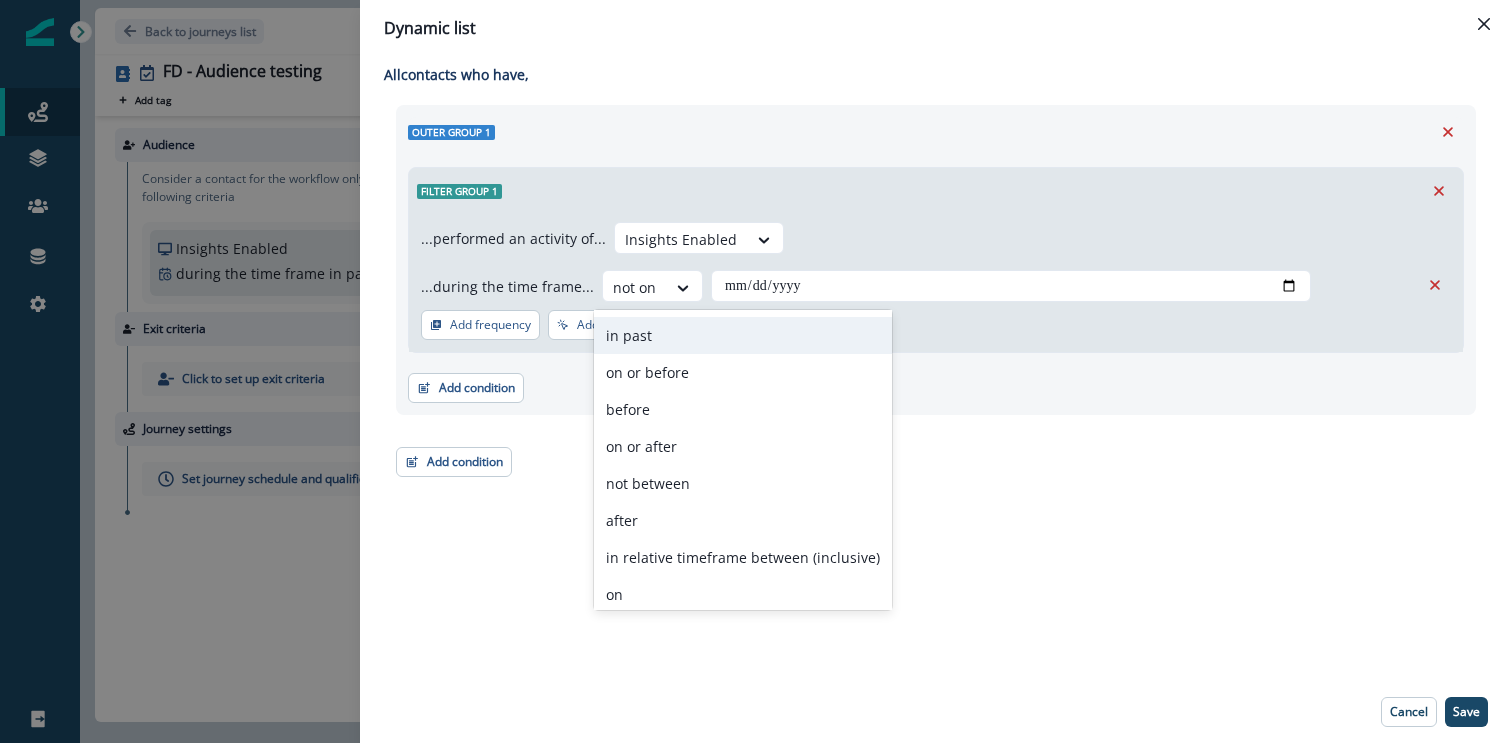 scroll, scrollTop: 78, scrollLeft: 0, axis: vertical 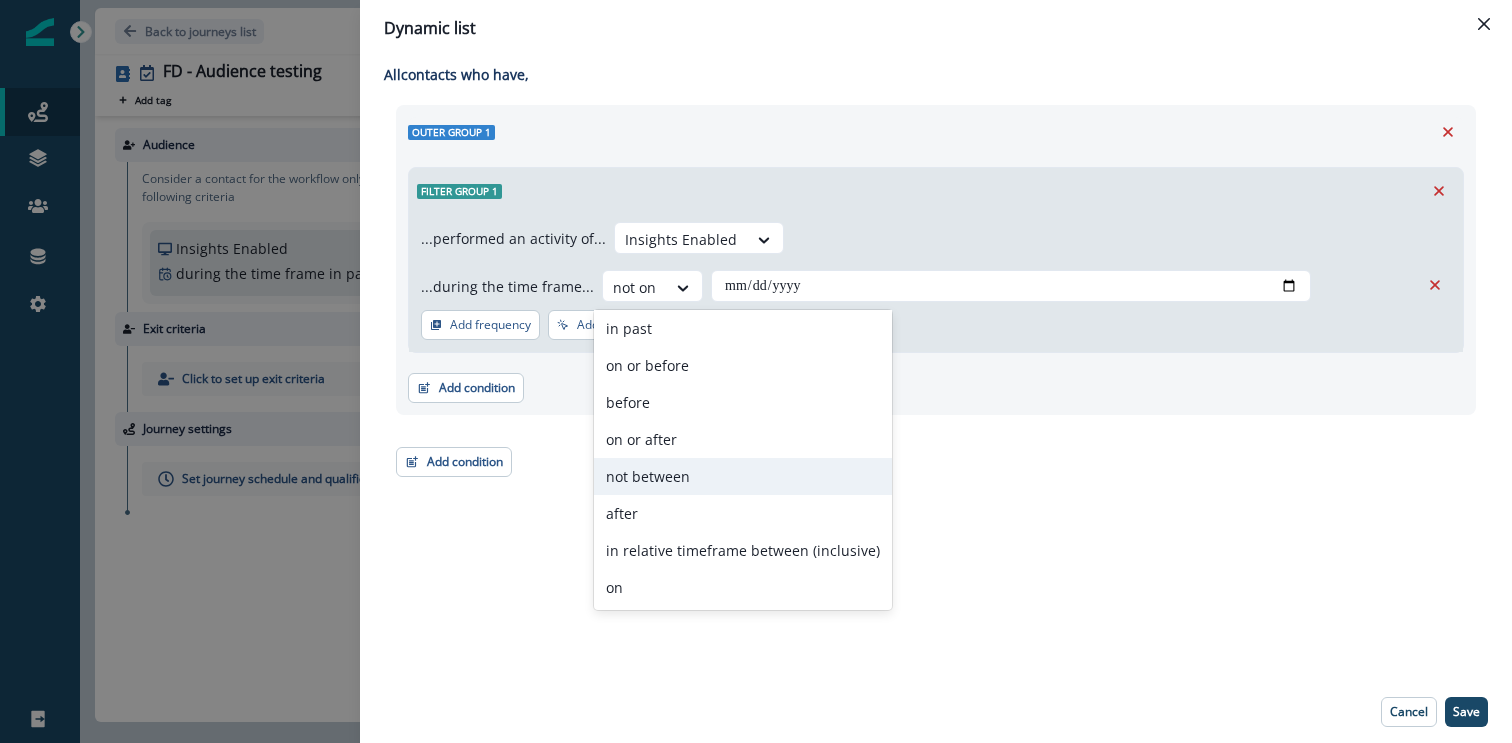 click on "not between" at bounding box center [743, 476] 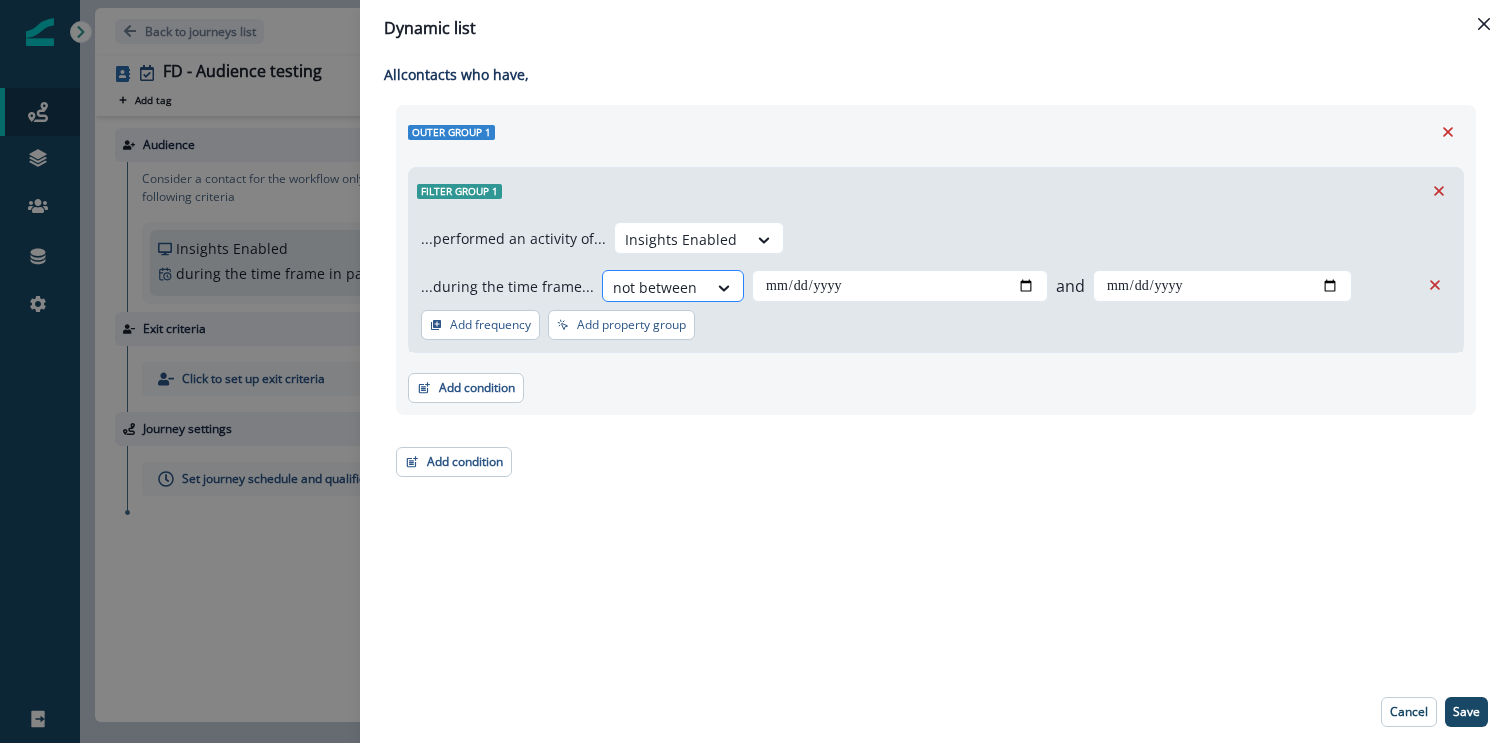 click at bounding box center [655, 287] 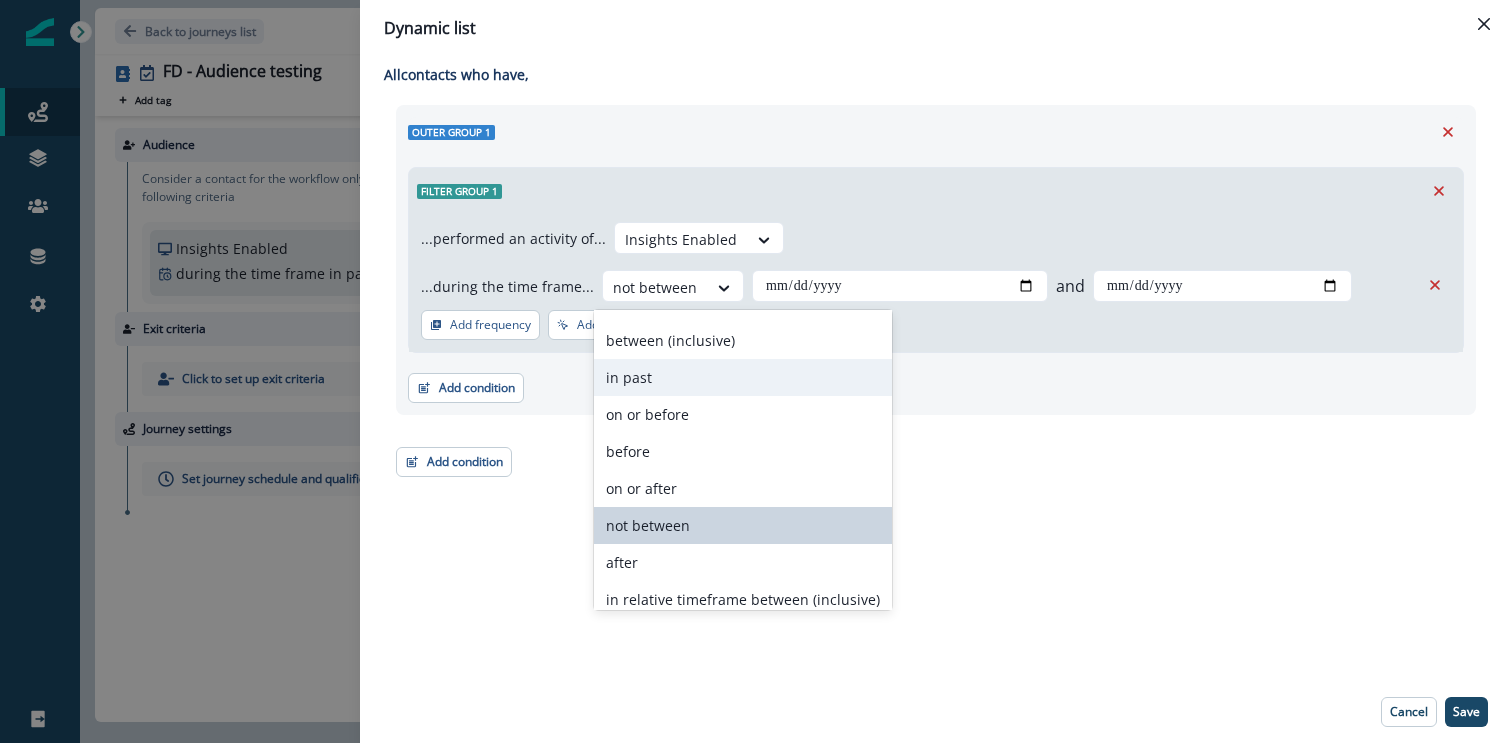 scroll, scrollTop: 5, scrollLeft: 0, axis: vertical 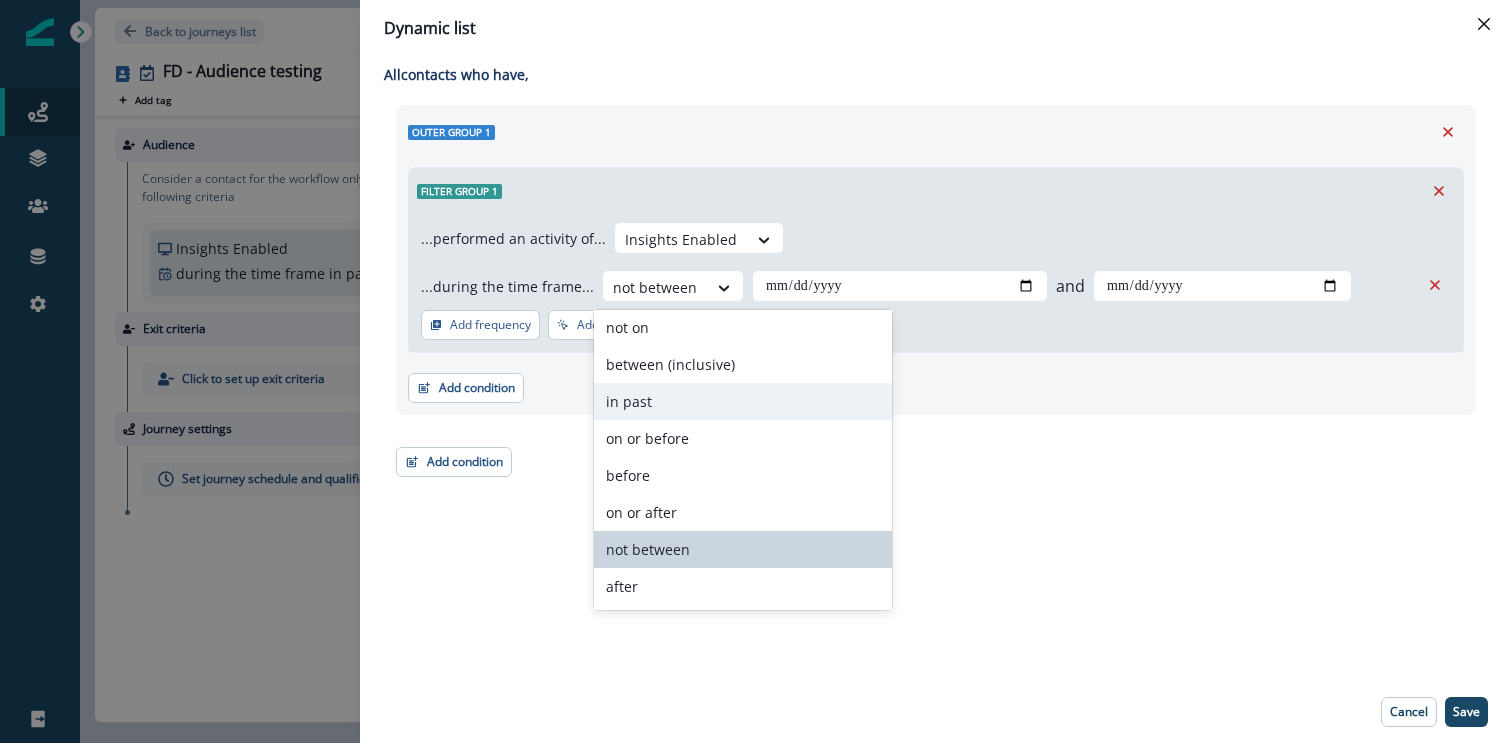 click on "in past" at bounding box center (743, 401) 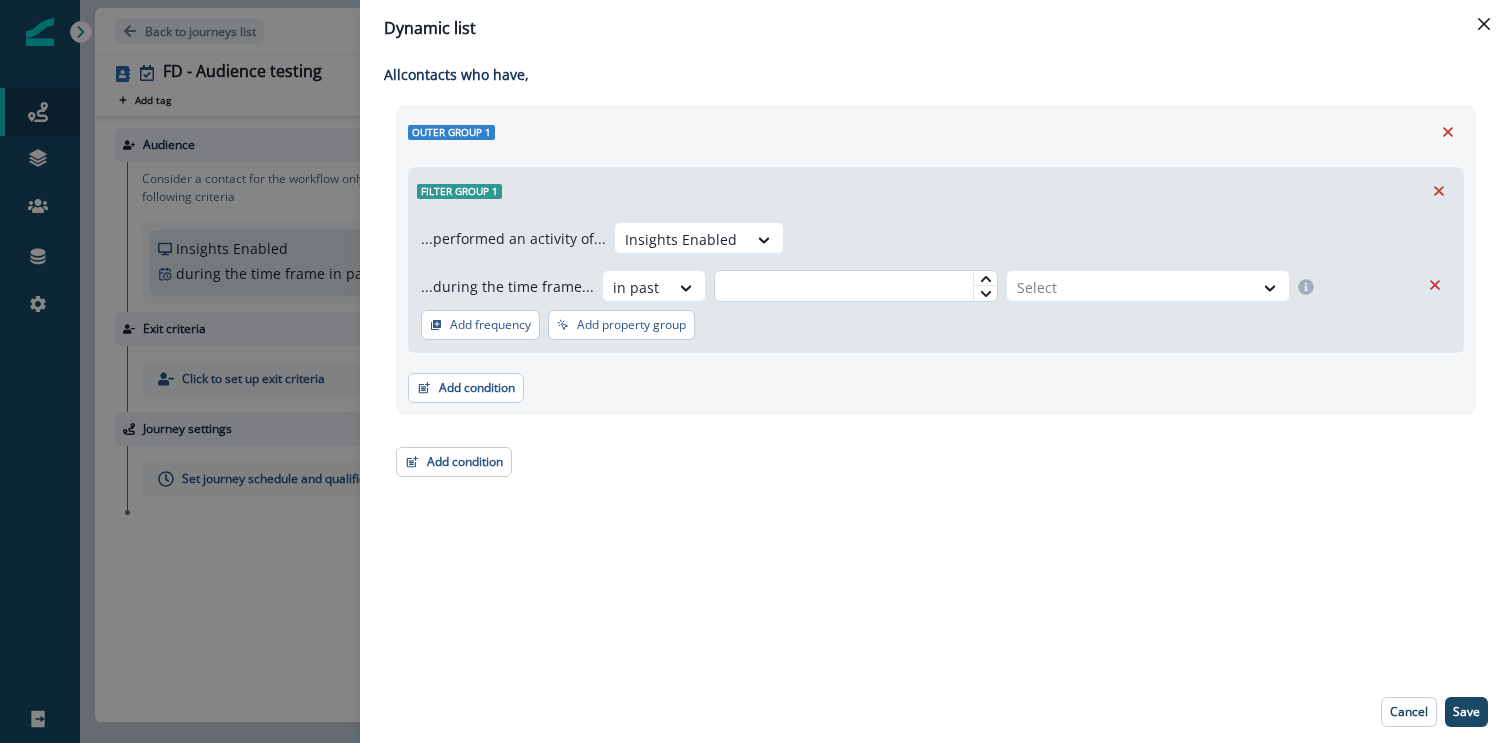 click at bounding box center [856, 286] 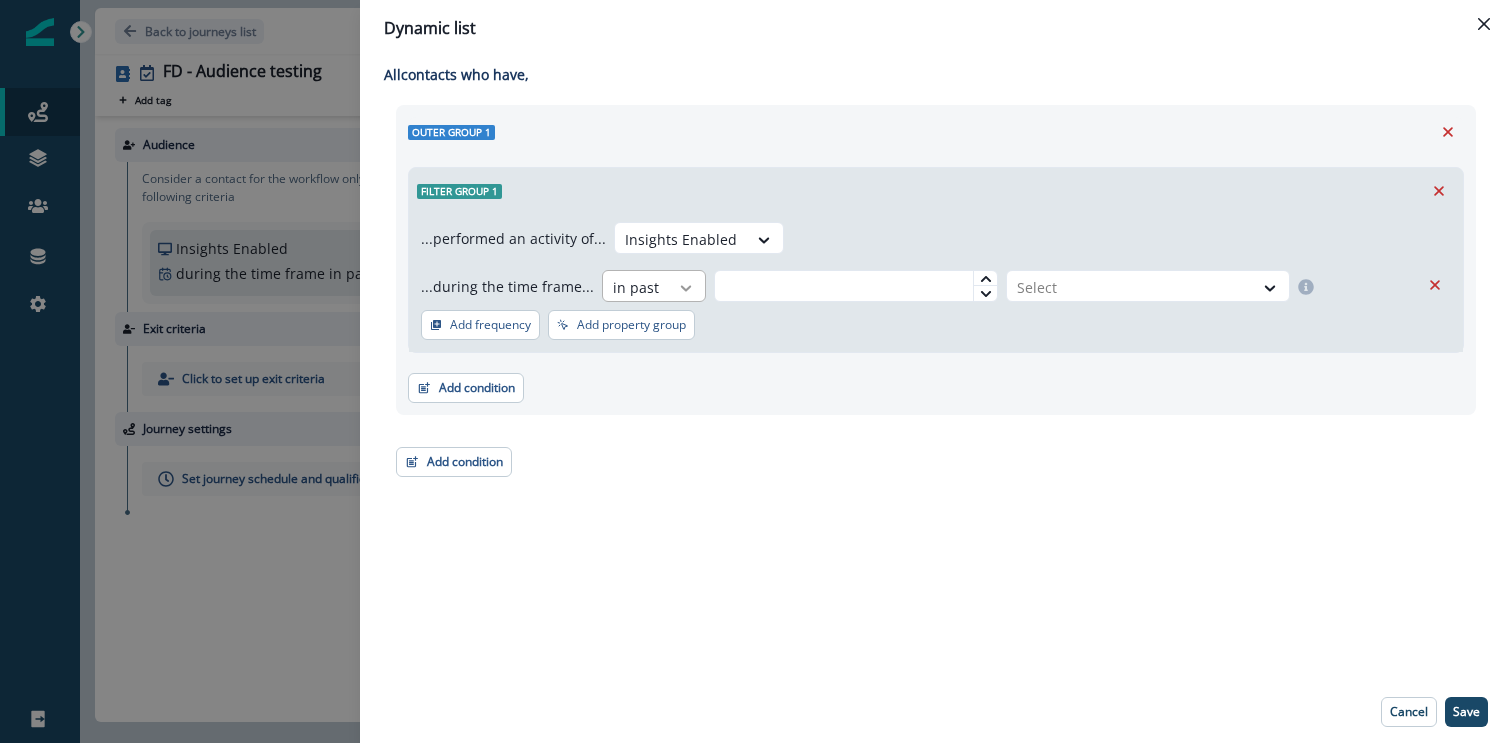 click 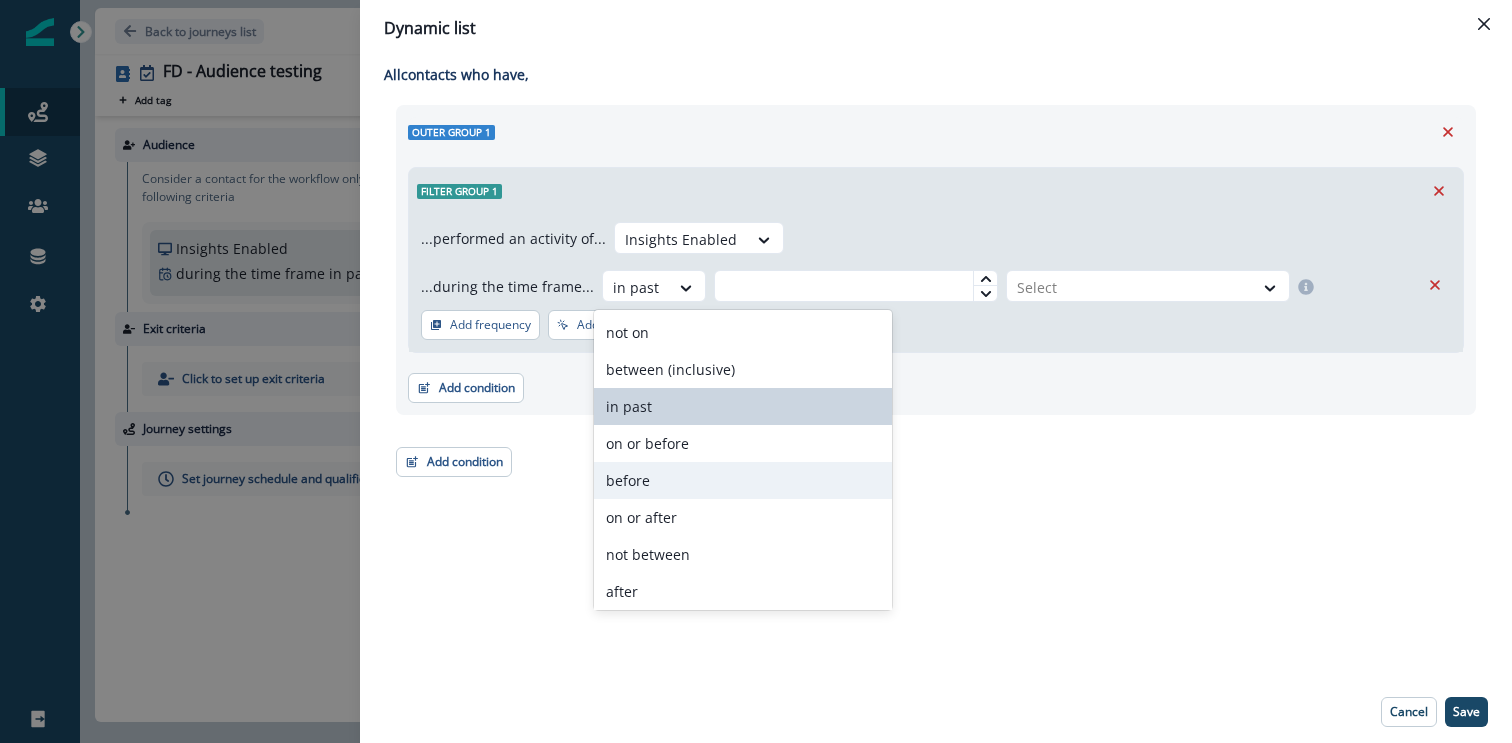 scroll, scrollTop: 78, scrollLeft: 0, axis: vertical 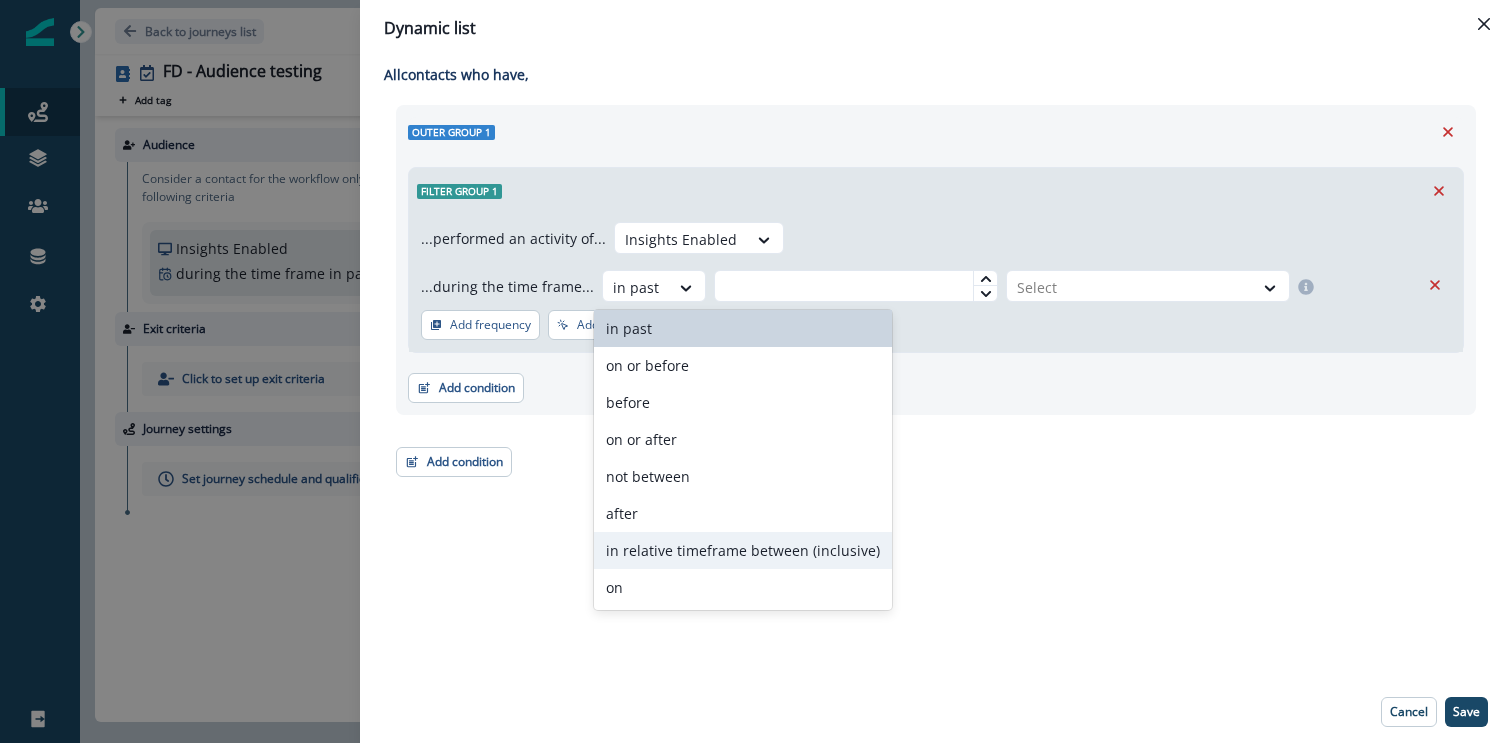 click on "in relative timeframe between (inclusive)" at bounding box center (743, 550) 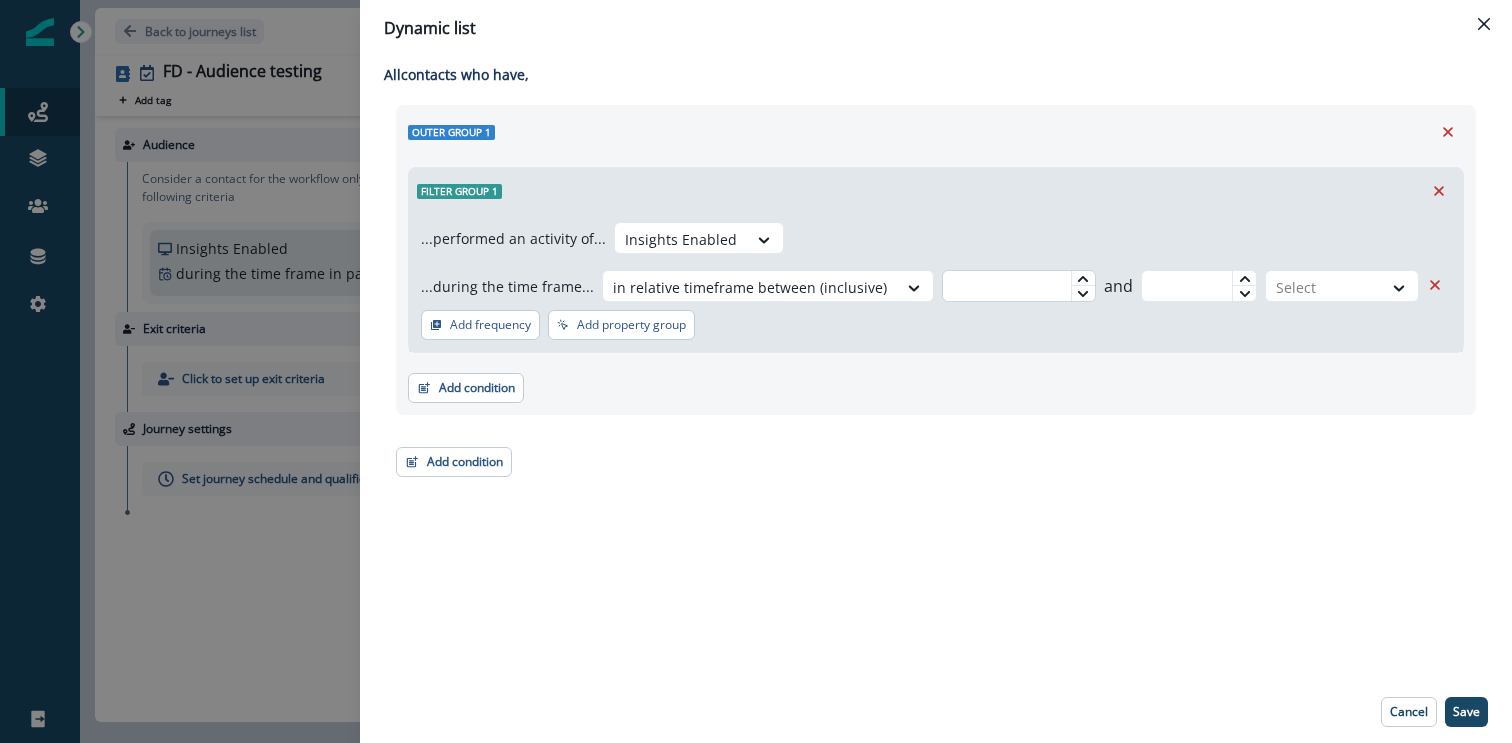 click at bounding box center (1019, 286) 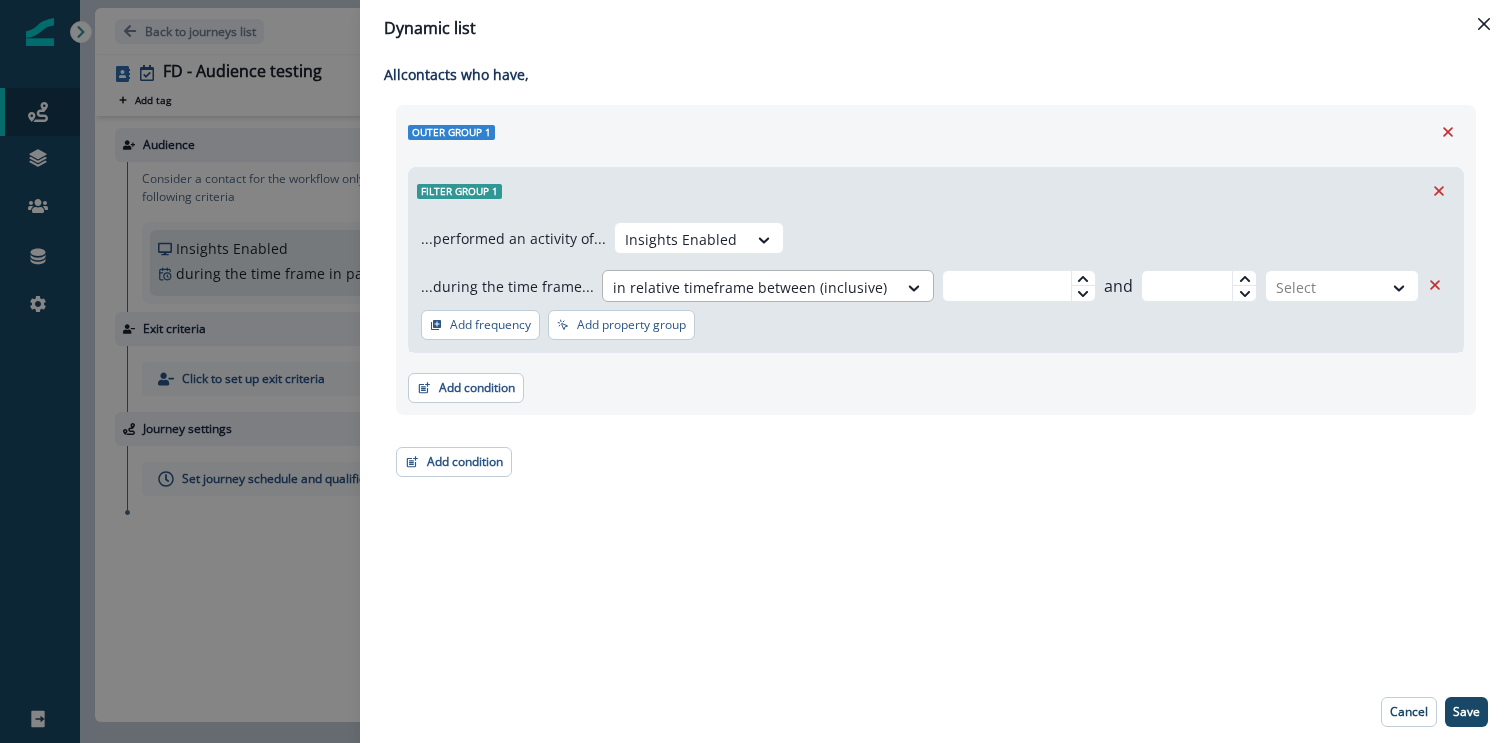 click at bounding box center [750, 287] 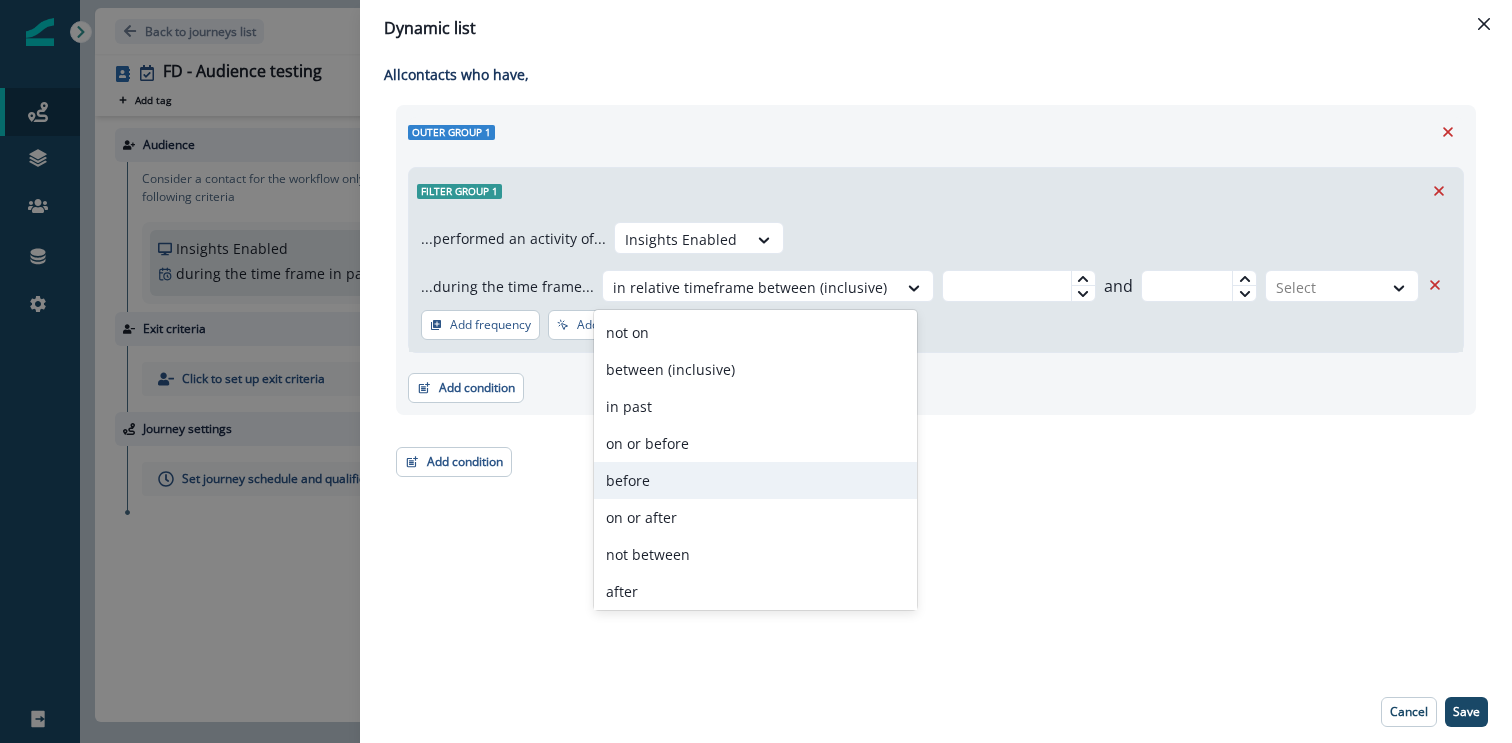 scroll, scrollTop: 78, scrollLeft: 0, axis: vertical 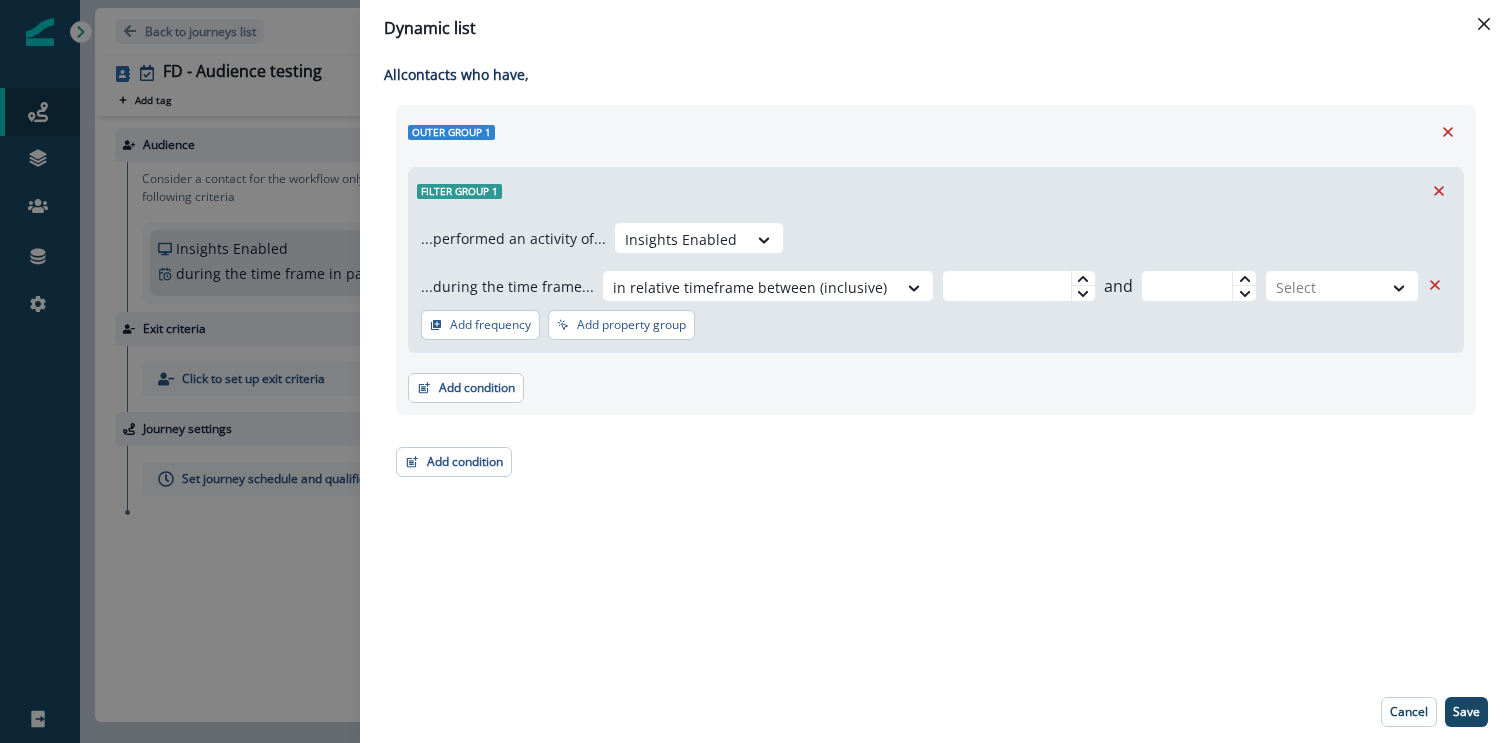 click on "Filter group 1" at bounding box center (936, 191) 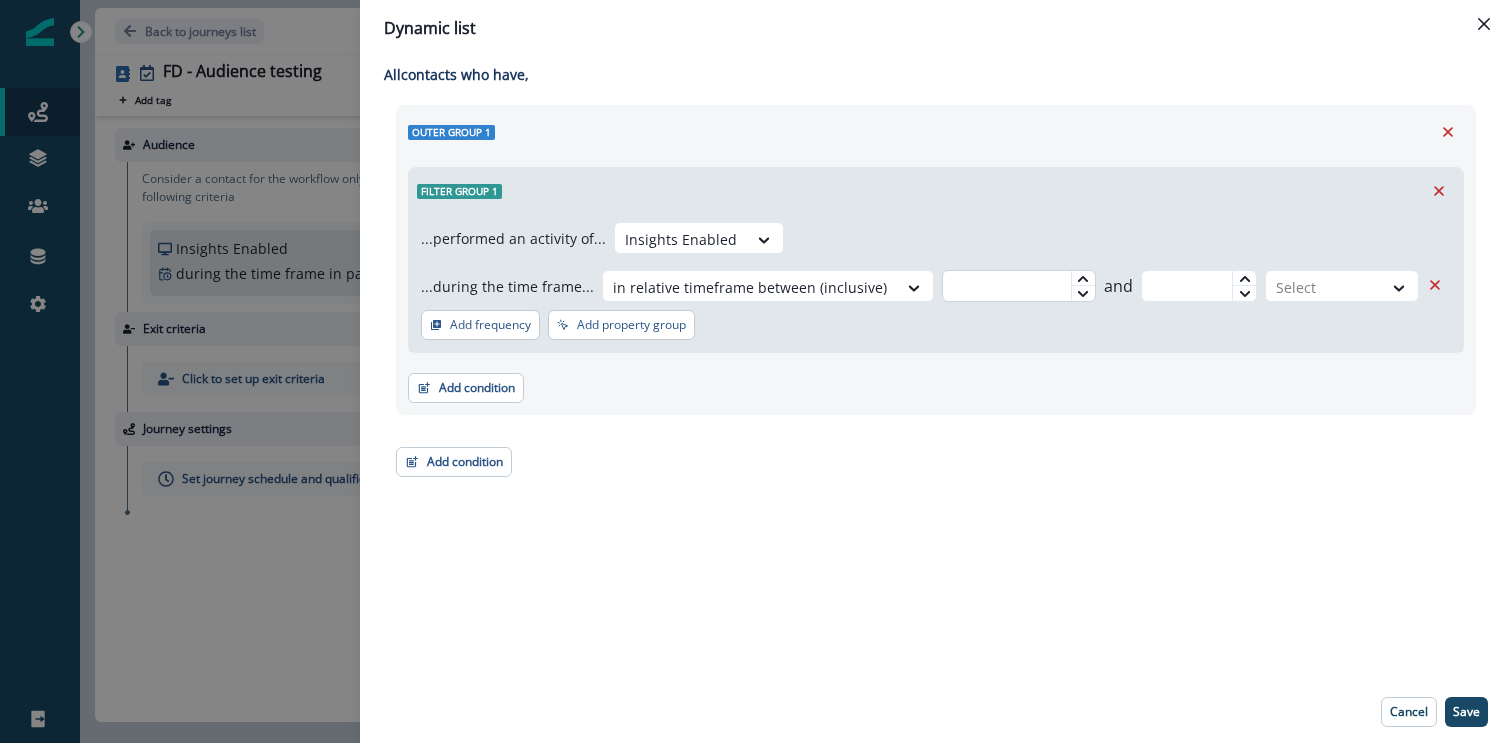 click at bounding box center (1019, 286) 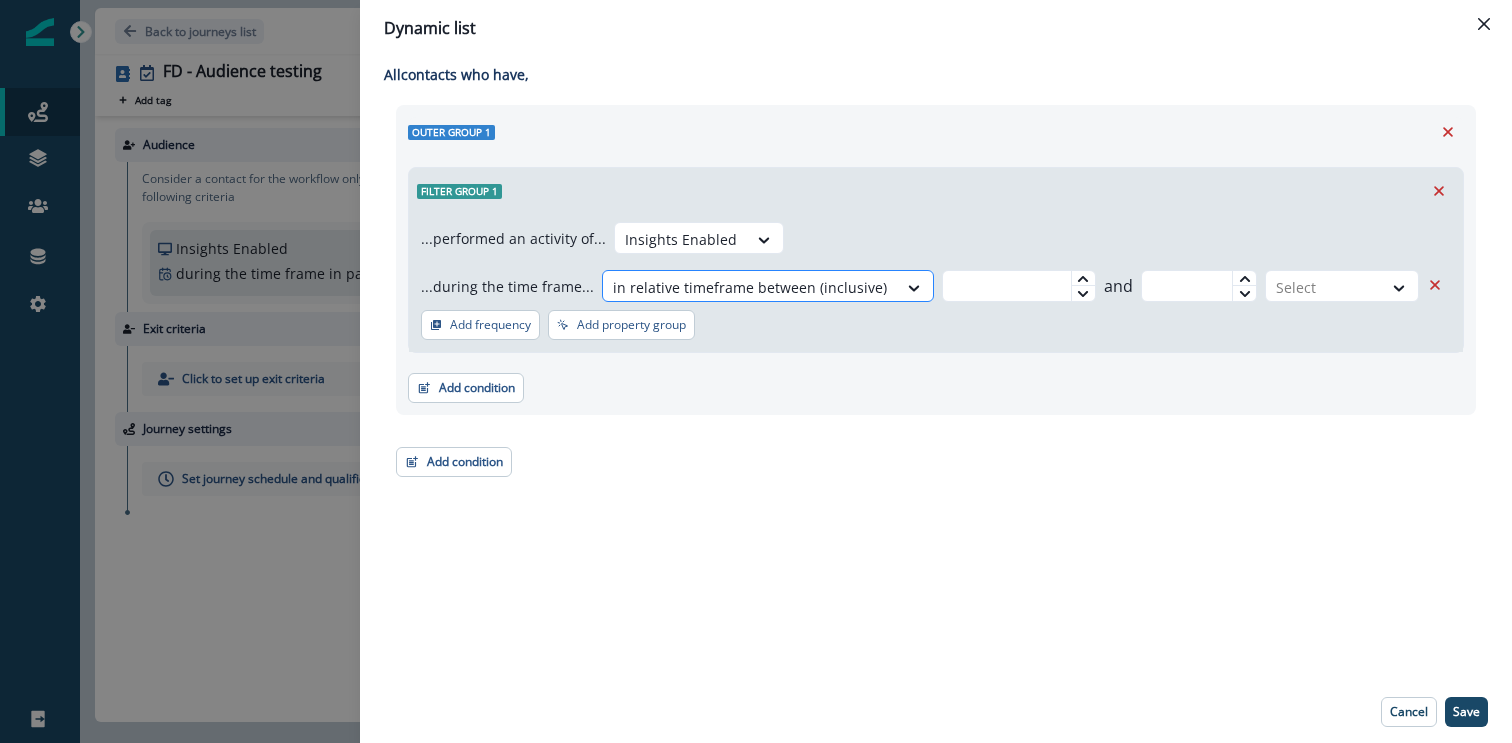 click on "in relative timeframe between (inclusive)" at bounding box center (750, 287) 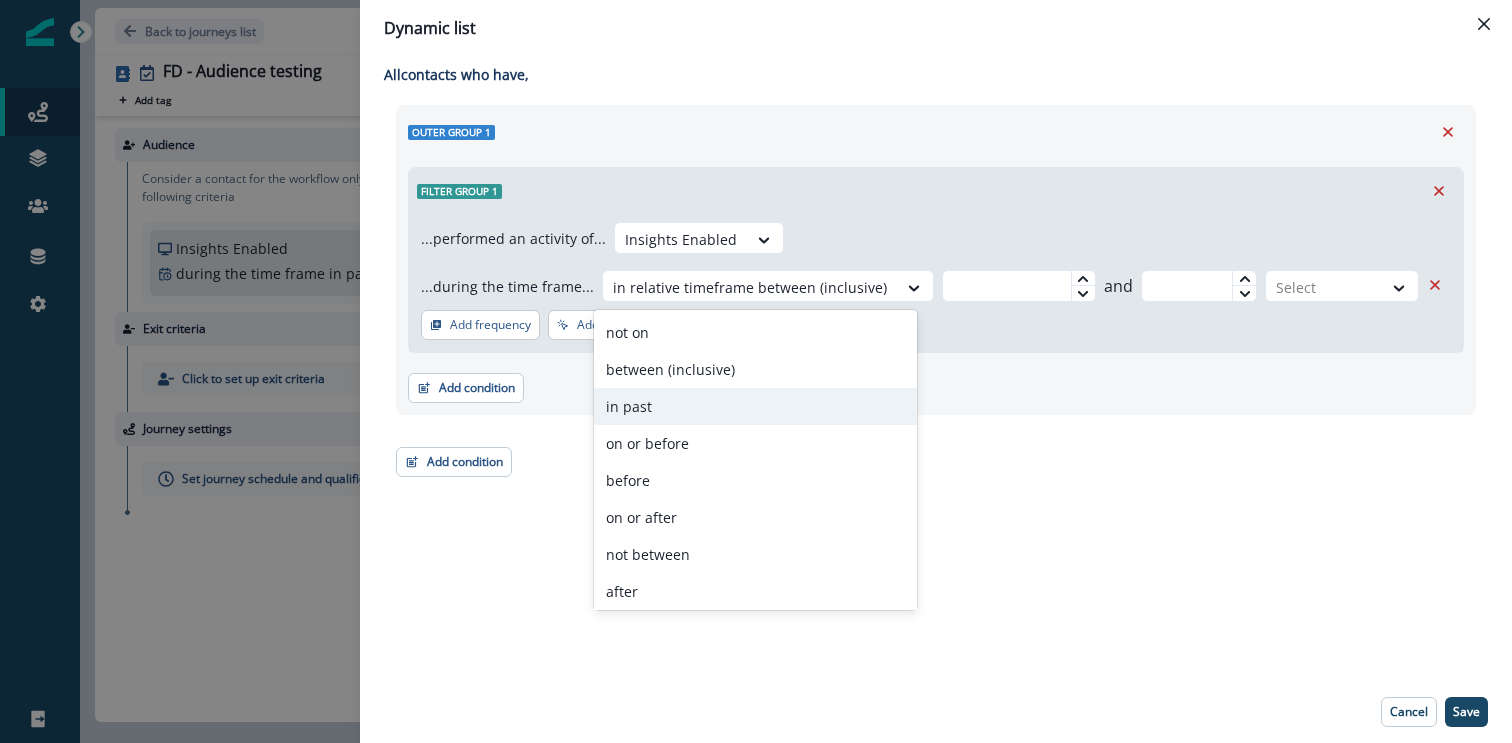 scroll, scrollTop: 78, scrollLeft: 0, axis: vertical 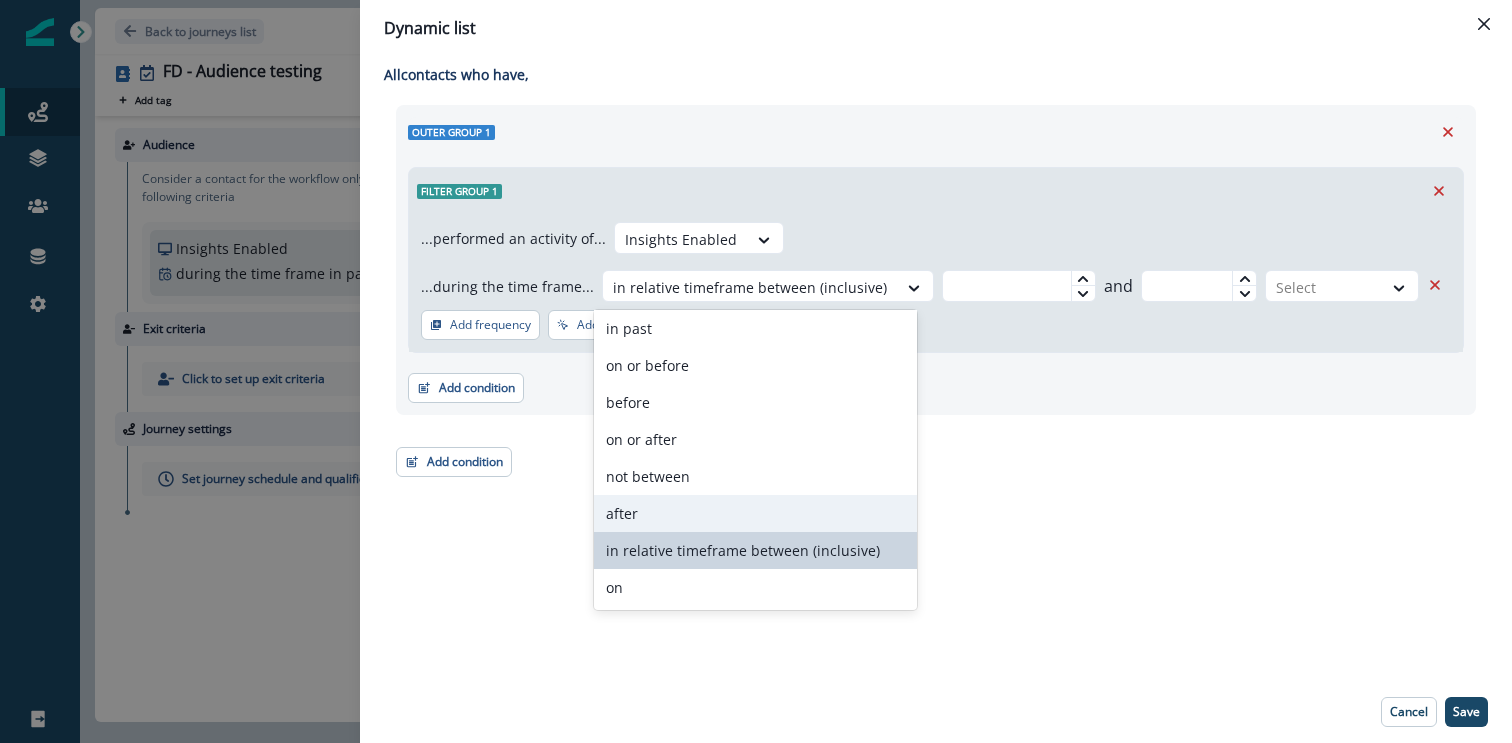 click on "after" at bounding box center [755, 513] 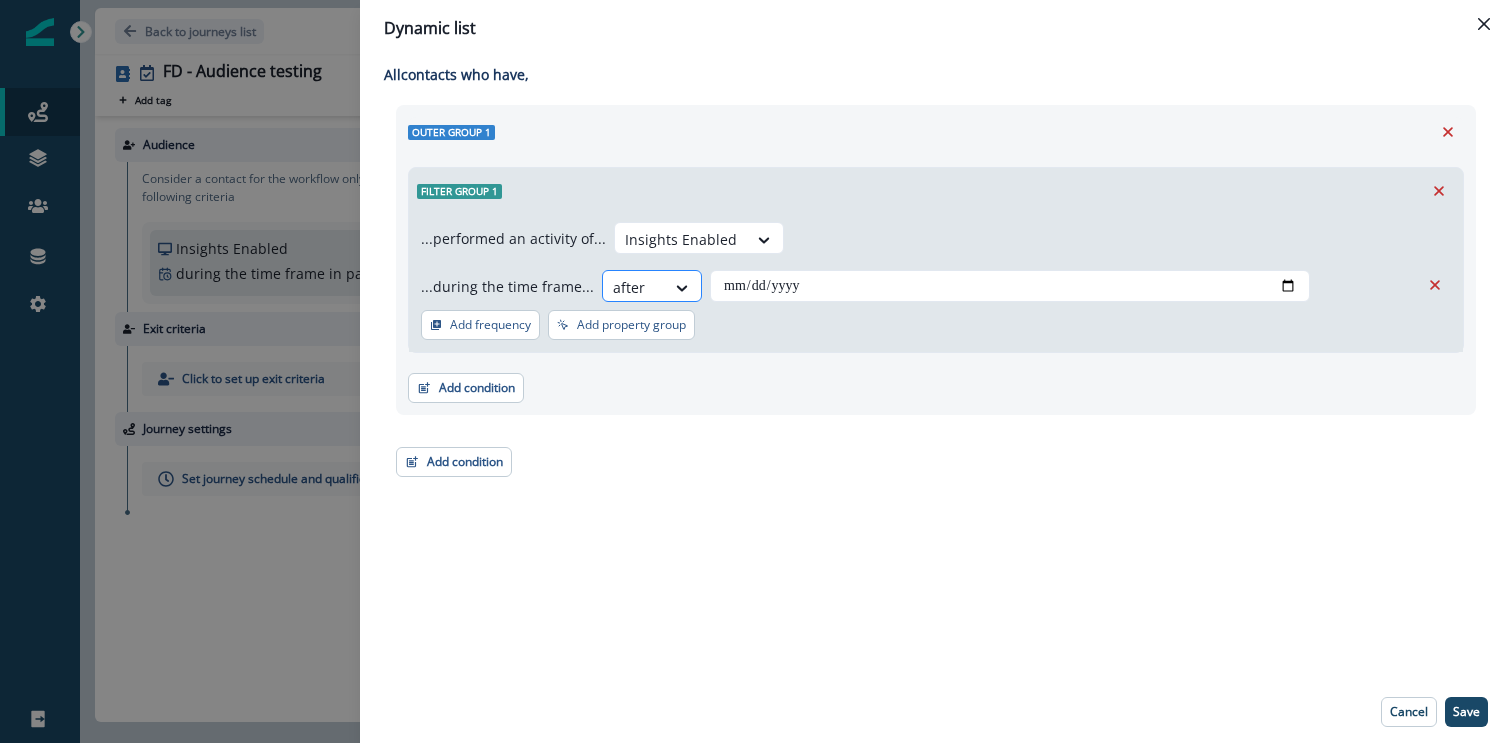 click on "after" at bounding box center (634, 287) 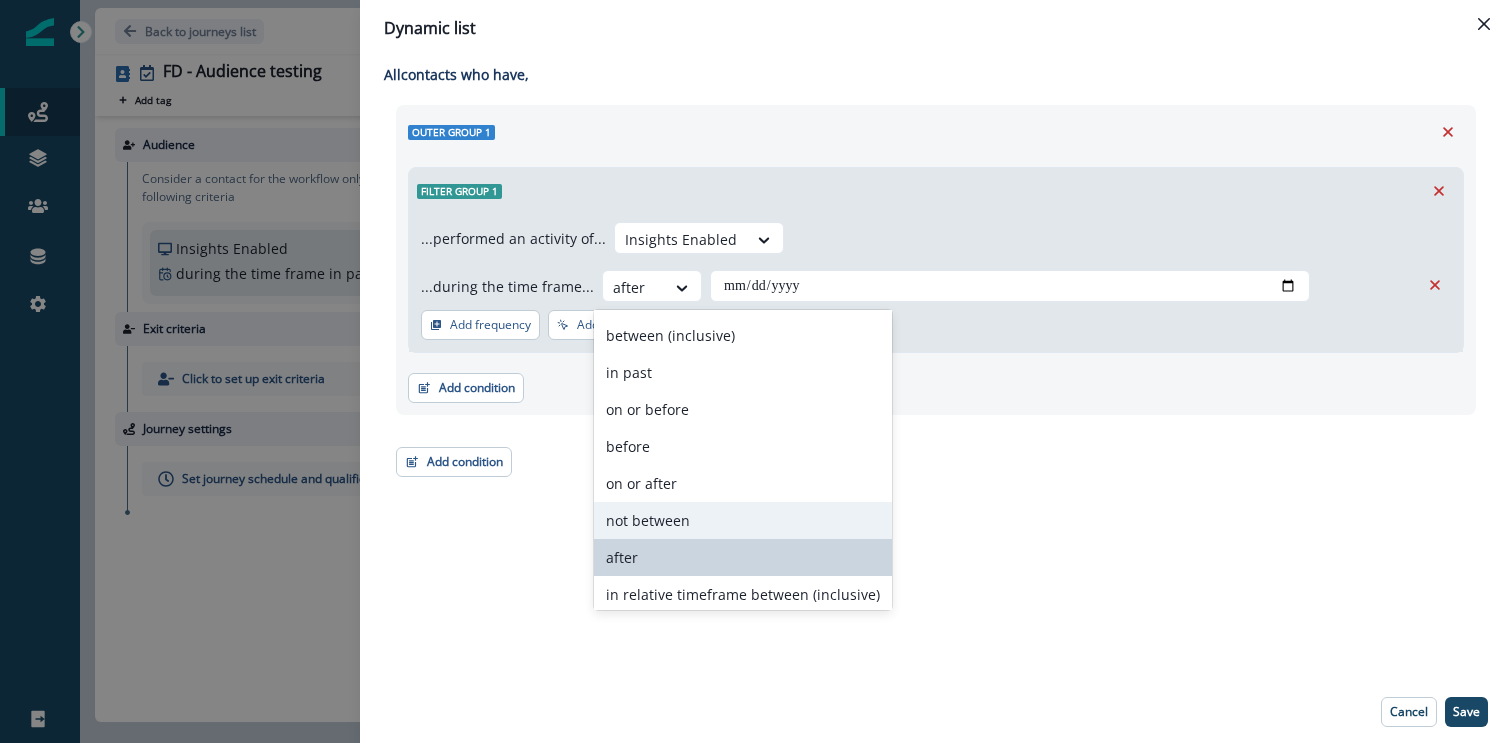 scroll, scrollTop: 0, scrollLeft: 0, axis: both 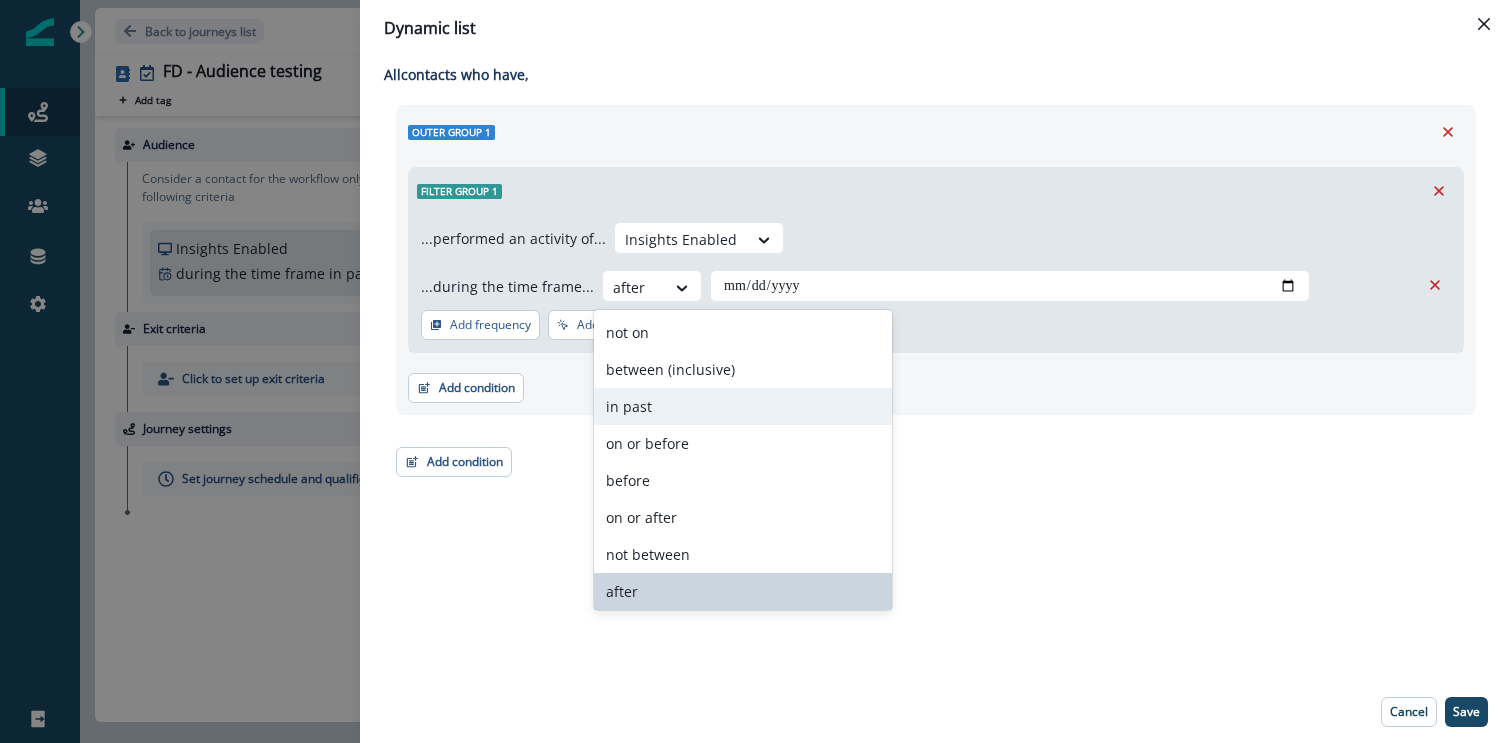 click on "in past" at bounding box center [743, 406] 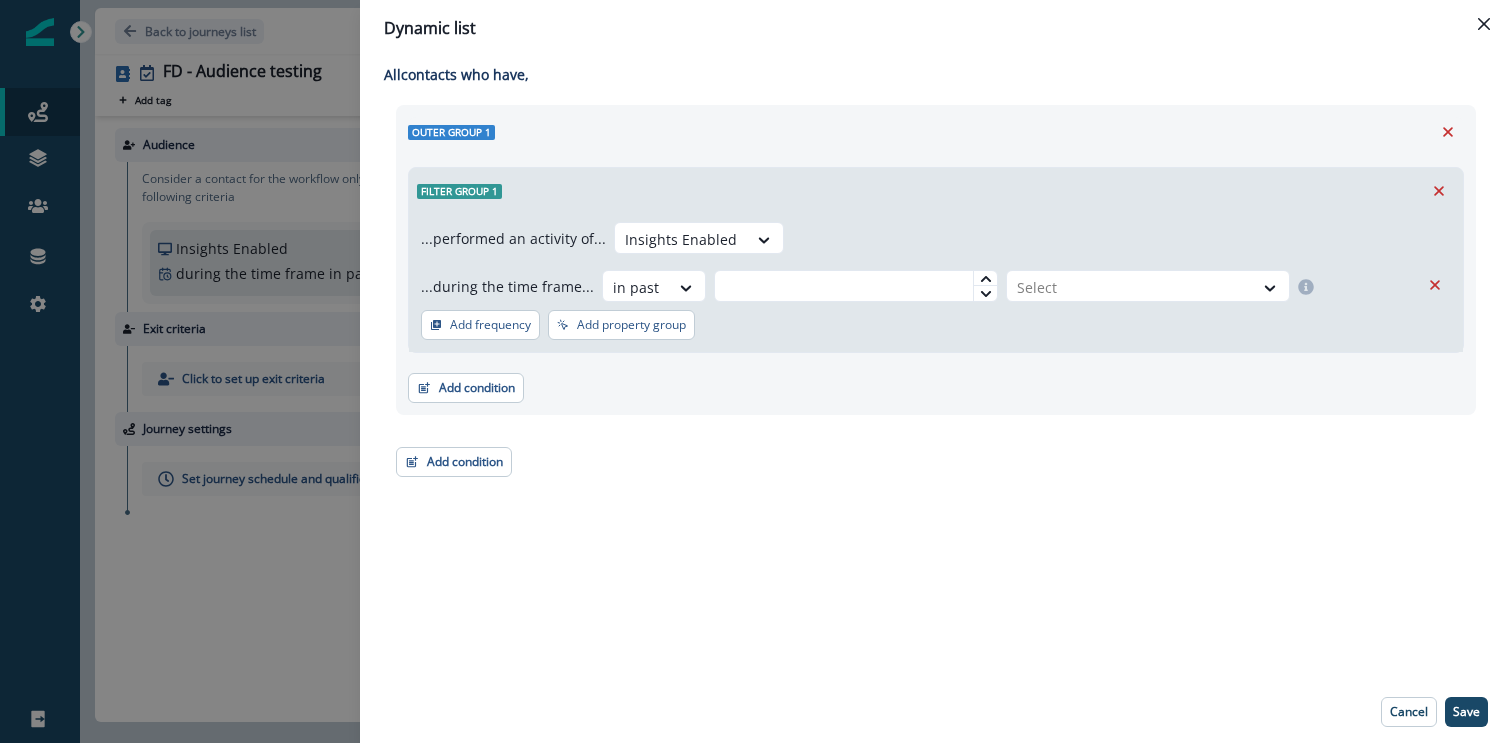 click on "...performed an activity of... Insights Enabled ...during the time frame... option in past, selected. in past Select Add frequency Add property group Add property group" at bounding box center (936, 283) 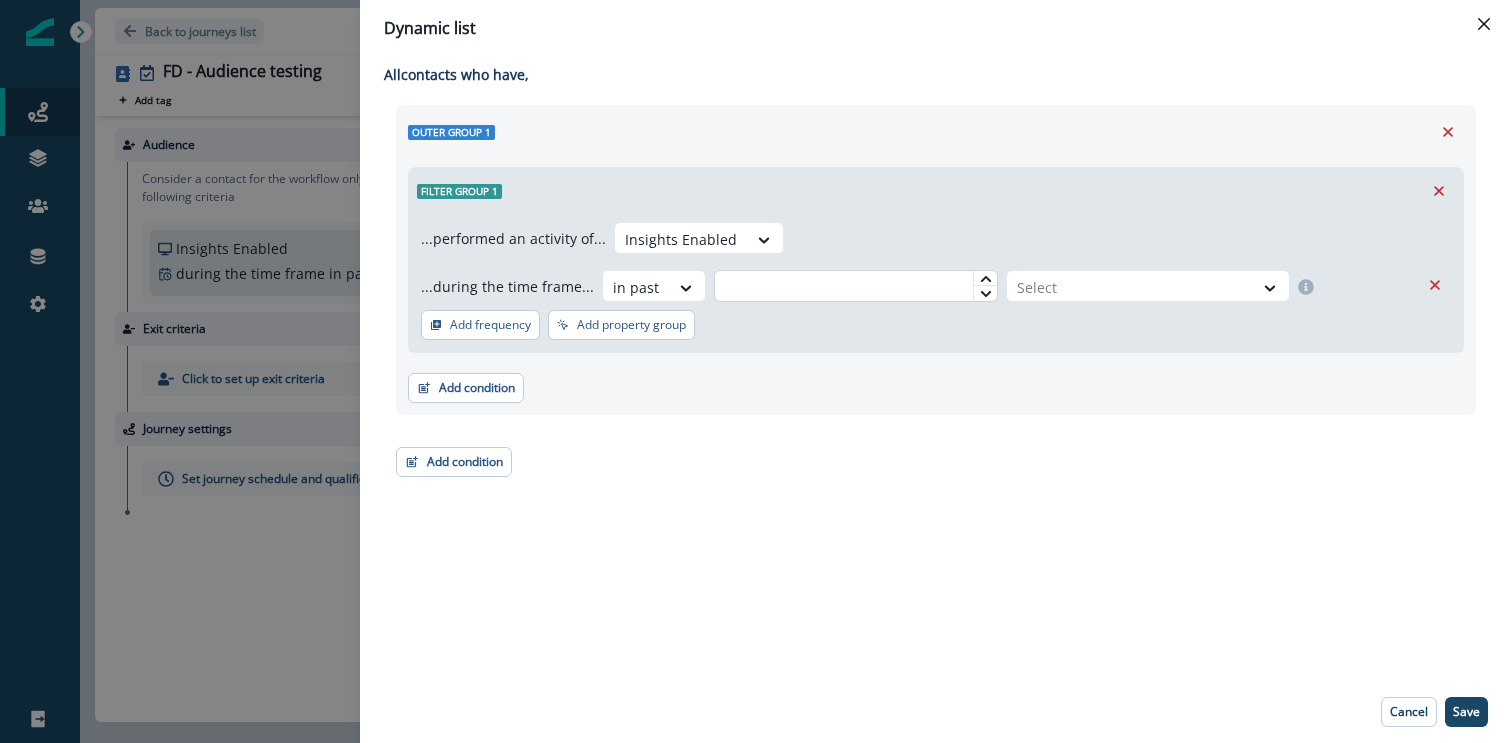 click at bounding box center [856, 286] 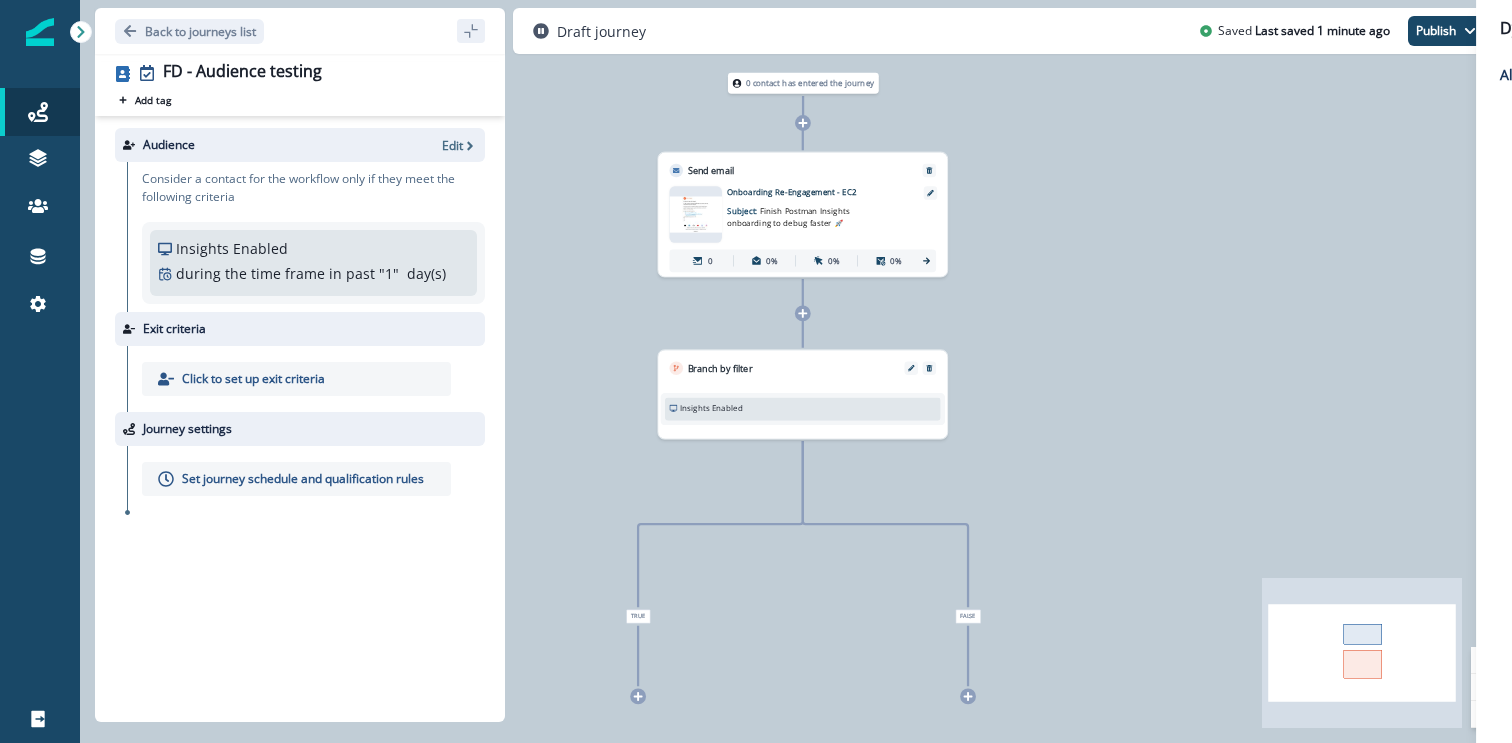 type 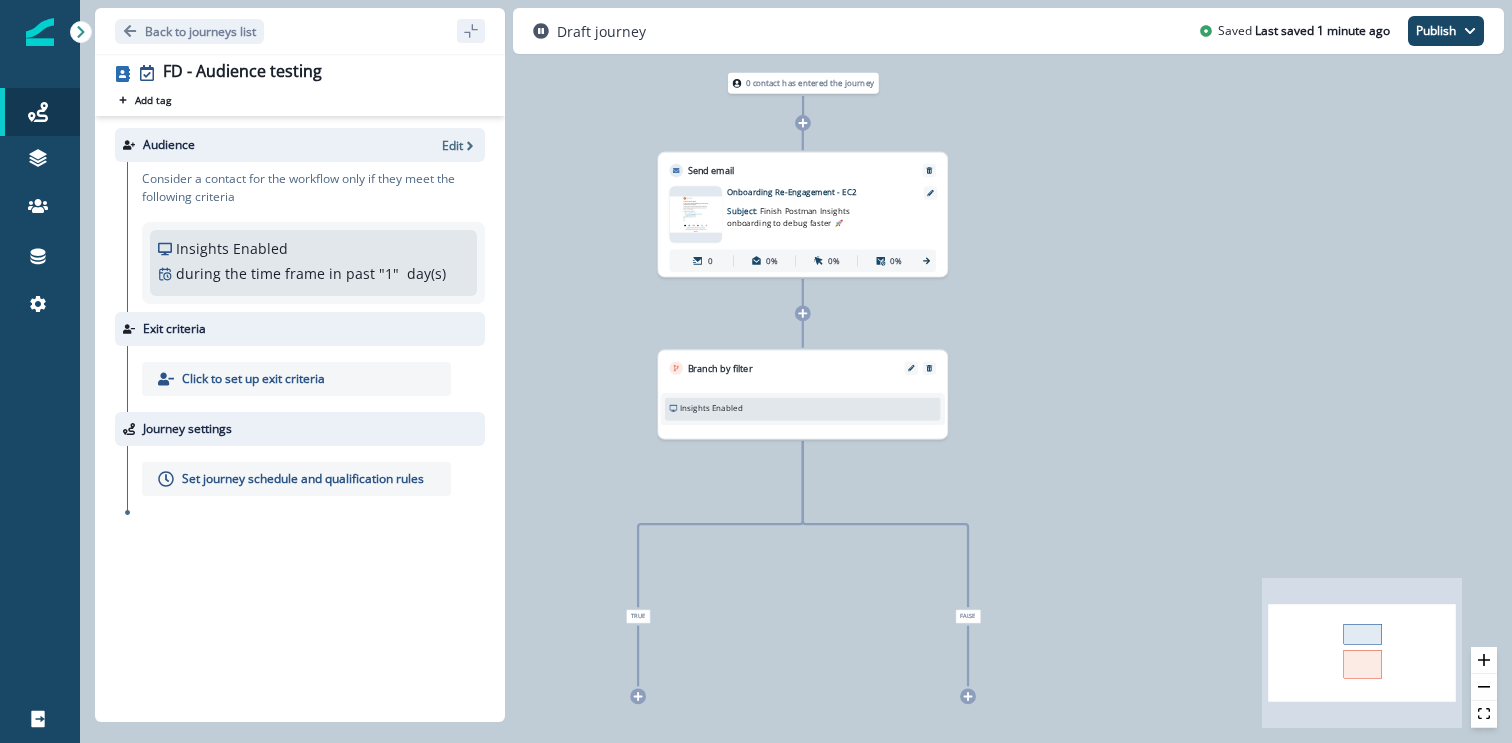 click on "Branch by filter" at bounding box center [802, 362] 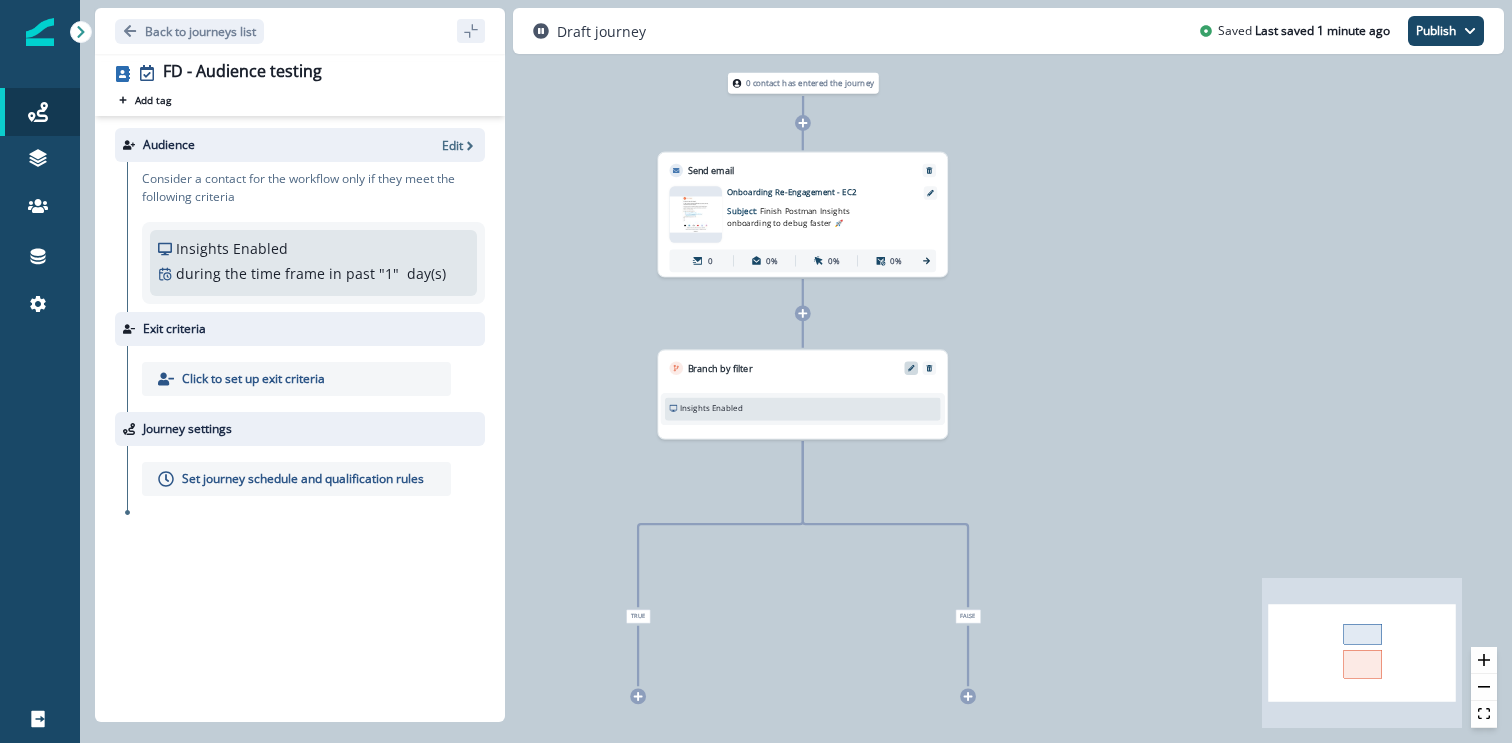 click 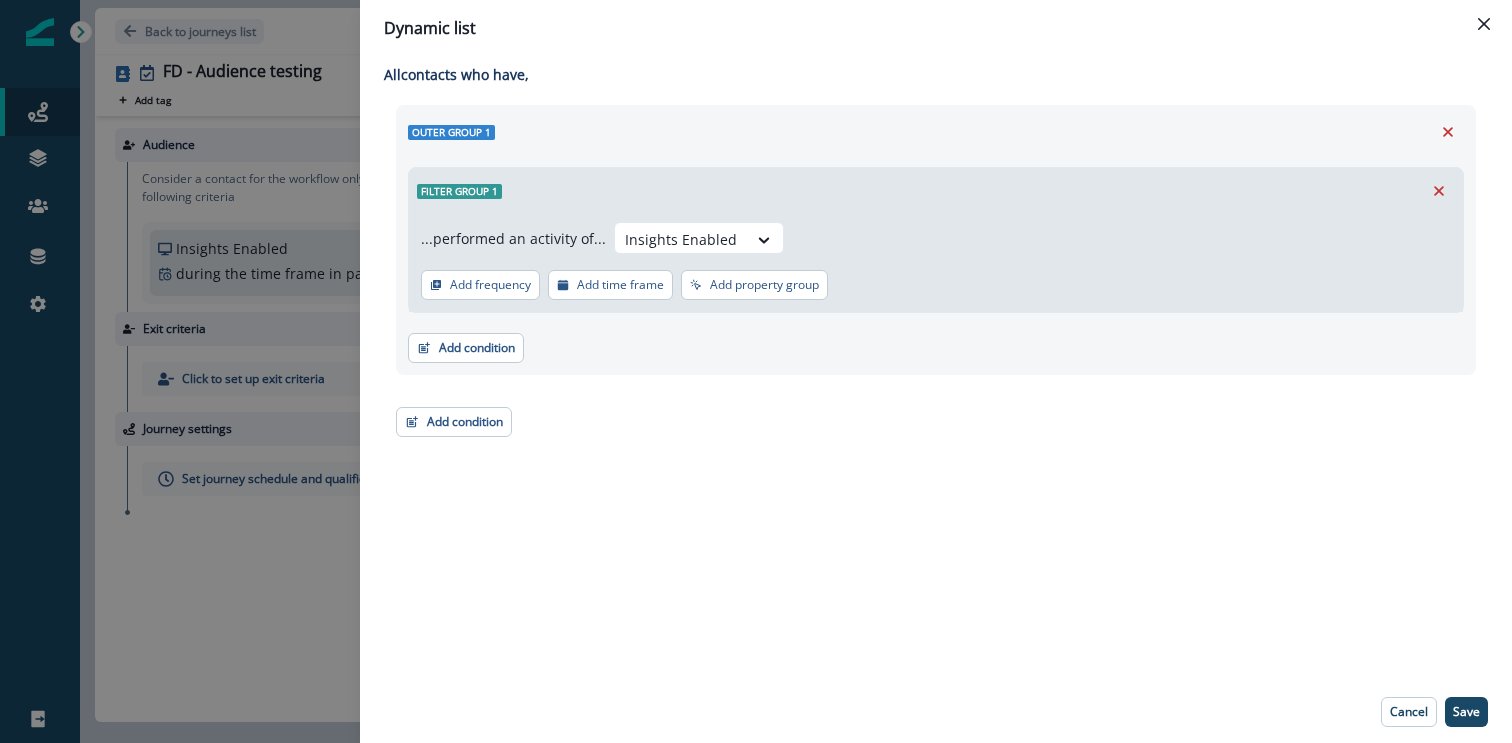 type 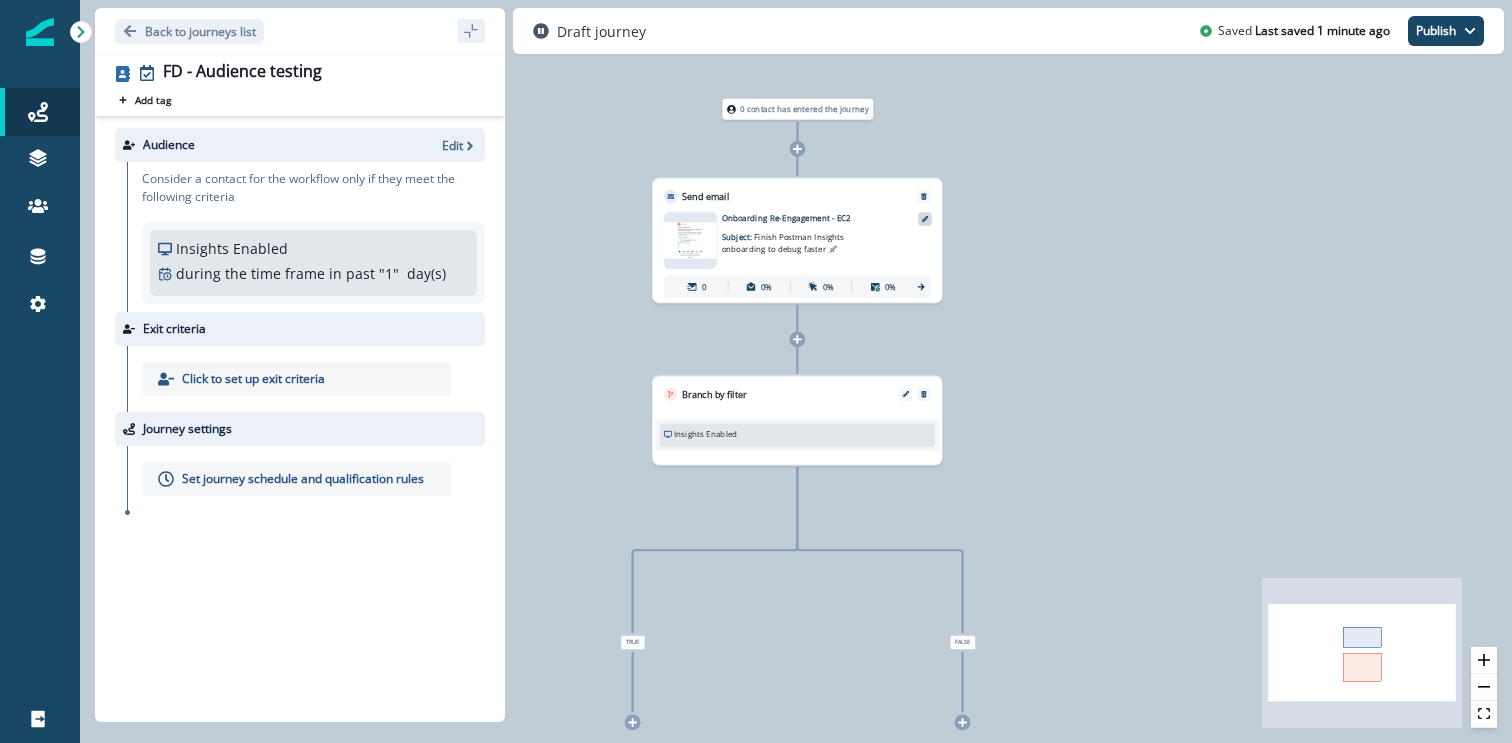 click at bounding box center (925, 219) 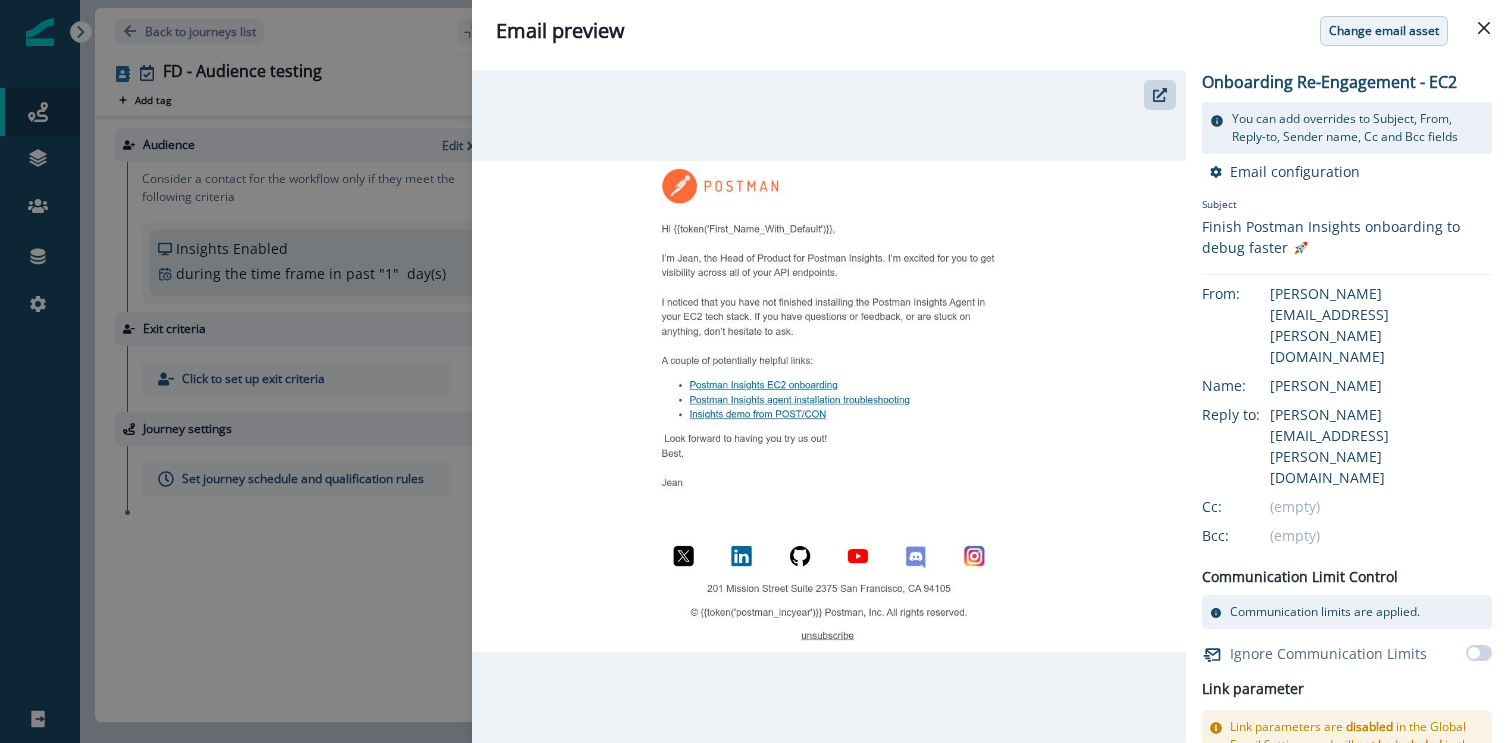 click on "Change email asset" at bounding box center [1384, 31] 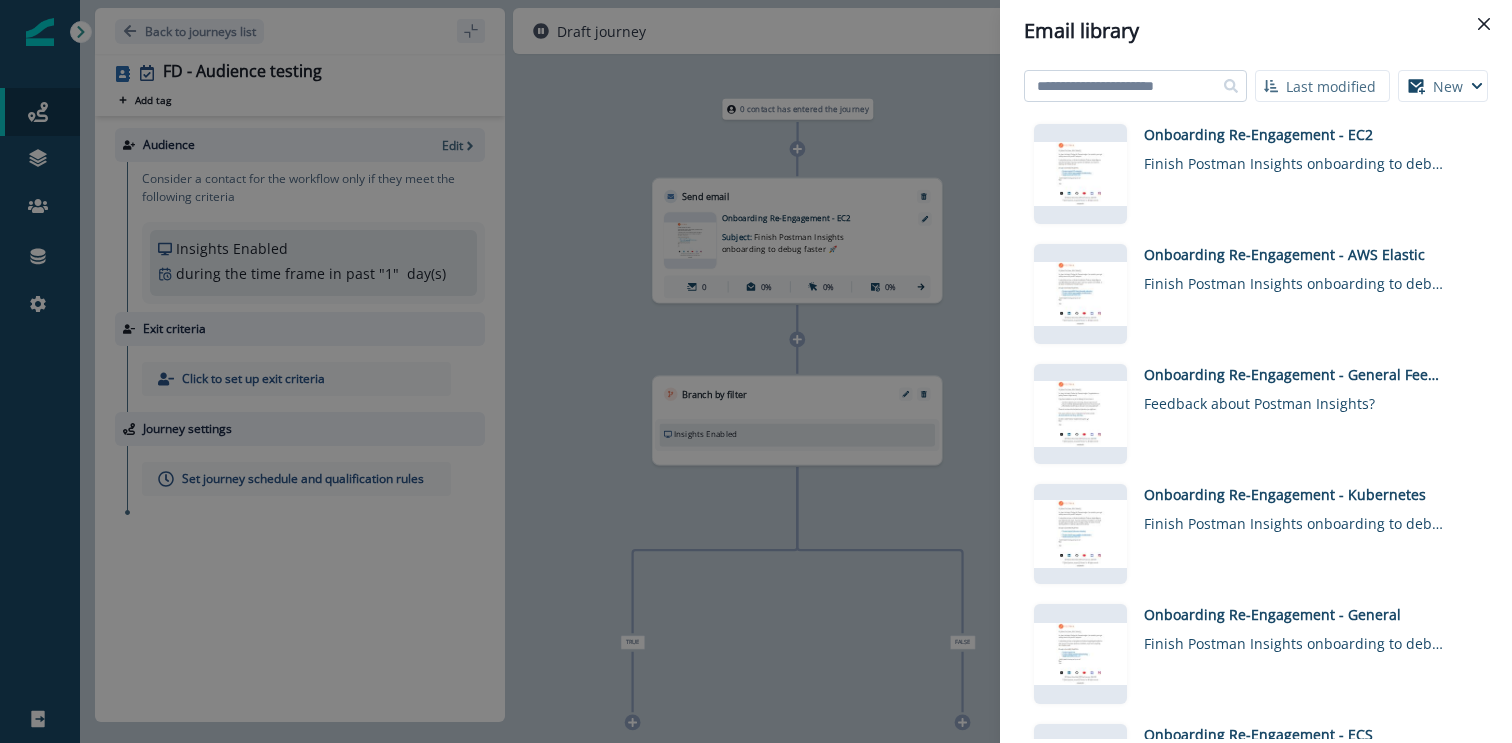 click at bounding box center [1135, 86] 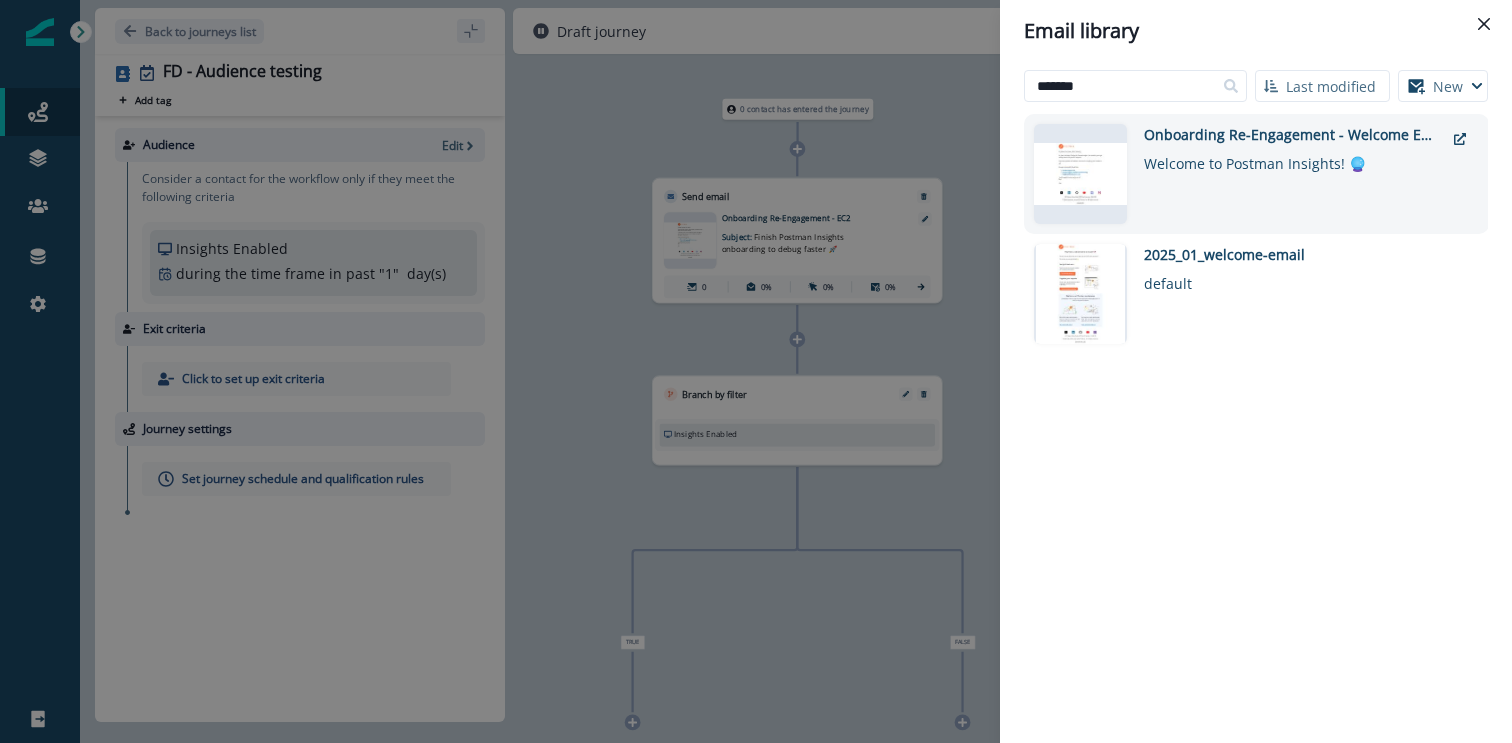 type on "*******" 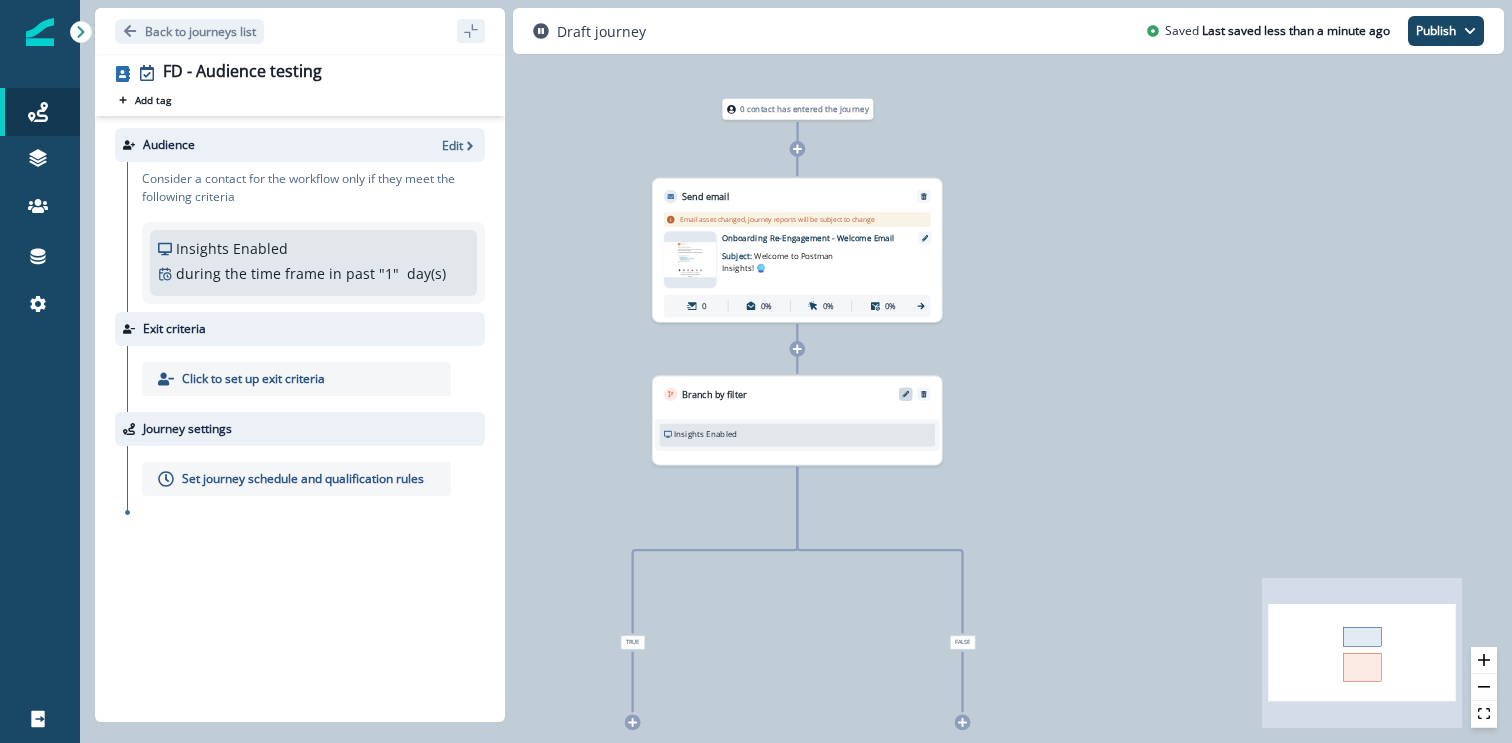 click 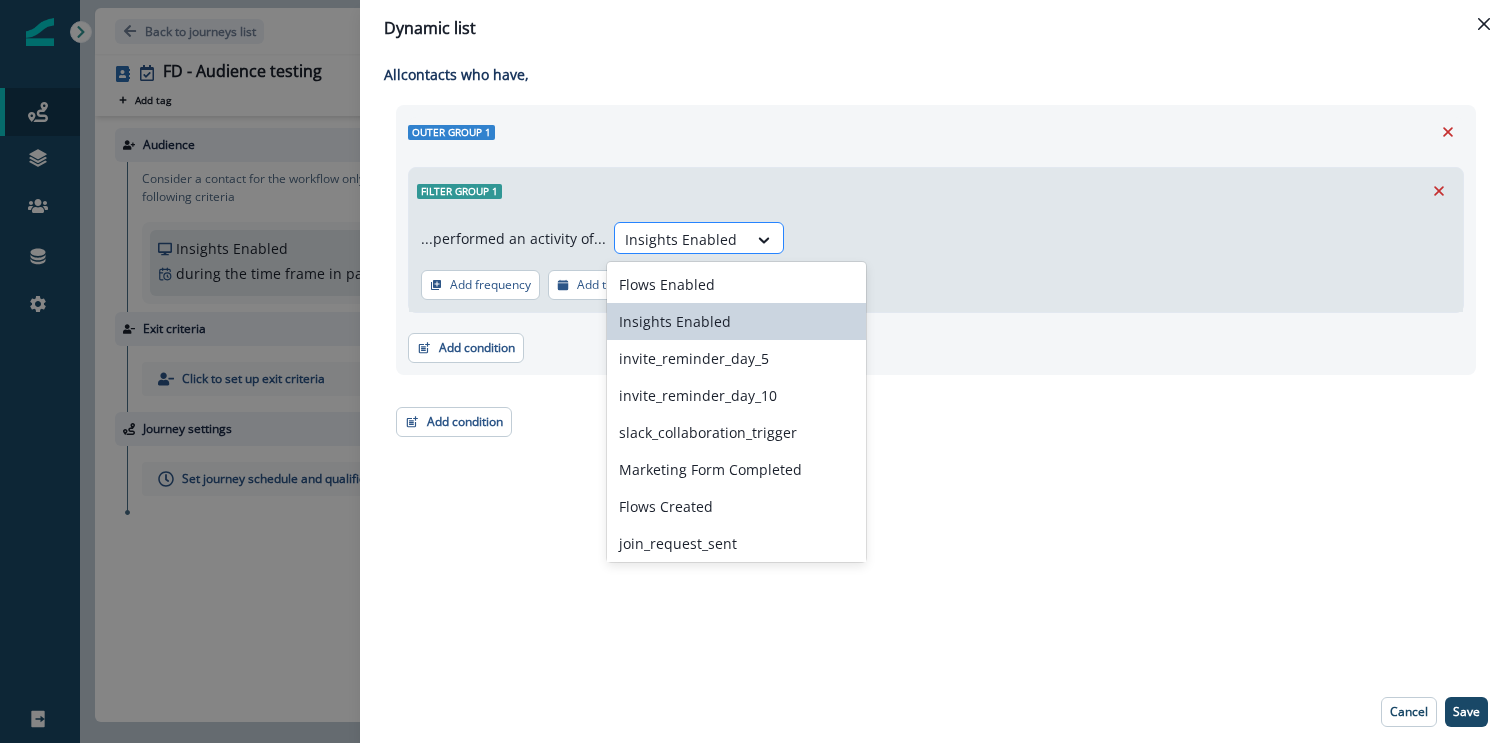 click at bounding box center [681, 239] 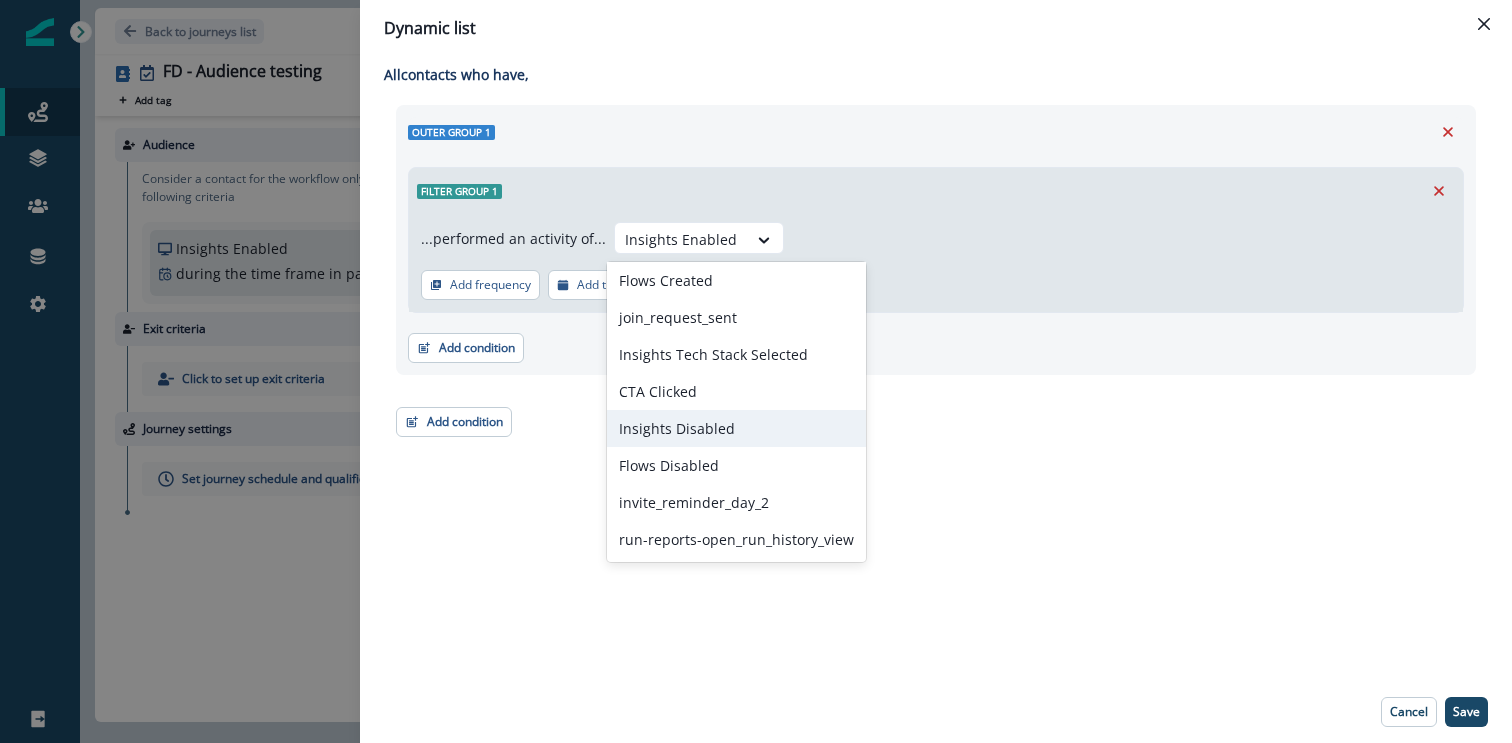 scroll, scrollTop: 0, scrollLeft: 0, axis: both 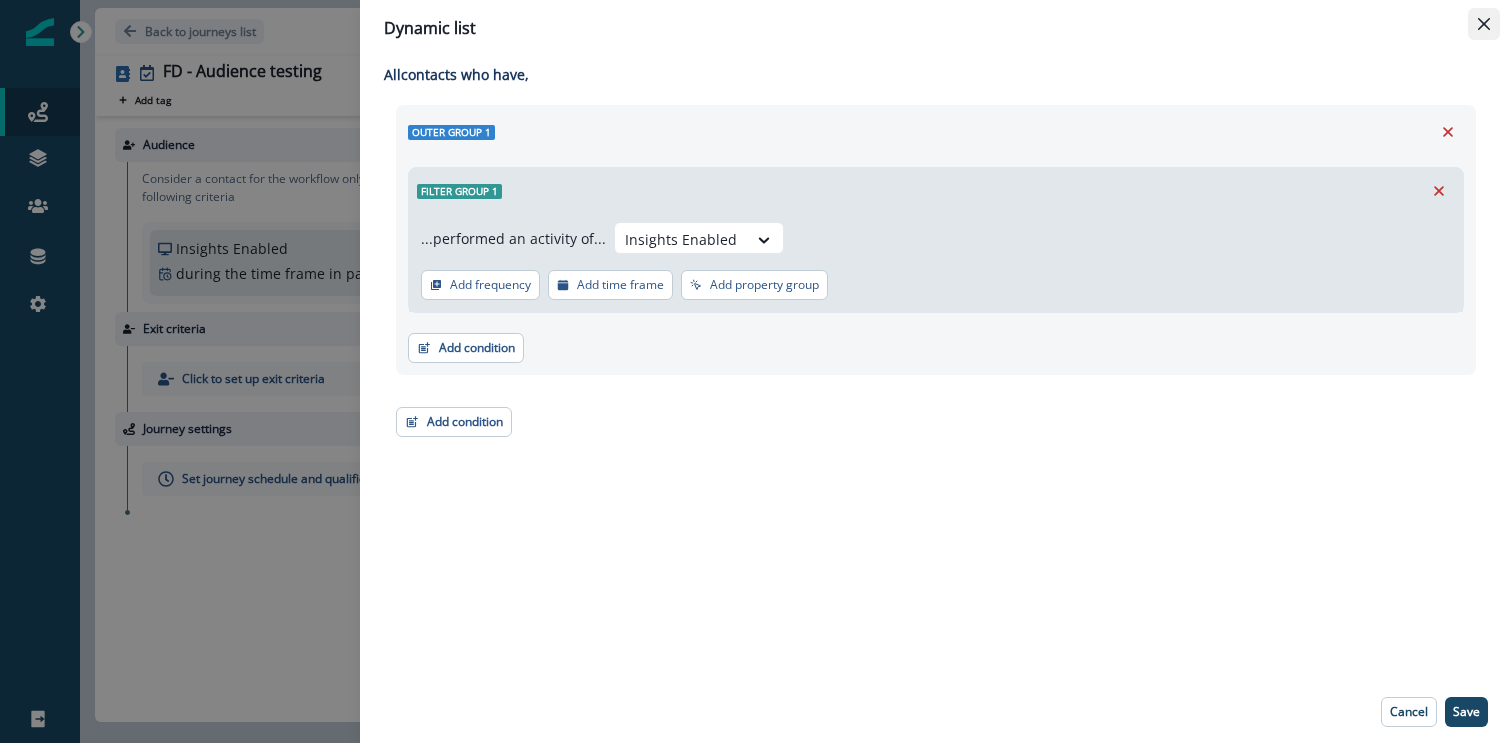 click 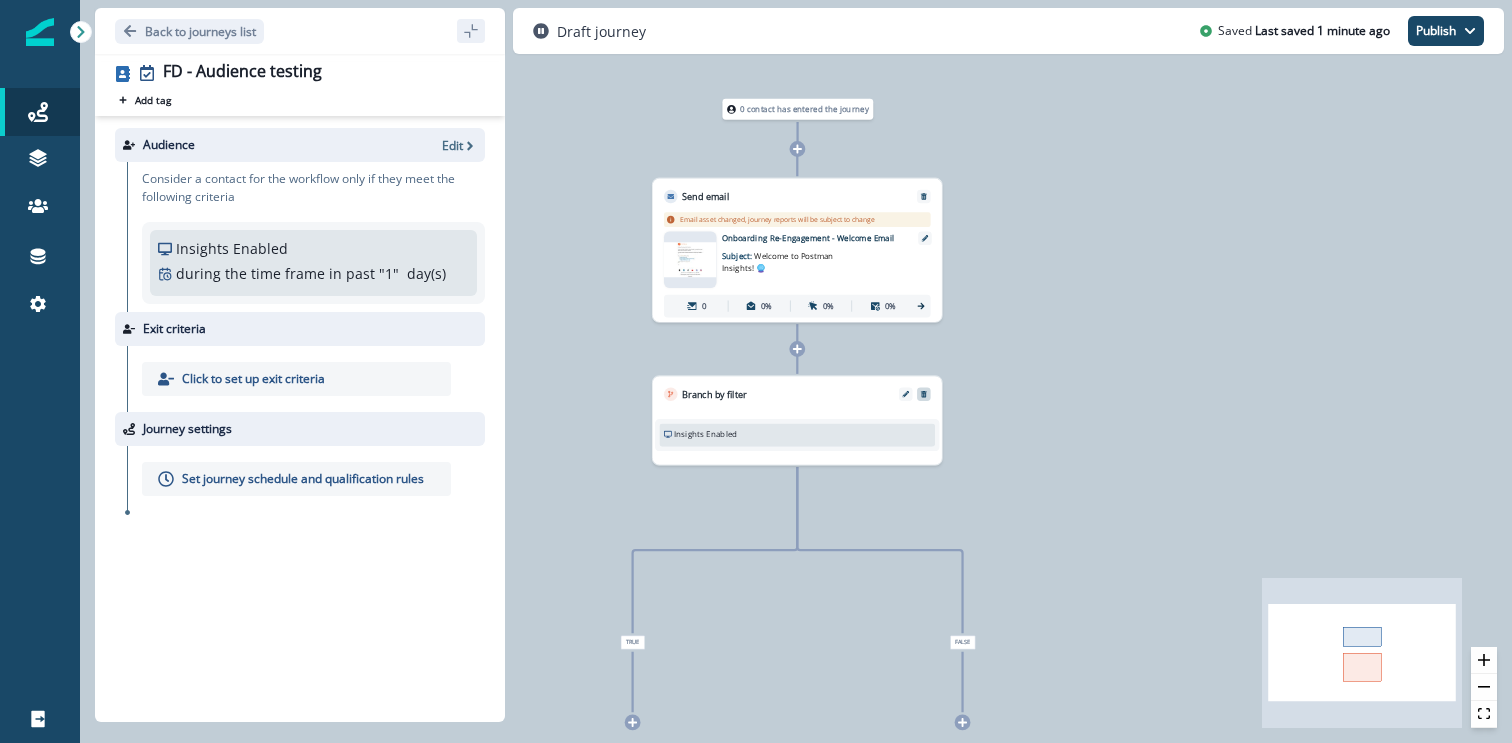 click 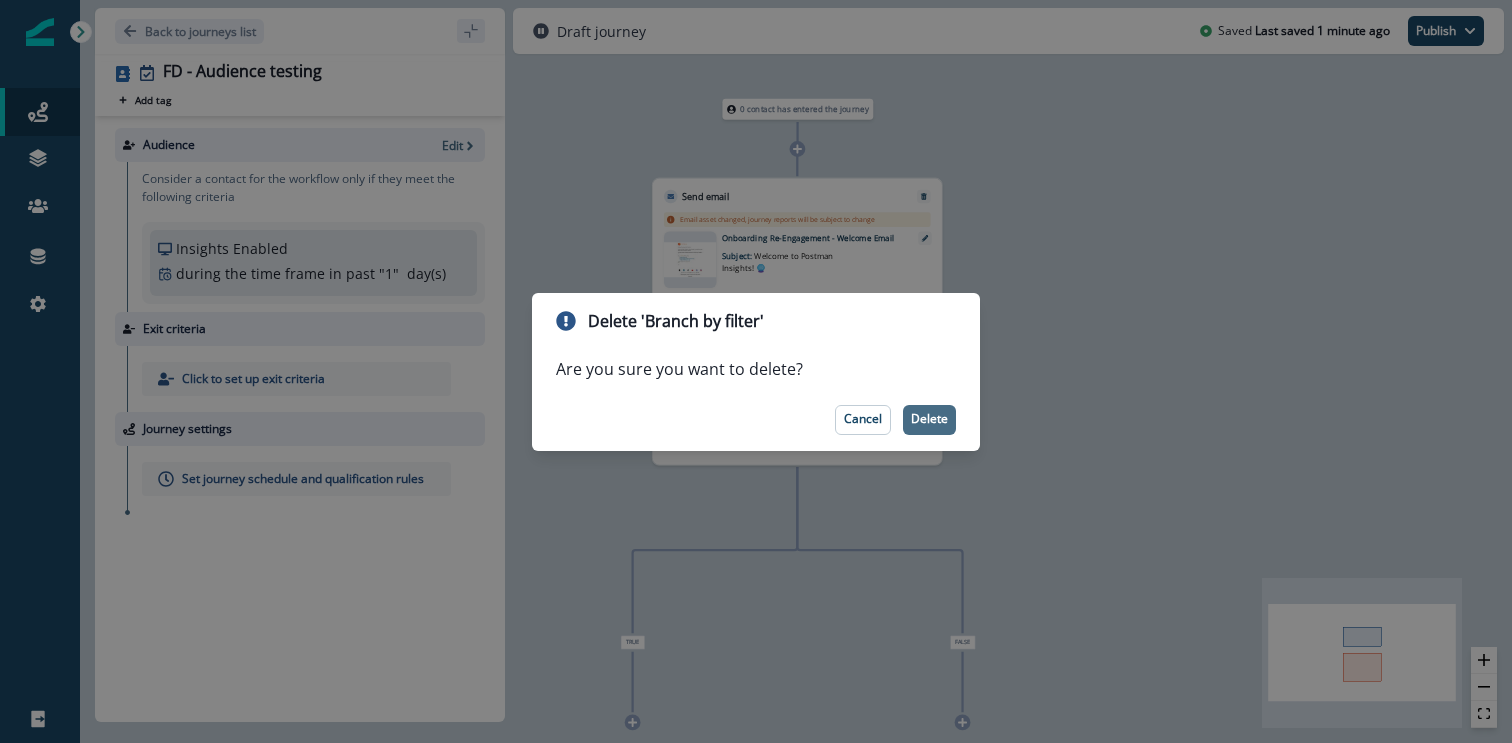 click on "Delete" at bounding box center (929, 419) 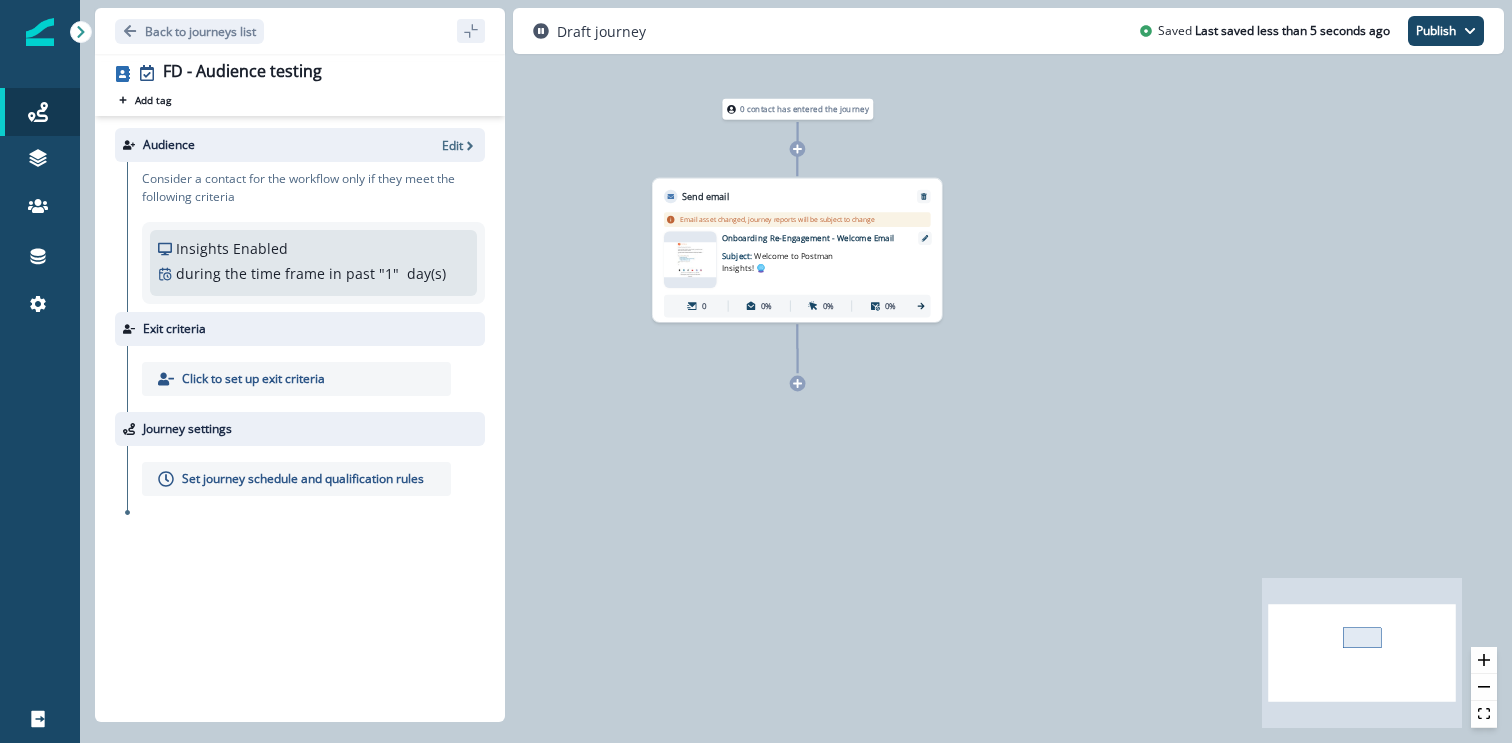 click on "0 contact has entered the journey Send email Email asset changed, journey reports will be subject to change This asset has overrides for  Onboarding Re-Engagement - Welcome Email Subject:   Welcome to Postman Insights! 🔮 0 0% 0% 0%" at bounding box center [796, 371] 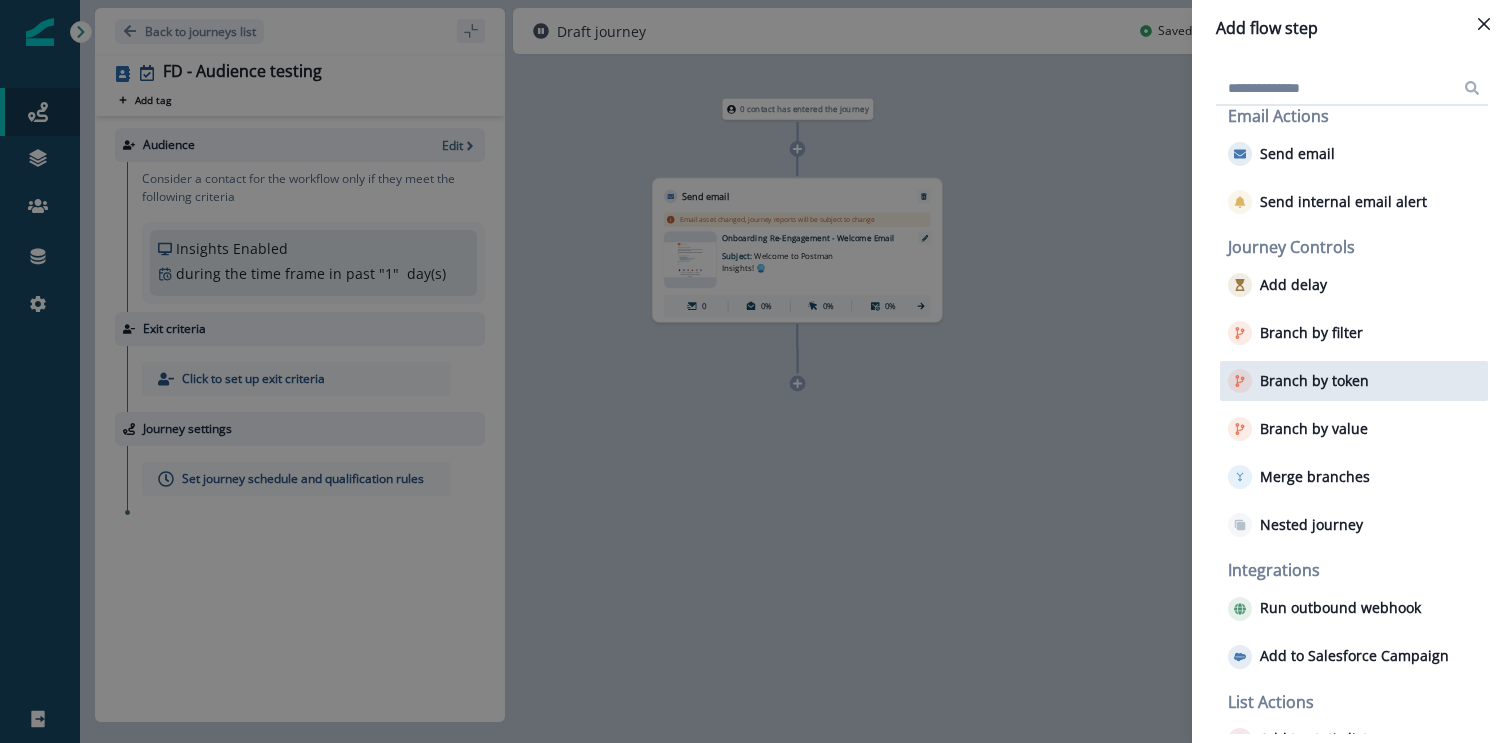 scroll, scrollTop: 26, scrollLeft: 0, axis: vertical 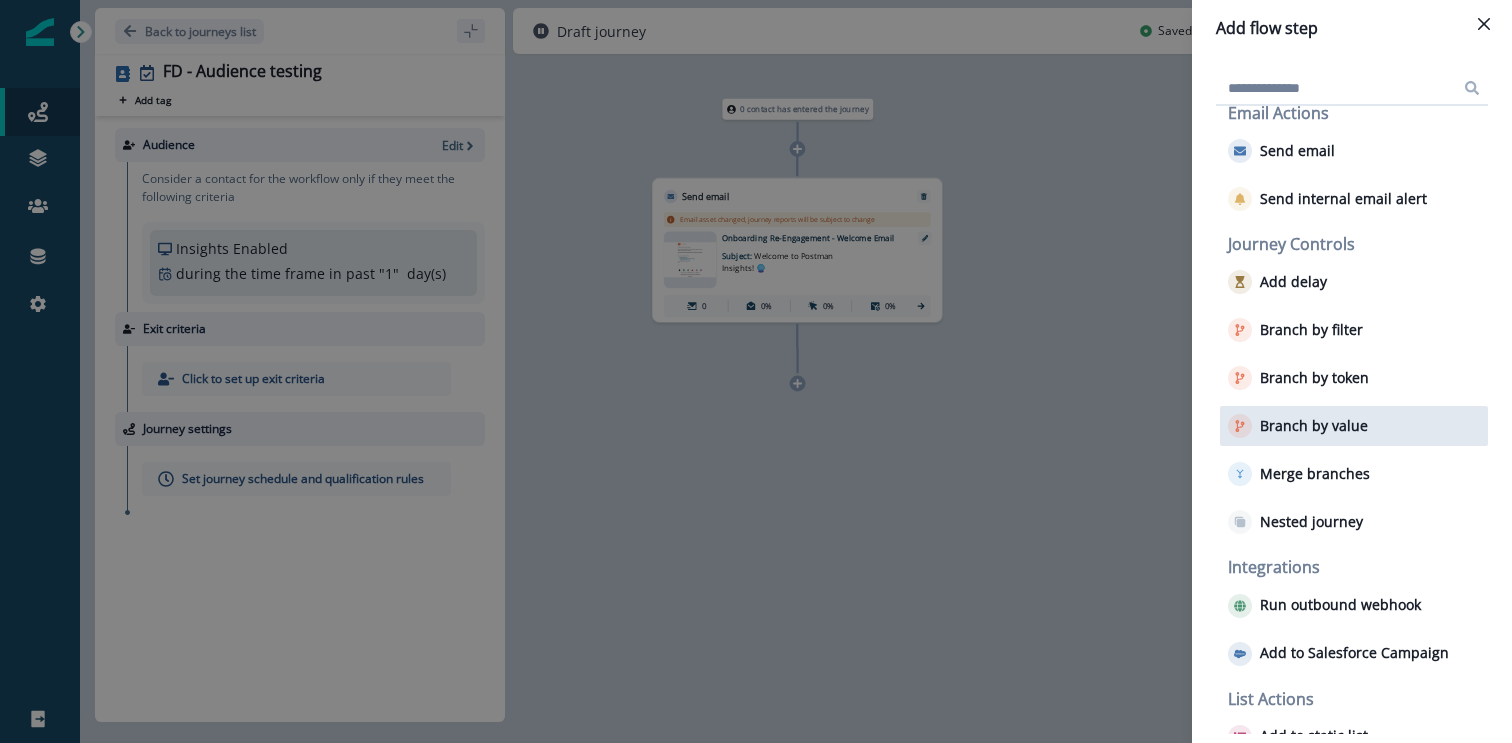 click on "Branch by value" at bounding box center (1314, 426) 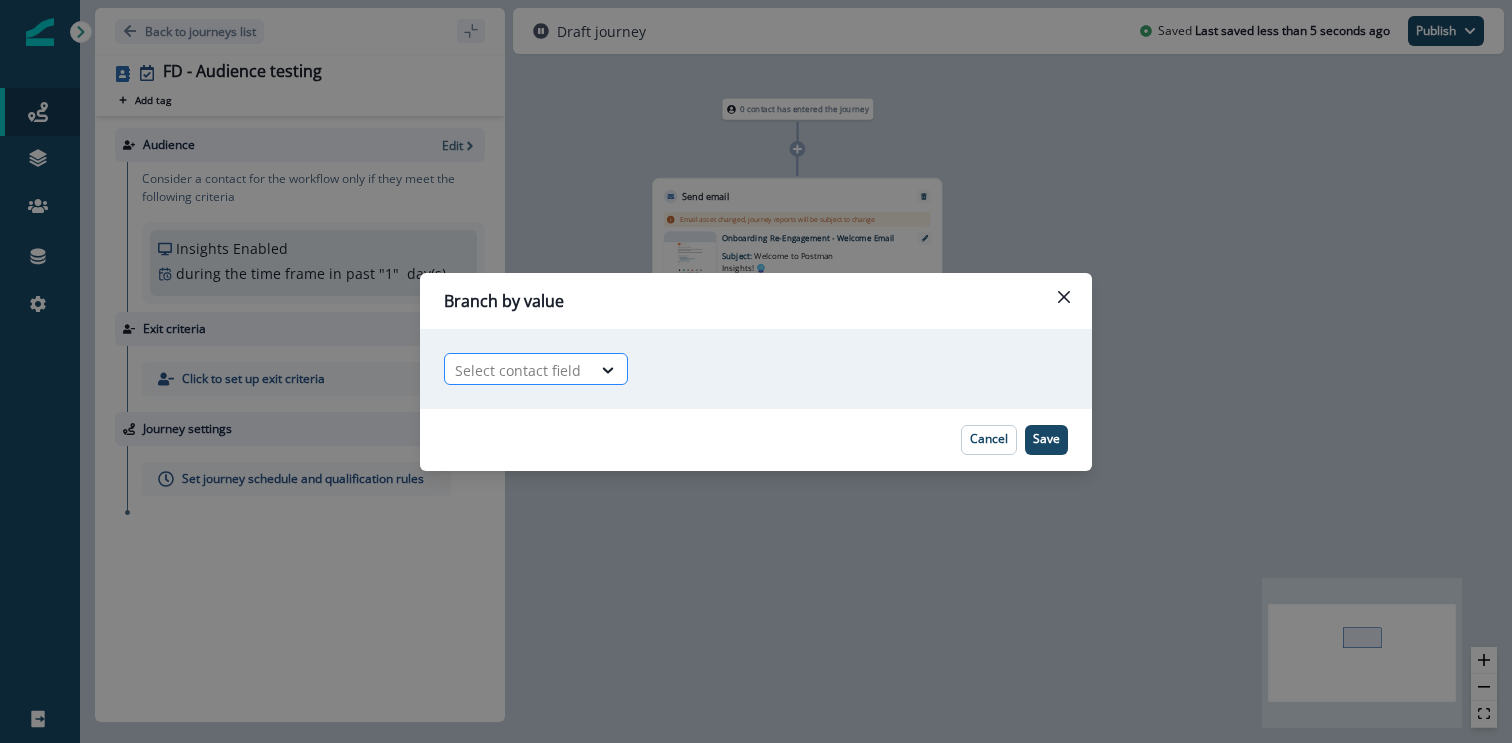 click at bounding box center (518, 370) 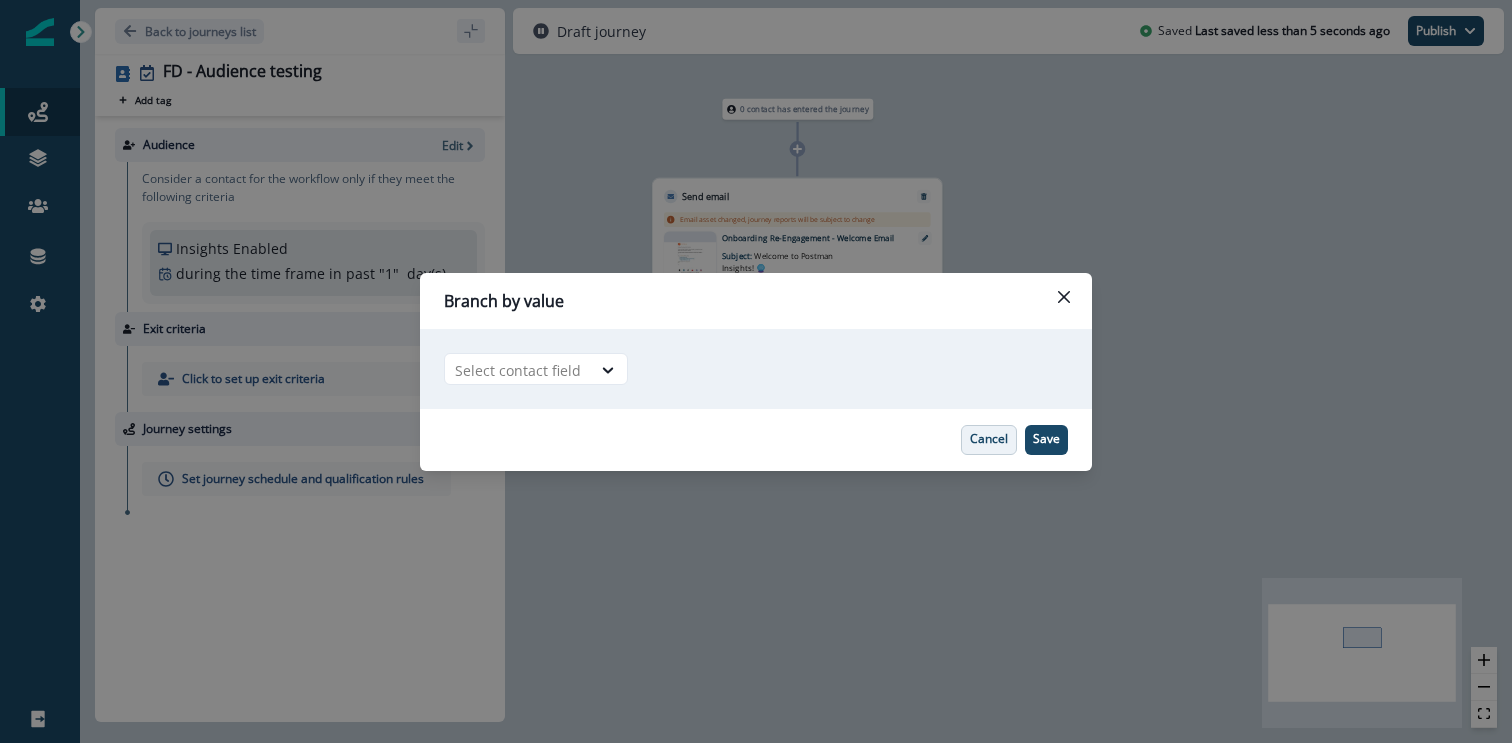 click on "Cancel" at bounding box center (989, 439) 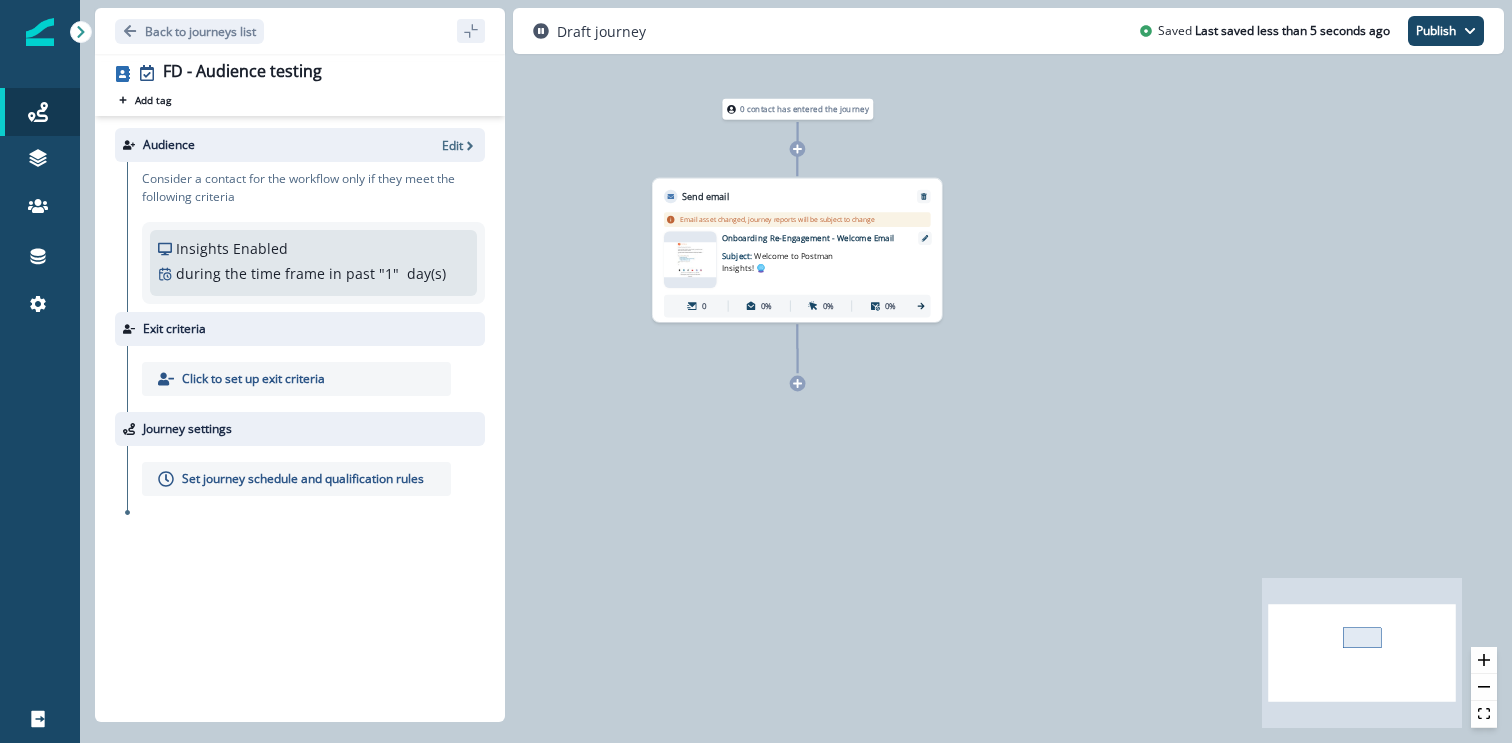 click at bounding box center (798, 384) 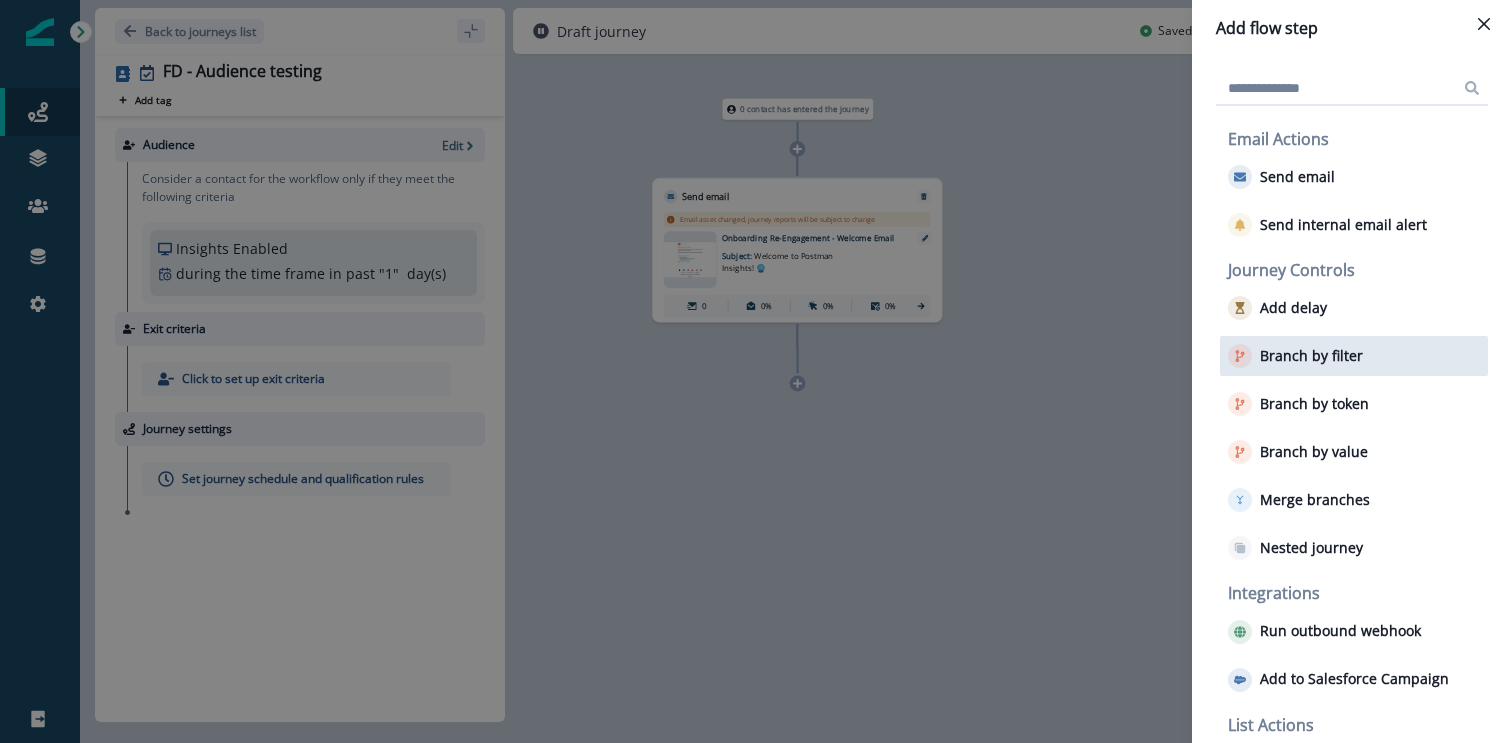 click on "Branch by filter" at bounding box center (1311, 356) 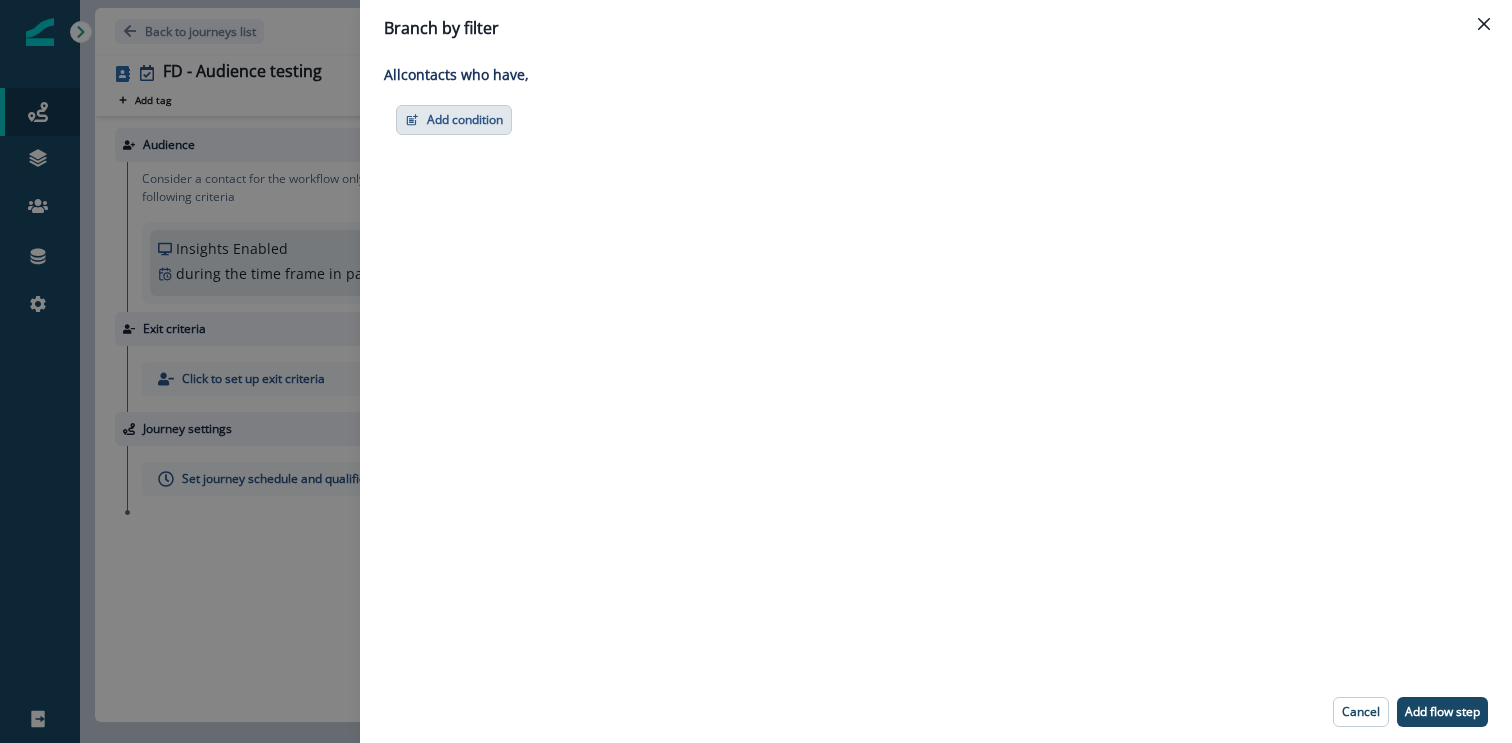 click on "Add condition" at bounding box center [454, 120] 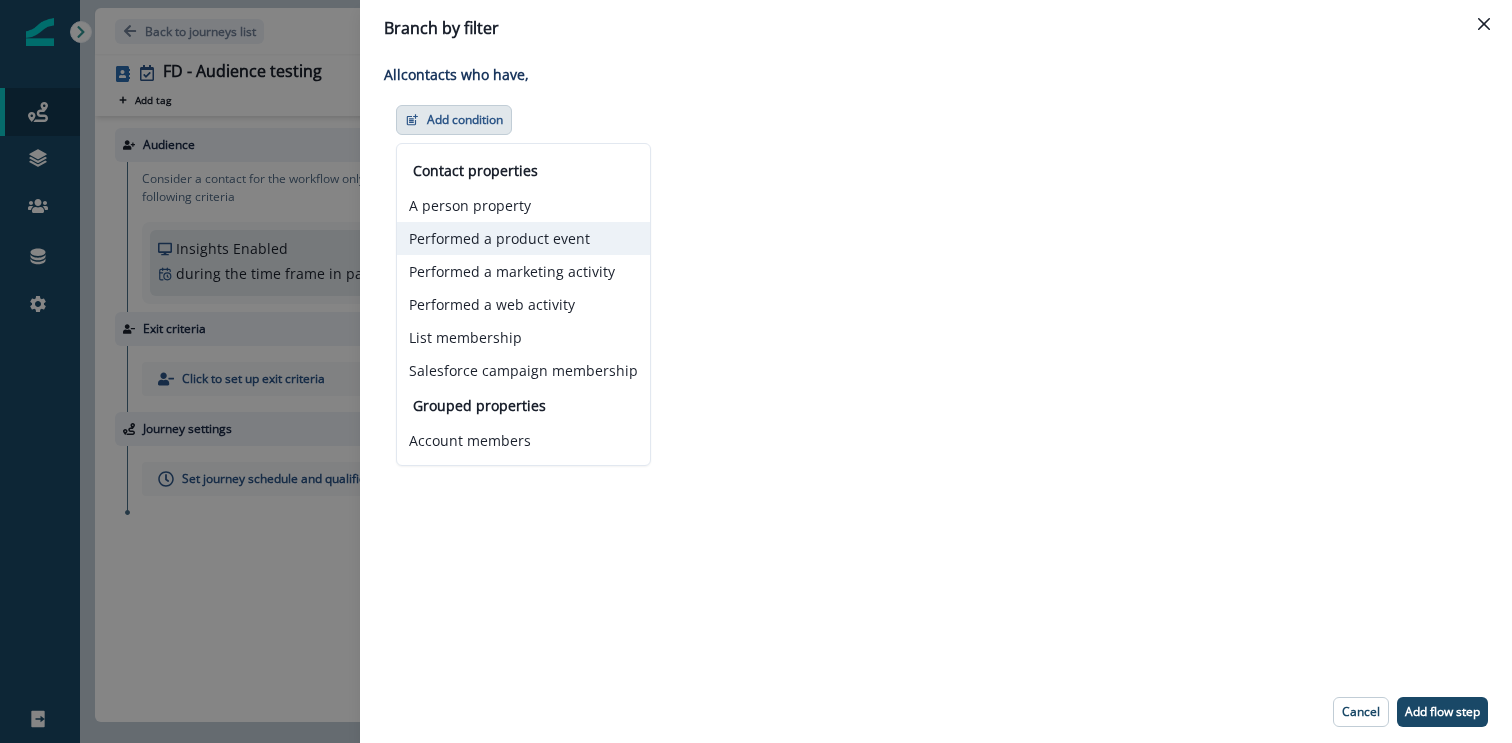 click on "Performed a product event" at bounding box center (523, 238) 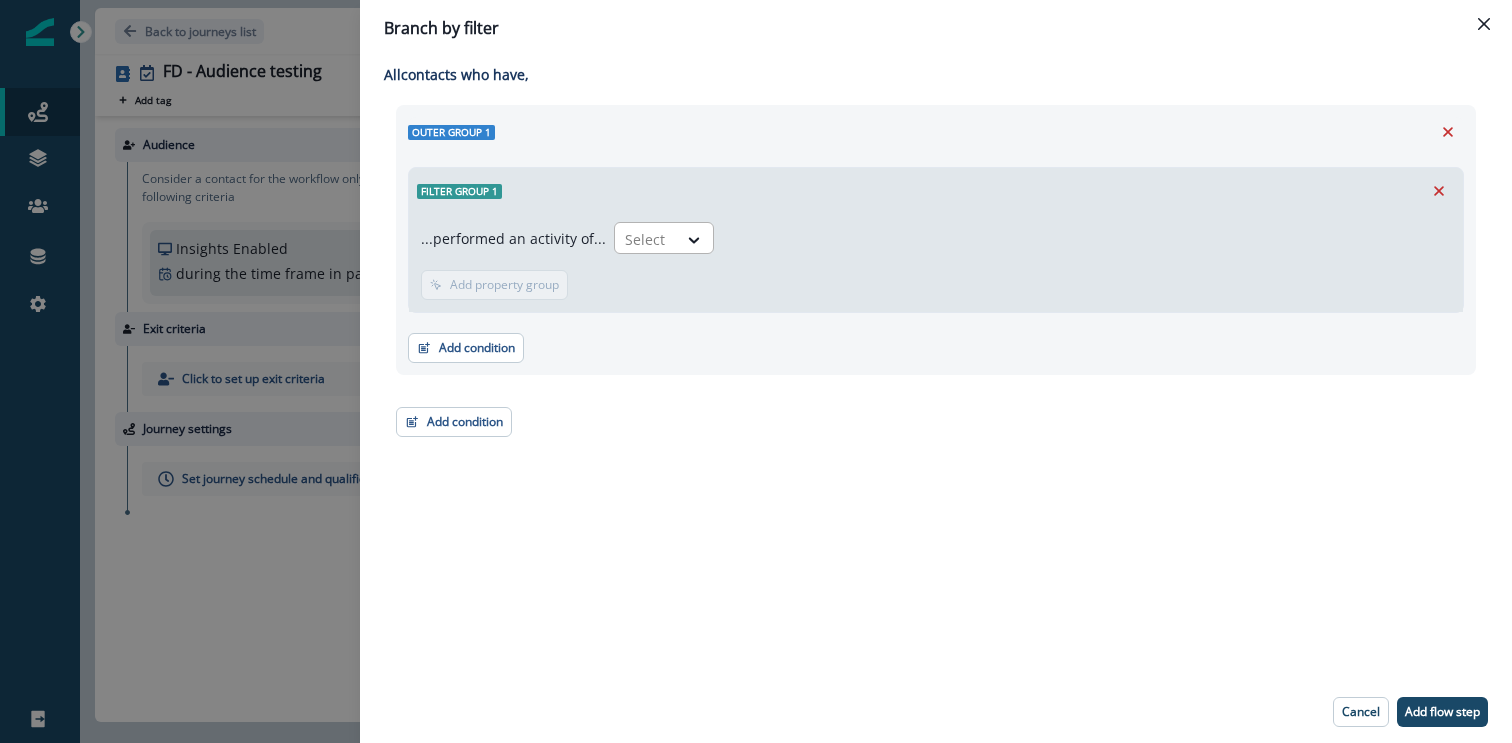 click on "Select" at bounding box center [646, 239] 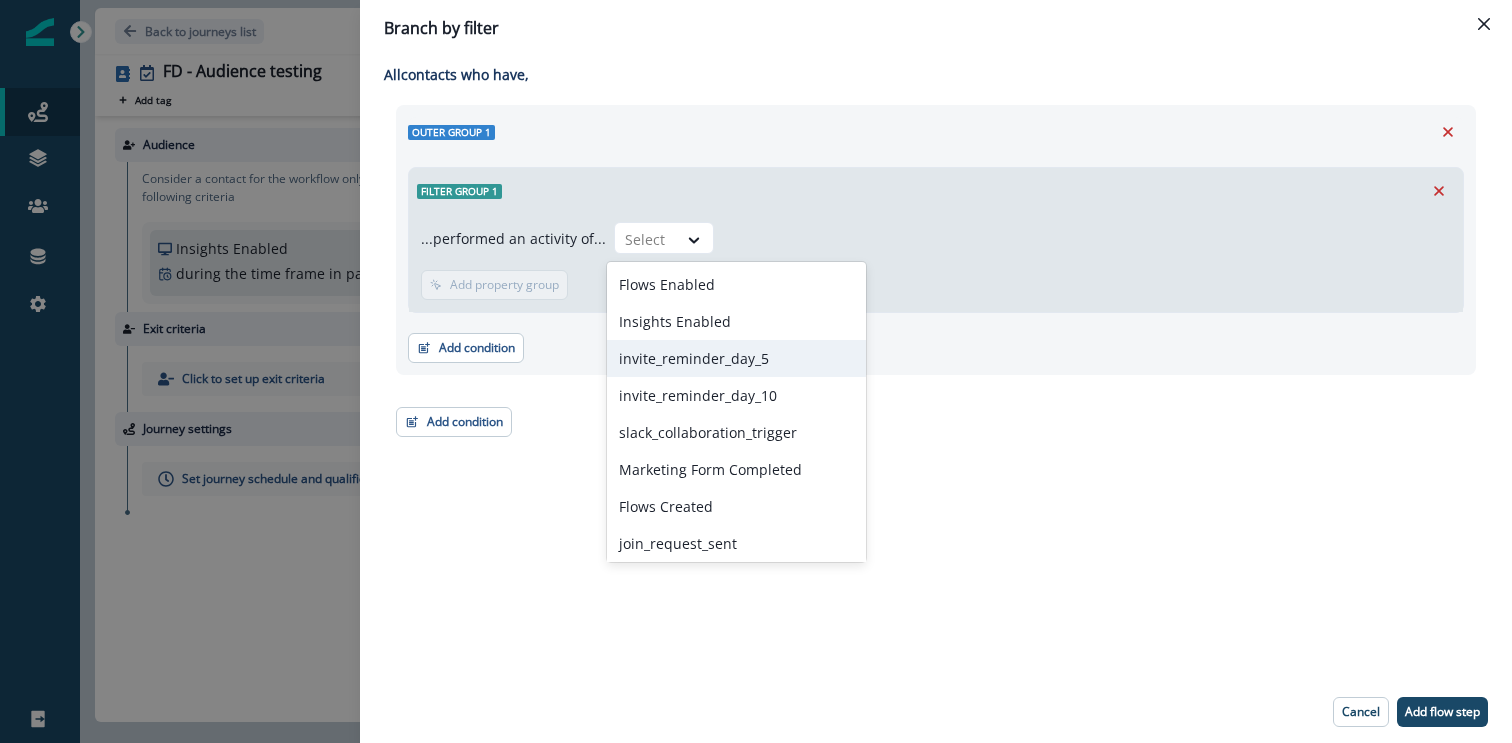 scroll, scrollTop: 12, scrollLeft: 0, axis: vertical 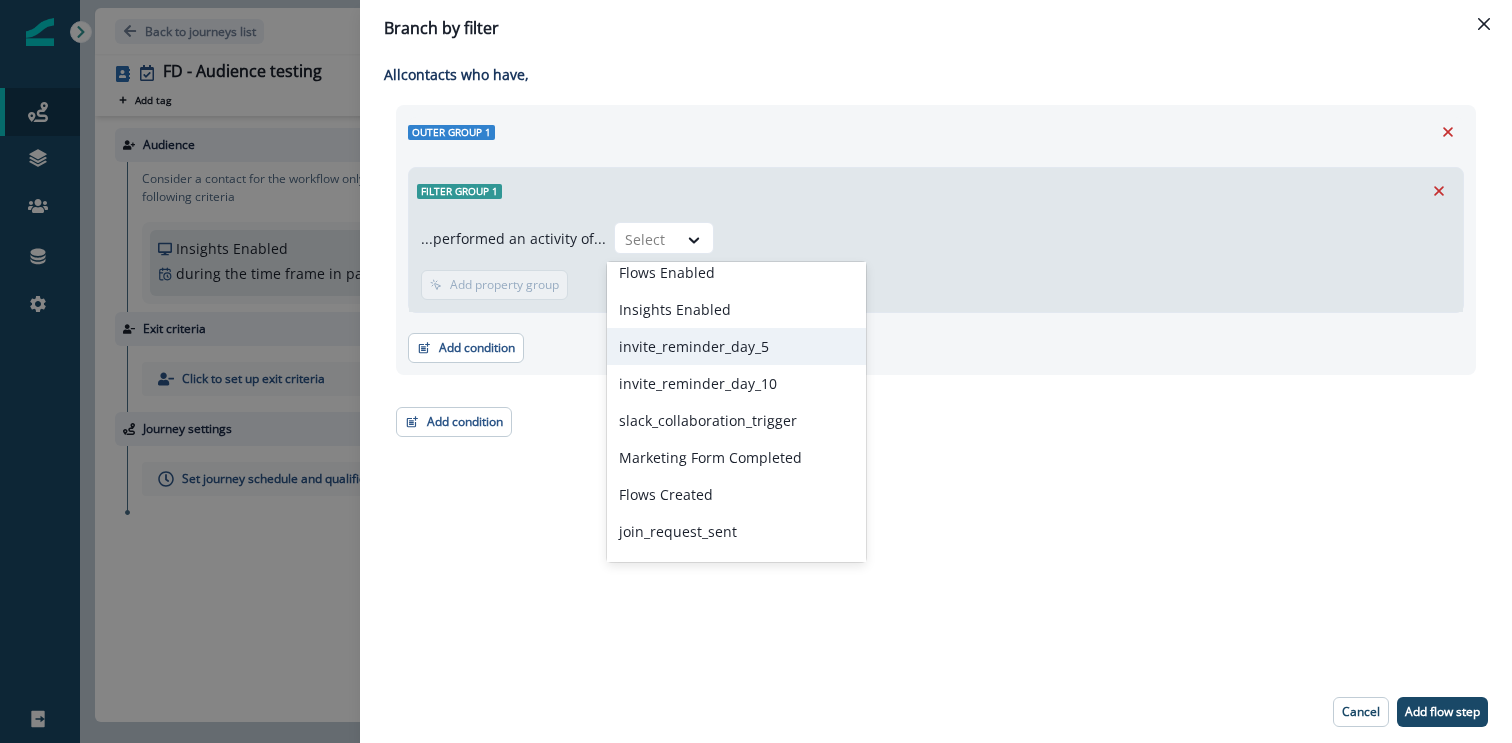 click on "invite_reminder_day_5" at bounding box center [736, 346] 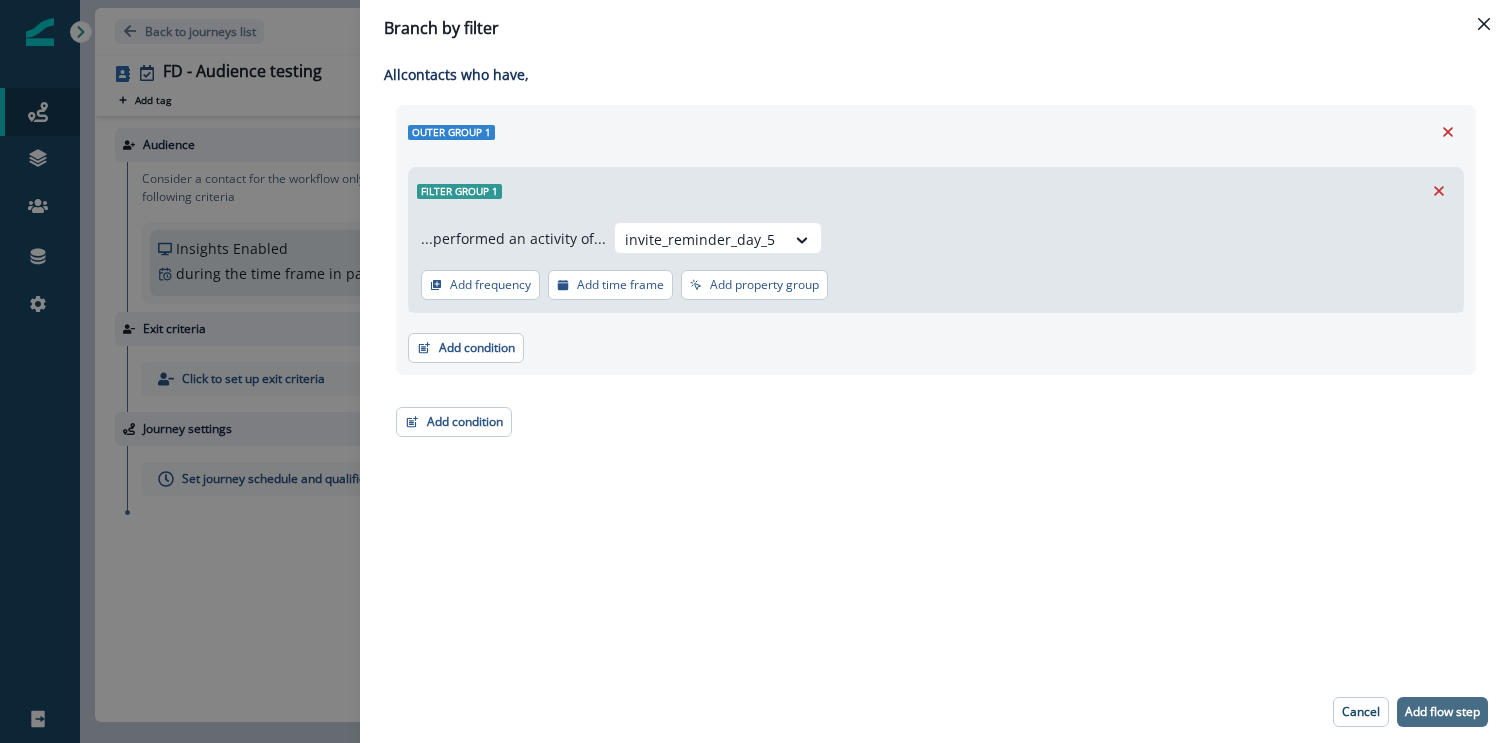 click on "Add flow step" at bounding box center [1442, 712] 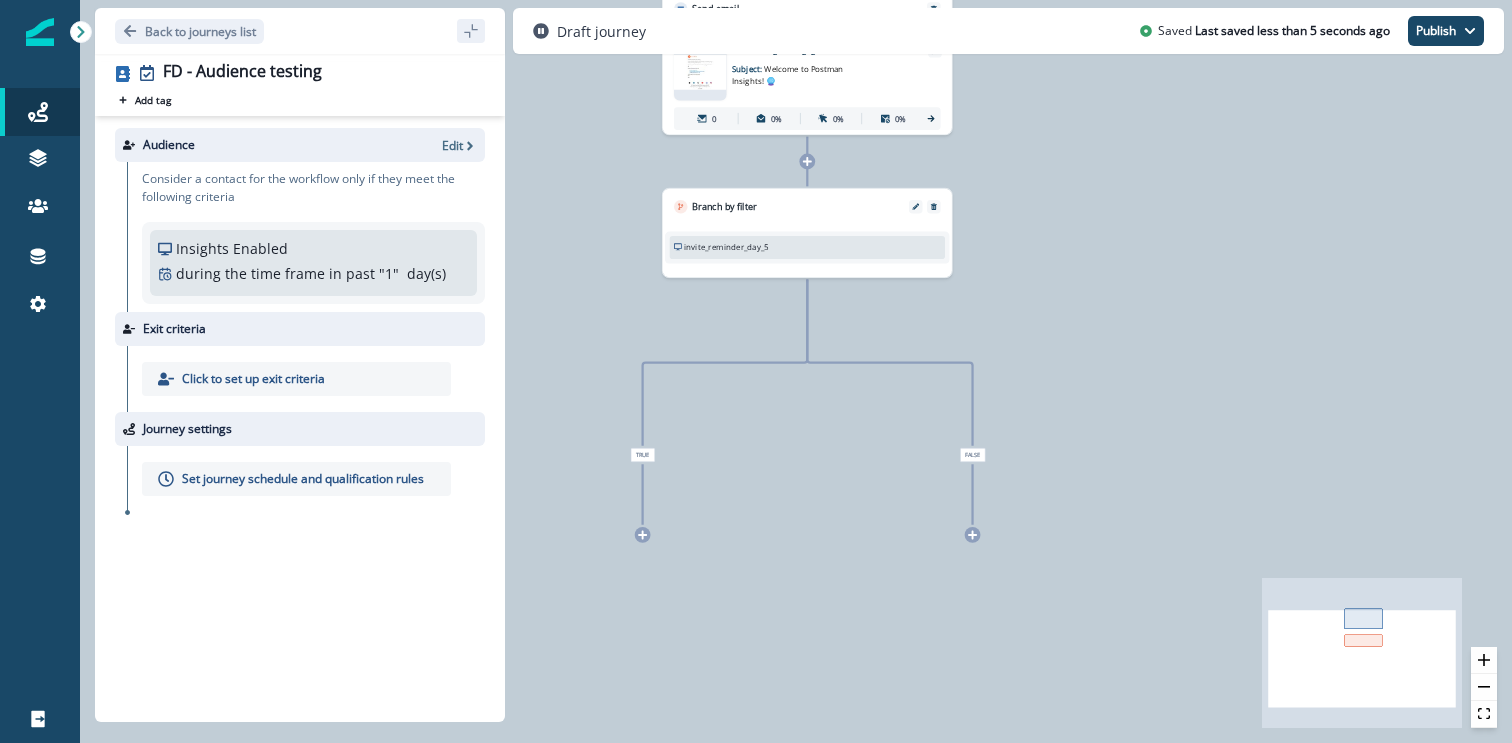 click 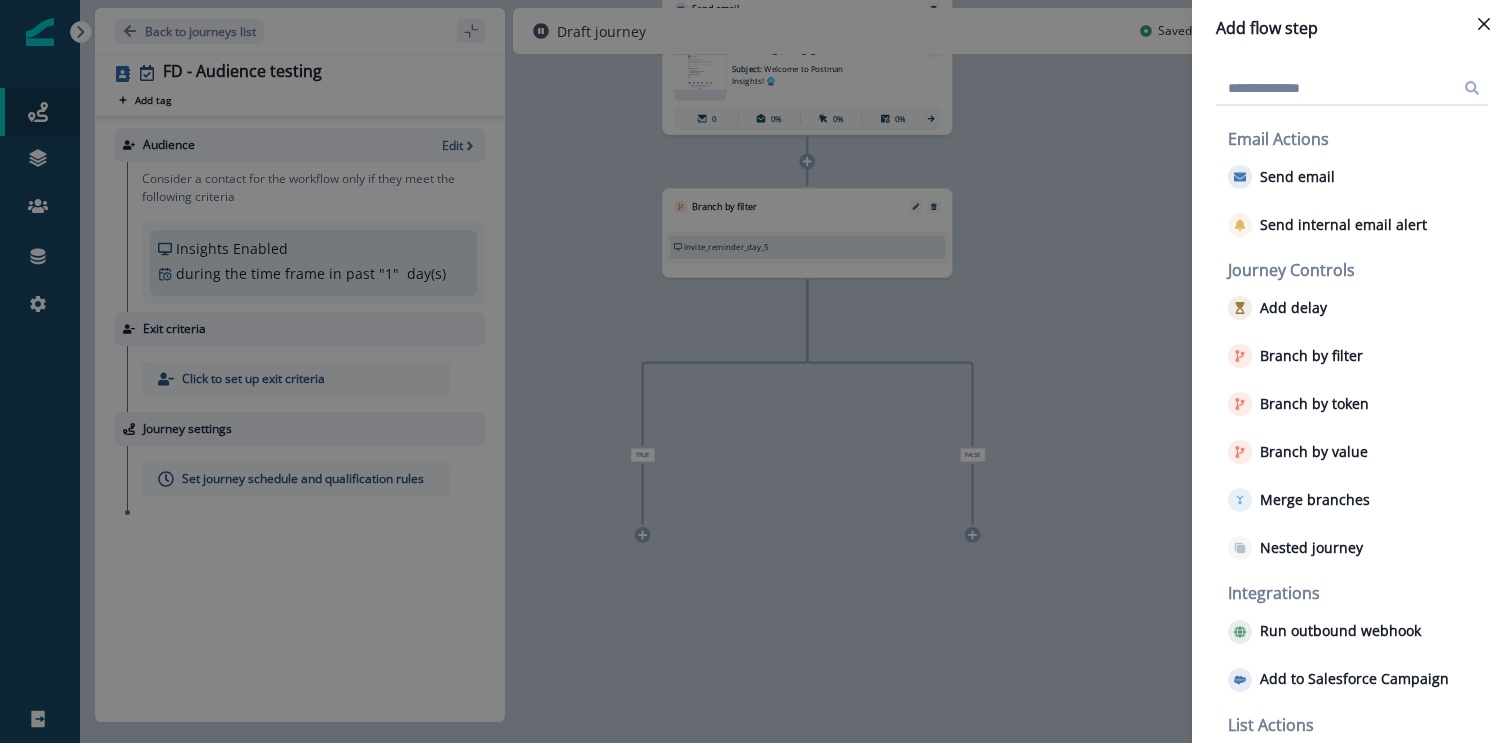 click on "Add flow step Email Actions Send email Send internal email alert Journey Controls Add delay Branch by filter Branch by token Branch by value Merge branches Nested journey Integrations Run outbound webhook Add to Salesforce Campaign List Actions Add to static list Remove from static list Data Actions Update value" at bounding box center [756, 371] 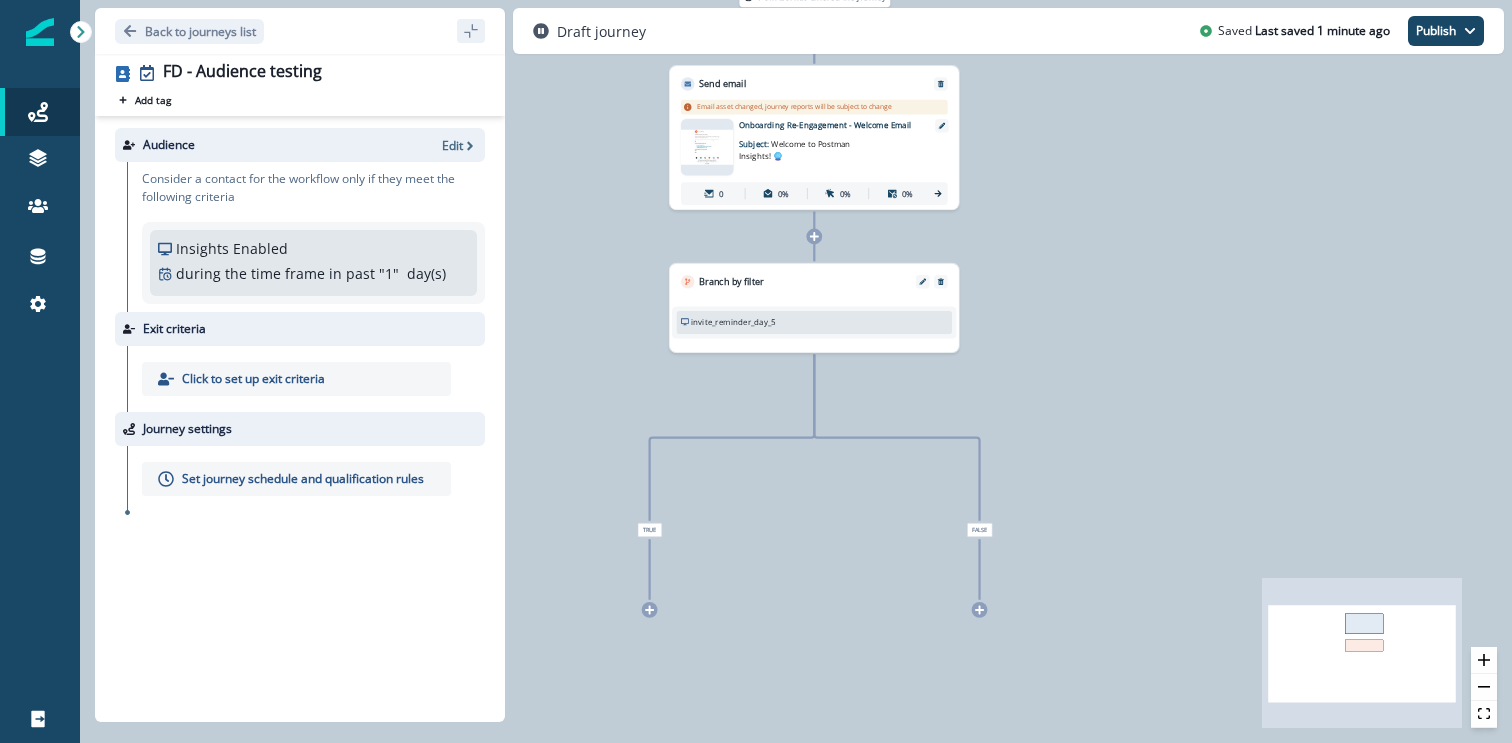 click on "invite_reminder_day_5 Add frequency Add time frame Add property group Add property group" at bounding box center [814, 322] 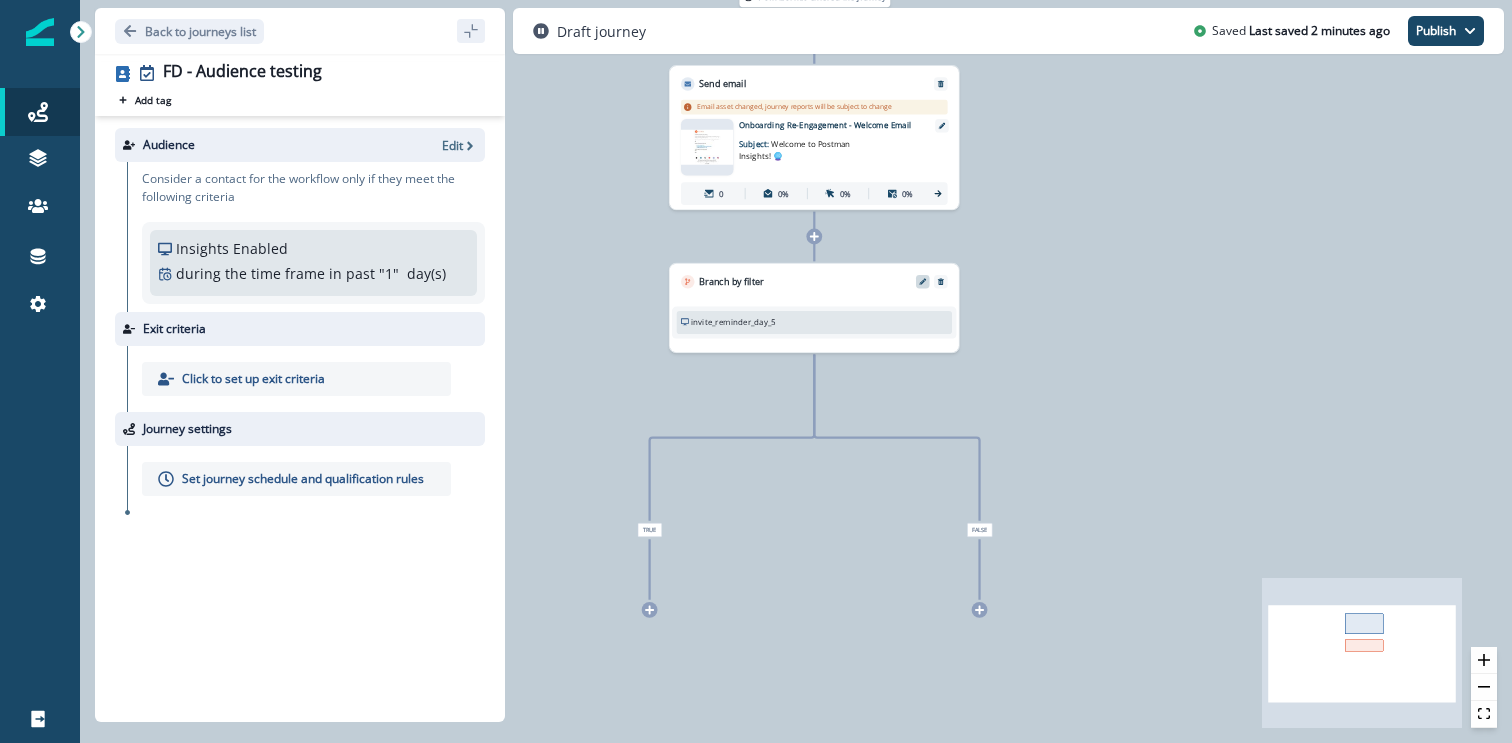 click 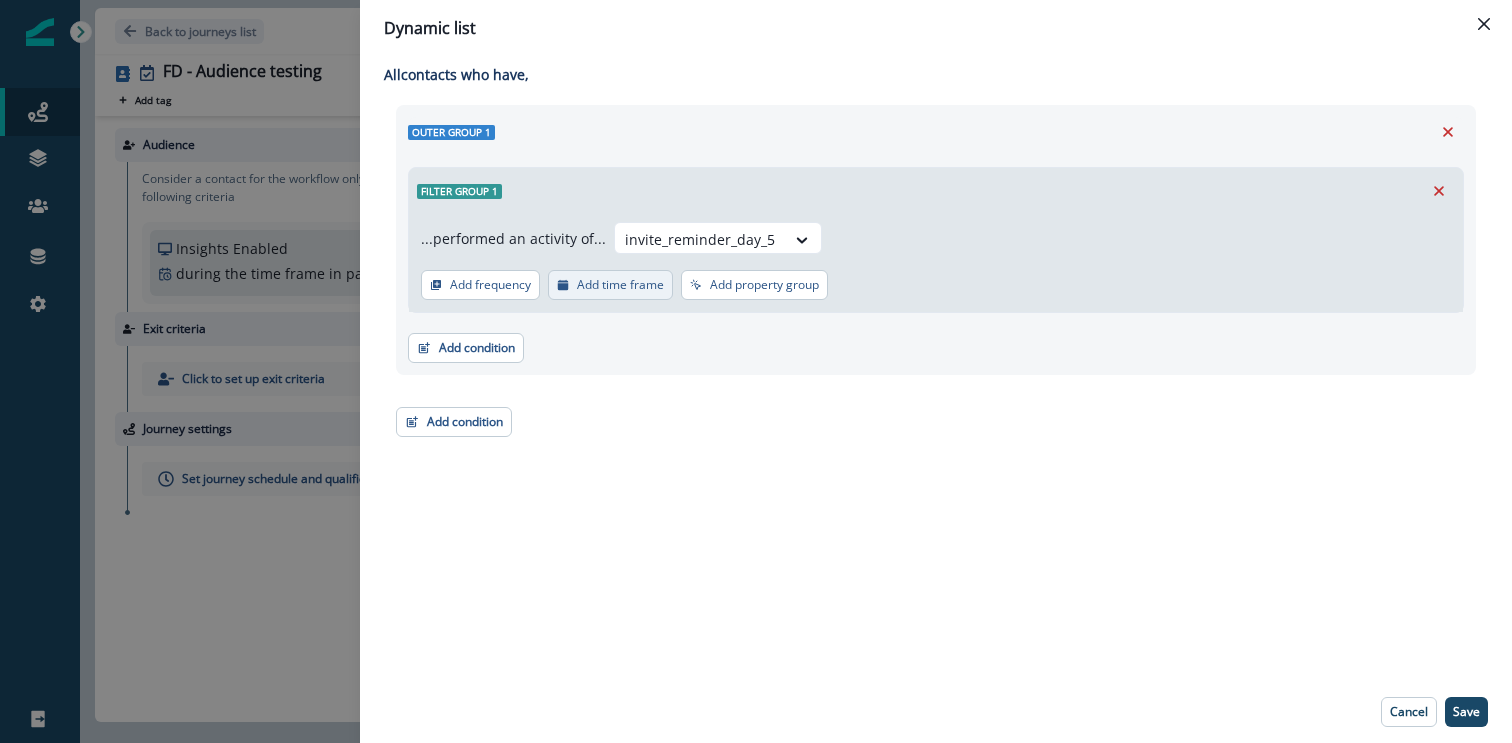 click on "Add time frame" at bounding box center [620, 285] 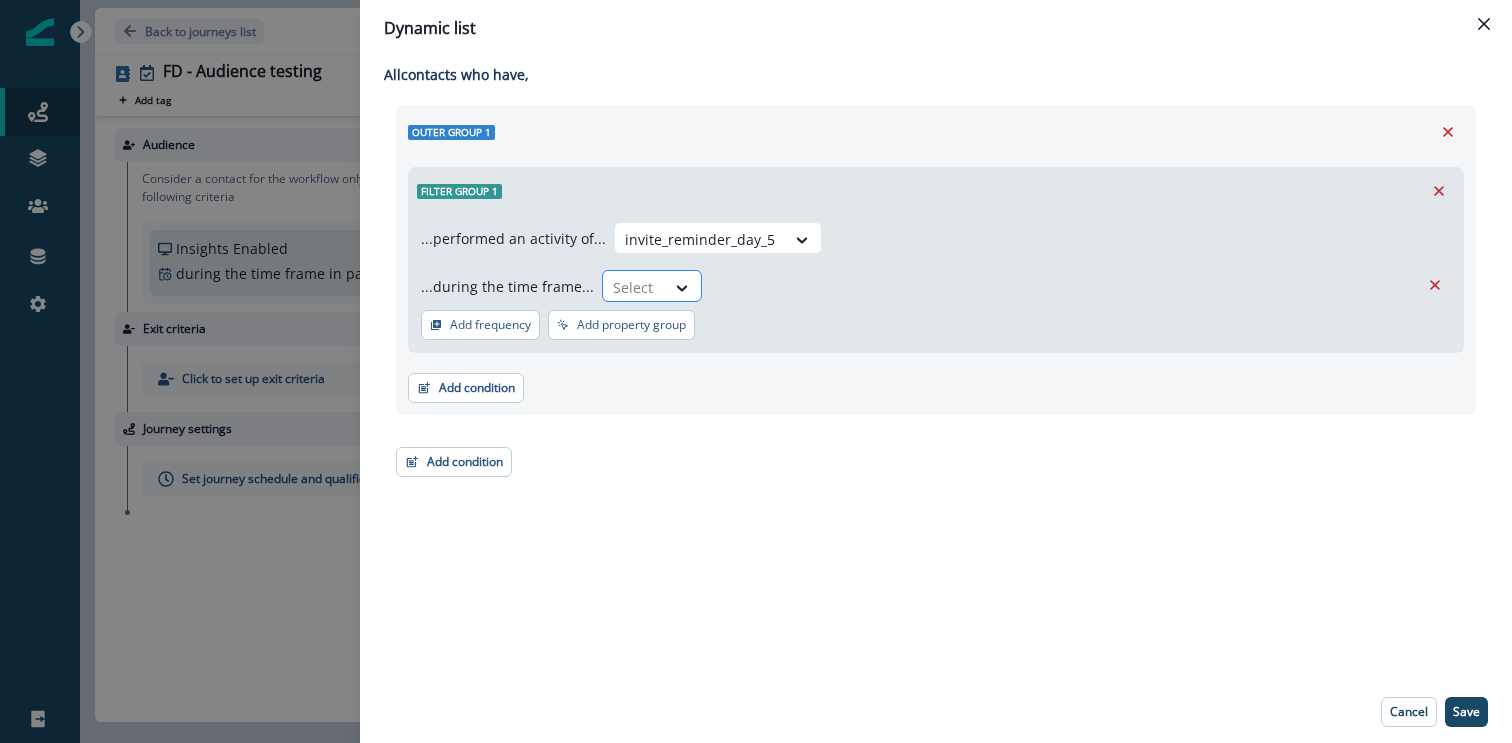 click at bounding box center (634, 287) 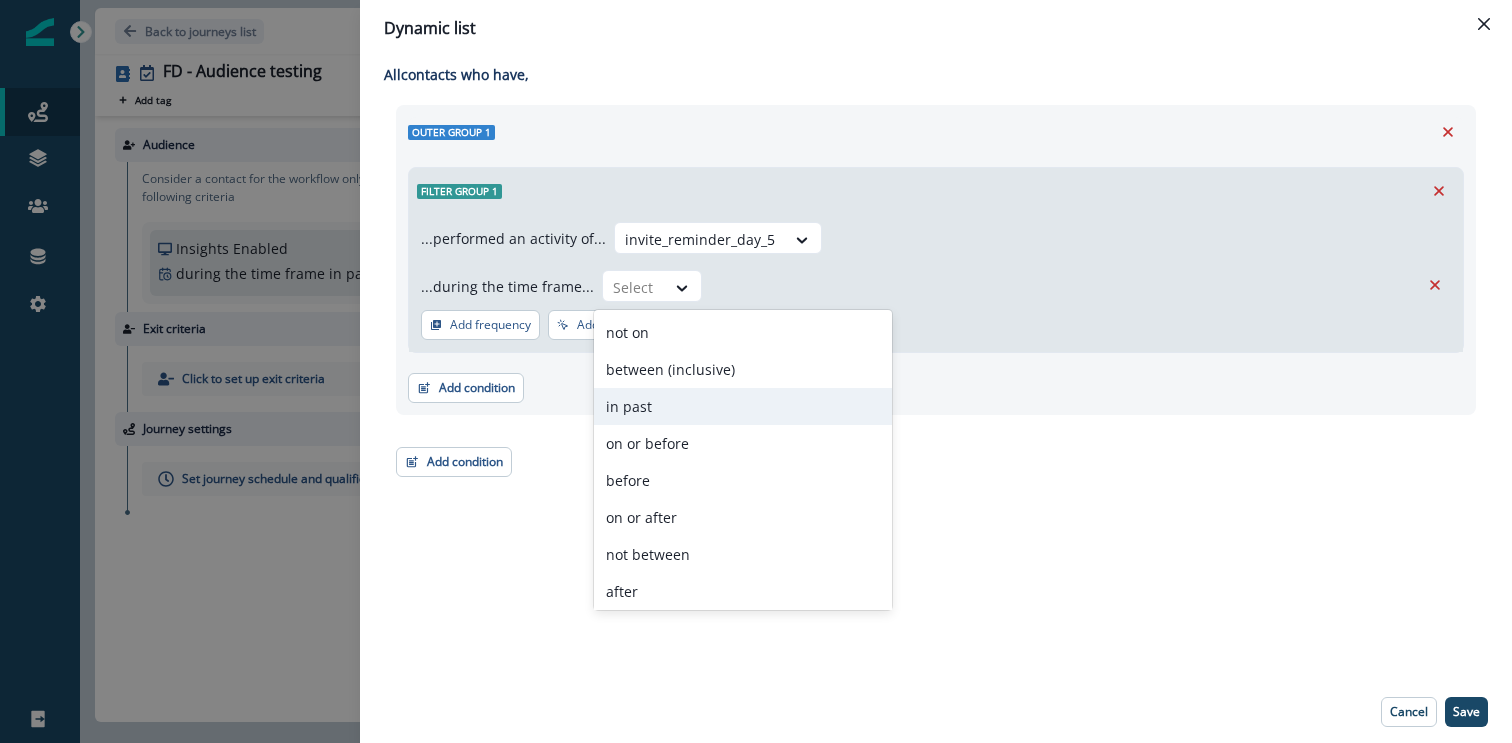 click on "in past" at bounding box center (743, 406) 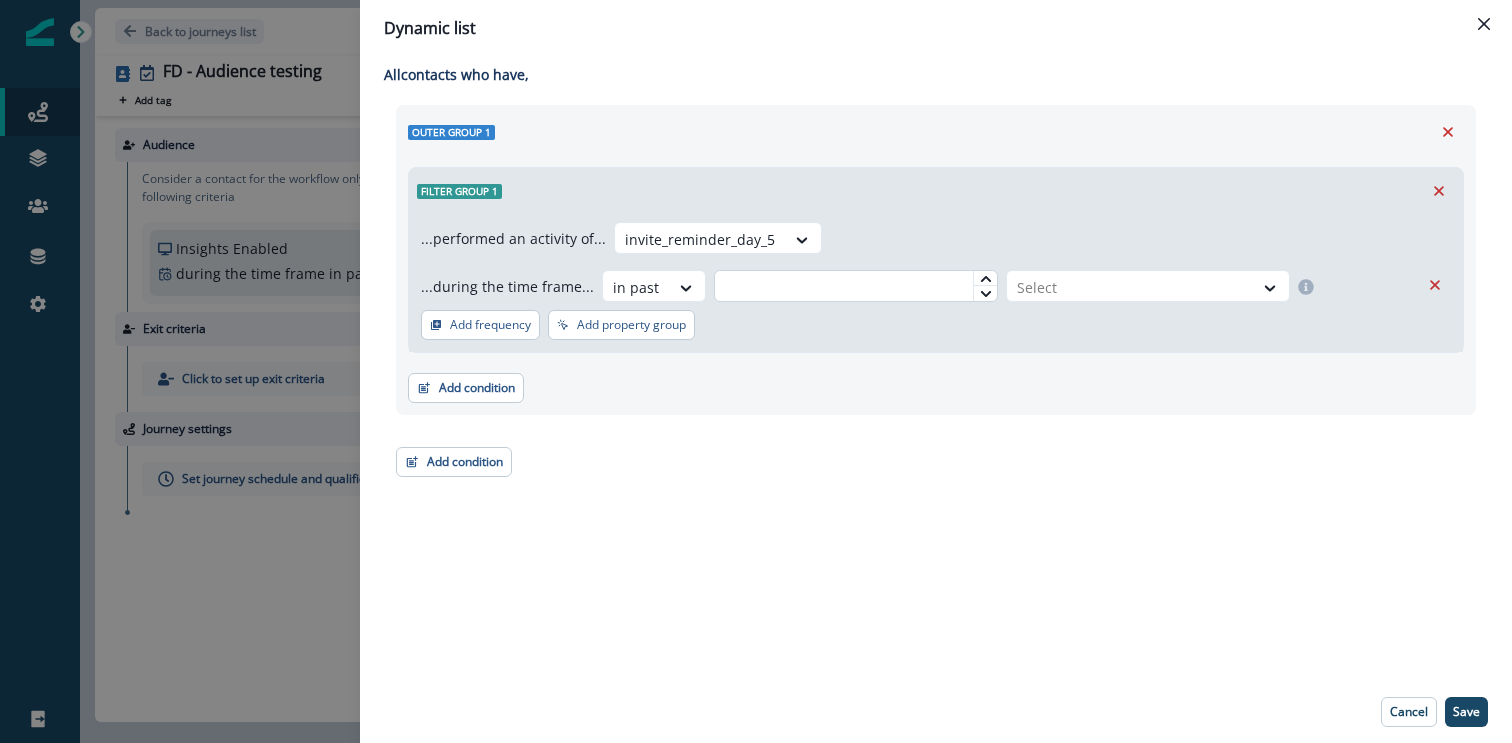 click at bounding box center [856, 286] 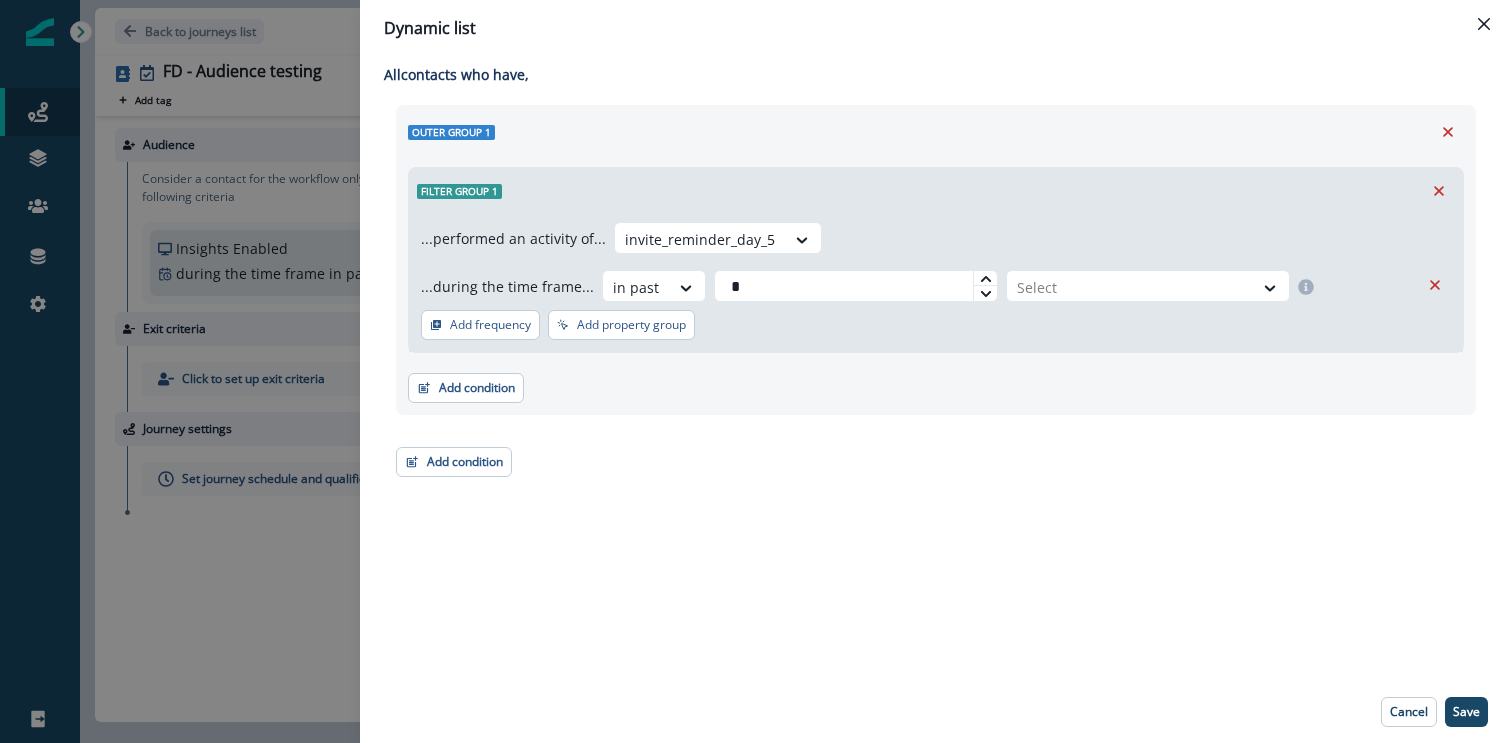 type on "*" 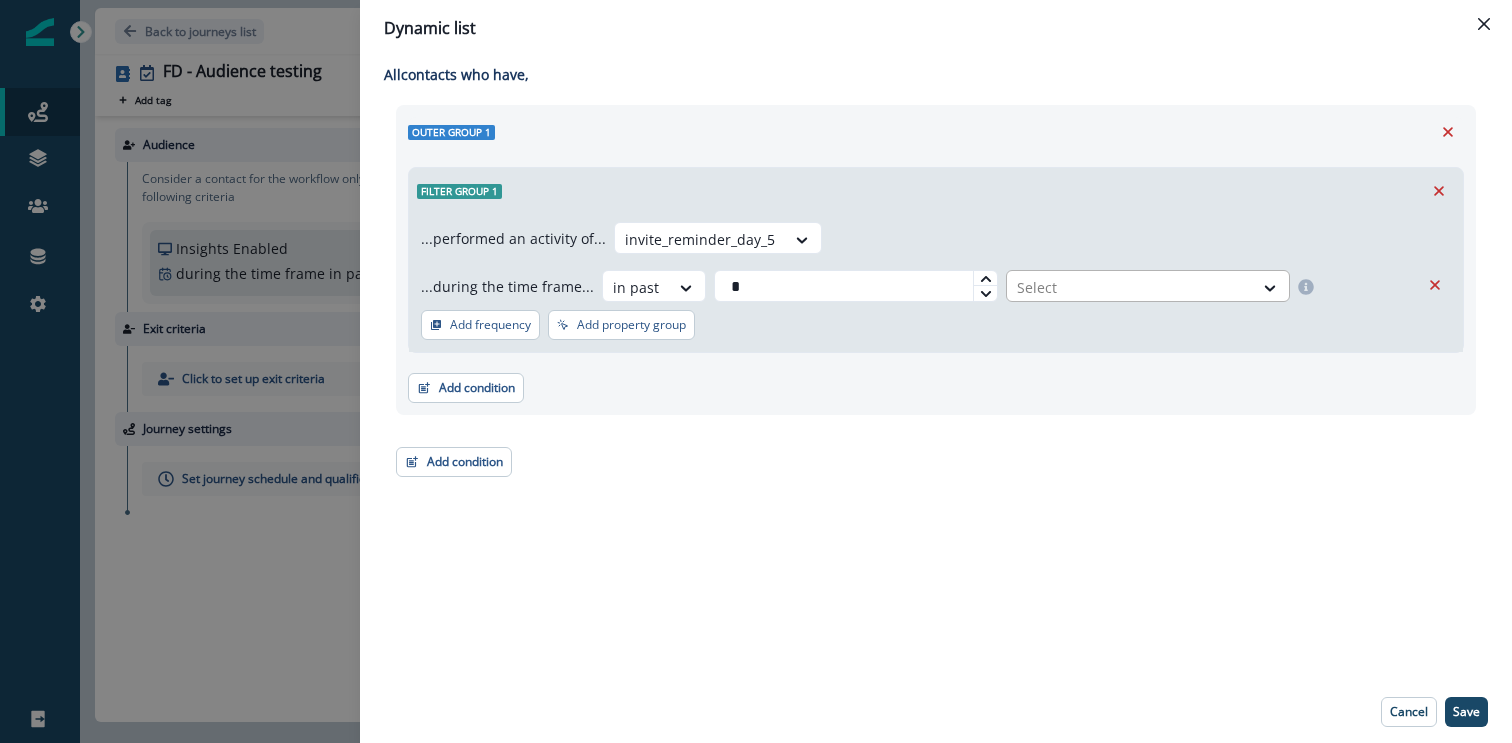 click on "Select" at bounding box center [1148, 286] 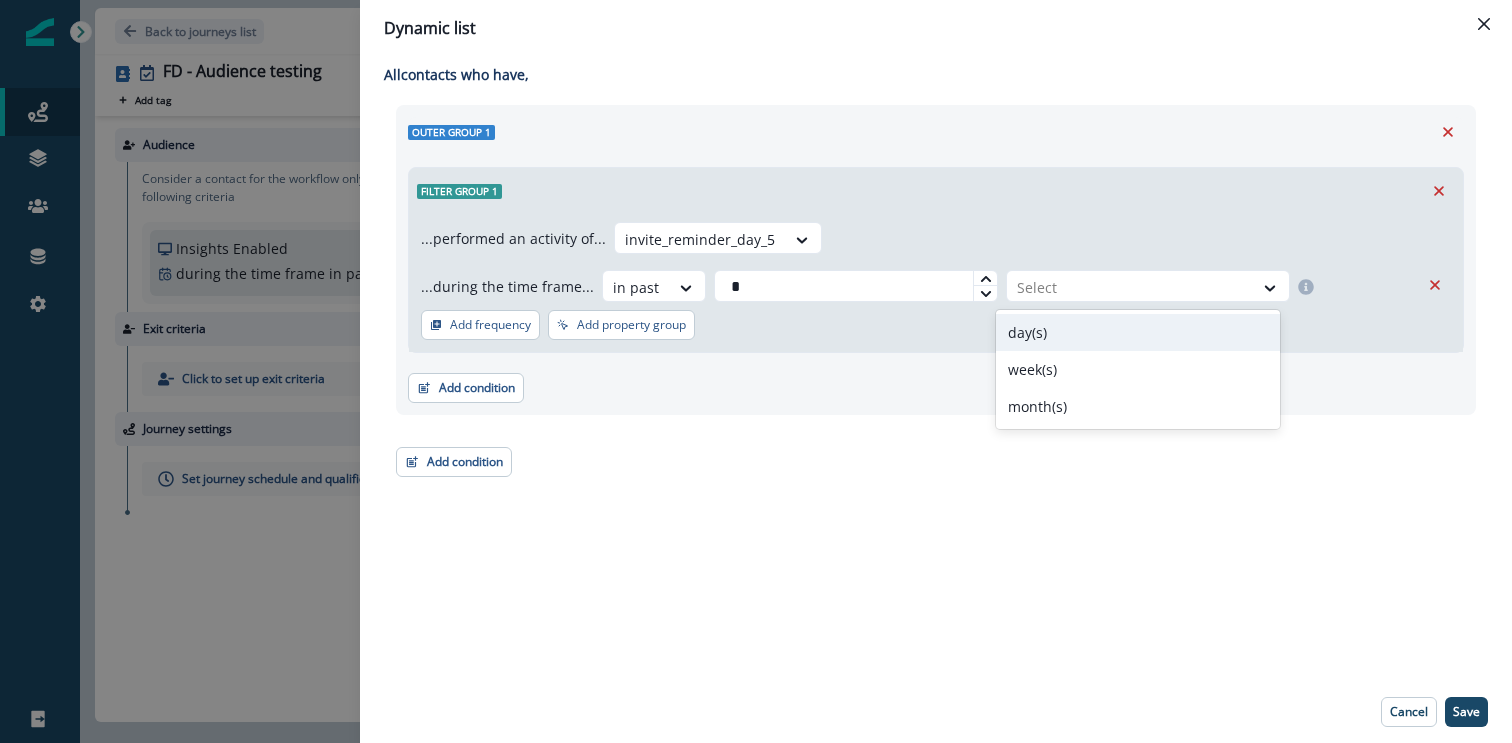 click on "day(s)" at bounding box center [1138, 332] 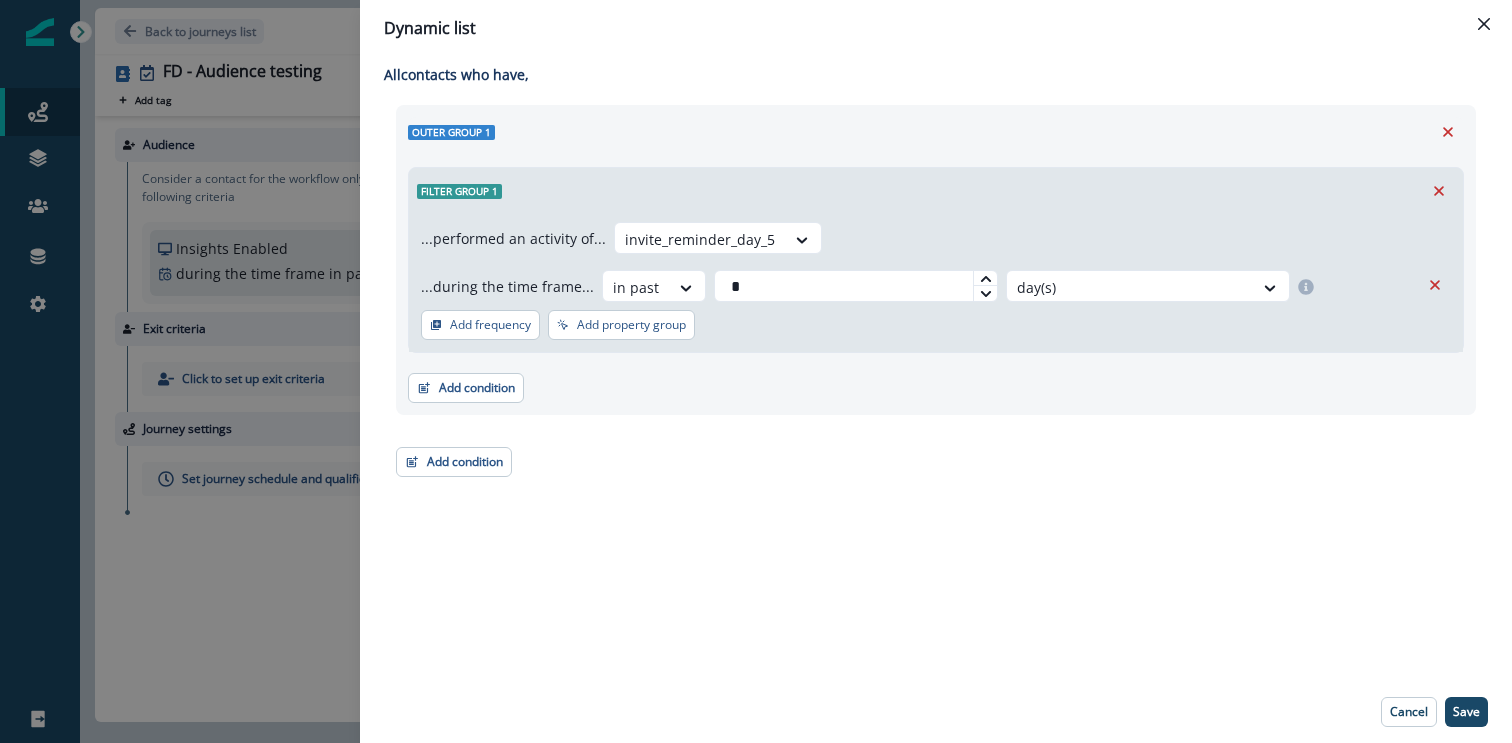 click on "Outer group 1 Filter group 1 ...performed an activity of... invite_reminder_day_5 ...during the time frame... in past * option day(s), selected. day(s) Add frequency Add property group Add property group Add condition Contact properties A person property Performed a product event Performed a marketing activity Performed a web activity List membership Salesforce campaign membership Add condition Contact properties A person property Performed a product event Performed a marketing activity Performed a web activity List membership Salesforce campaign membership Grouped properties Account members" at bounding box center [936, 291] 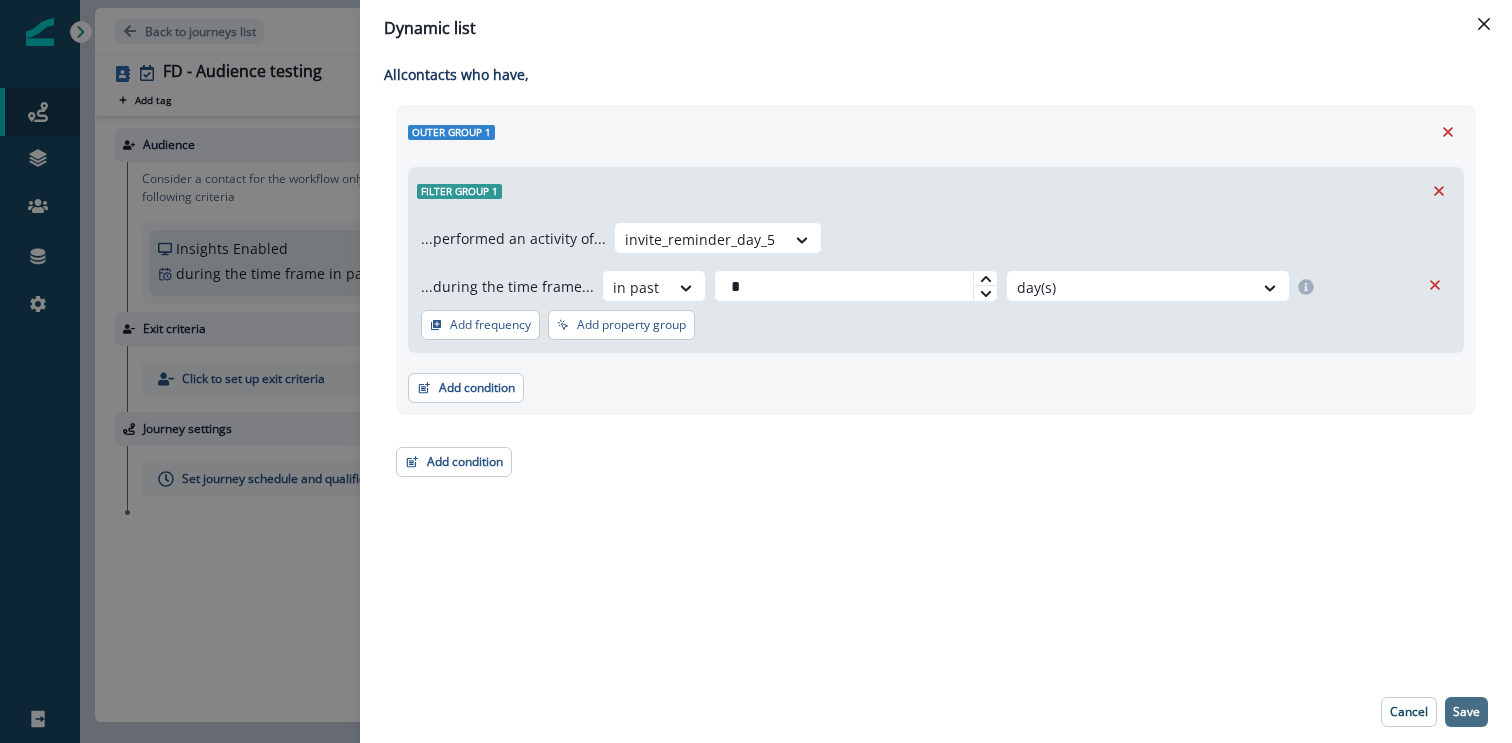 click on "Save" at bounding box center (1466, 712) 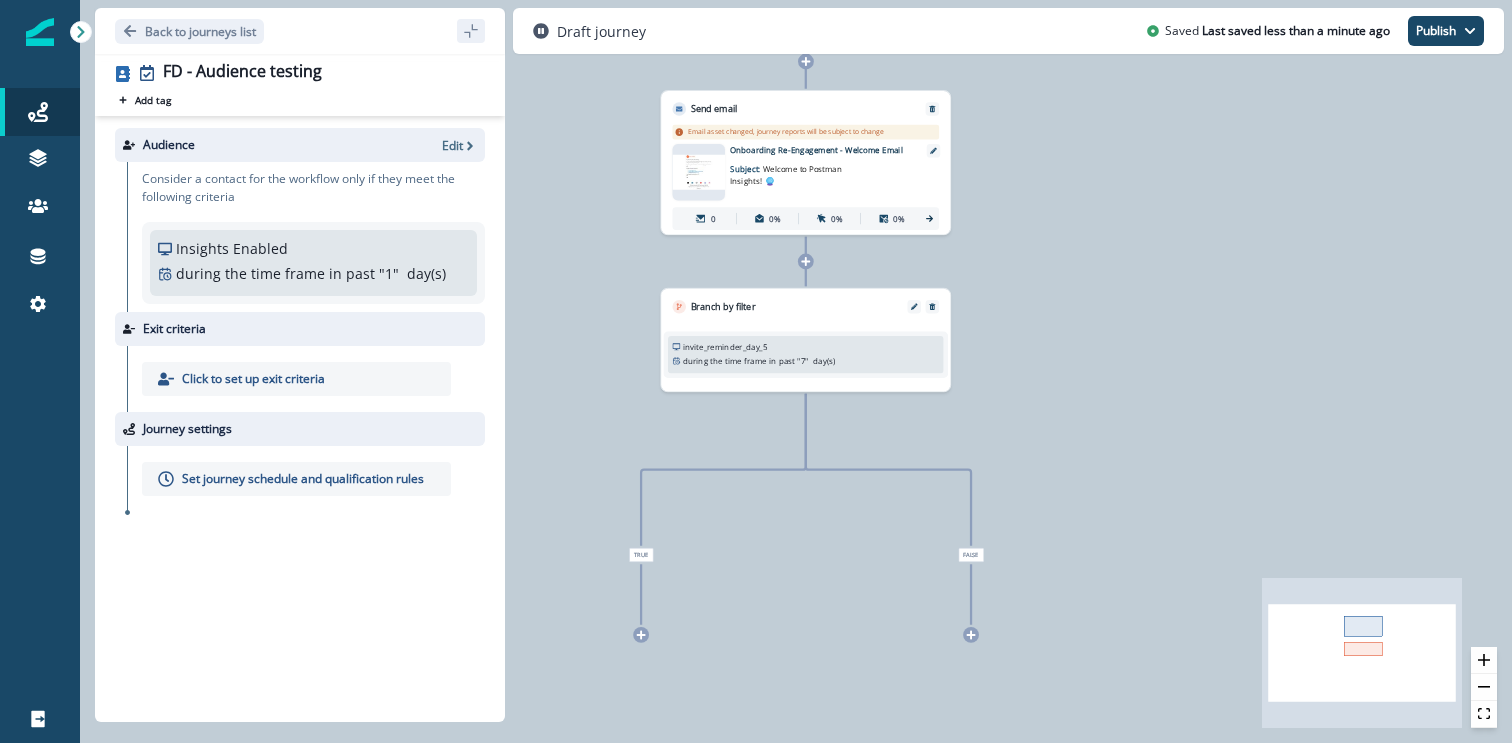 click 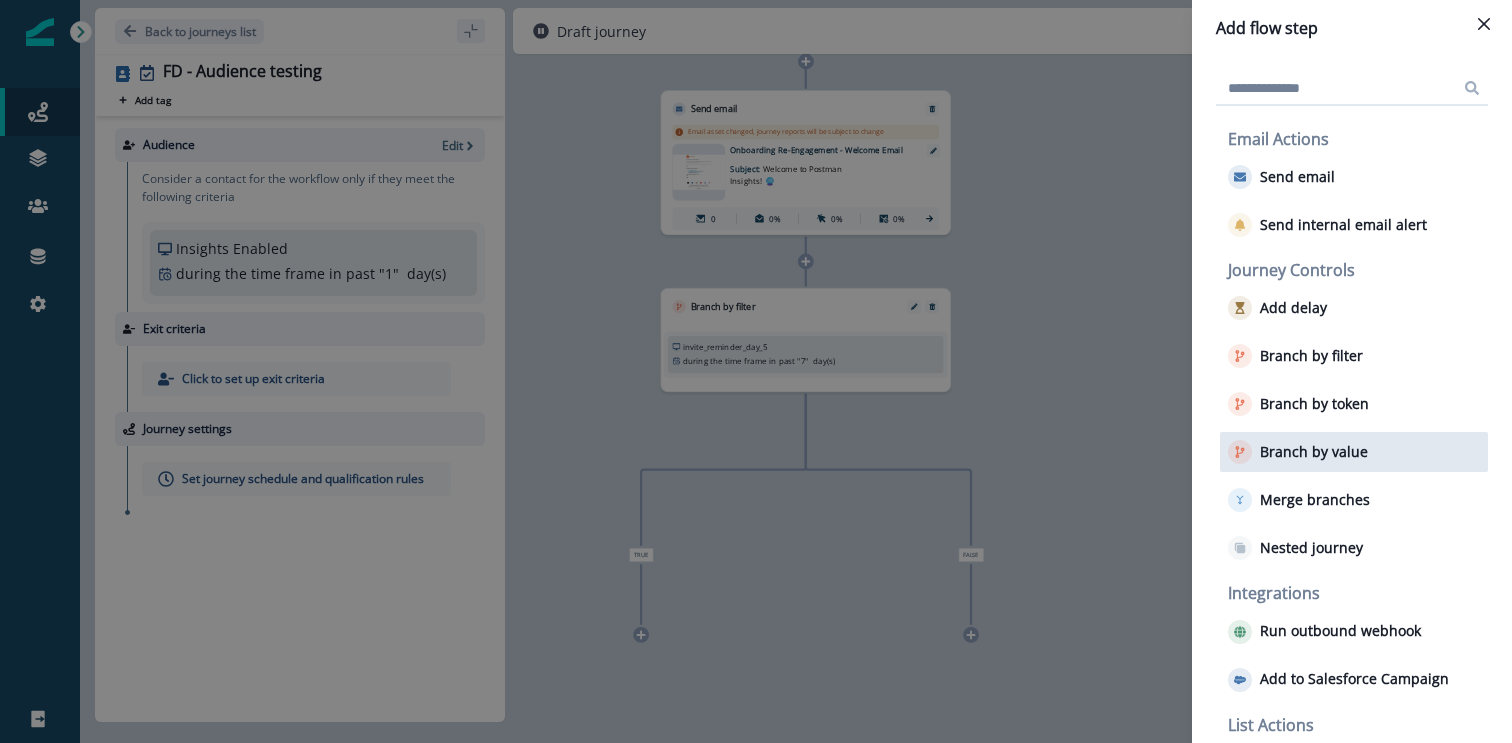 click on "Branch by value" at bounding box center (1314, 452) 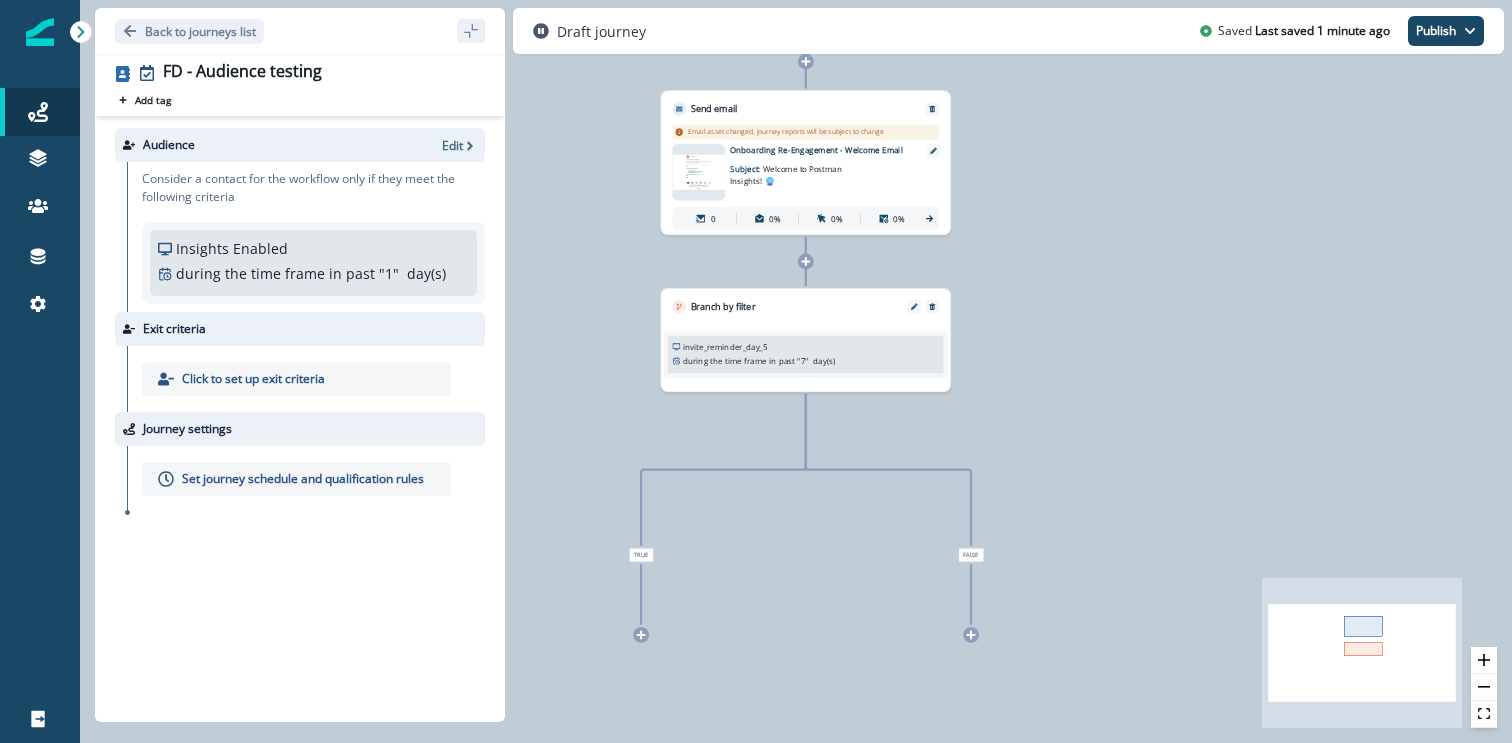 click 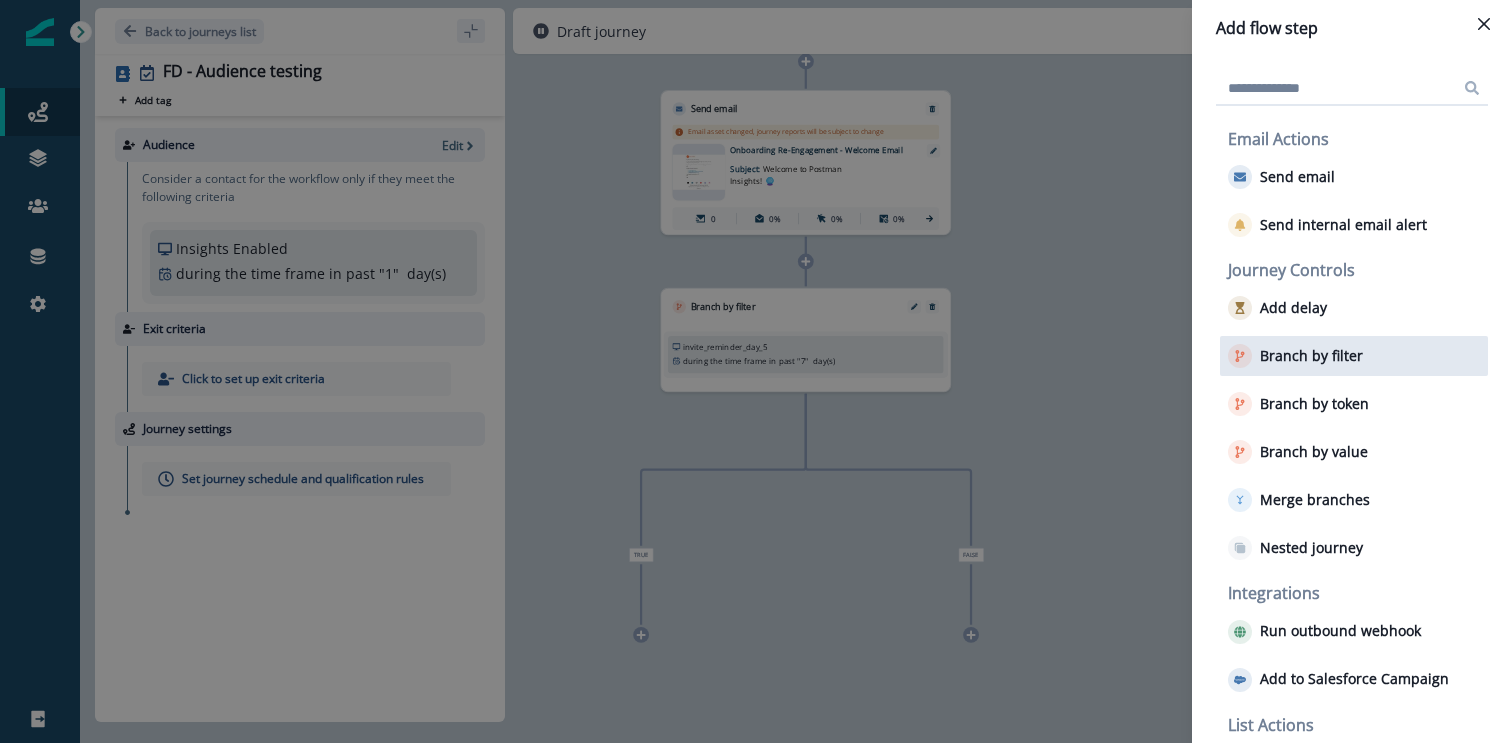 click on "Branch by filter" at bounding box center [1311, 356] 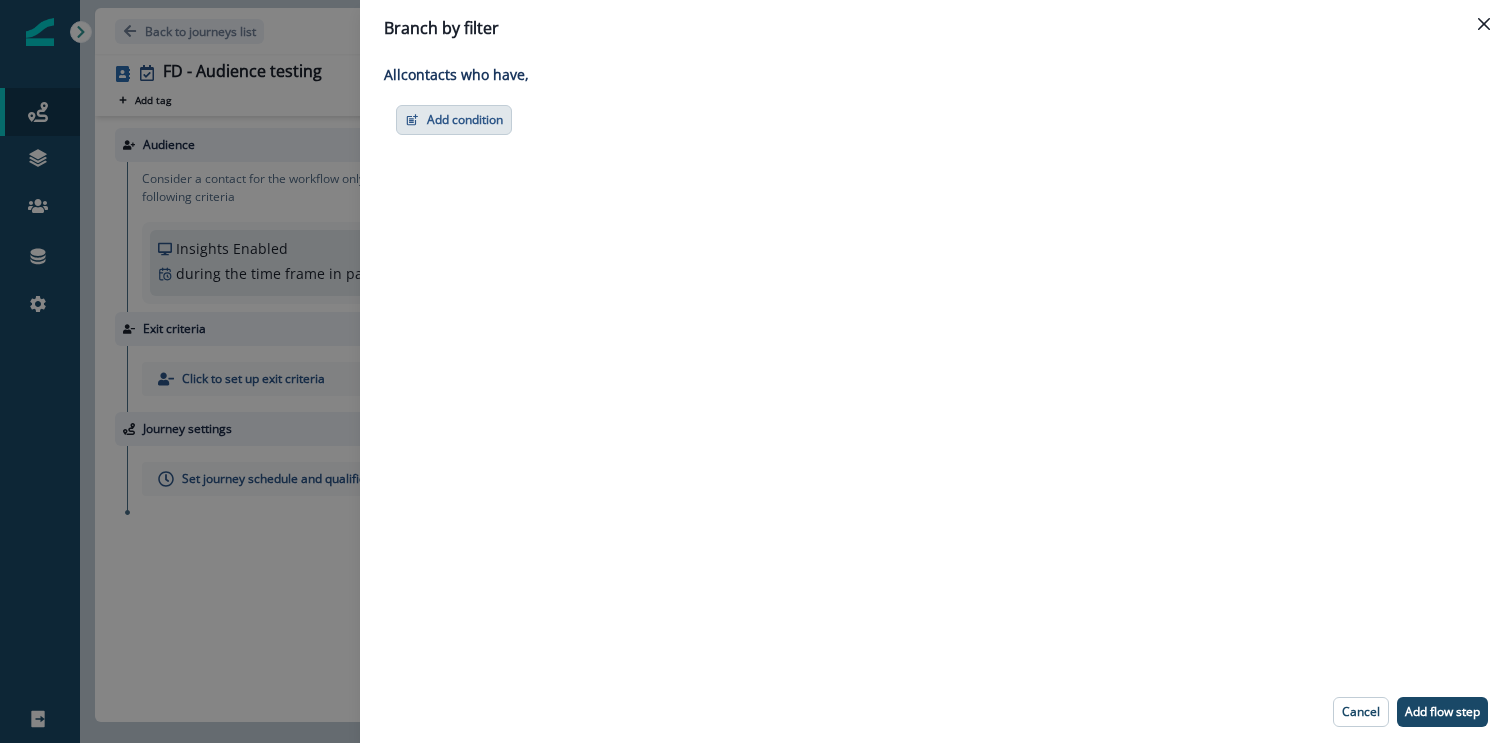 click on "Add condition" at bounding box center (454, 120) 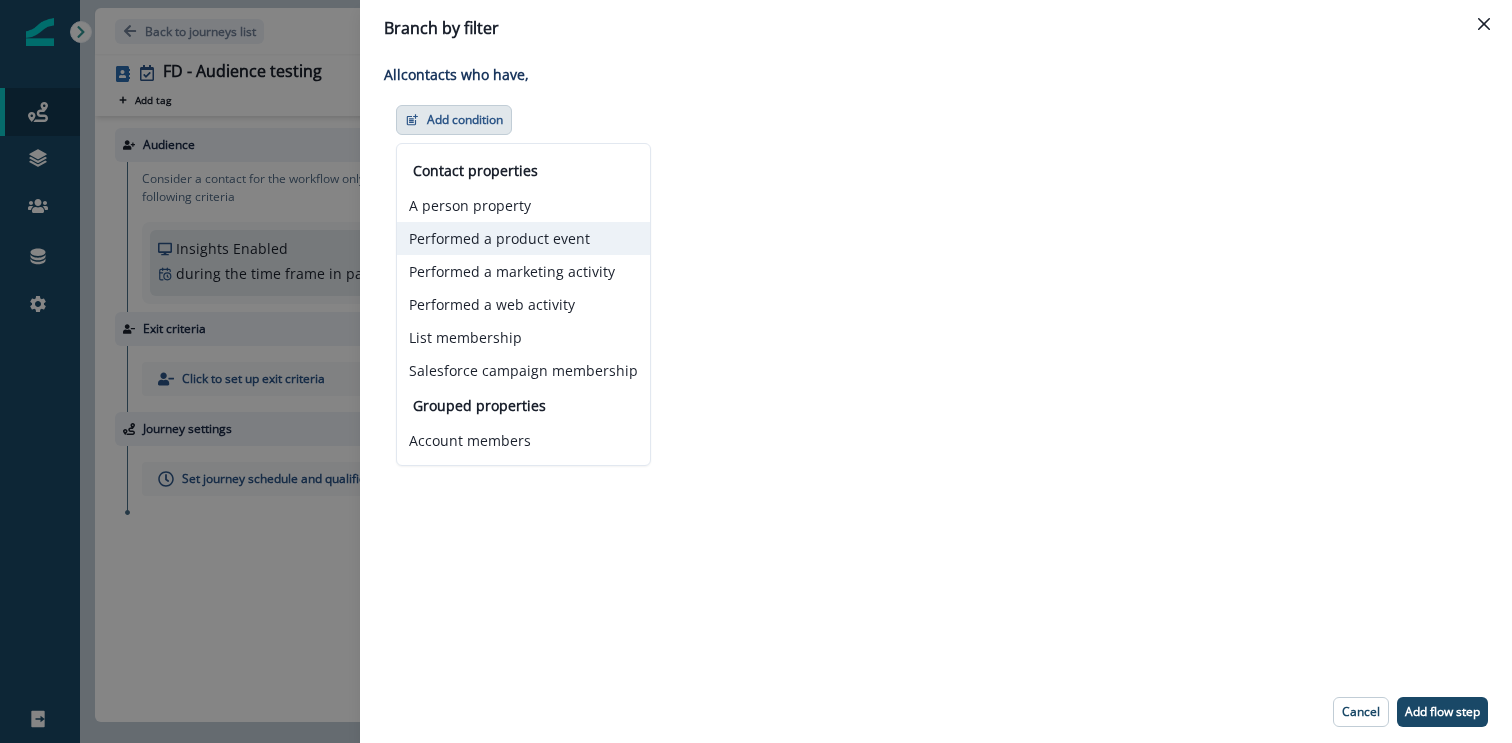 click on "Performed a product event" at bounding box center (523, 238) 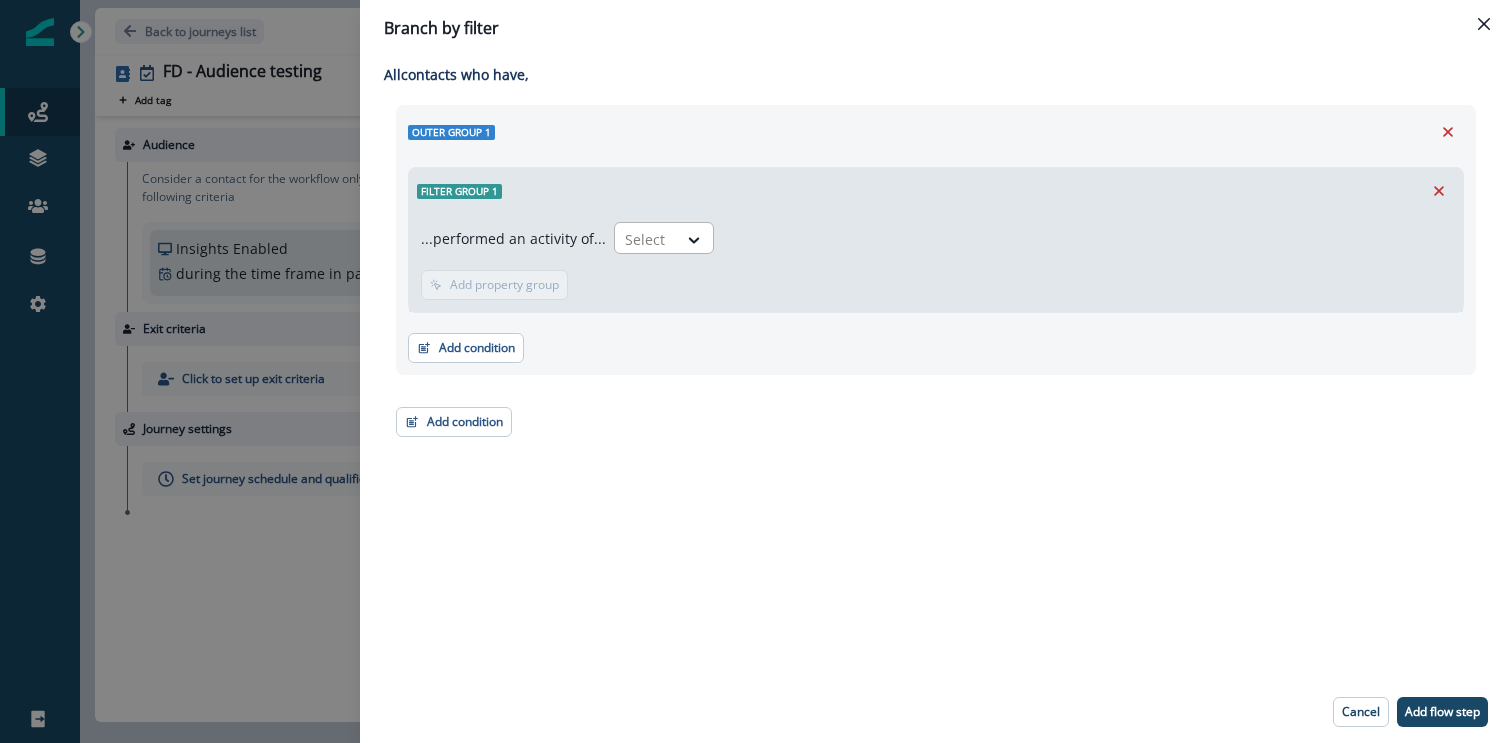 click at bounding box center [646, 239] 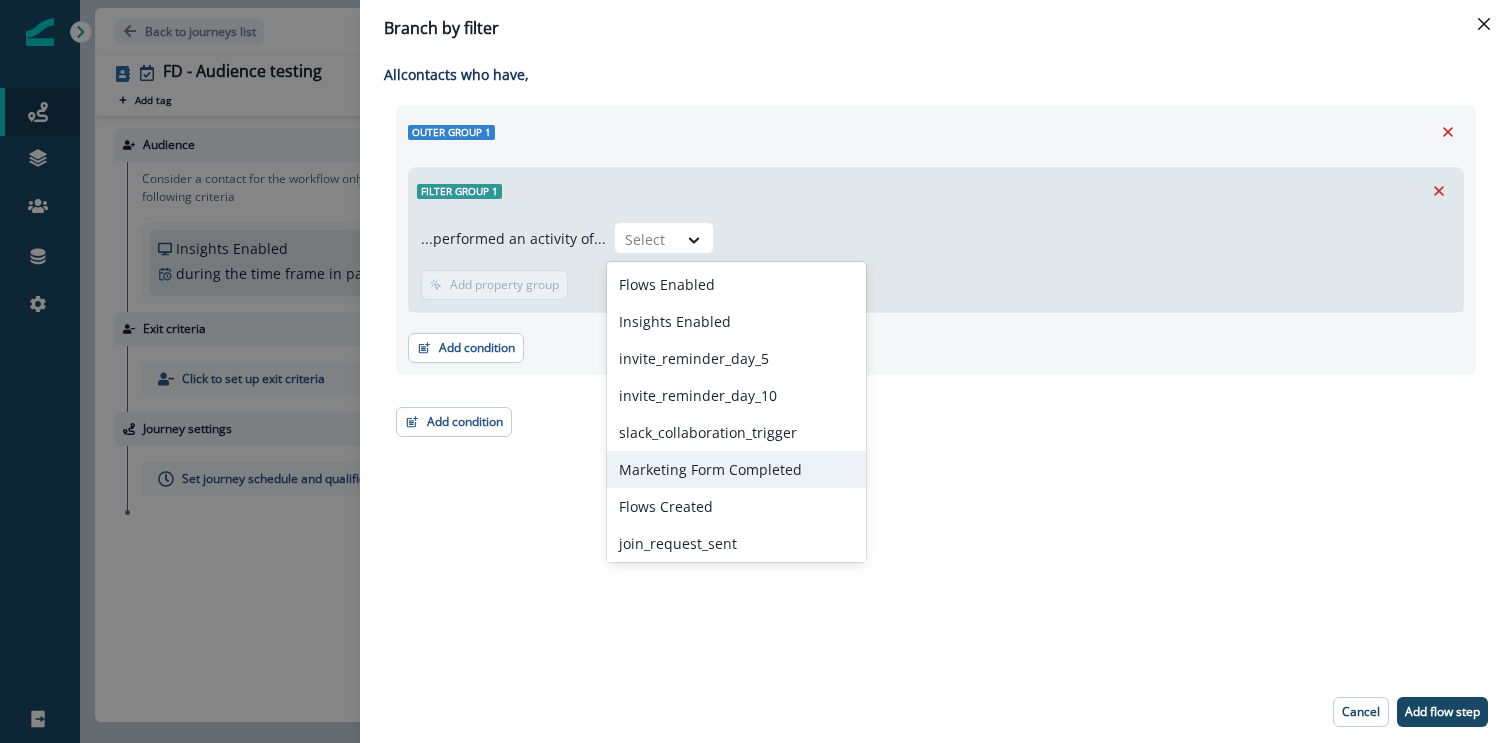 scroll, scrollTop: 226, scrollLeft: 0, axis: vertical 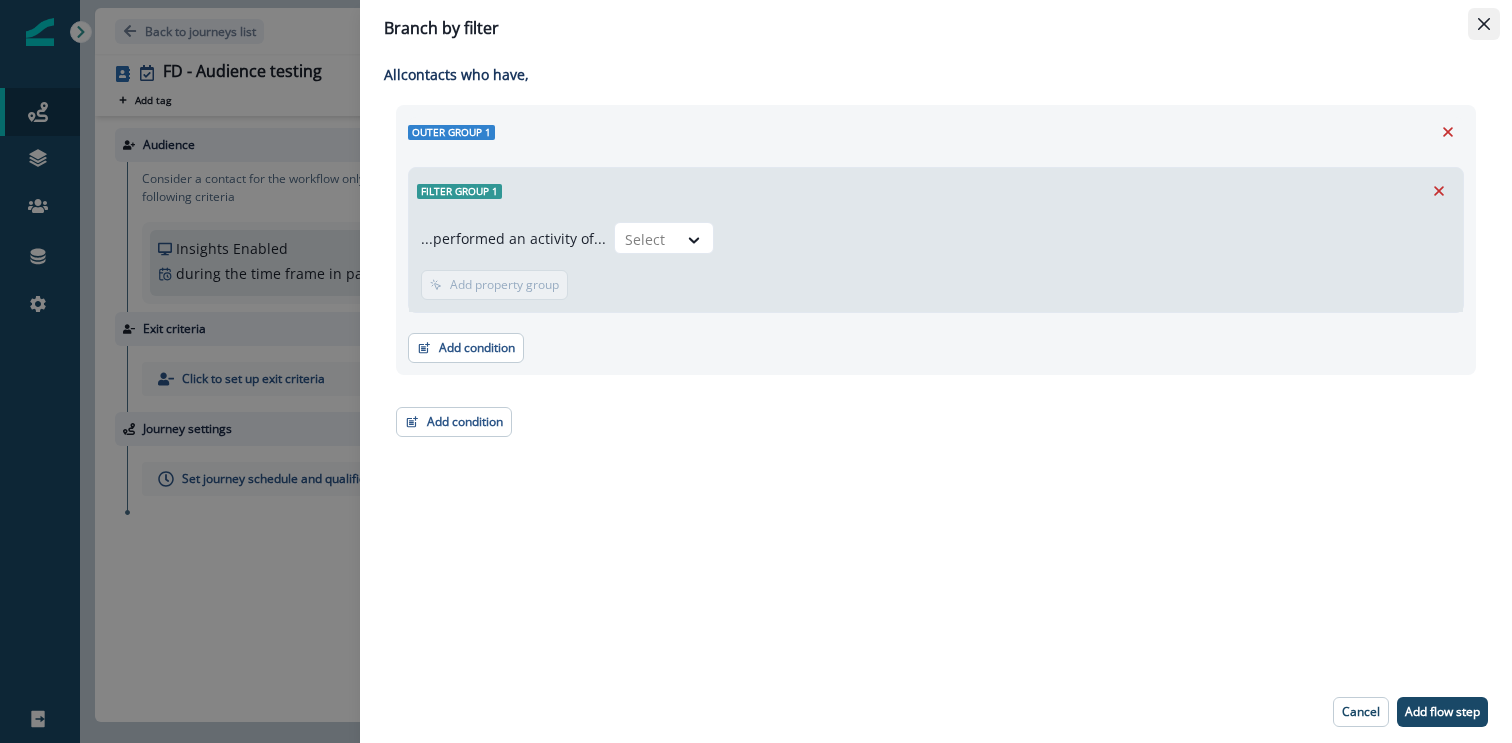click 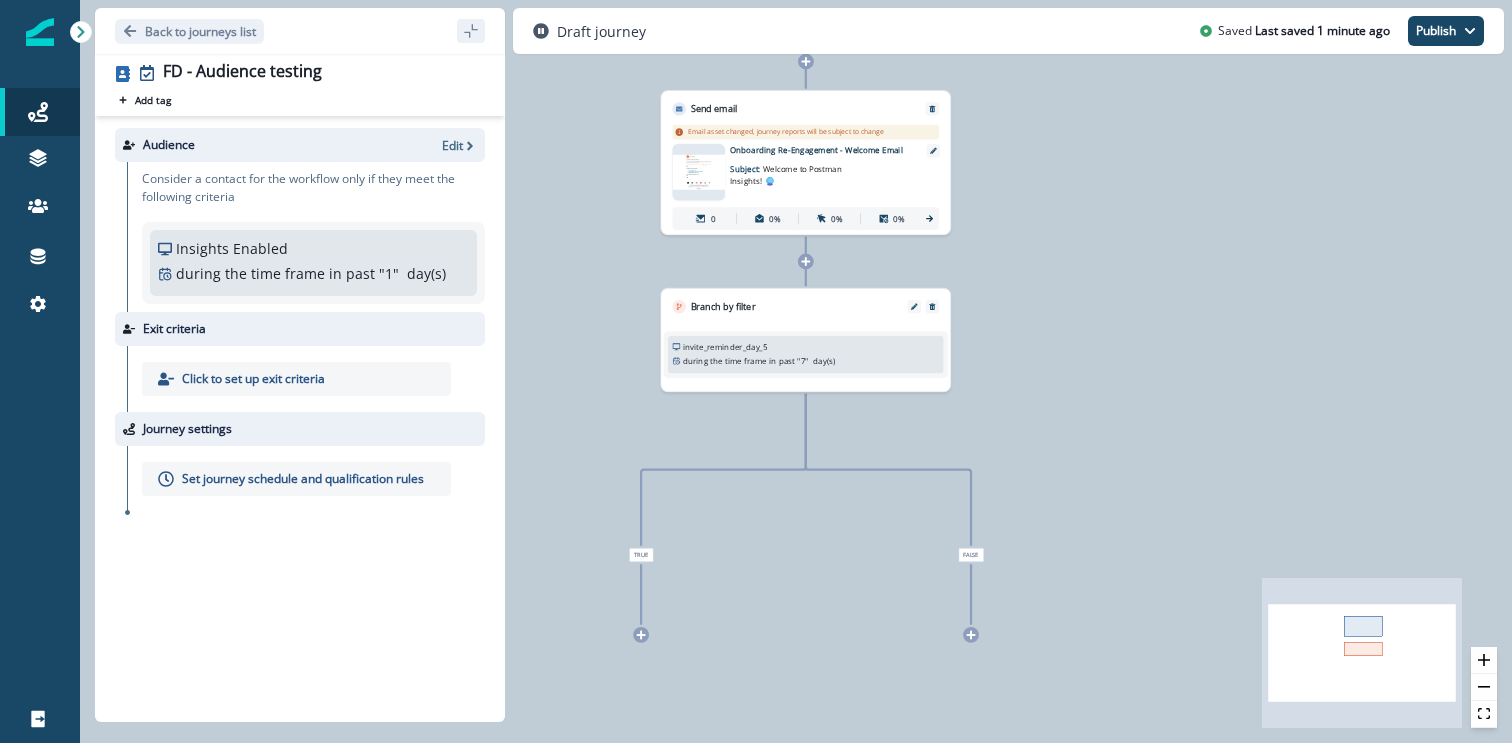 click at bounding box center (971, 635) 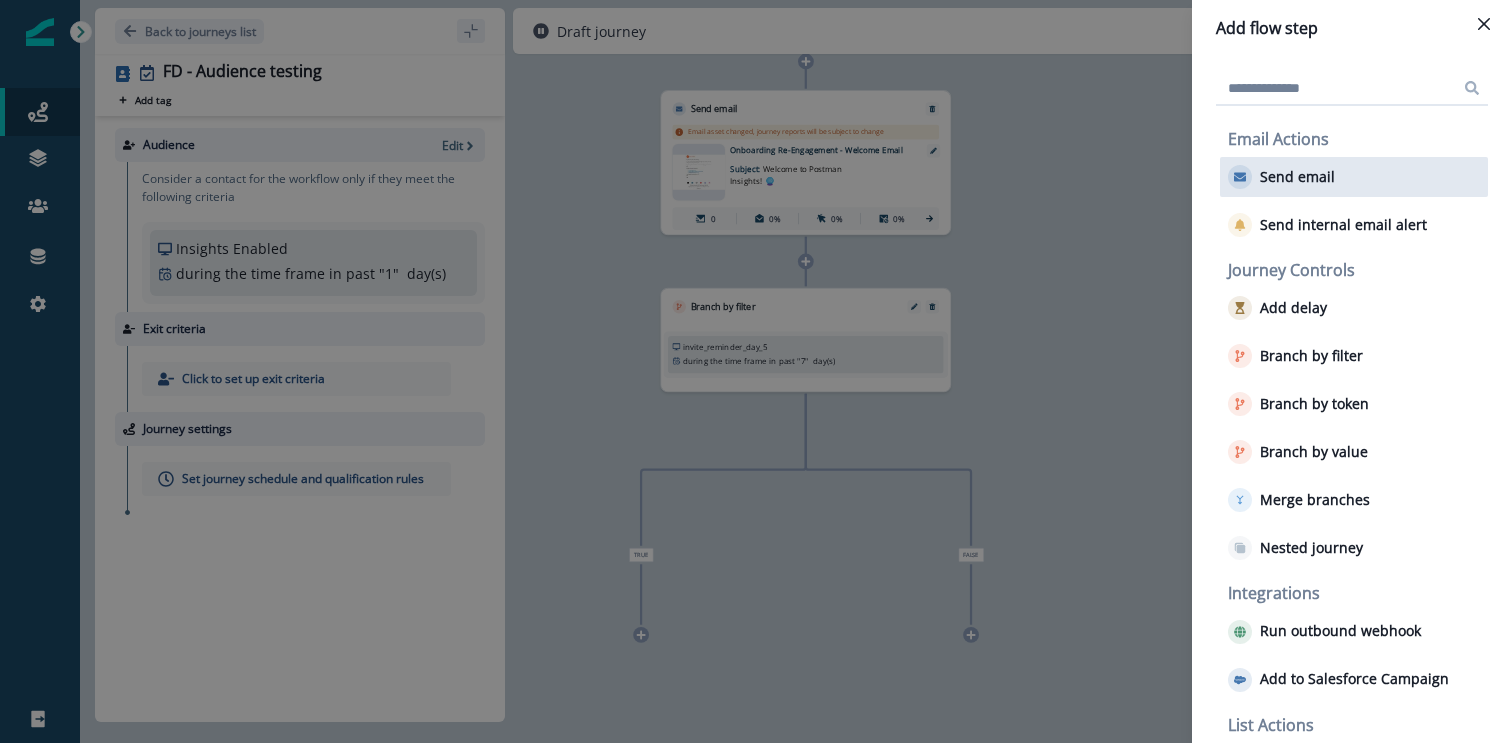 click on "Send email" at bounding box center [1281, 177] 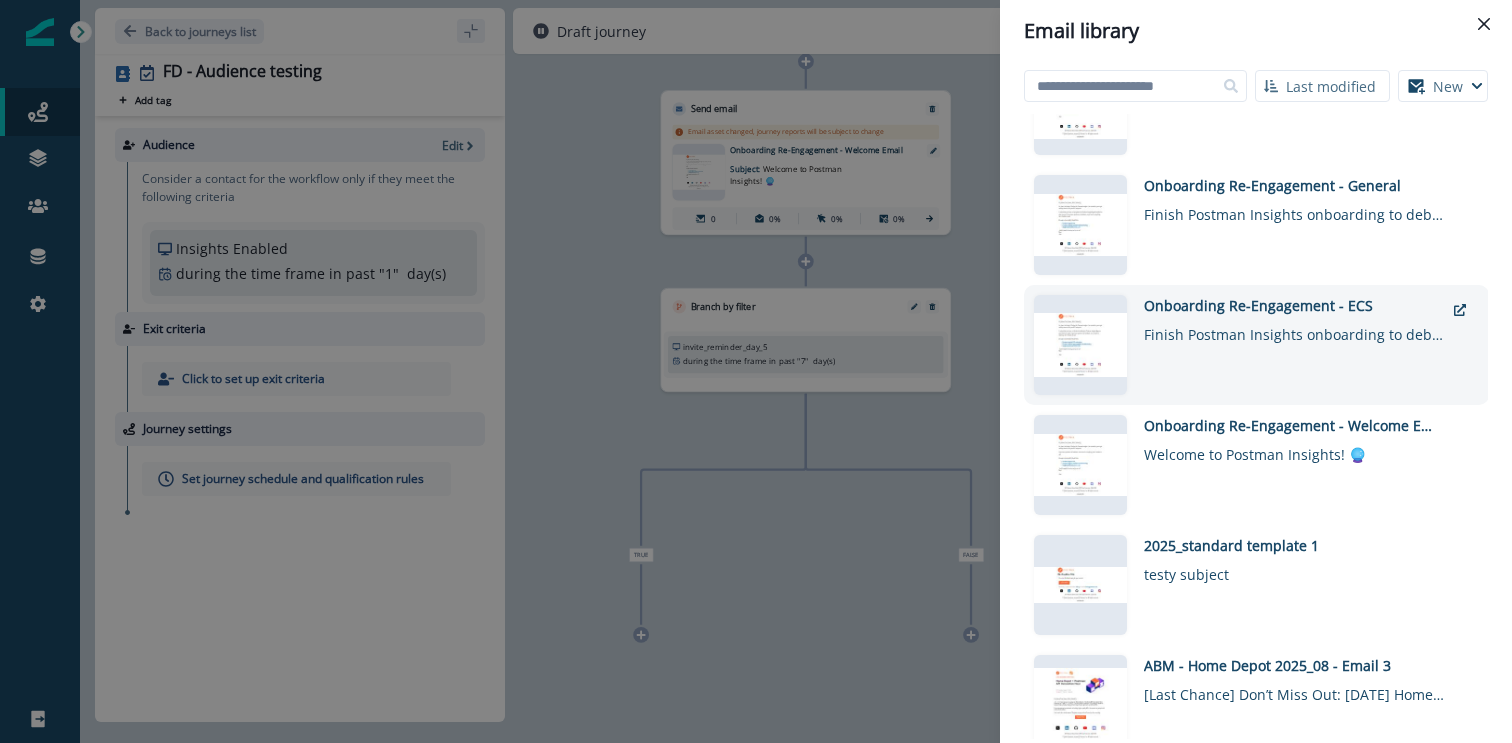 scroll, scrollTop: 395, scrollLeft: 0, axis: vertical 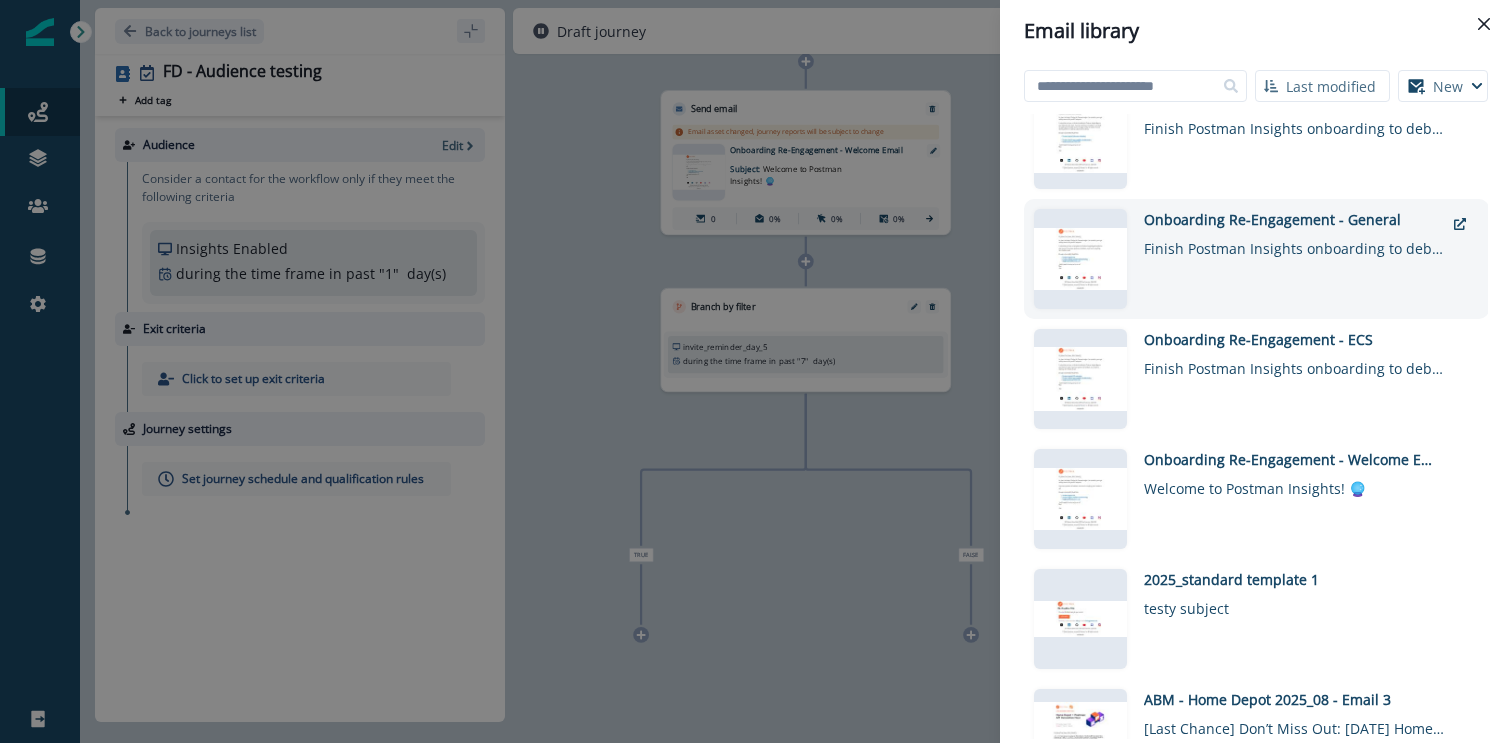 click on "Onboarding Re-Engagement - General [PERSON_NAME] Postman Insights onboarding to debug faster 🚀" at bounding box center [1294, 259] 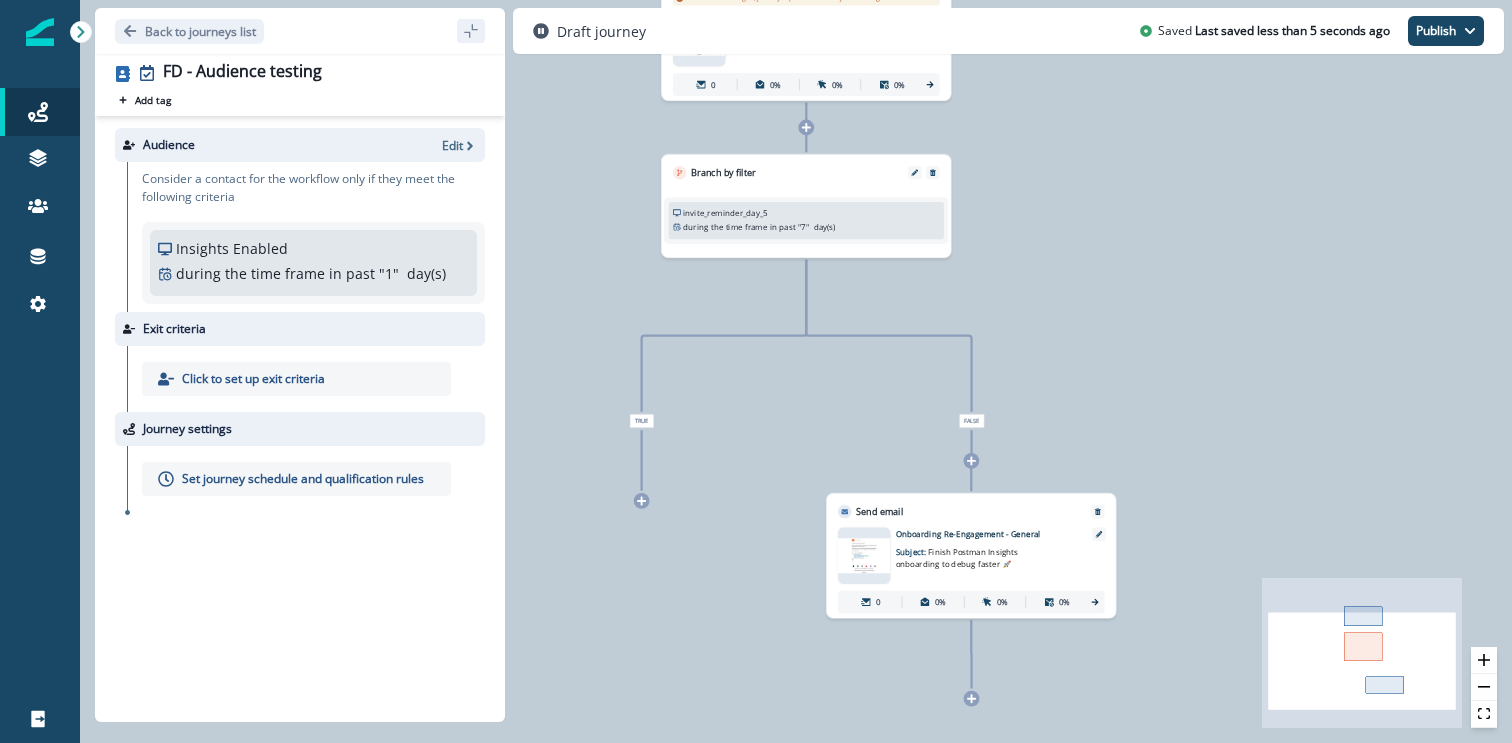 click on "Finish Postman Insights onboarding to debug faster 🚀" at bounding box center [957, 558] 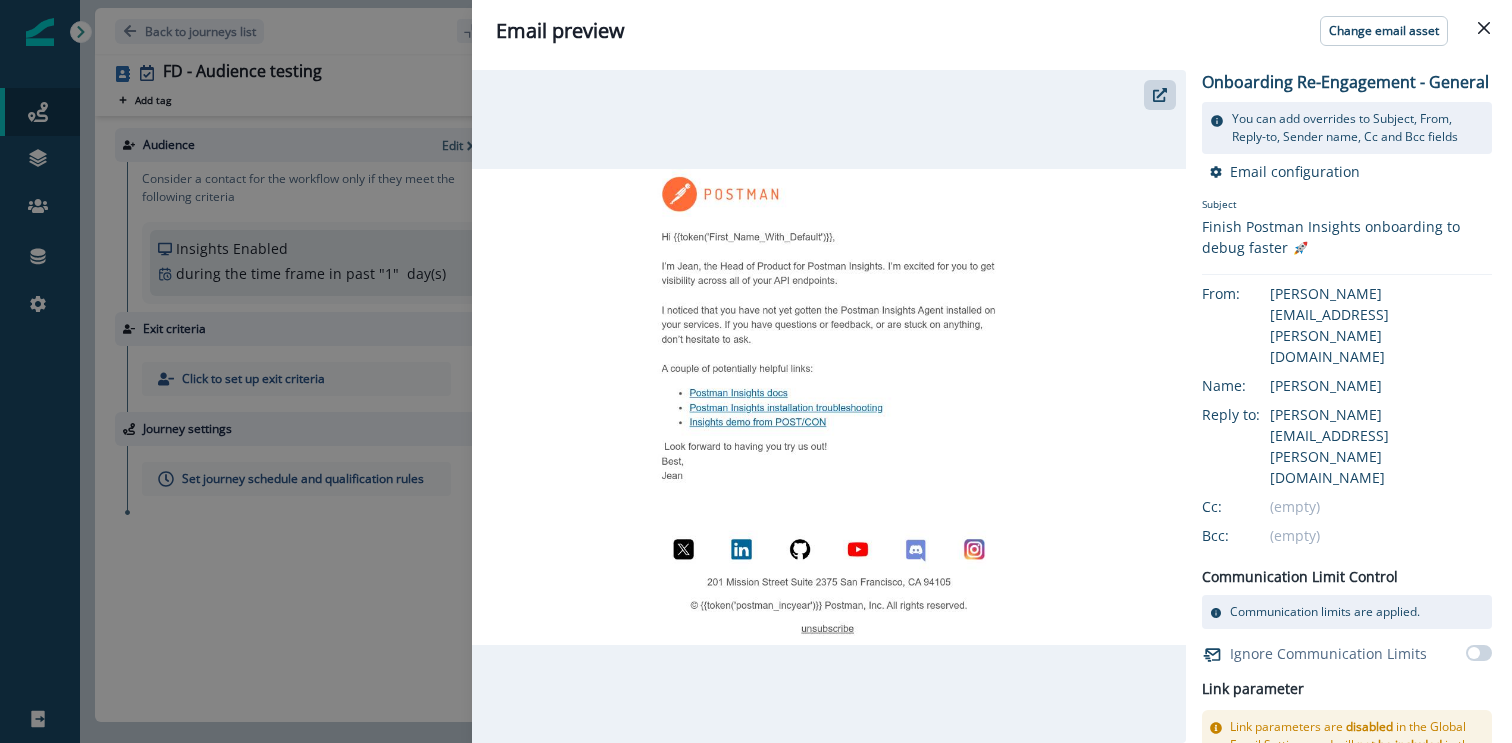 type 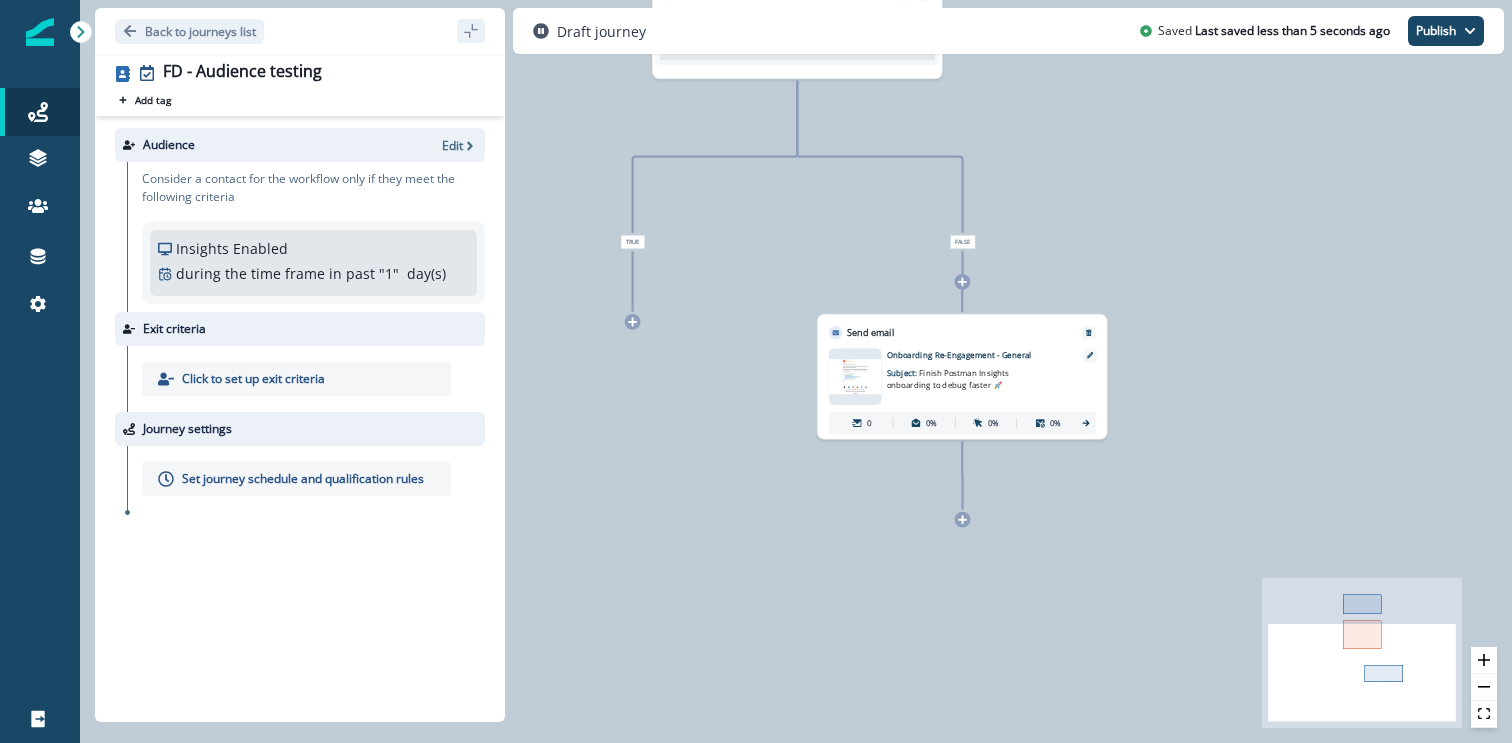 click 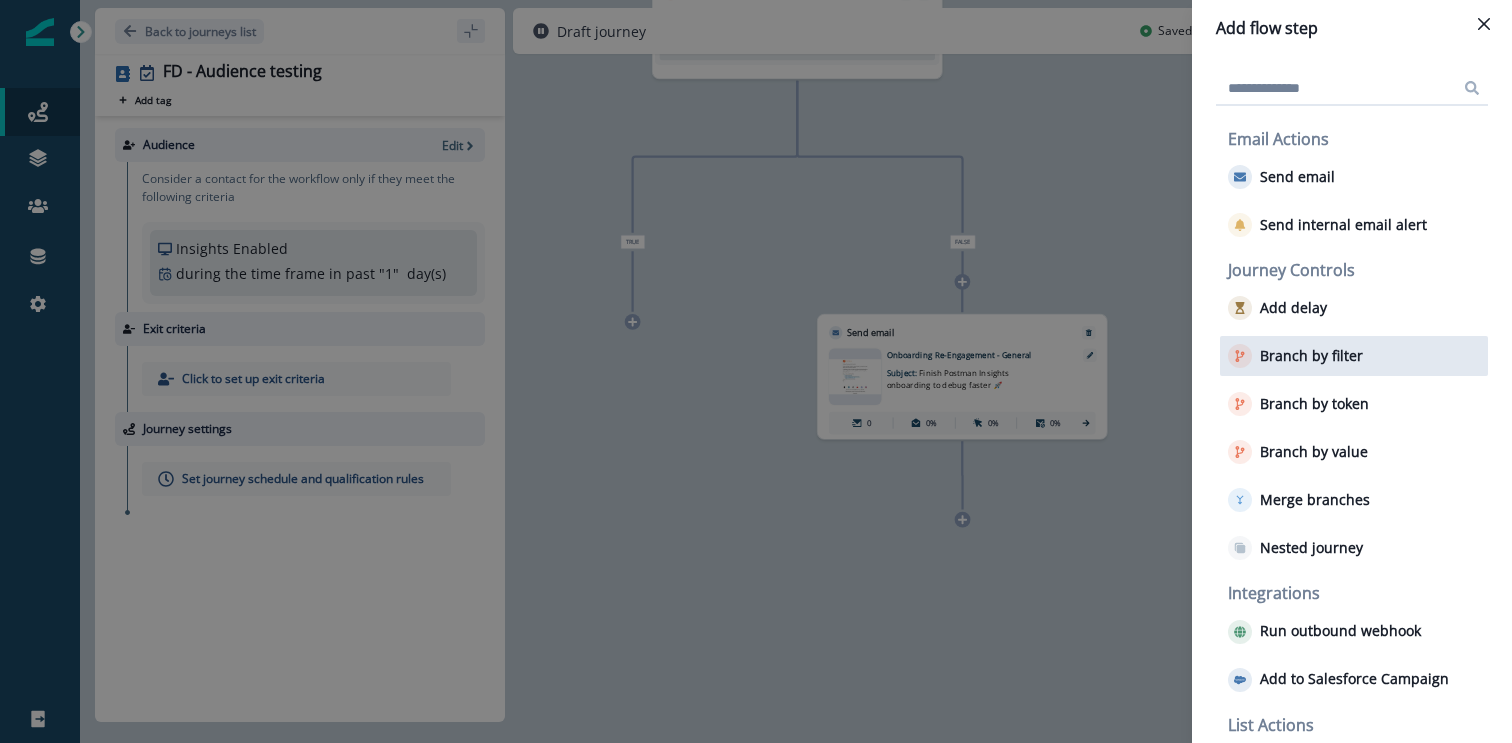 click on "Branch by filter" at bounding box center [1311, 356] 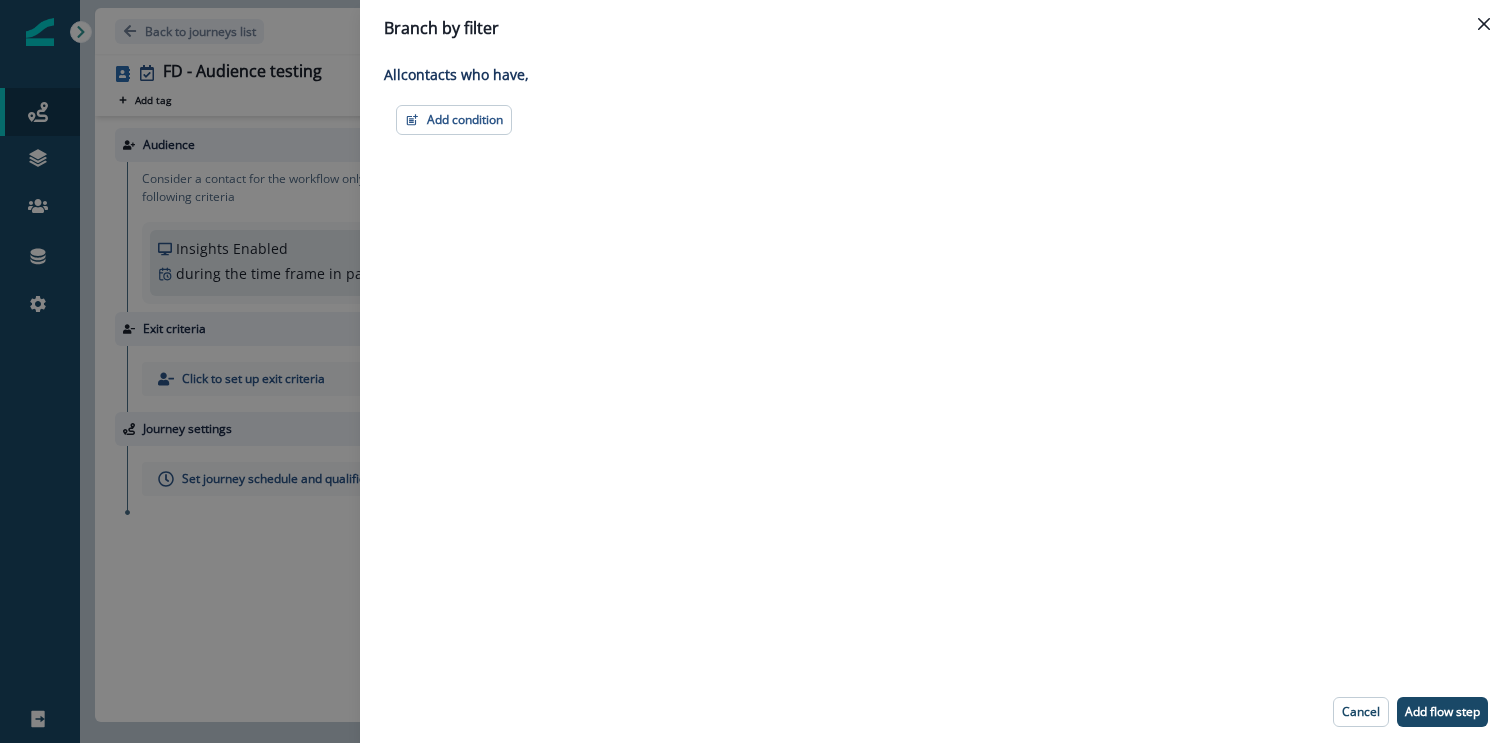 click on "Add condition Contact properties A person property Performed a product event Performed a marketing activity Performed a web activity List membership Salesforce campaign membership Grouped properties Account members" at bounding box center (936, 120) 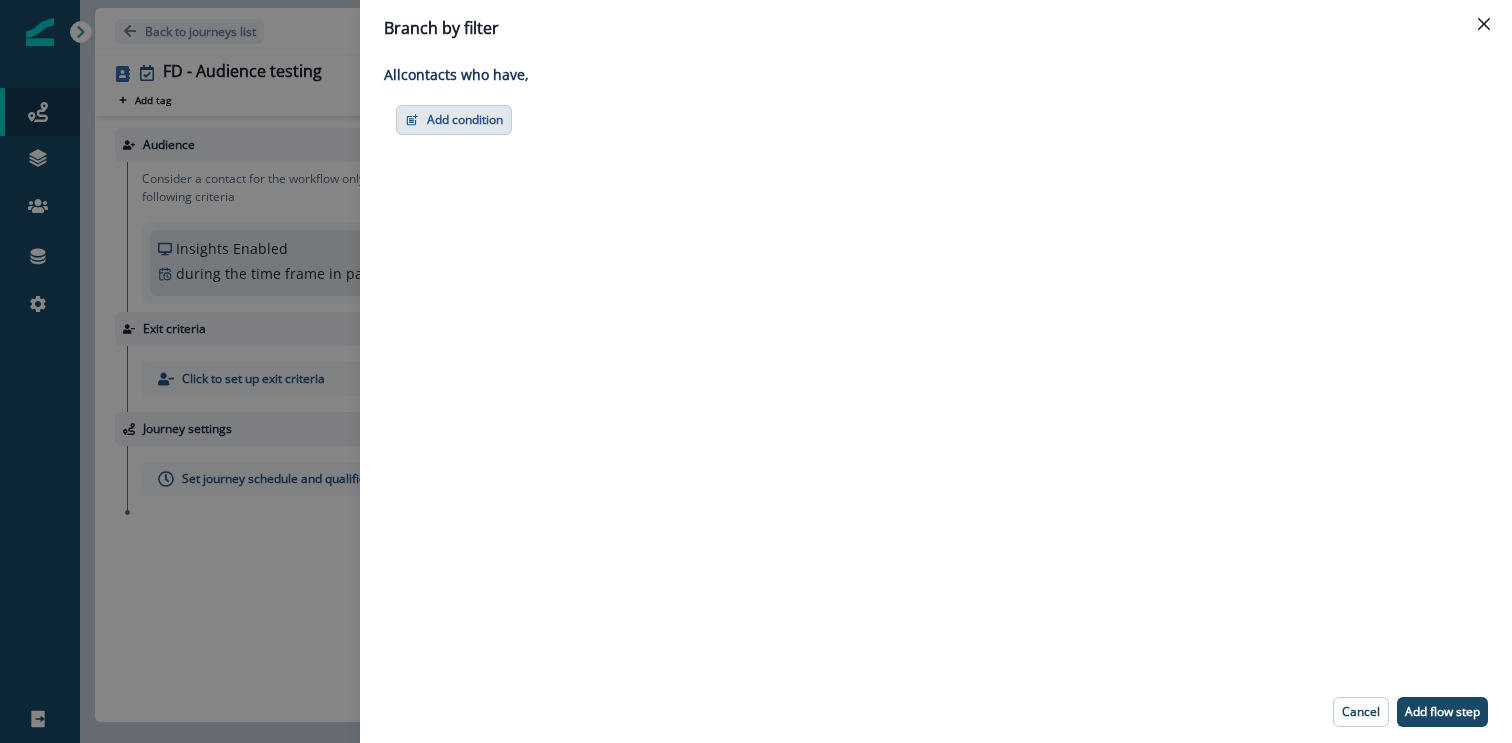 click on "Add condition" at bounding box center [454, 120] 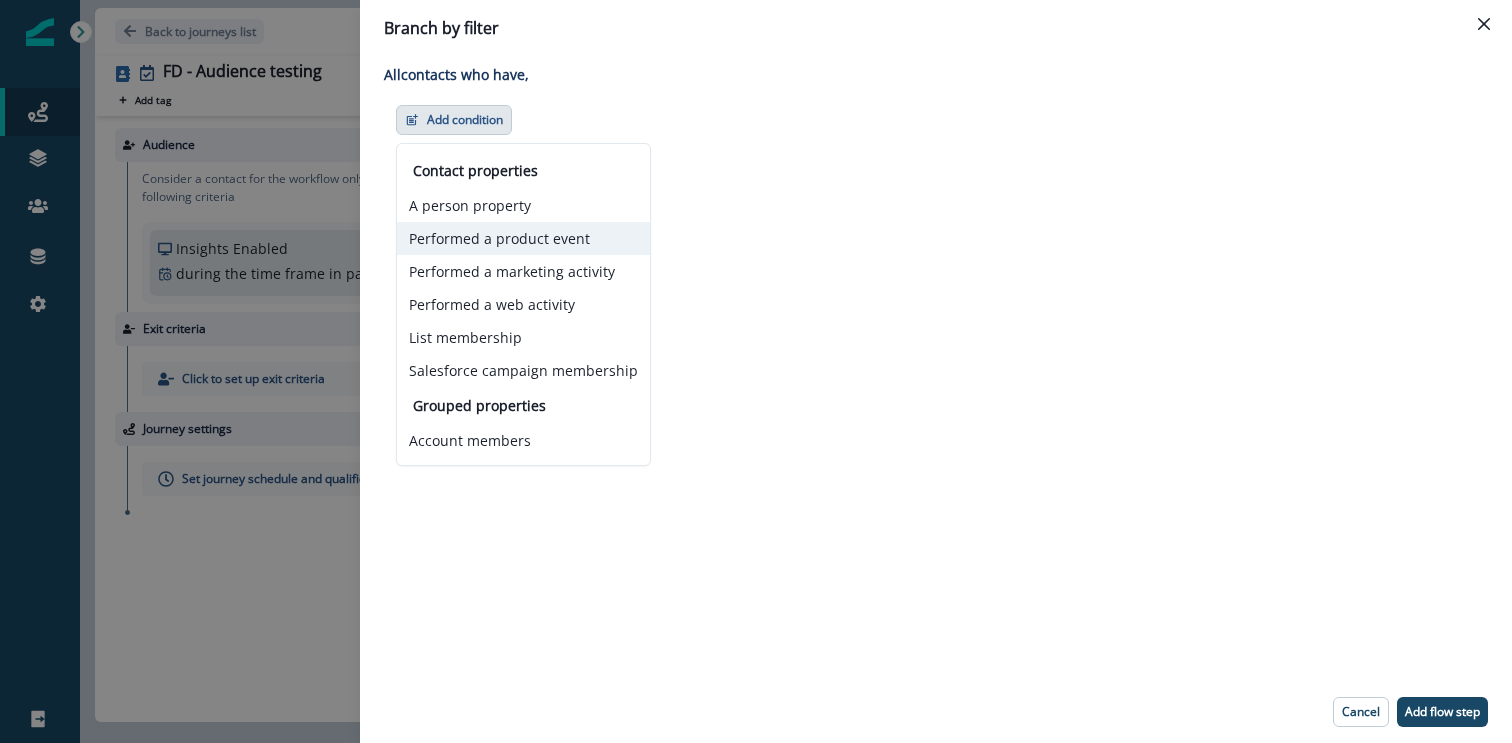 click on "Performed a product event" at bounding box center (523, 238) 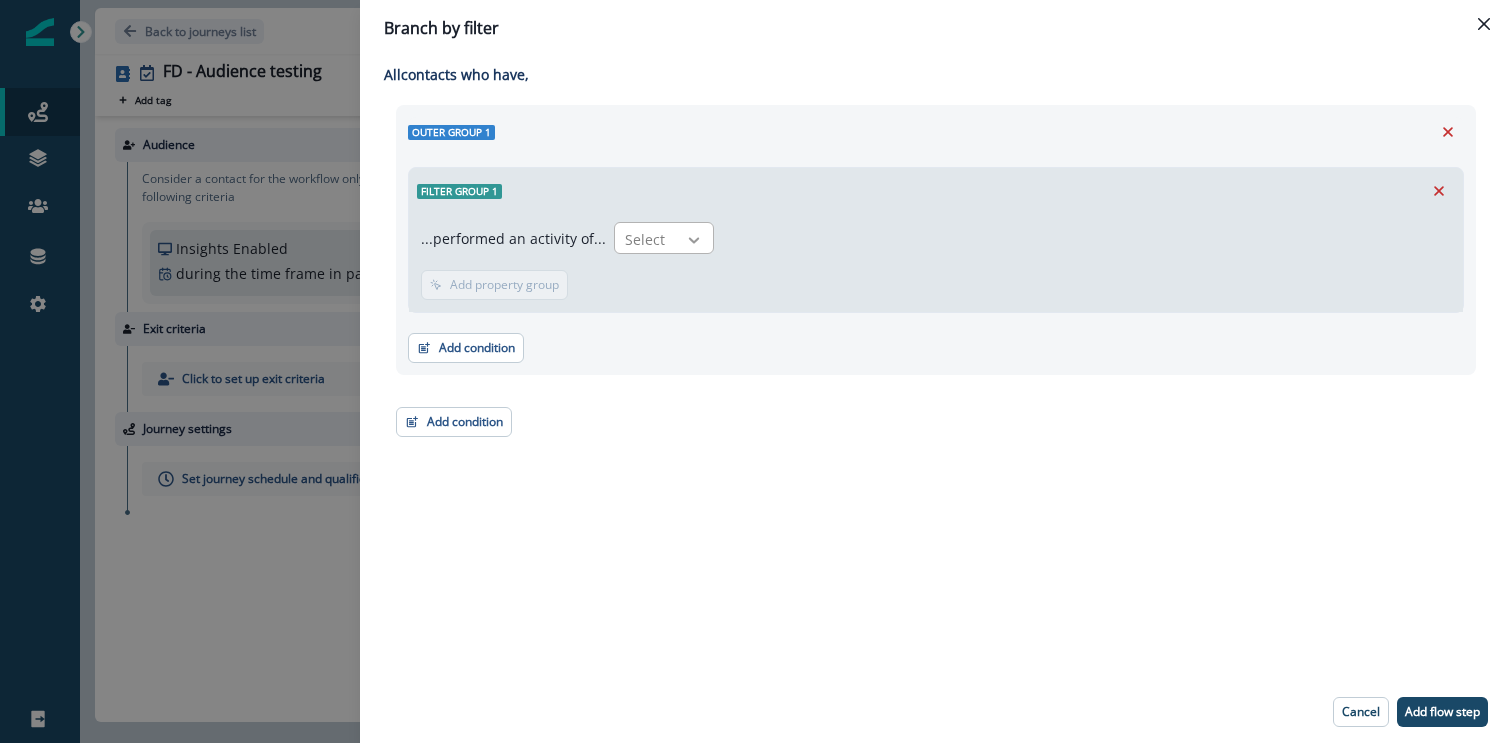 click at bounding box center [694, 240] 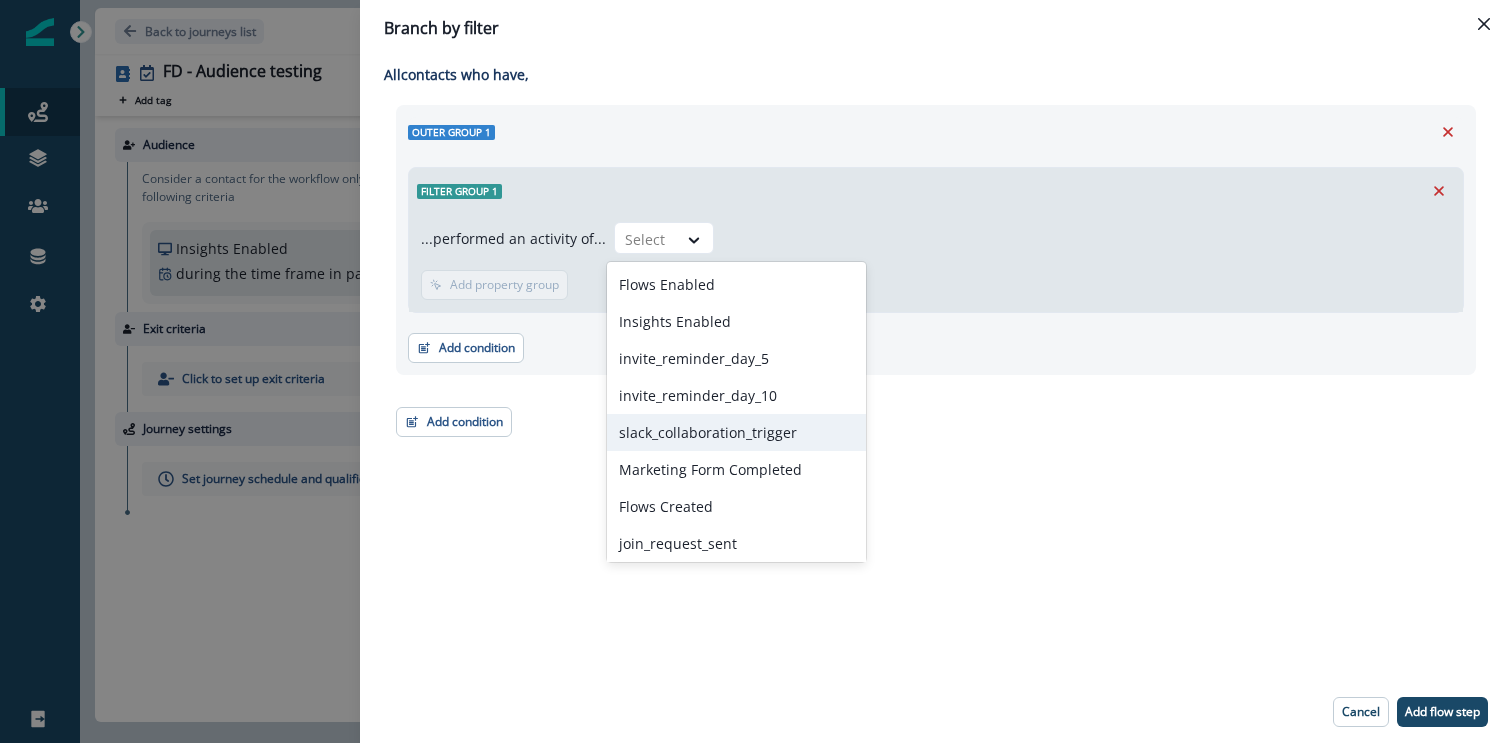 scroll, scrollTop: 226, scrollLeft: 0, axis: vertical 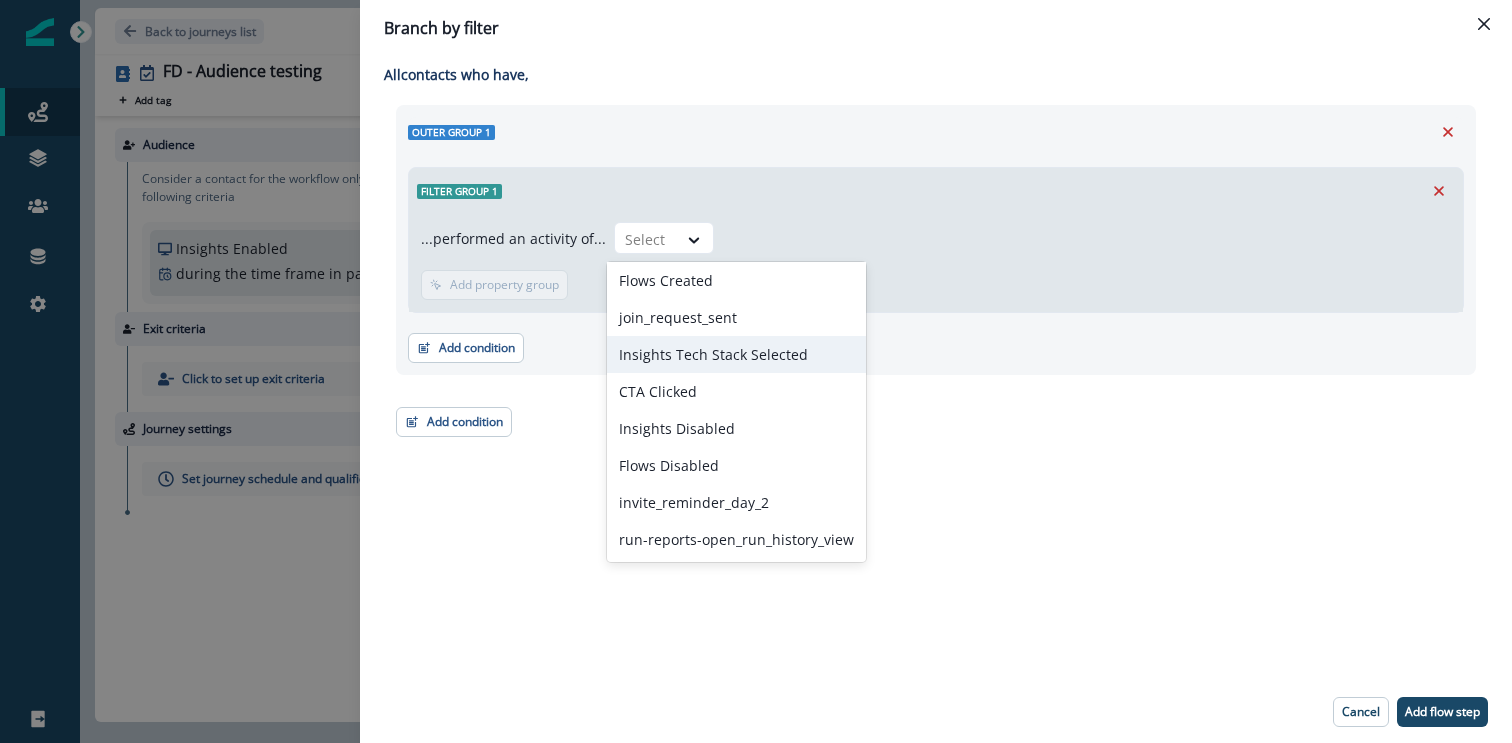 click on "Insights Tech Stack Selected" at bounding box center (736, 354) 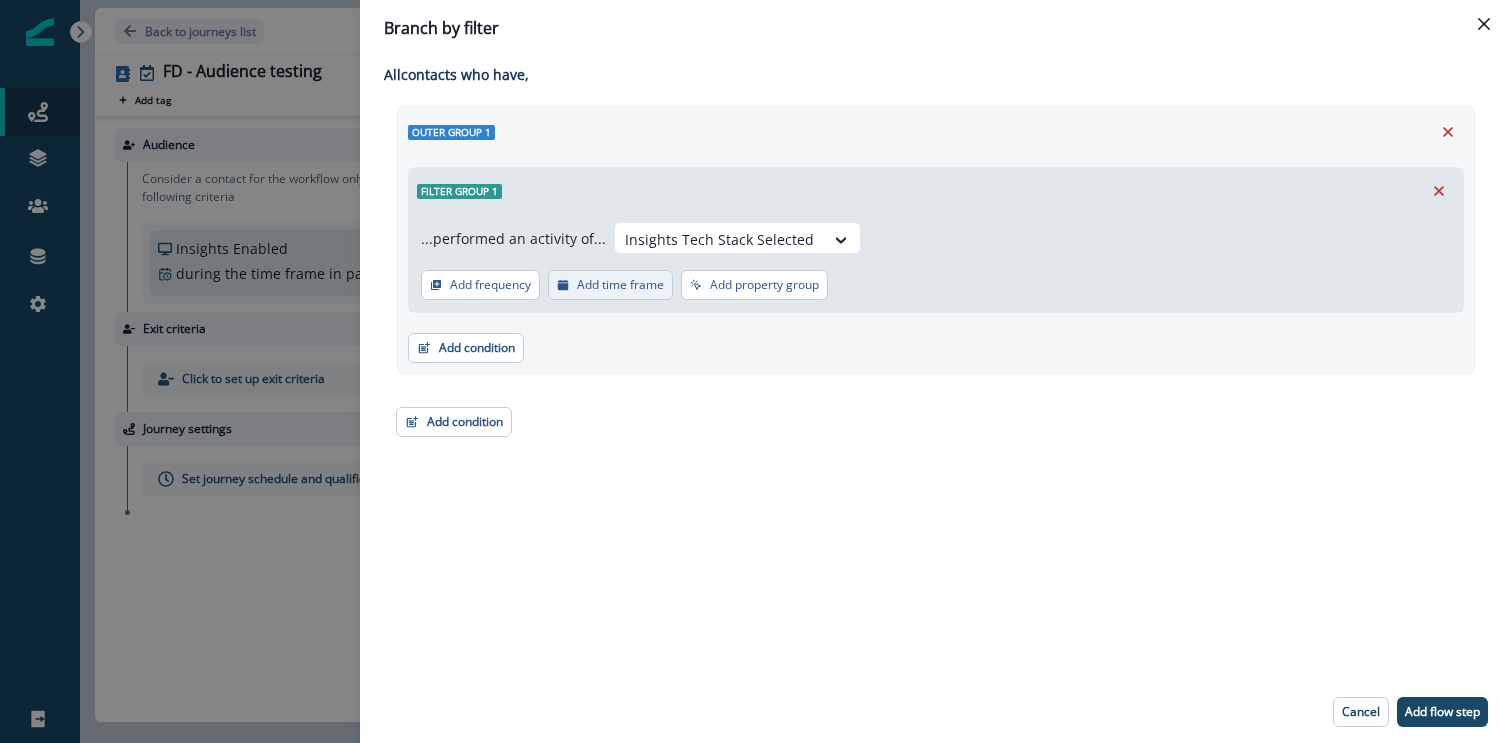 click on "Add time frame" at bounding box center (620, 285) 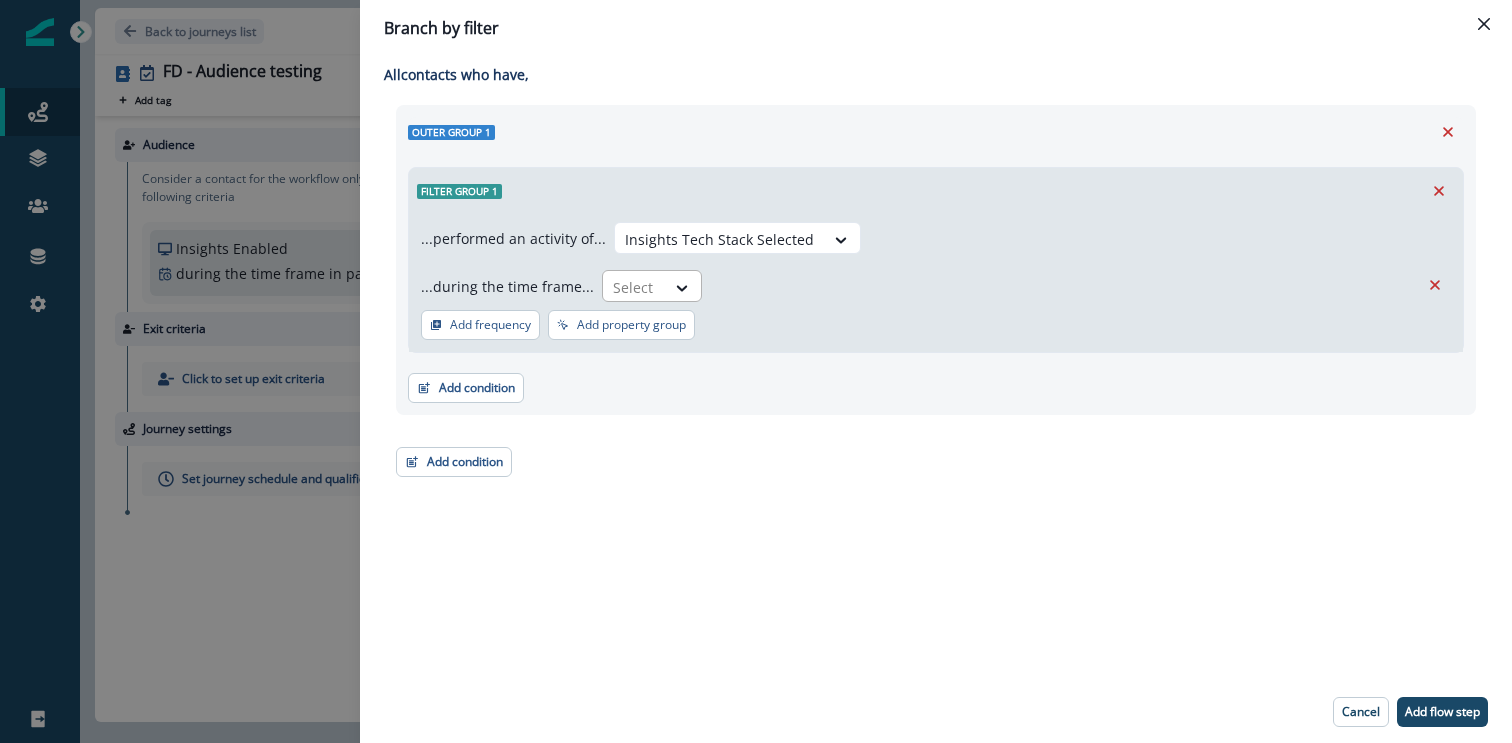 click at bounding box center [634, 287] 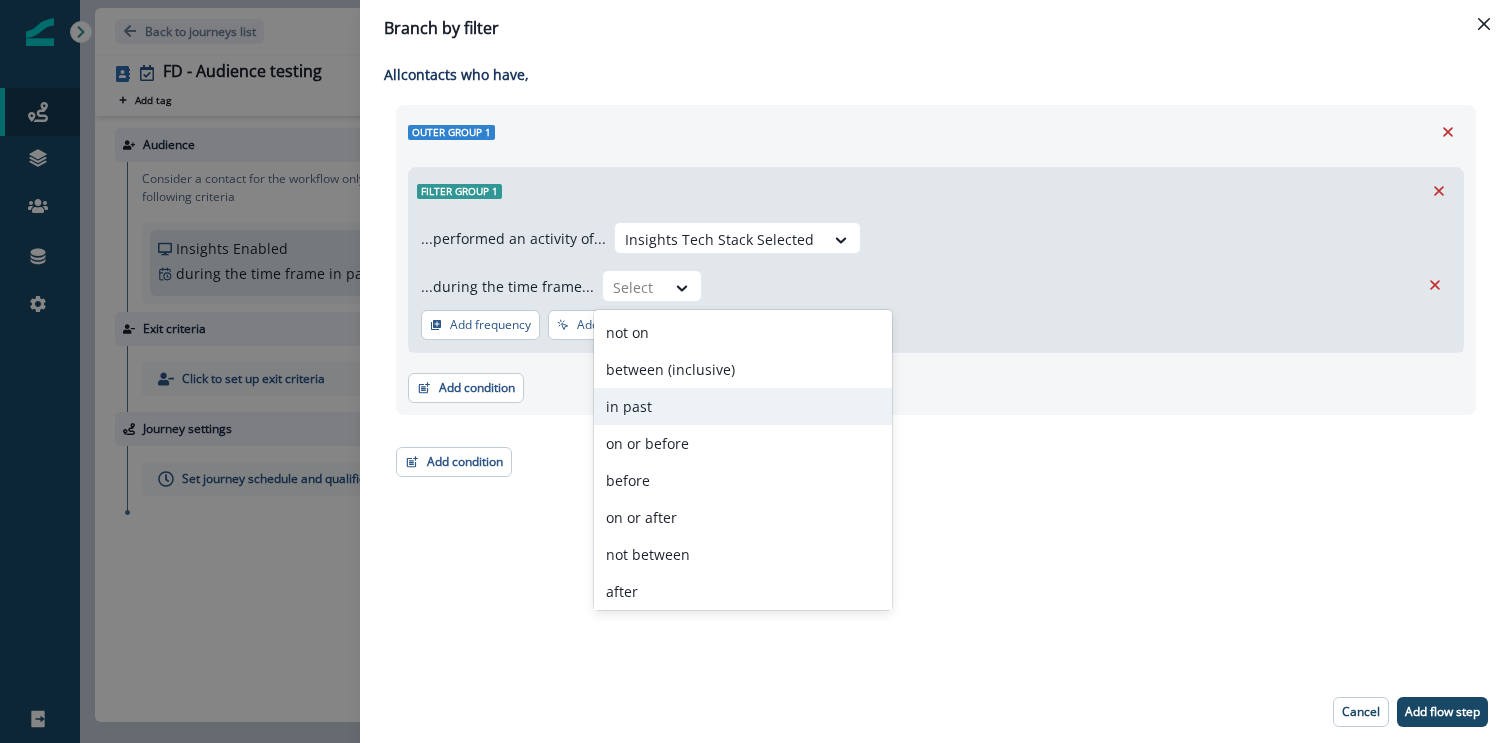 click on "in past" at bounding box center [743, 406] 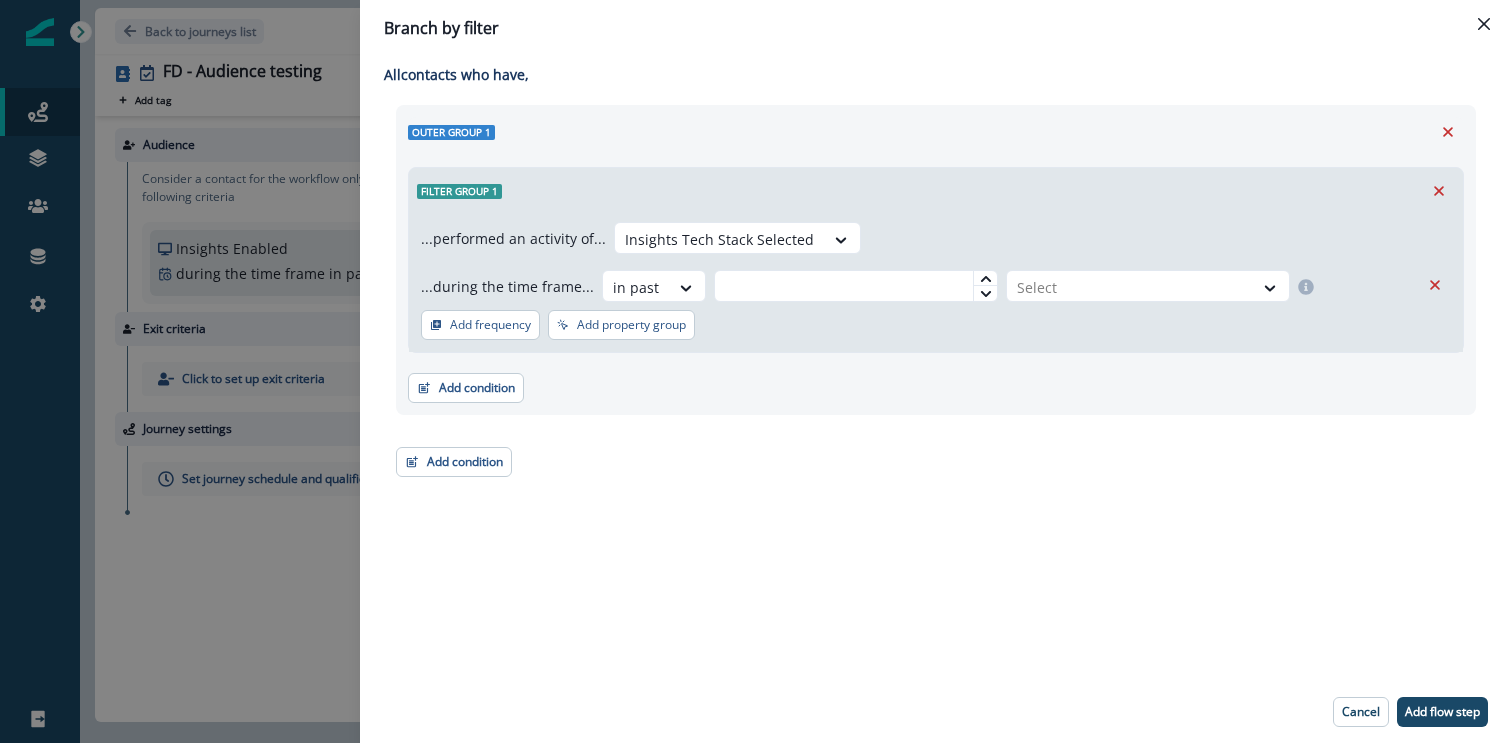 click on "...performed an activity of... Insights Tech Stack Selected ...during the time frame... option in past, selected. in past Select Add frequency Add property group Add property group" at bounding box center (936, 283) 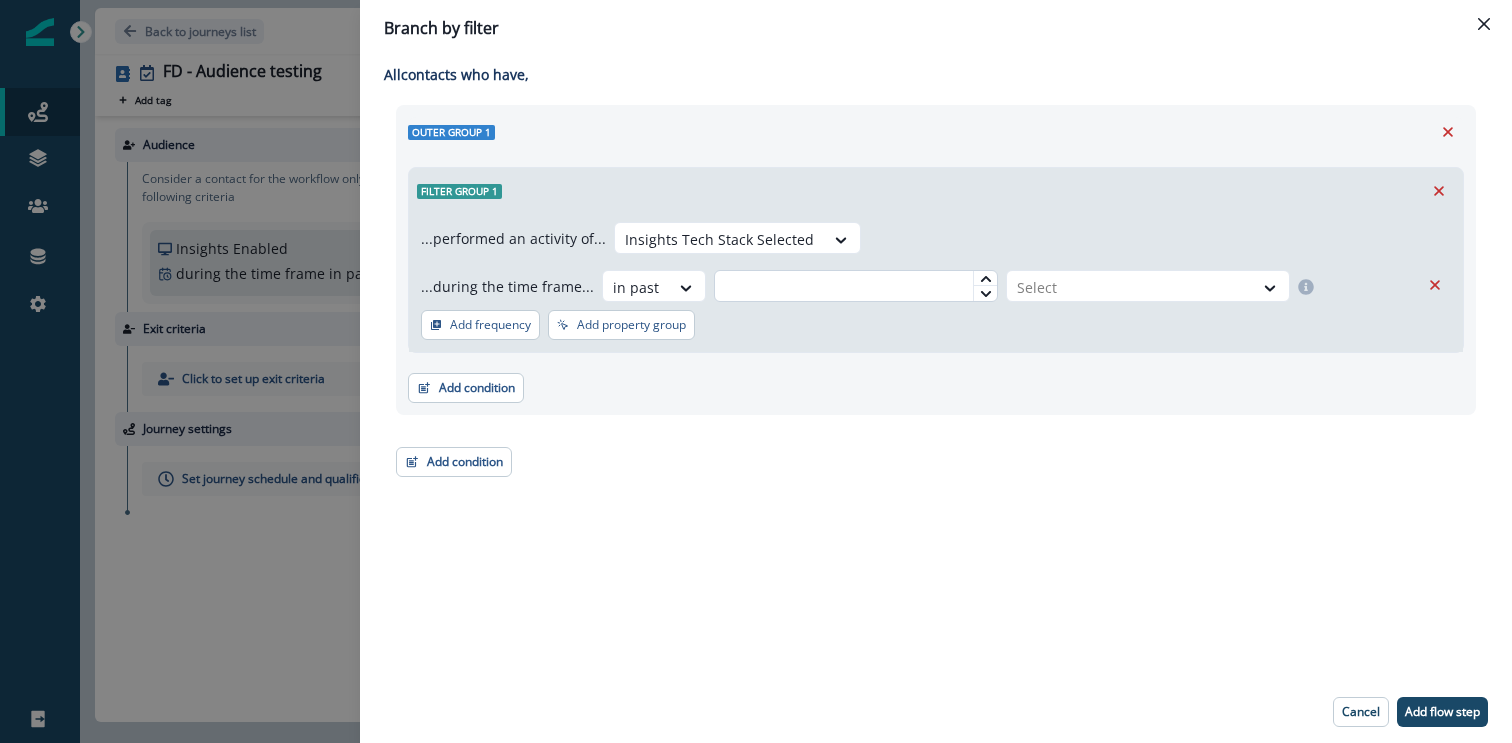 click at bounding box center [856, 286] 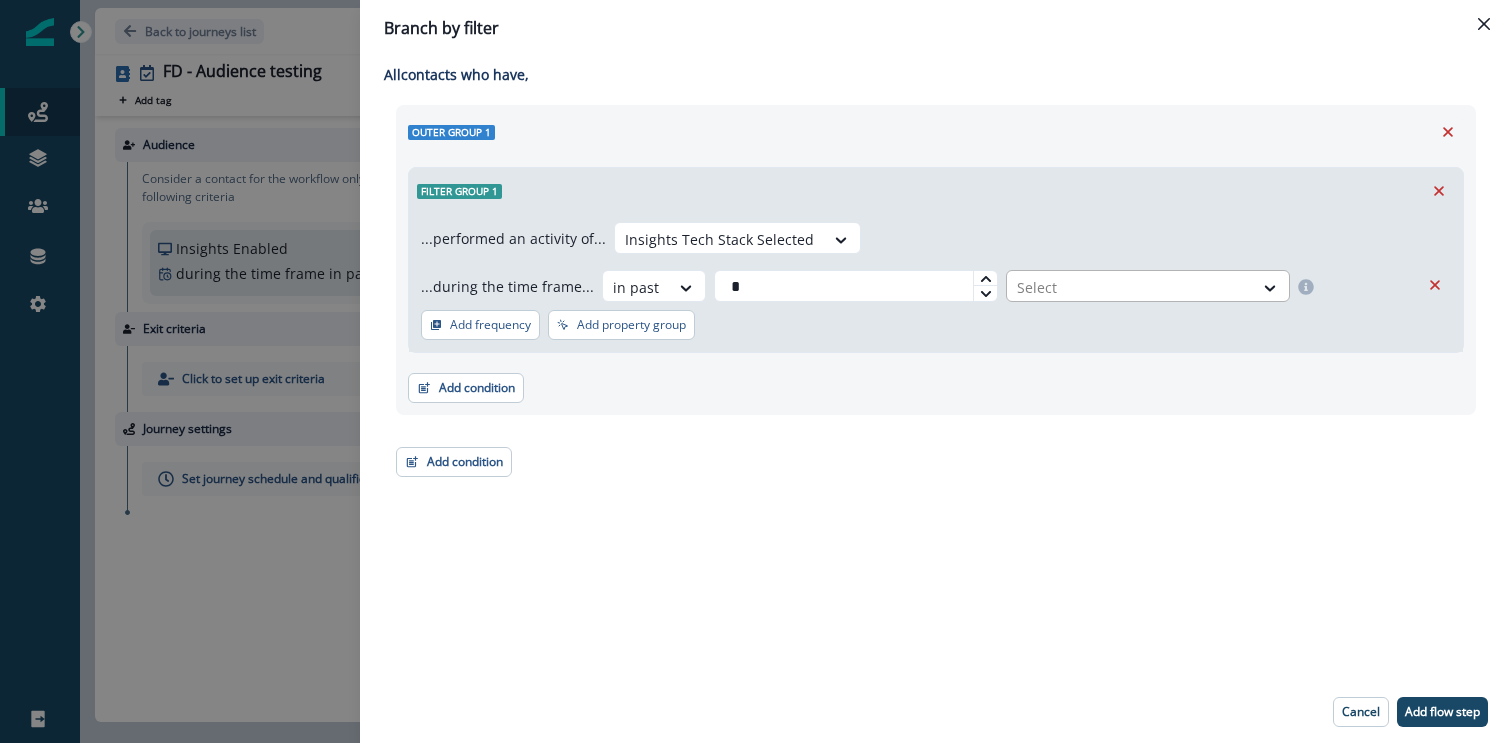 type on "*" 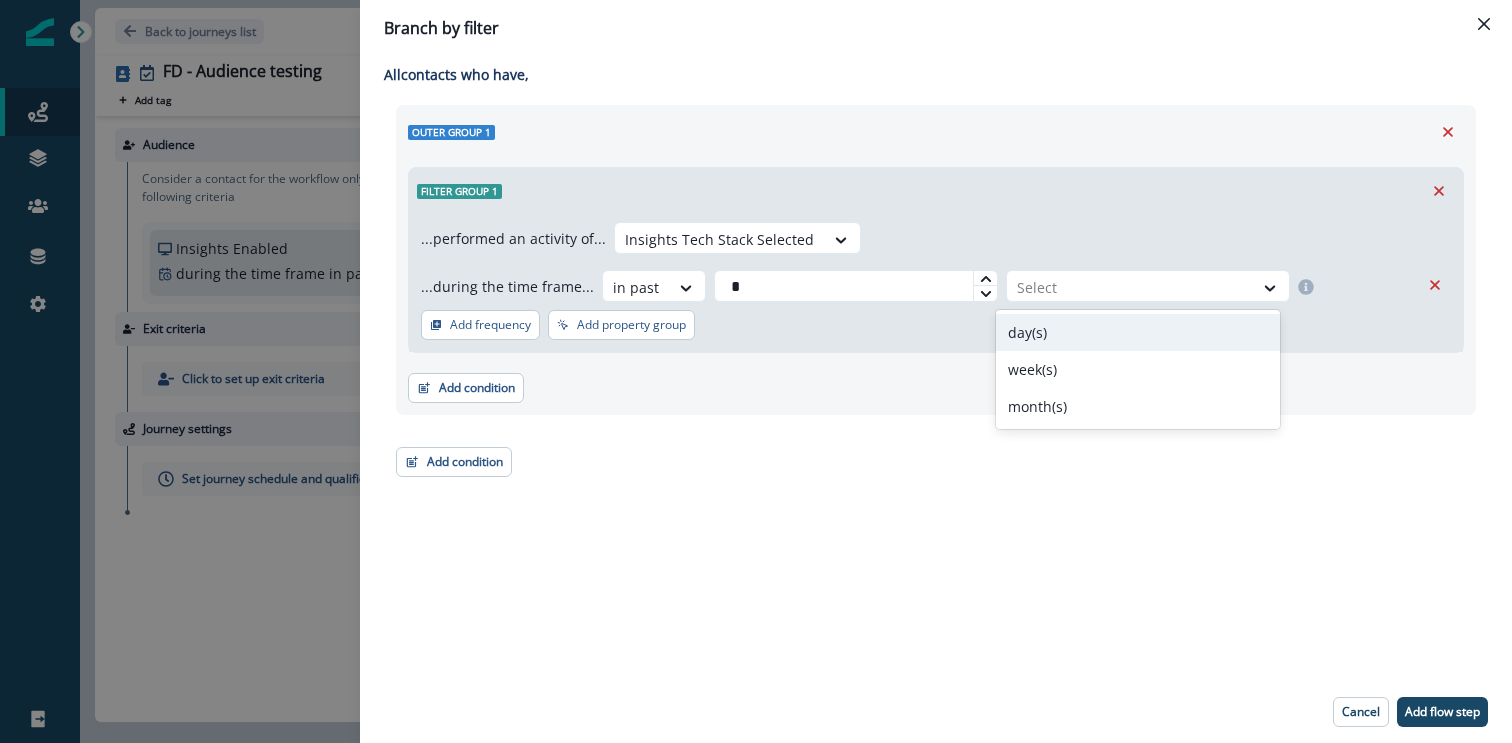 click on "day(s)" at bounding box center [1138, 332] 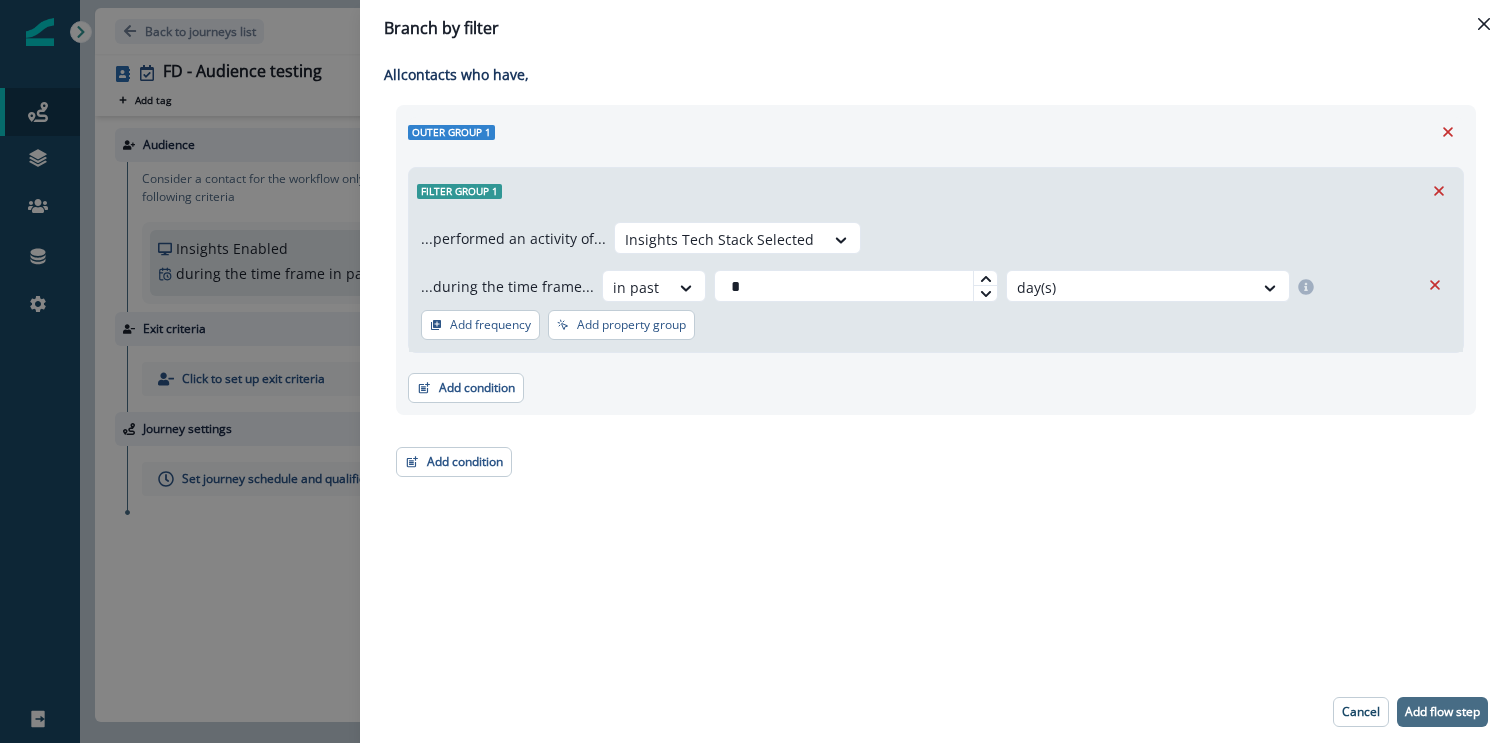 click on "Add flow step" at bounding box center (1442, 712) 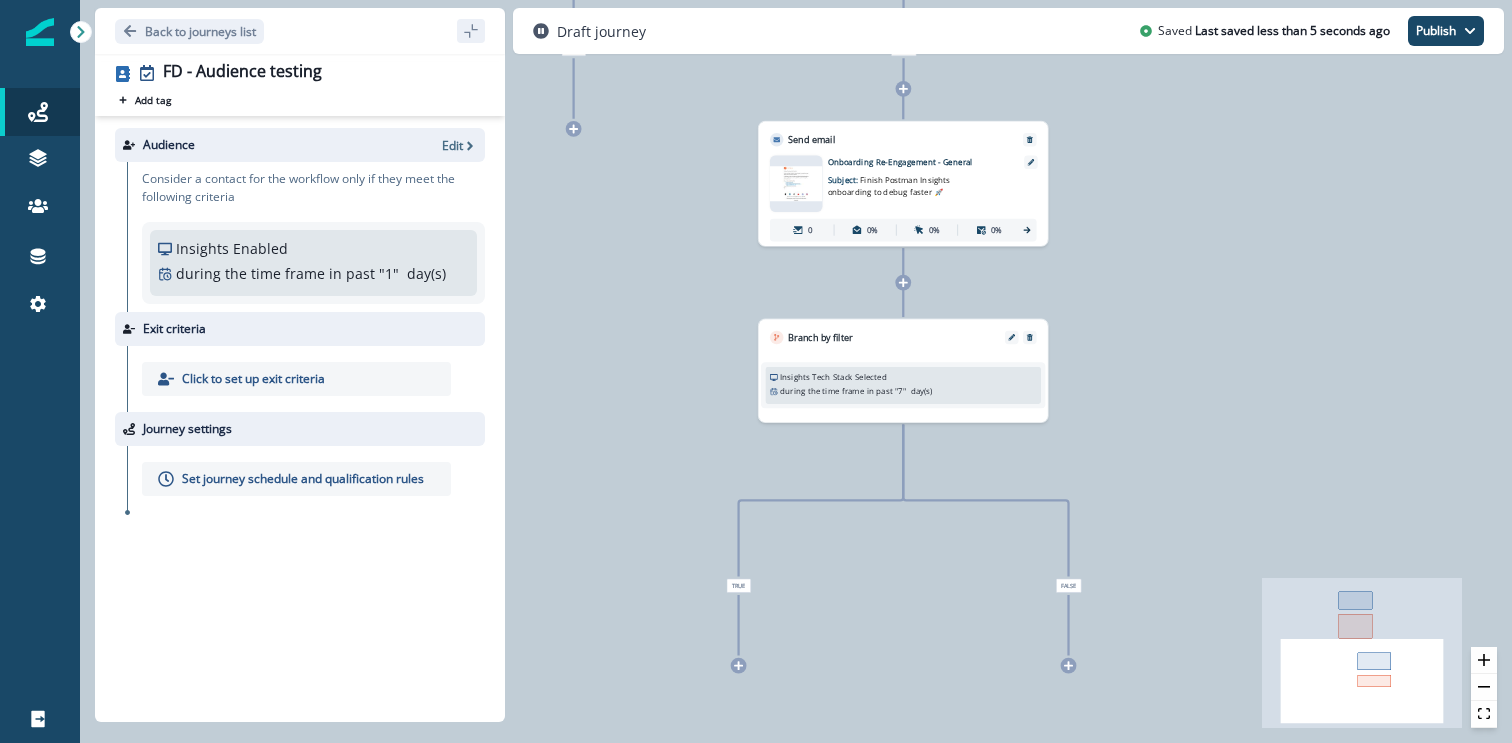 click 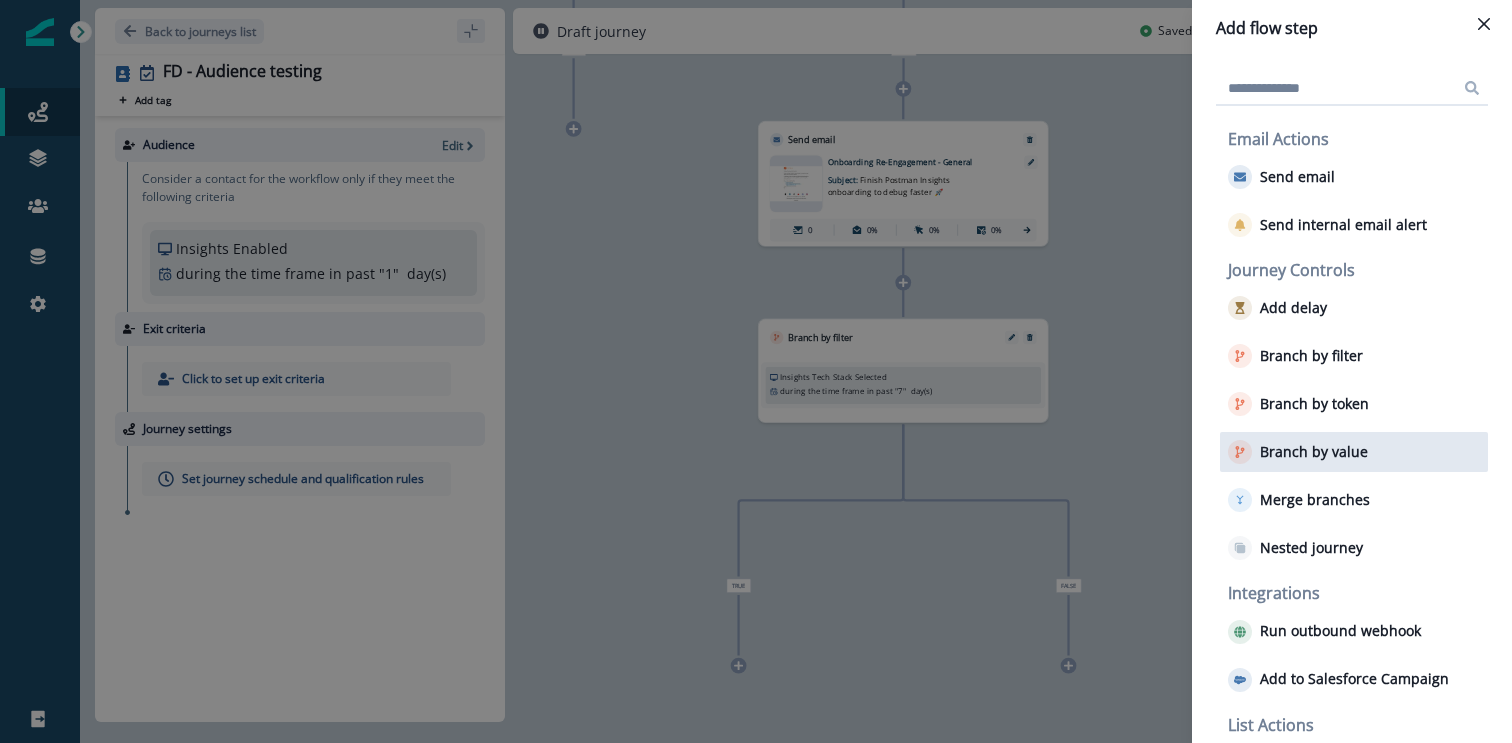 click on "Branch by value" at bounding box center [1314, 452] 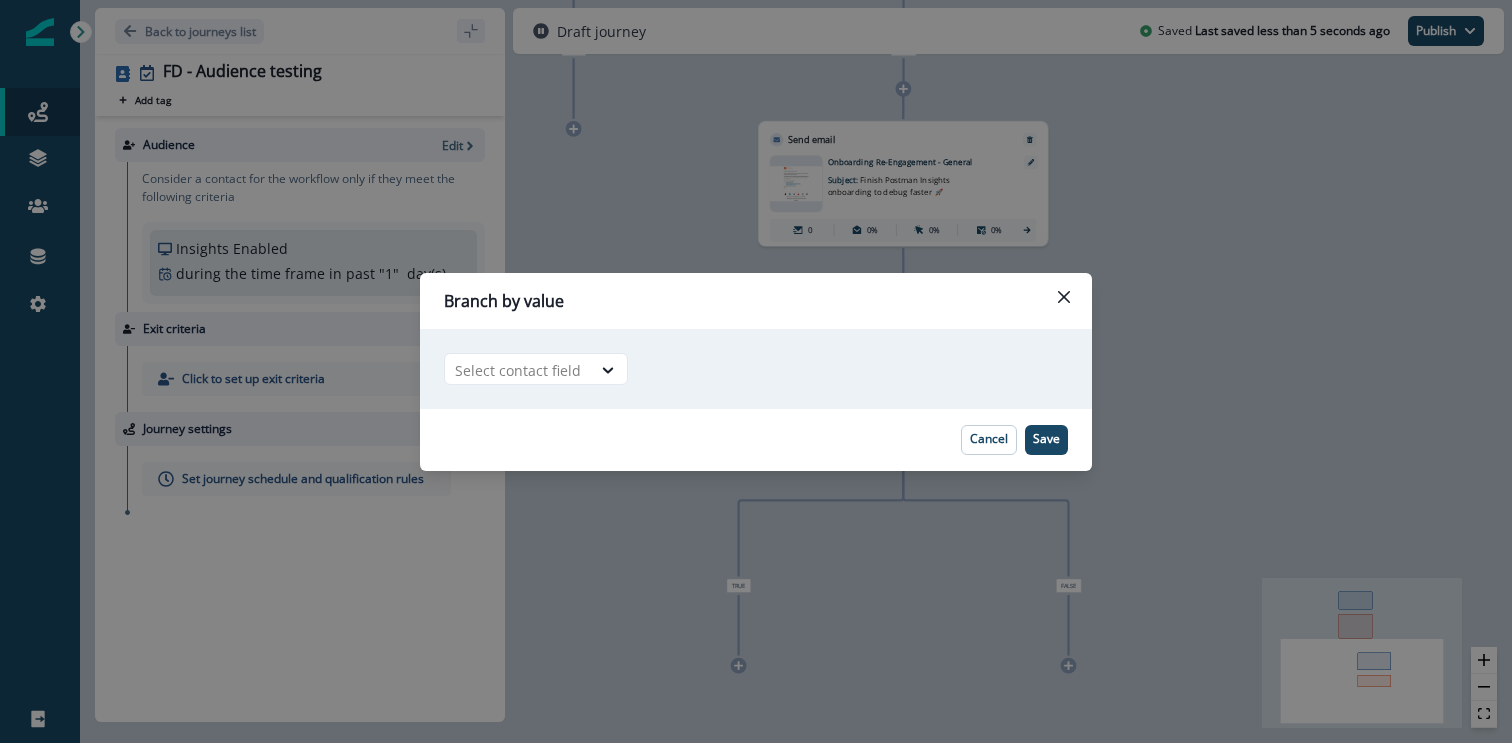 click on "Adding   Branch by value   flow step in the middle will add the succeeding flow steps to   defined condition   branch Select contact field" at bounding box center (756, 369) 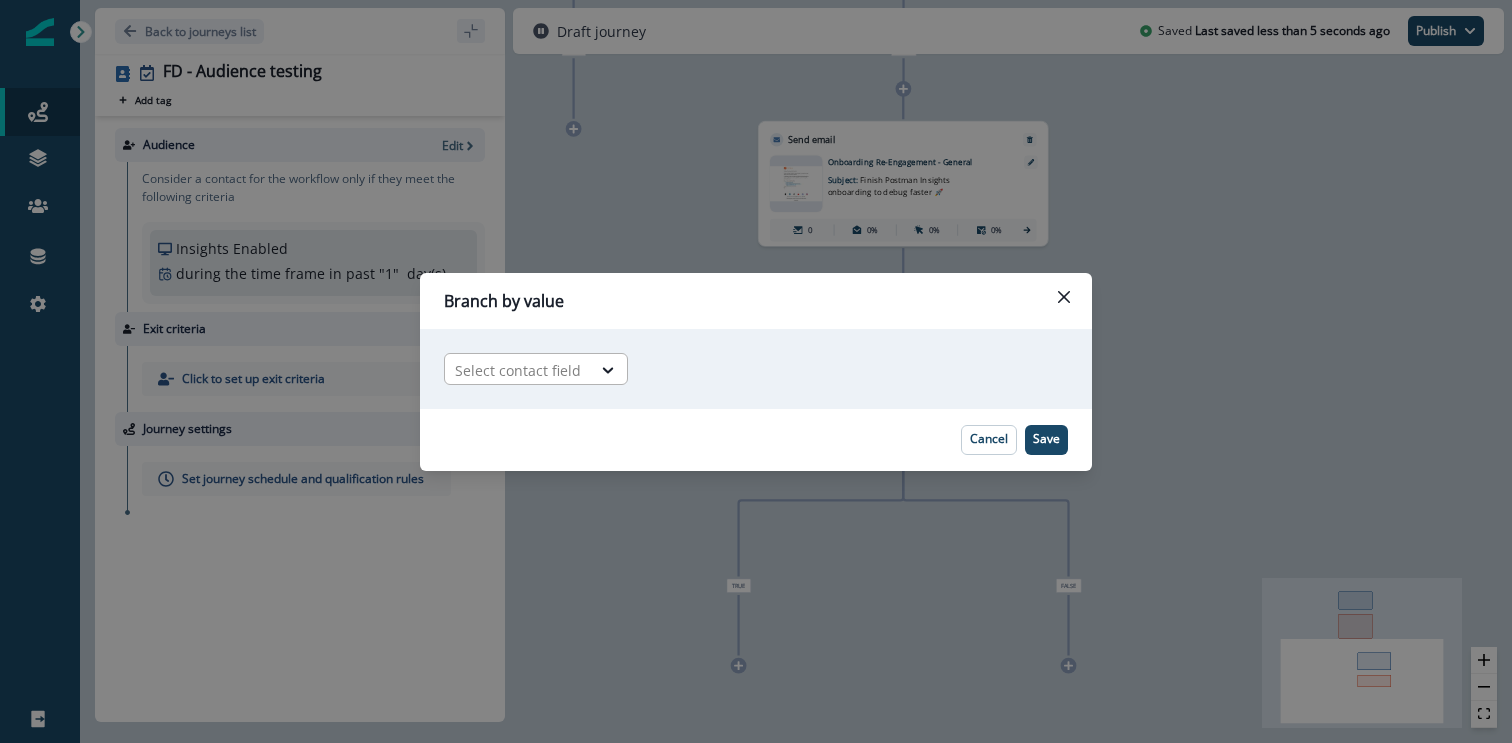 click at bounding box center (518, 370) 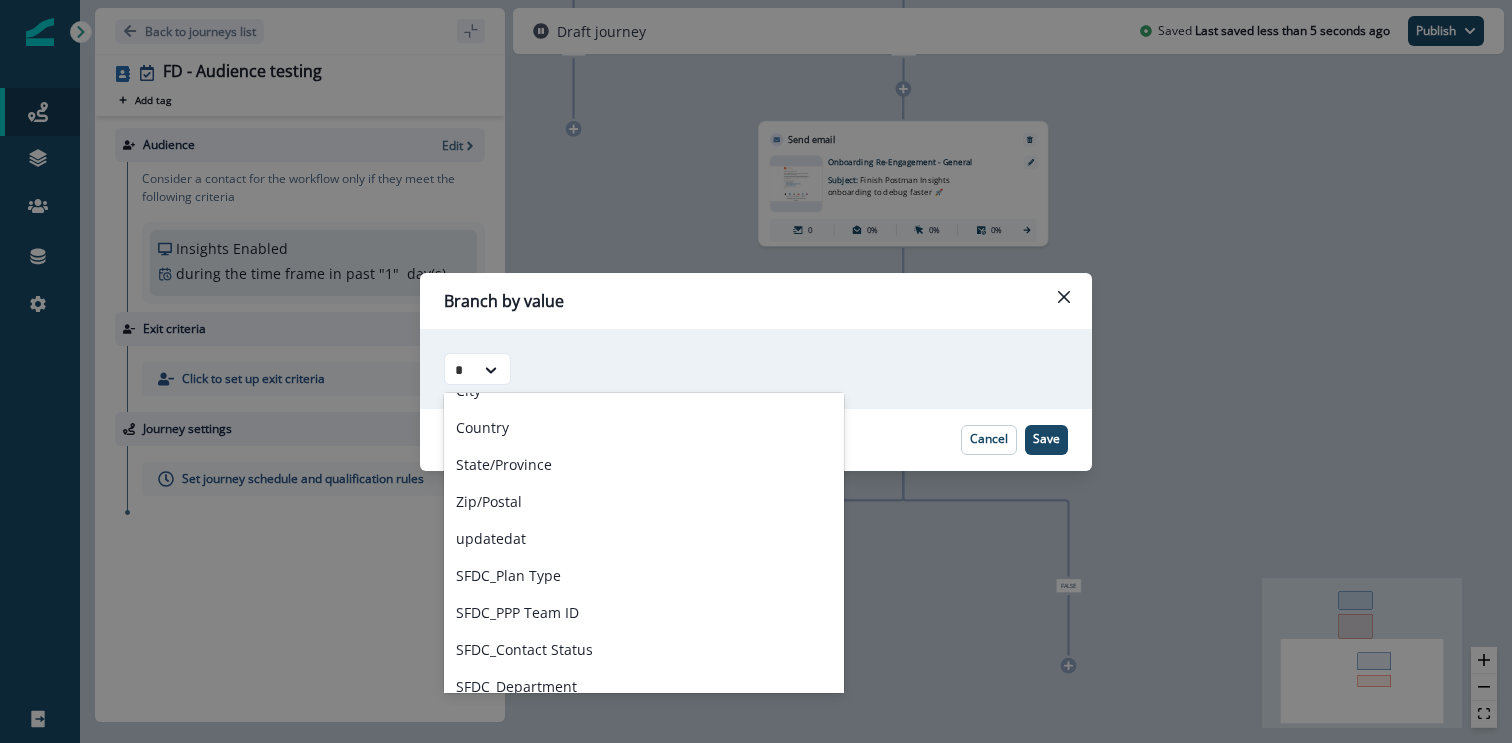 scroll, scrollTop: 0, scrollLeft: 0, axis: both 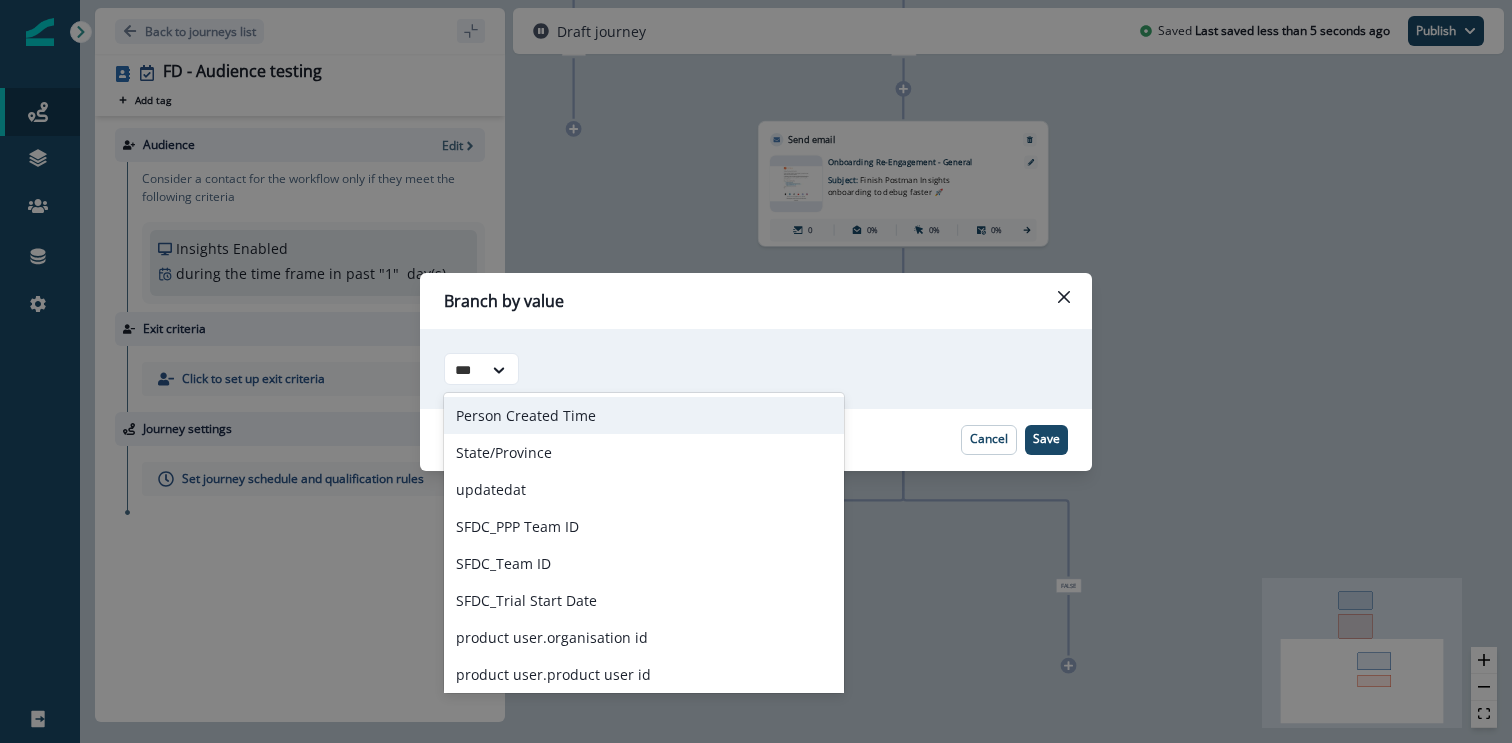 type on "****" 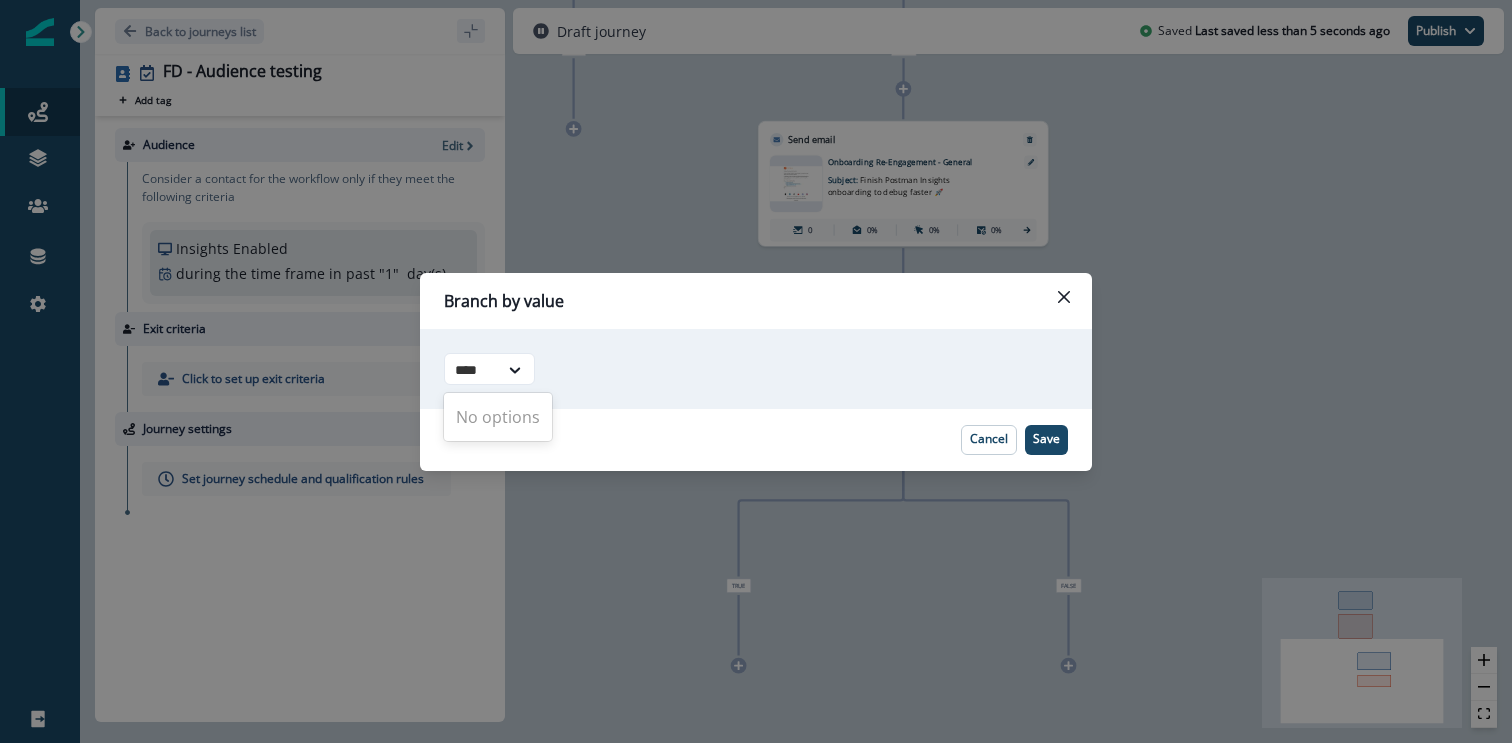 type 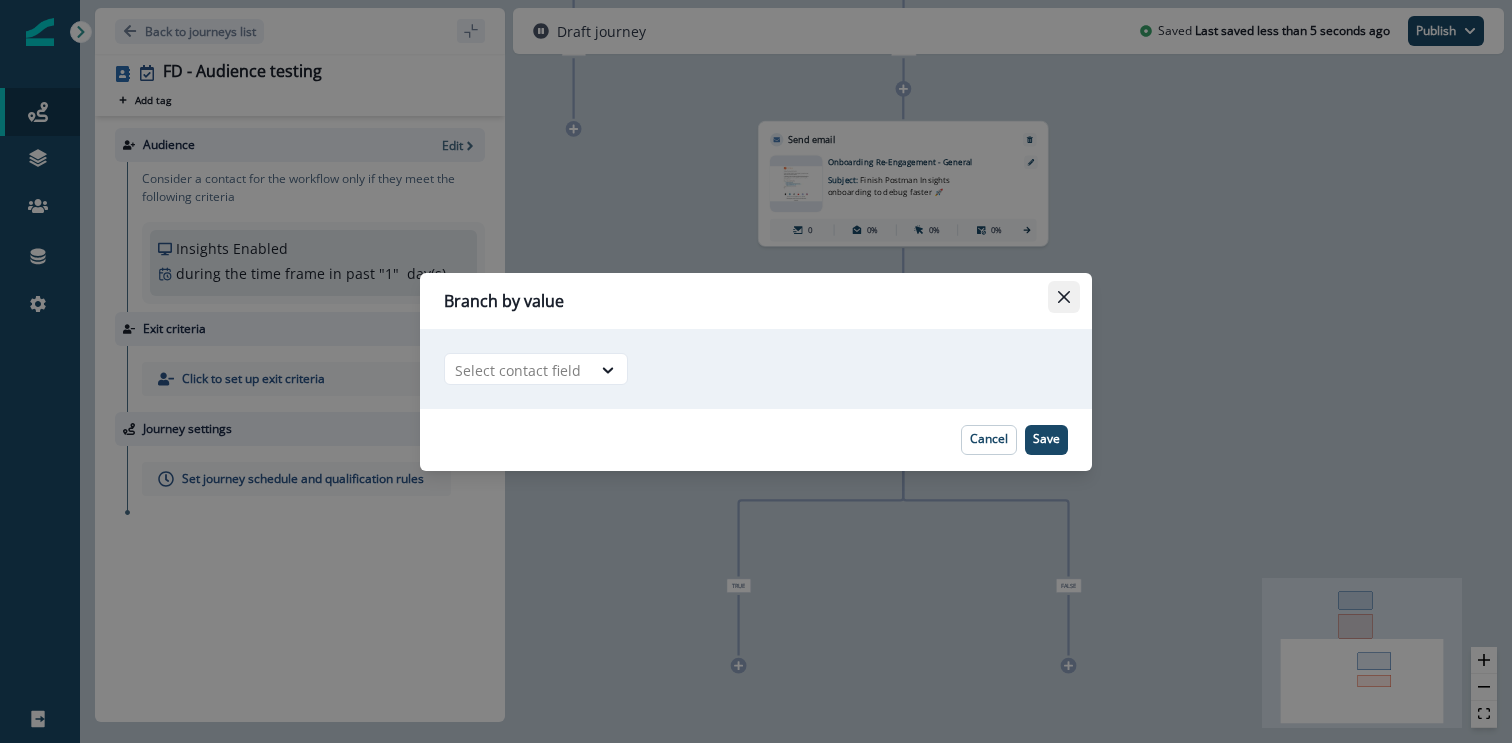 click at bounding box center (1064, 297) 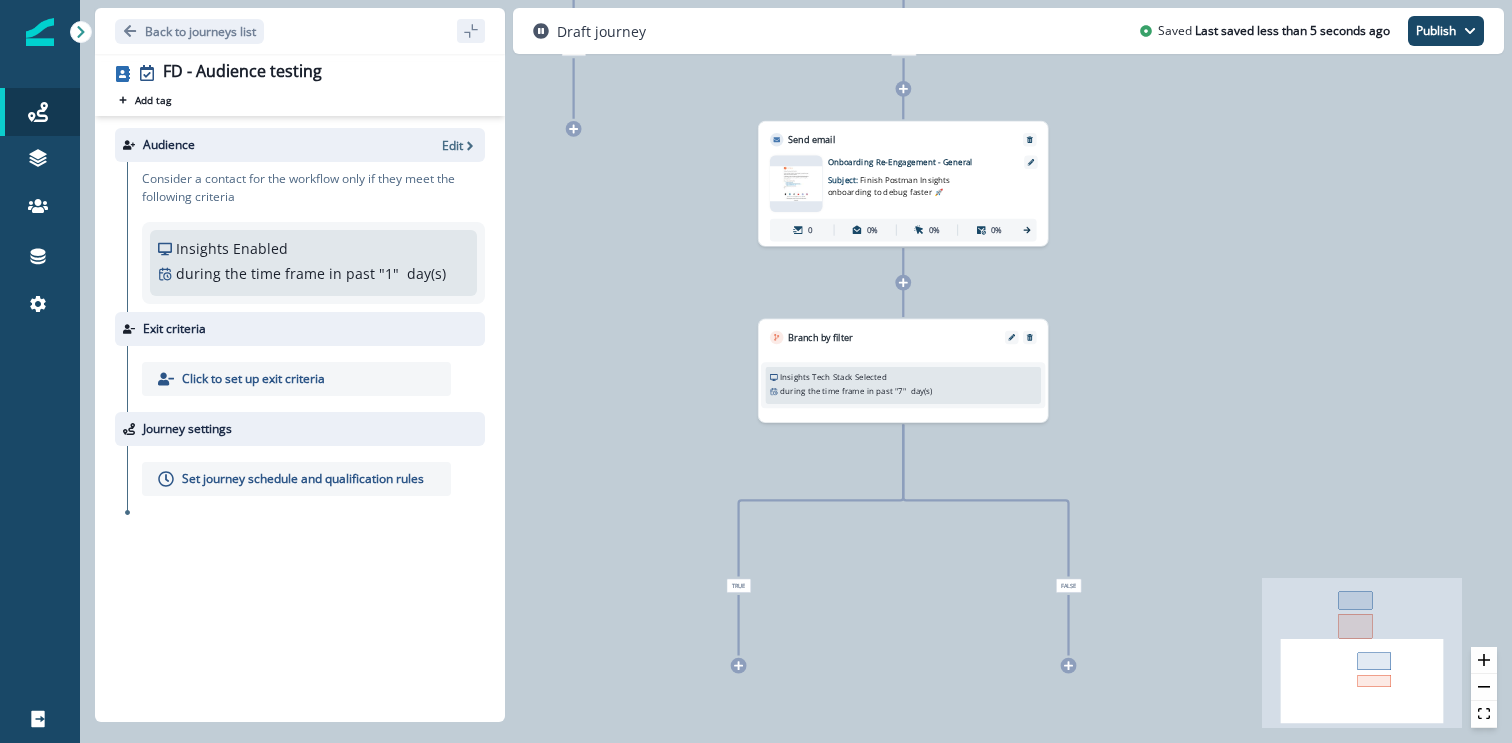 click 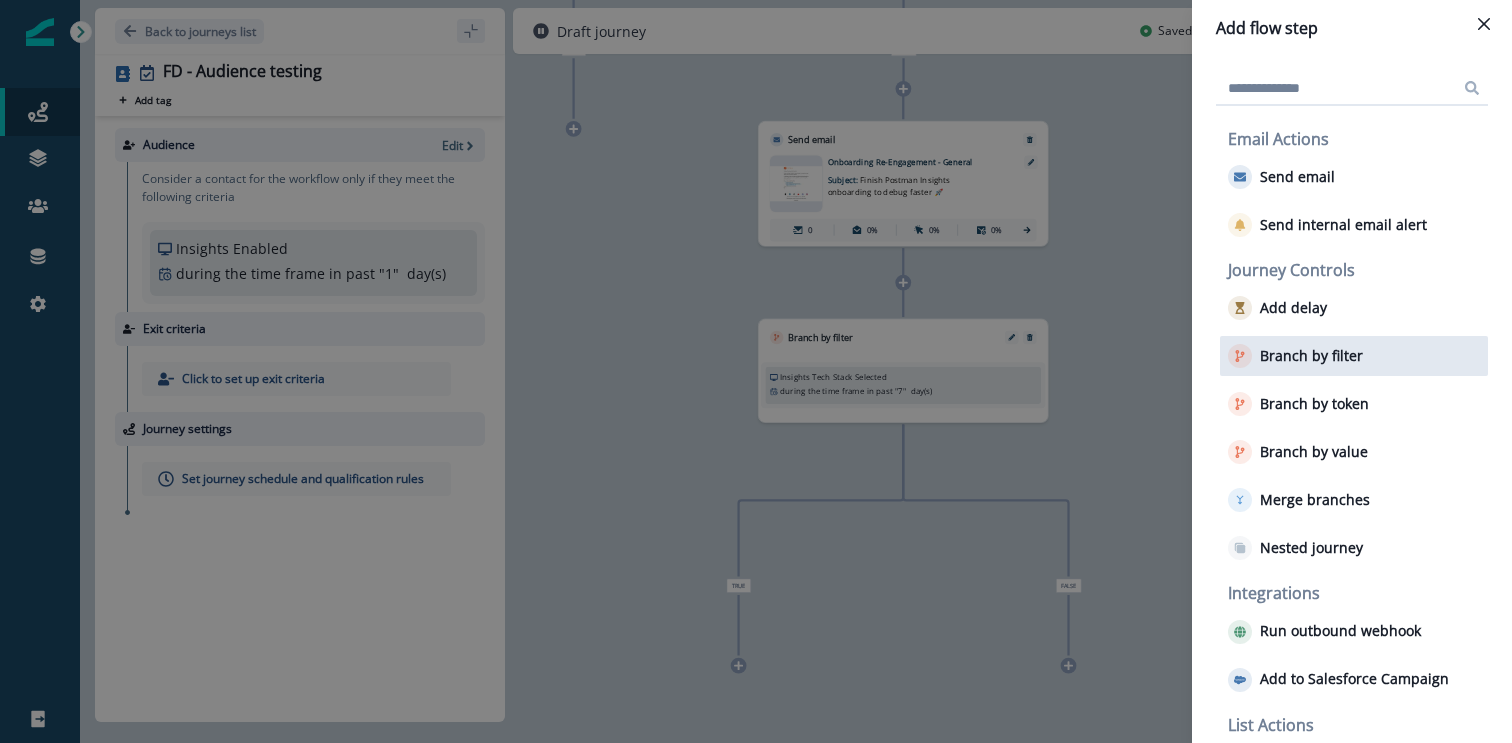 click on "Branch by filter" at bounding box center [1295, 356] 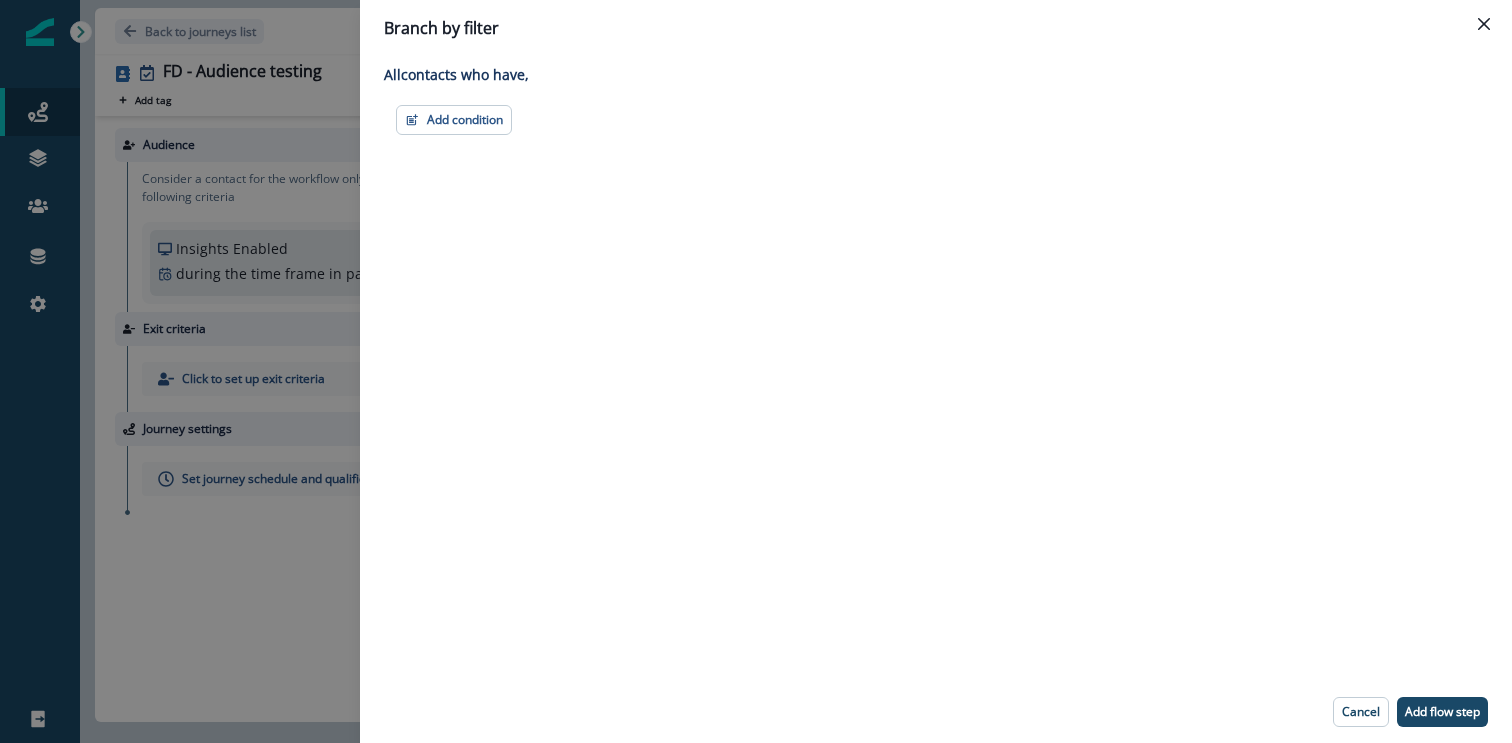 click on "Adding   Branch by filter   flow step in the middle will add the succeeding flow steps to   True   branch All  contact s who have, Add condition Contact properties A person property Performed a product event Performed a marketing activity Performed a web activity List membership Salesforce campaign membership Grouped properties Account members" at bounding box center (936, 368) 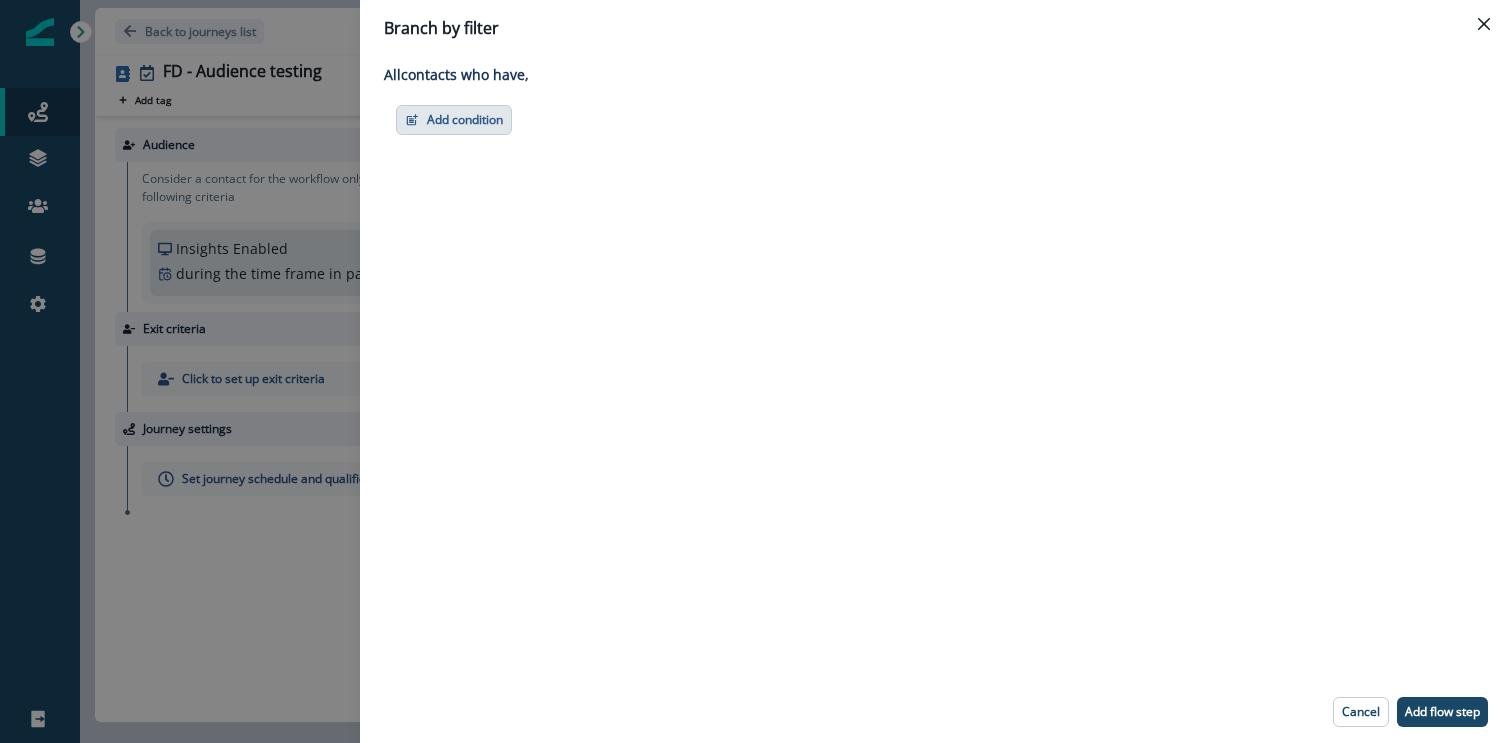 click on "Add condition" at bounding box center (454, 120) 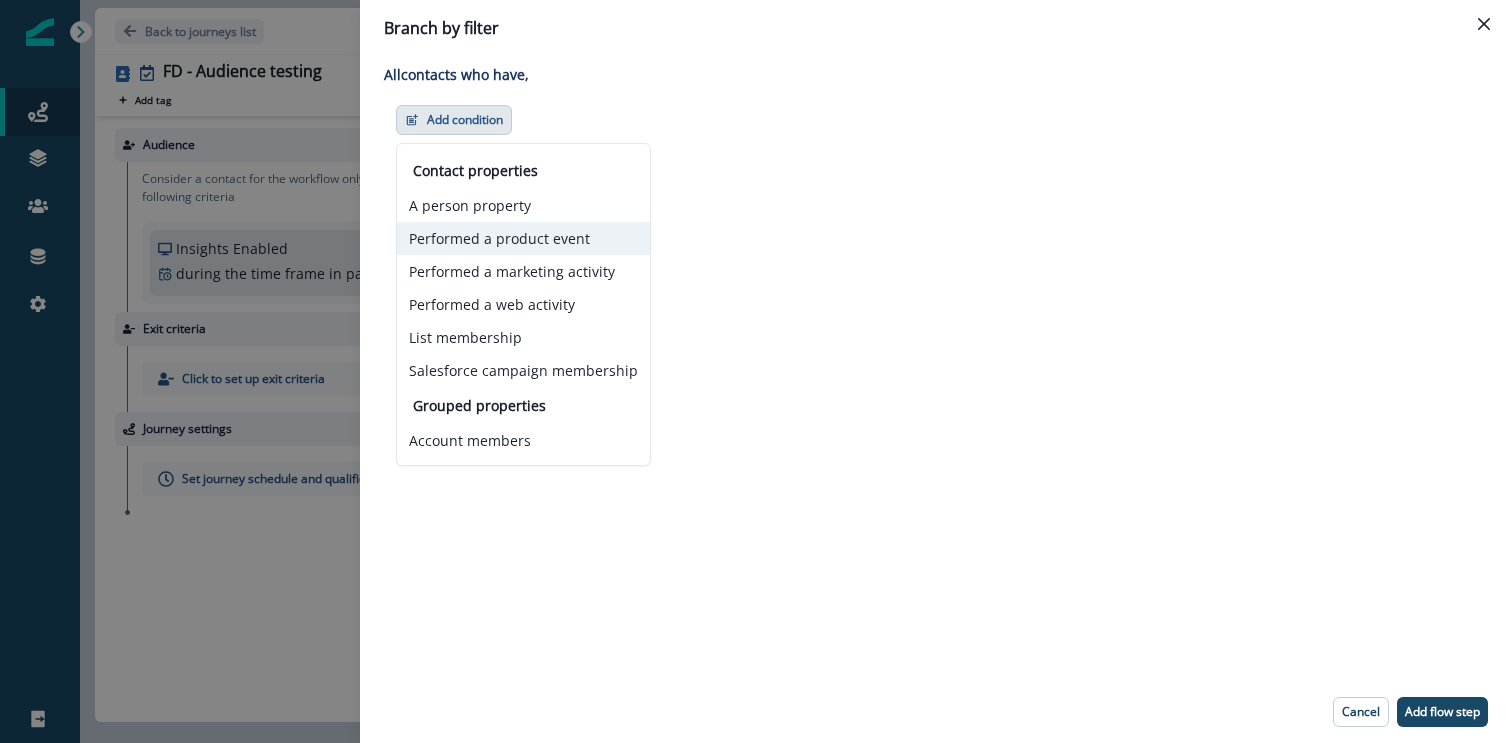 click on "Performed a product event" at bounding box center [523, 238] 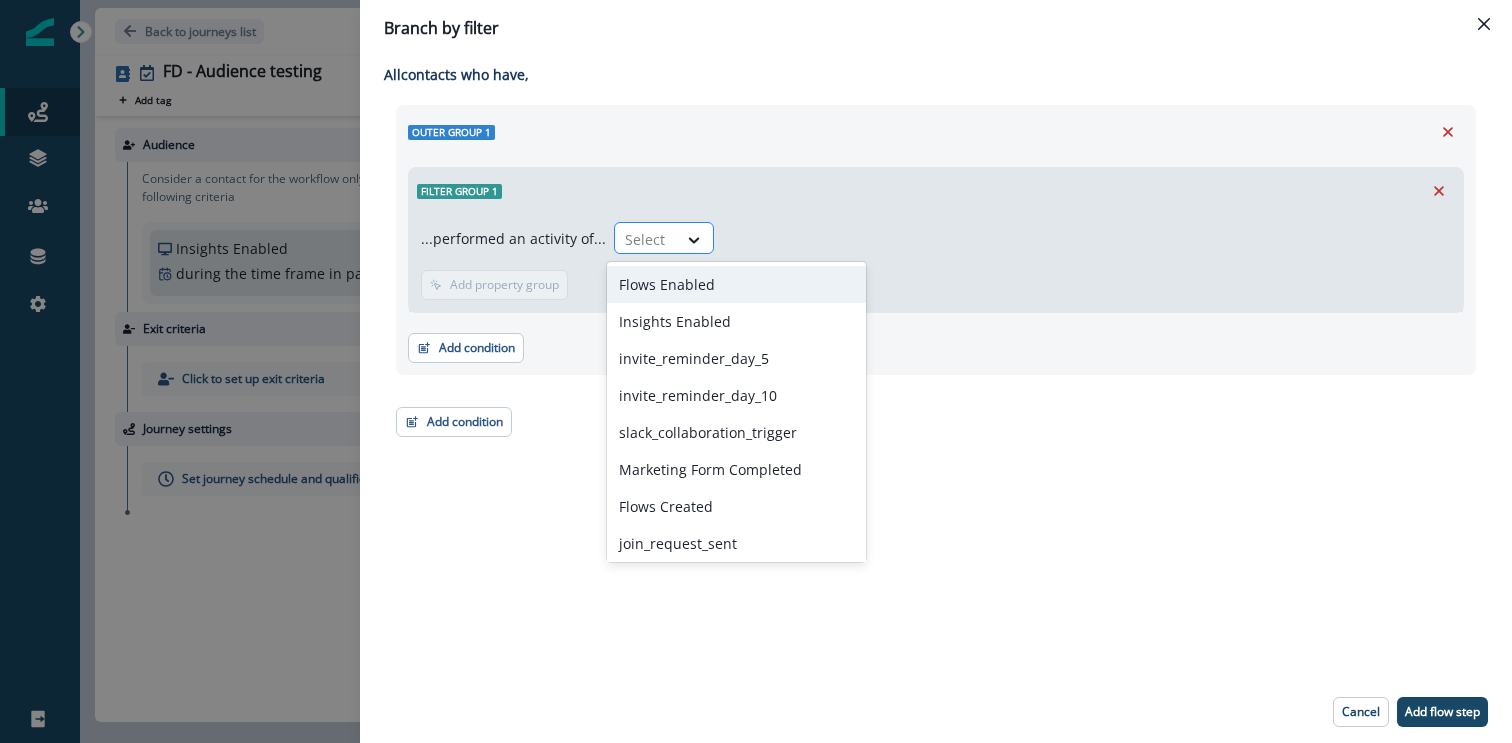 click at bounding box center [646, 239] 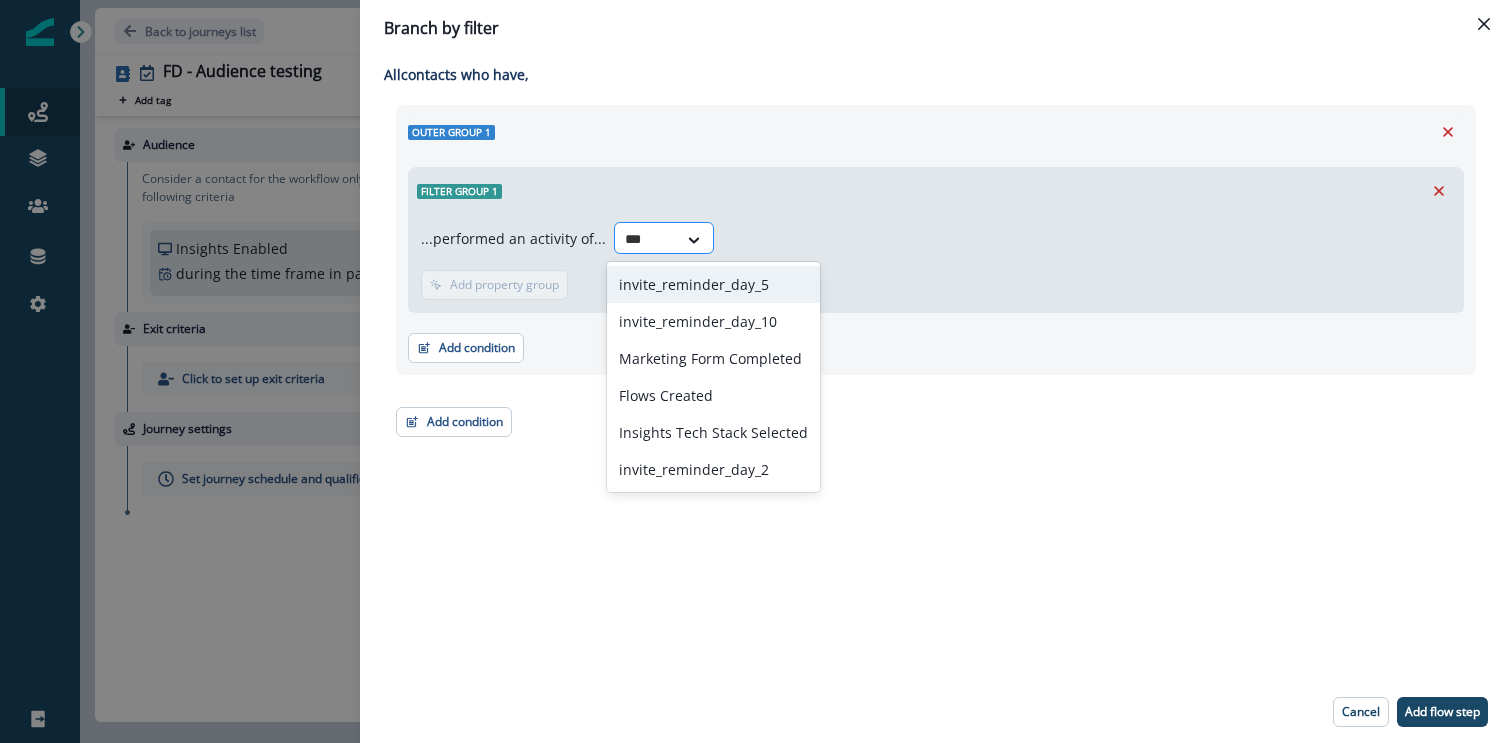 type on "****" 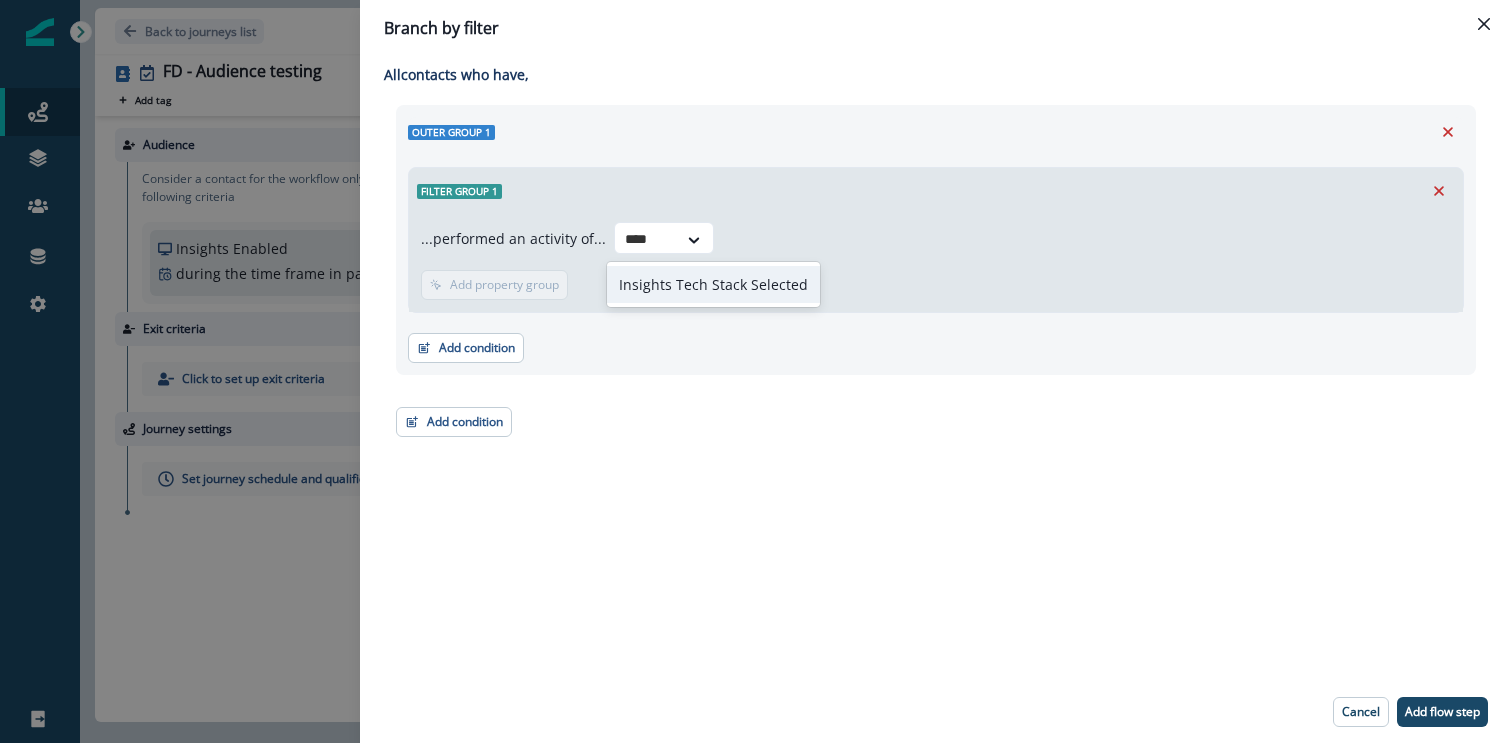 click on "Insights Tech Stack Selected" at bounding box center (713, 284) 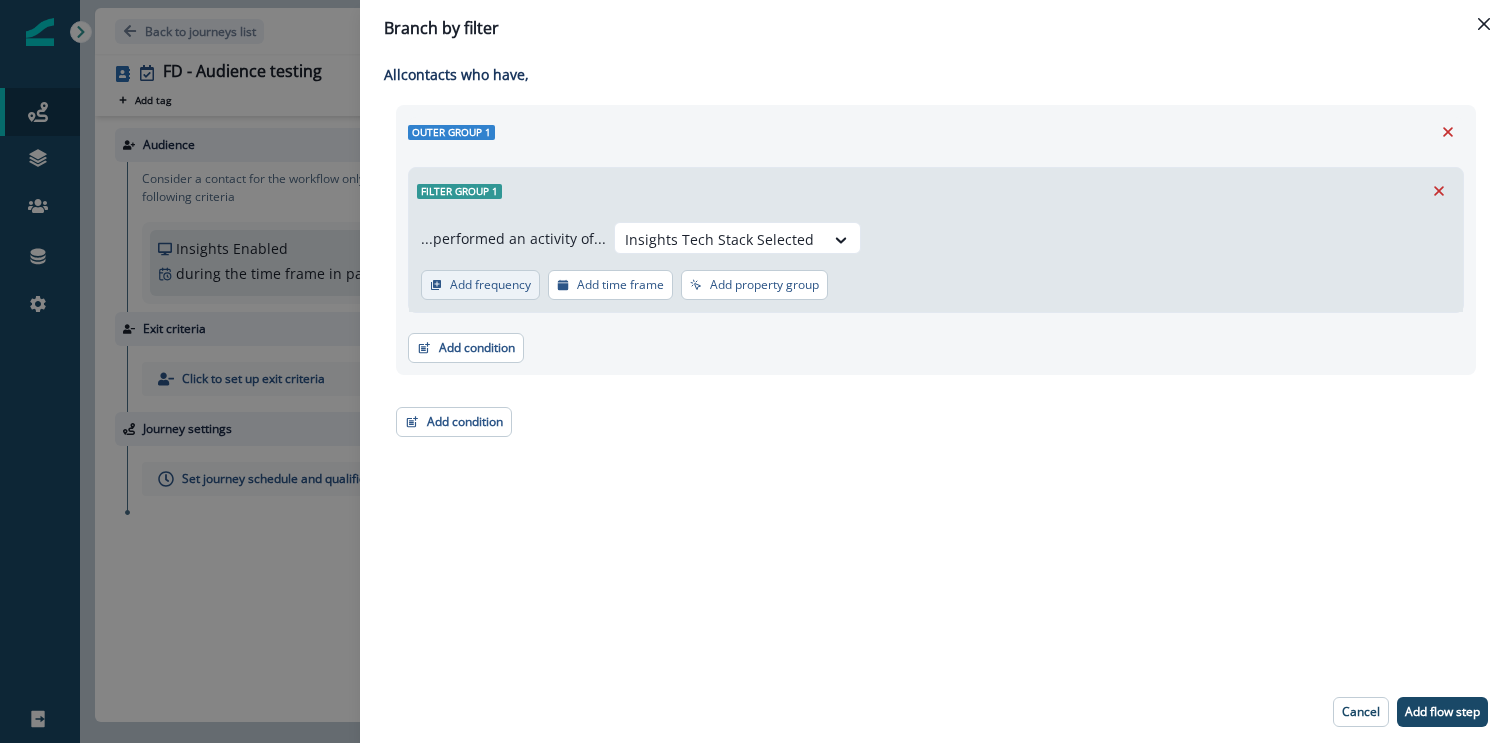 click on "Add frequency" at bounding box center (490, 285) 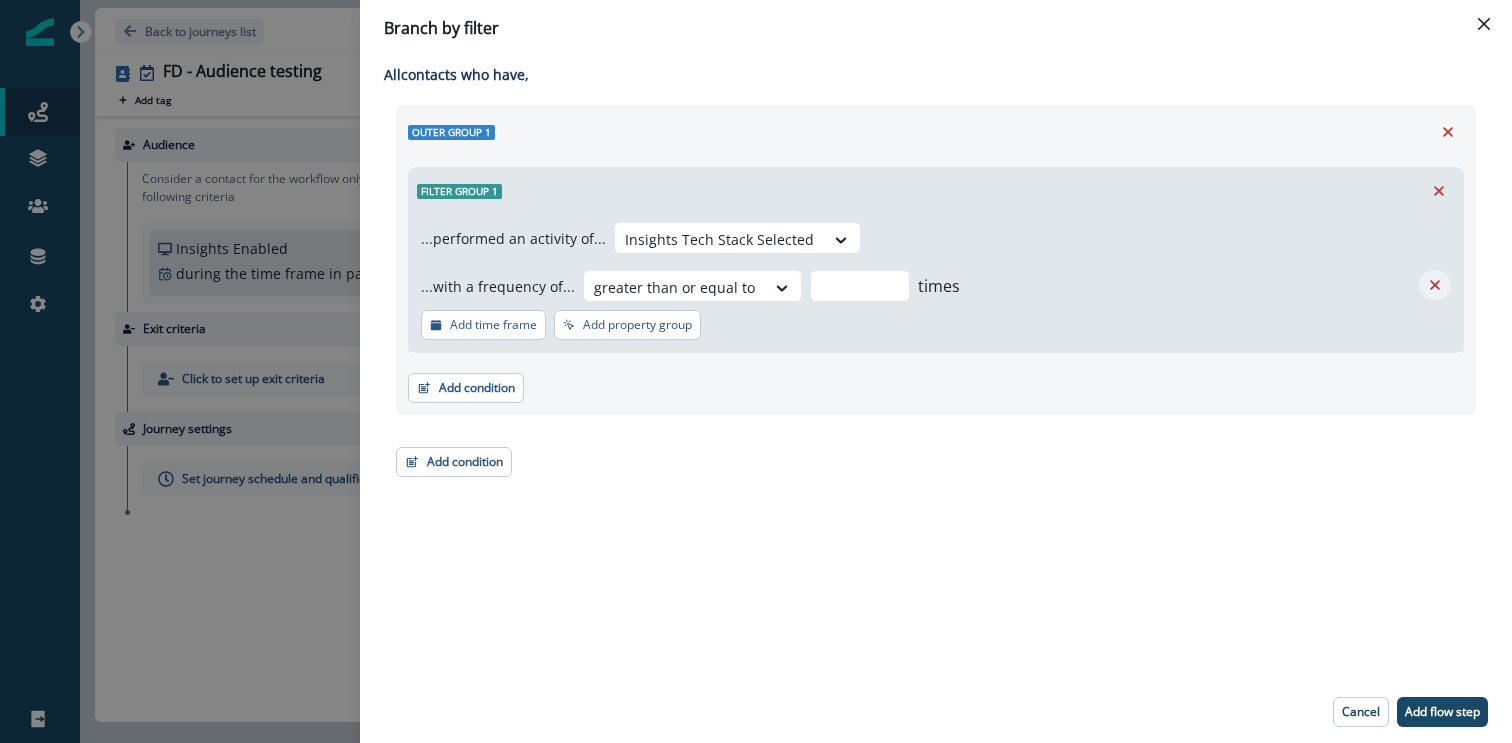 click 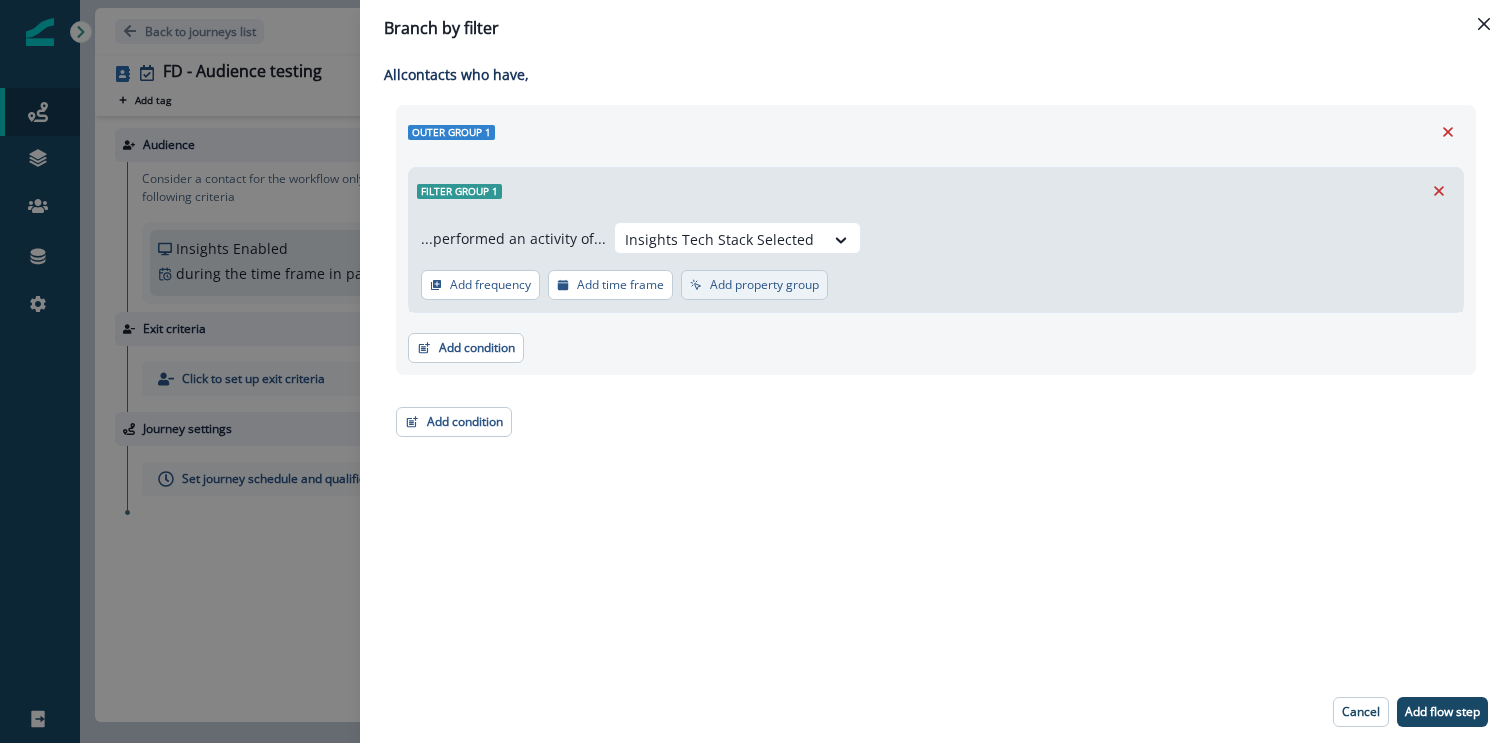 click on "Add property group" at bounding box center (764, 285) 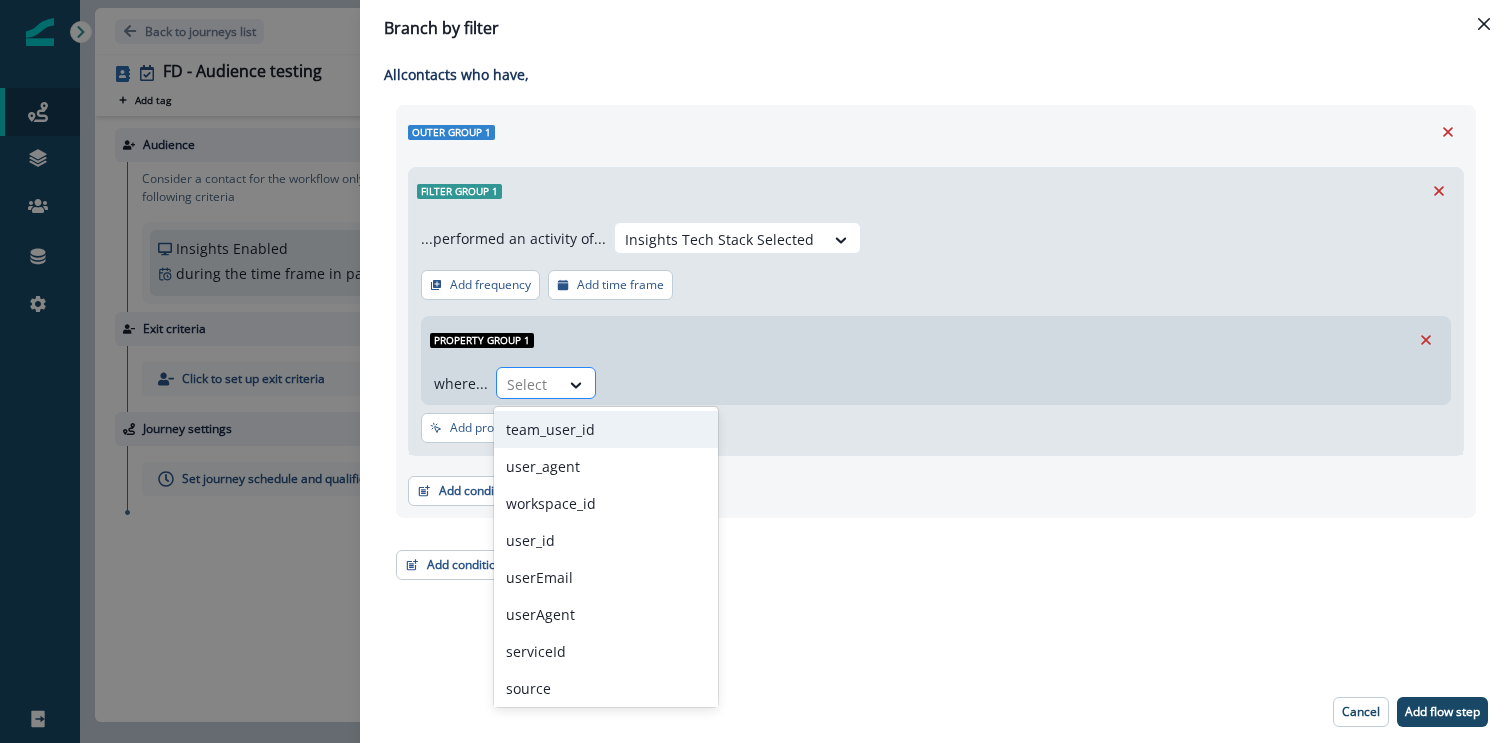 click on "Select" at bounding box center [528, 384] 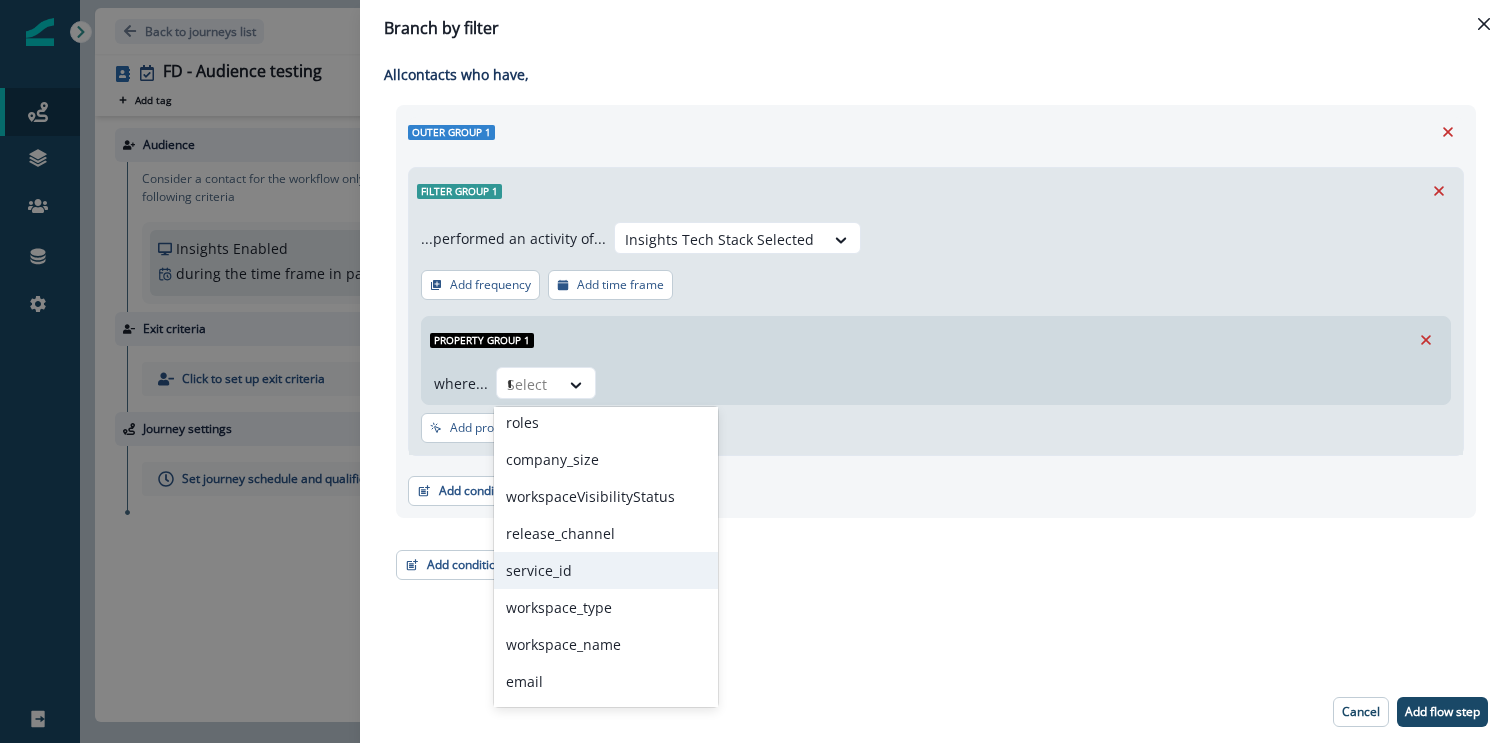 scroll, scrollTop: 0, scrollLeft: 0, axis: both 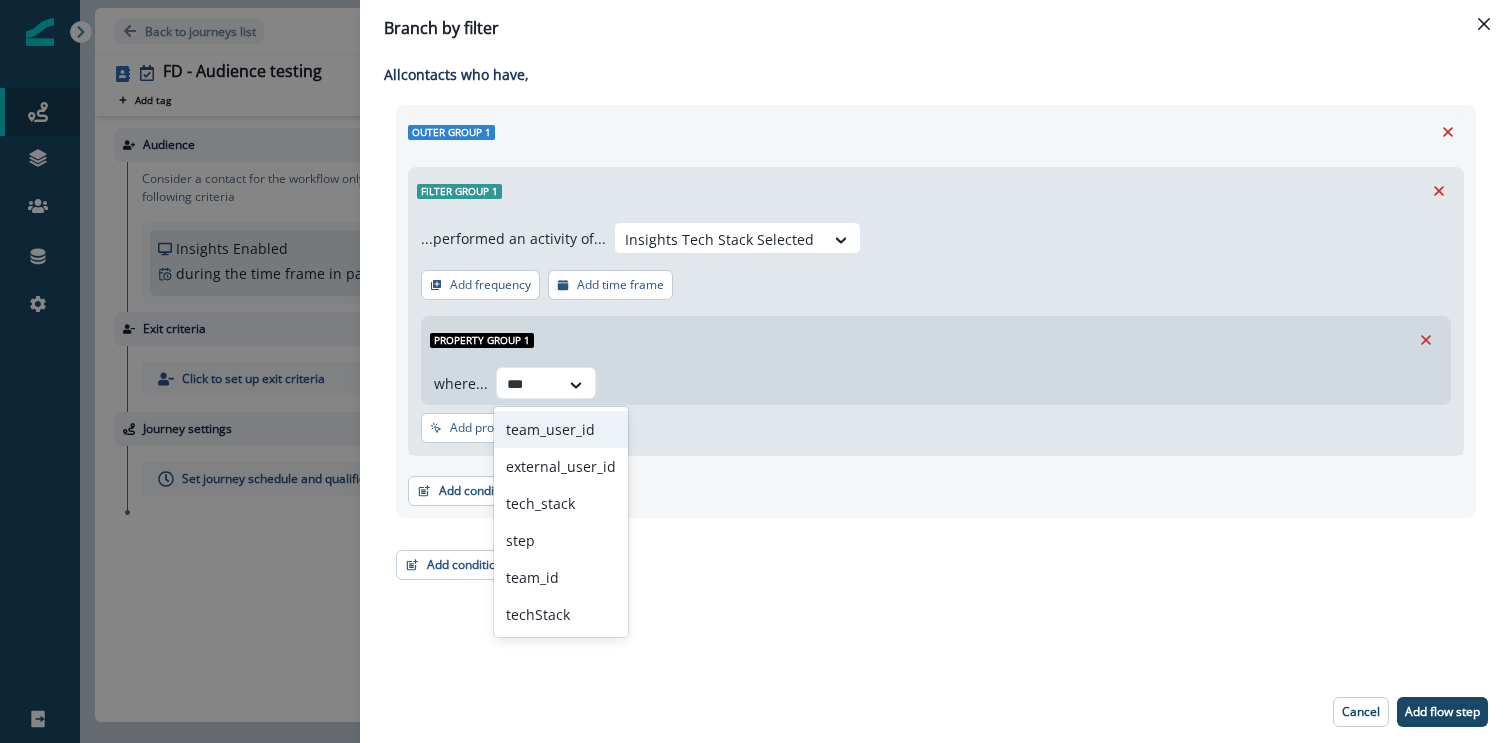 type on "****" 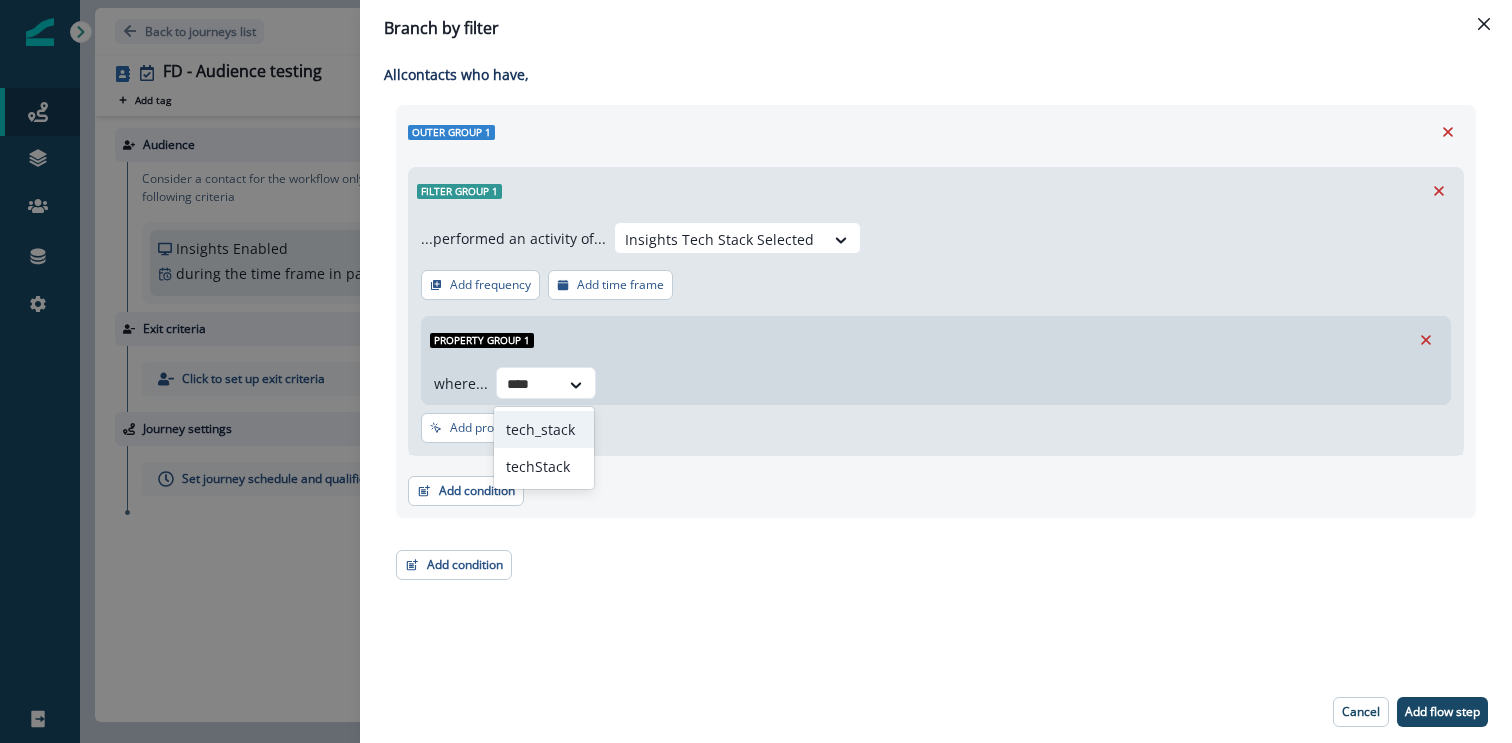 click on "tech_stack" at bounding box center [544, 429] 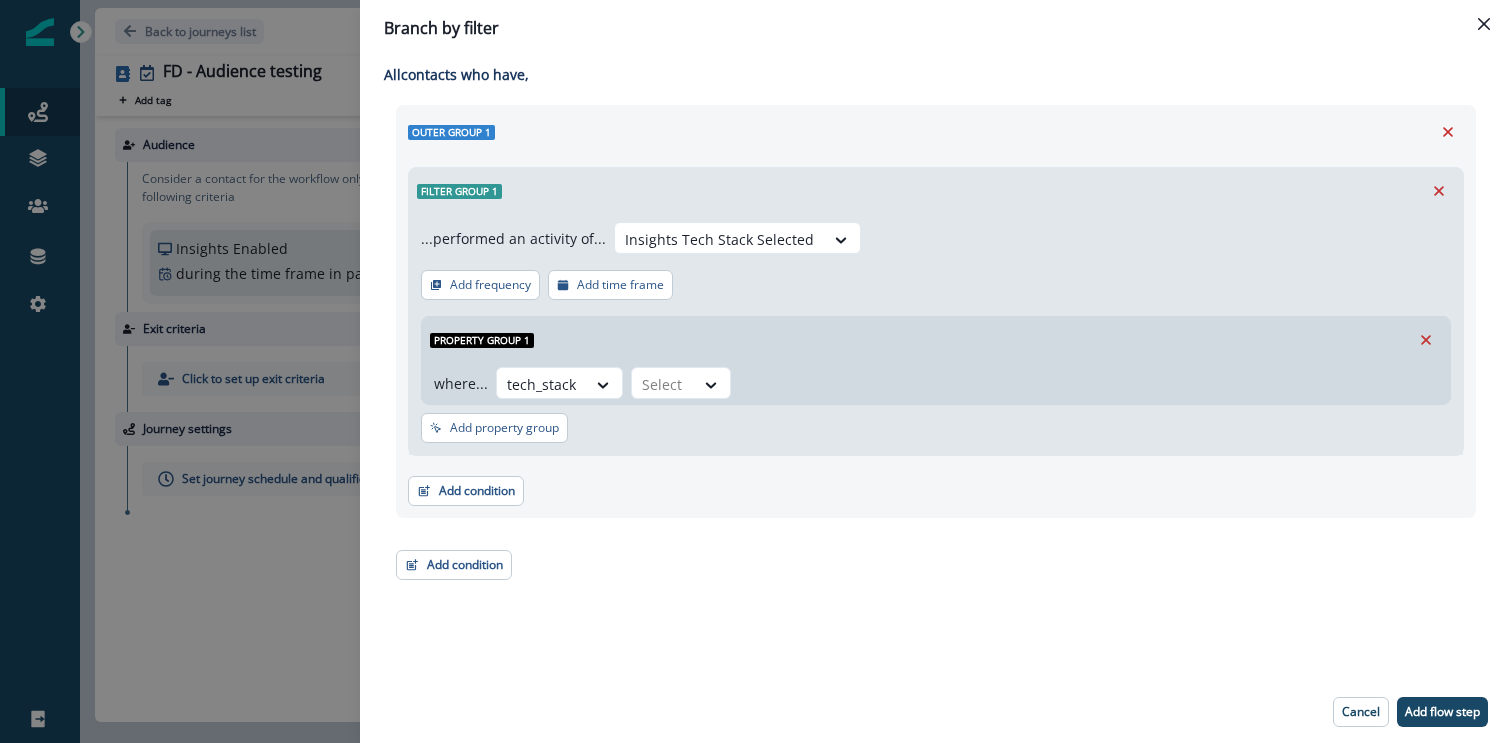 click on "where... option tech_stack, selected. tech_stack Select" at bounding box center (936, 383) 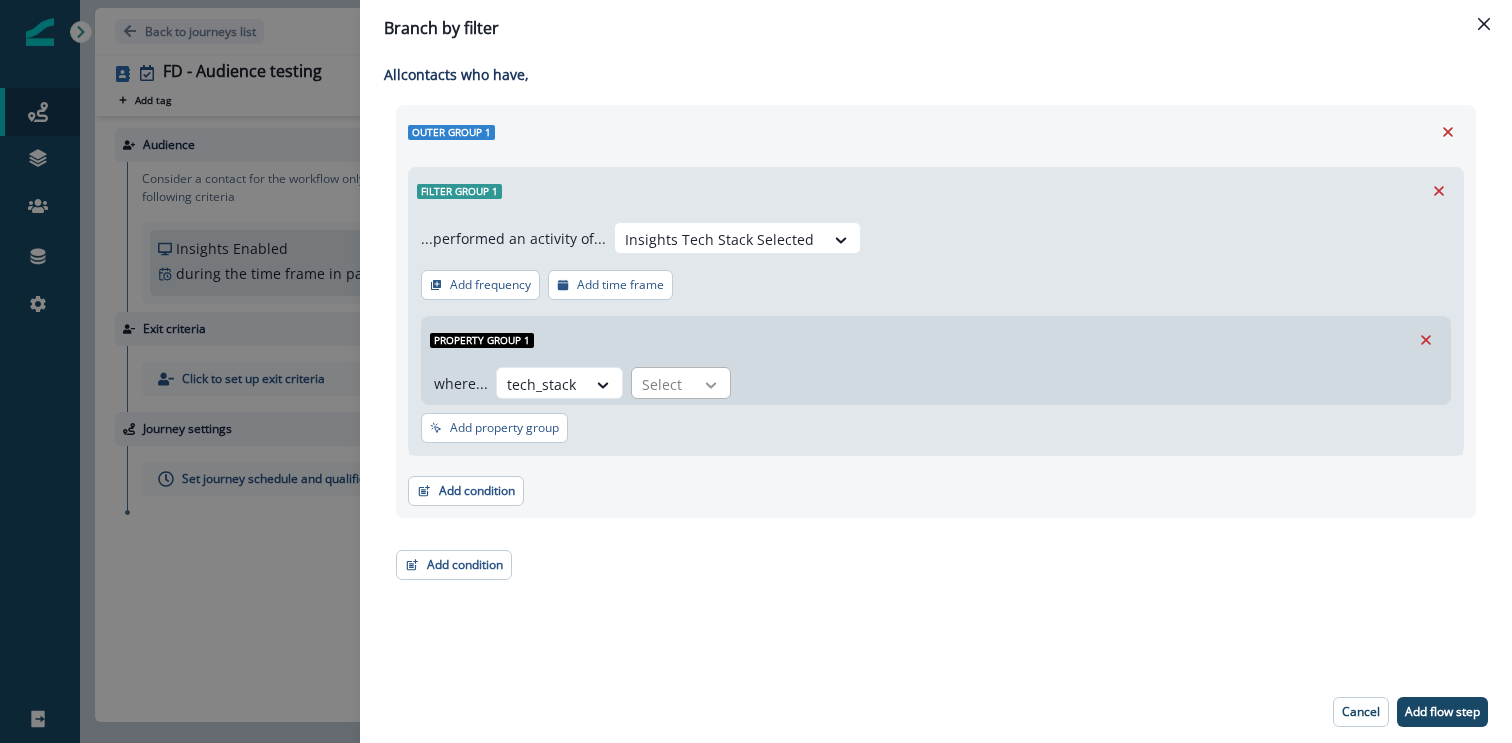 click 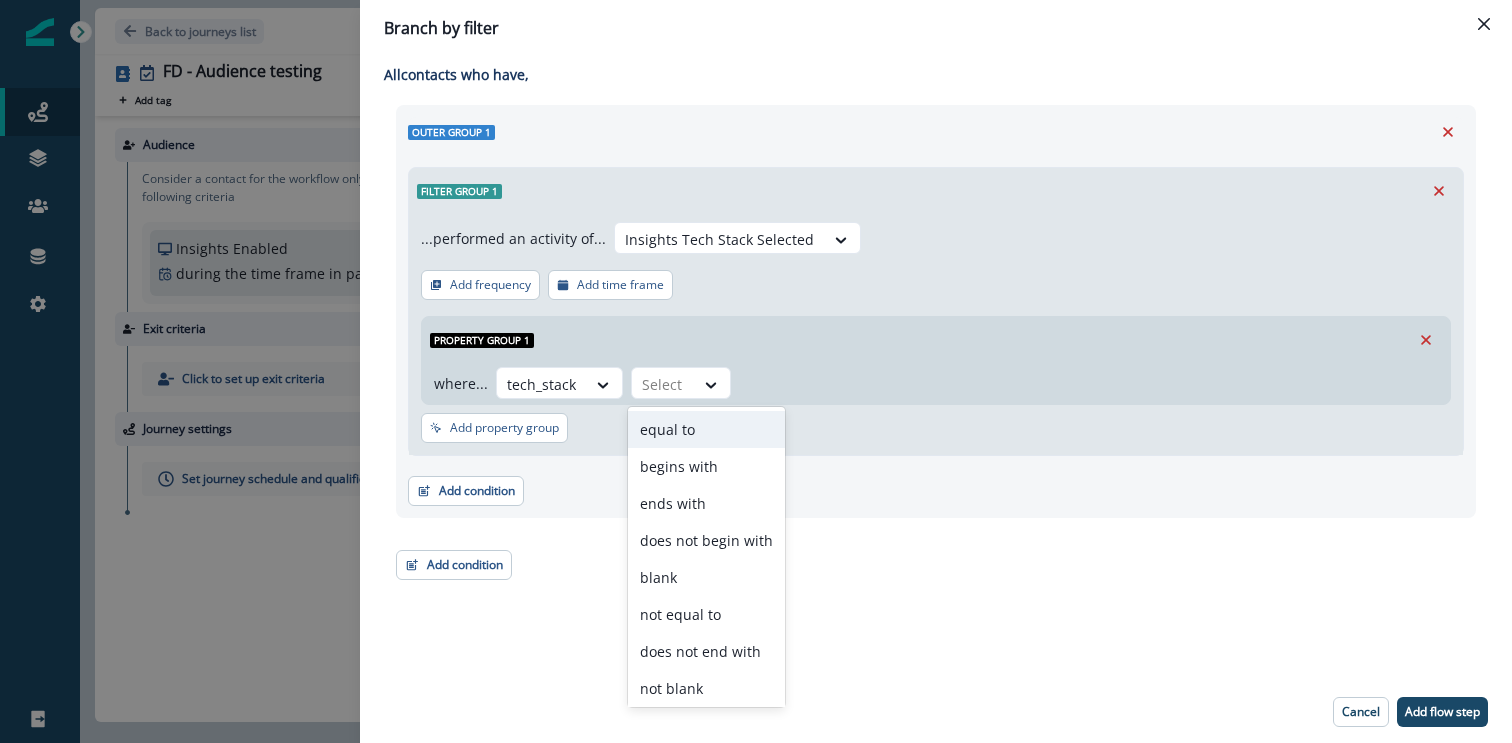 click on "equal to" at bounding box center [706, 429] 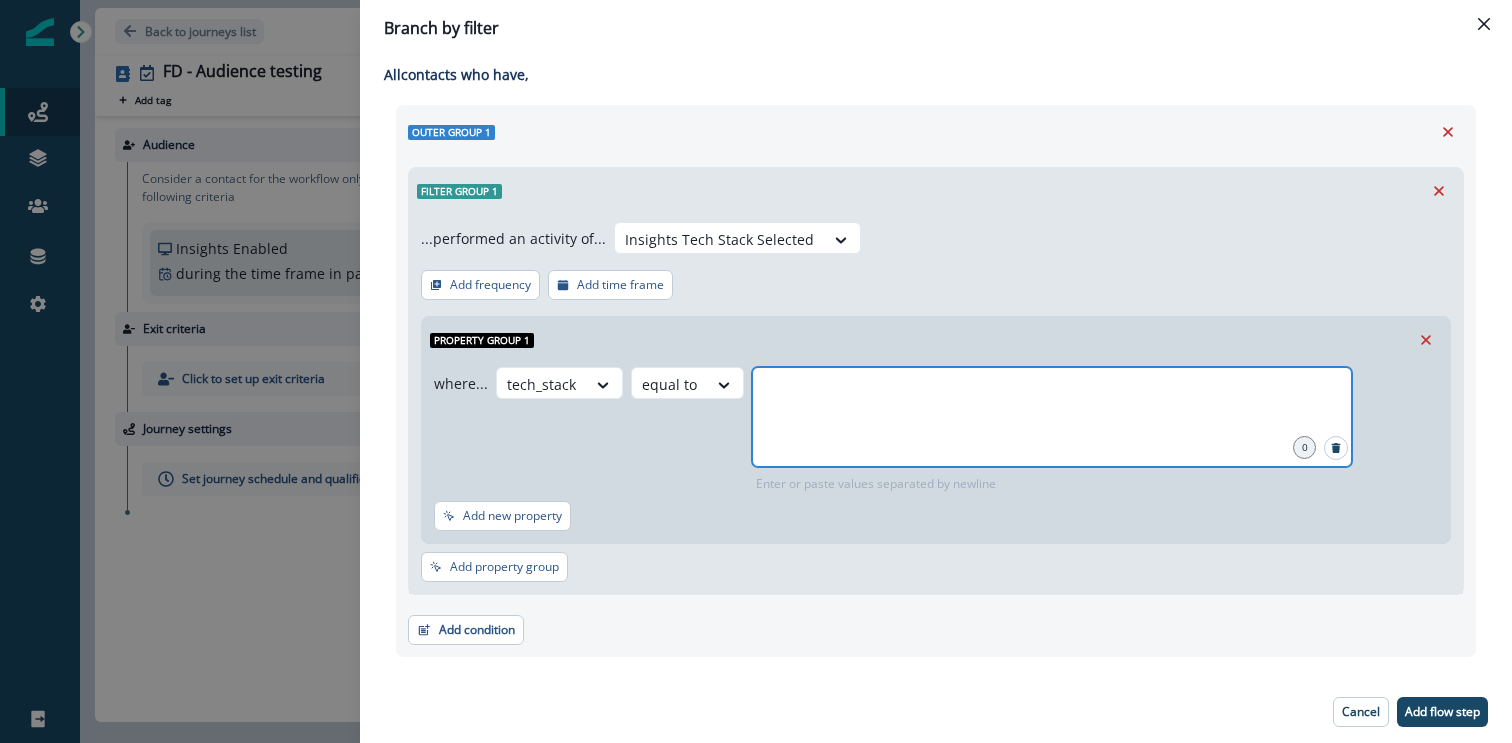click at bounding box center [1052, 392] 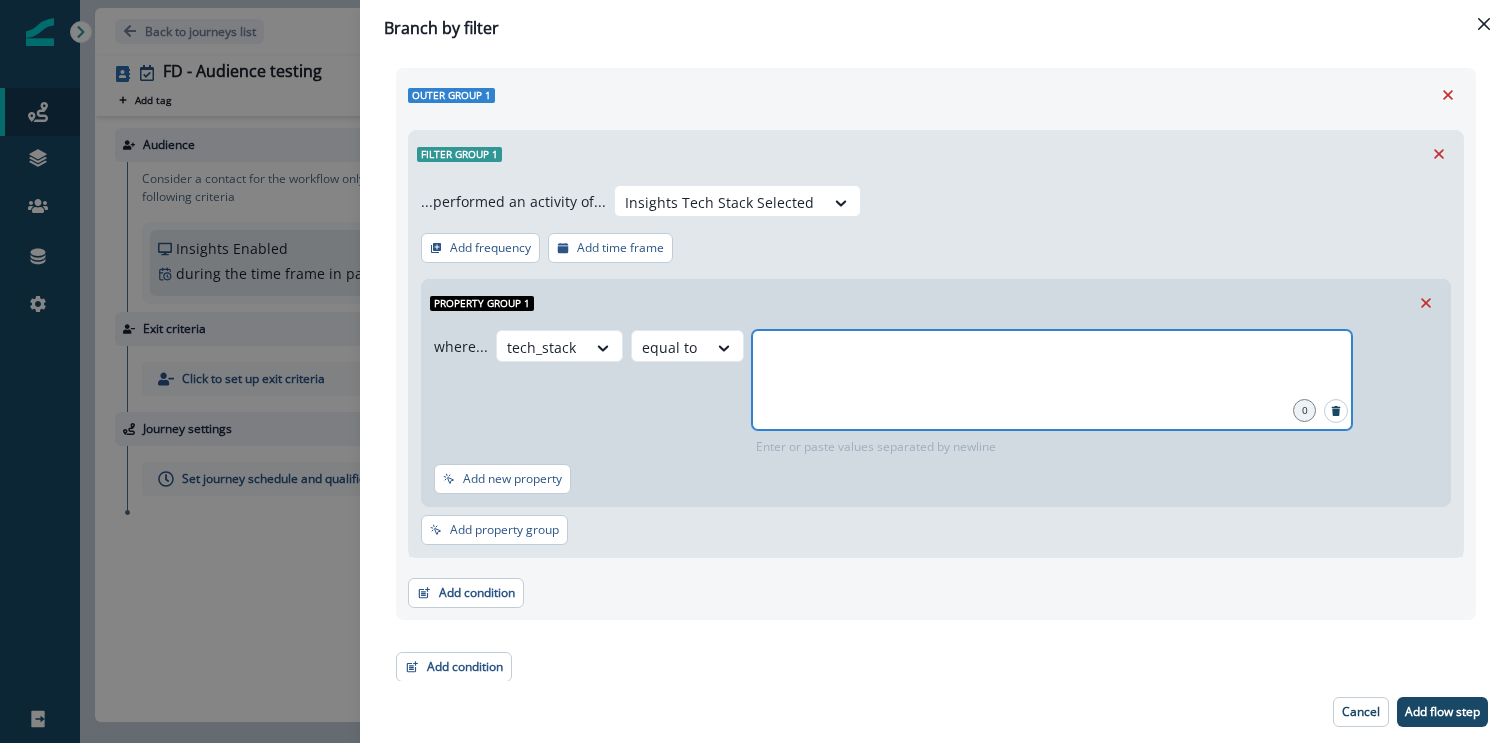 scroll, scrollTop: 0, scrollLeft: 0, axis: both 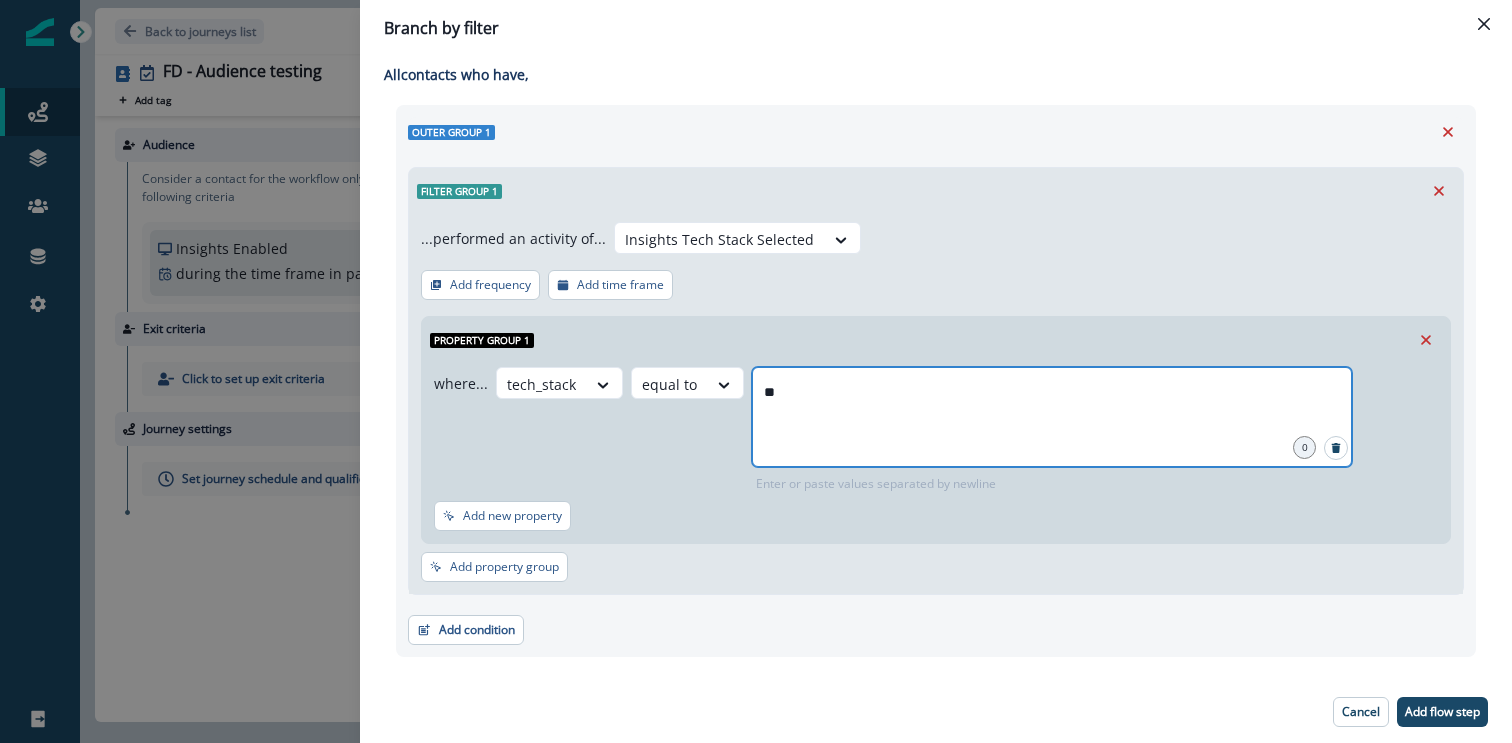 type on "***" 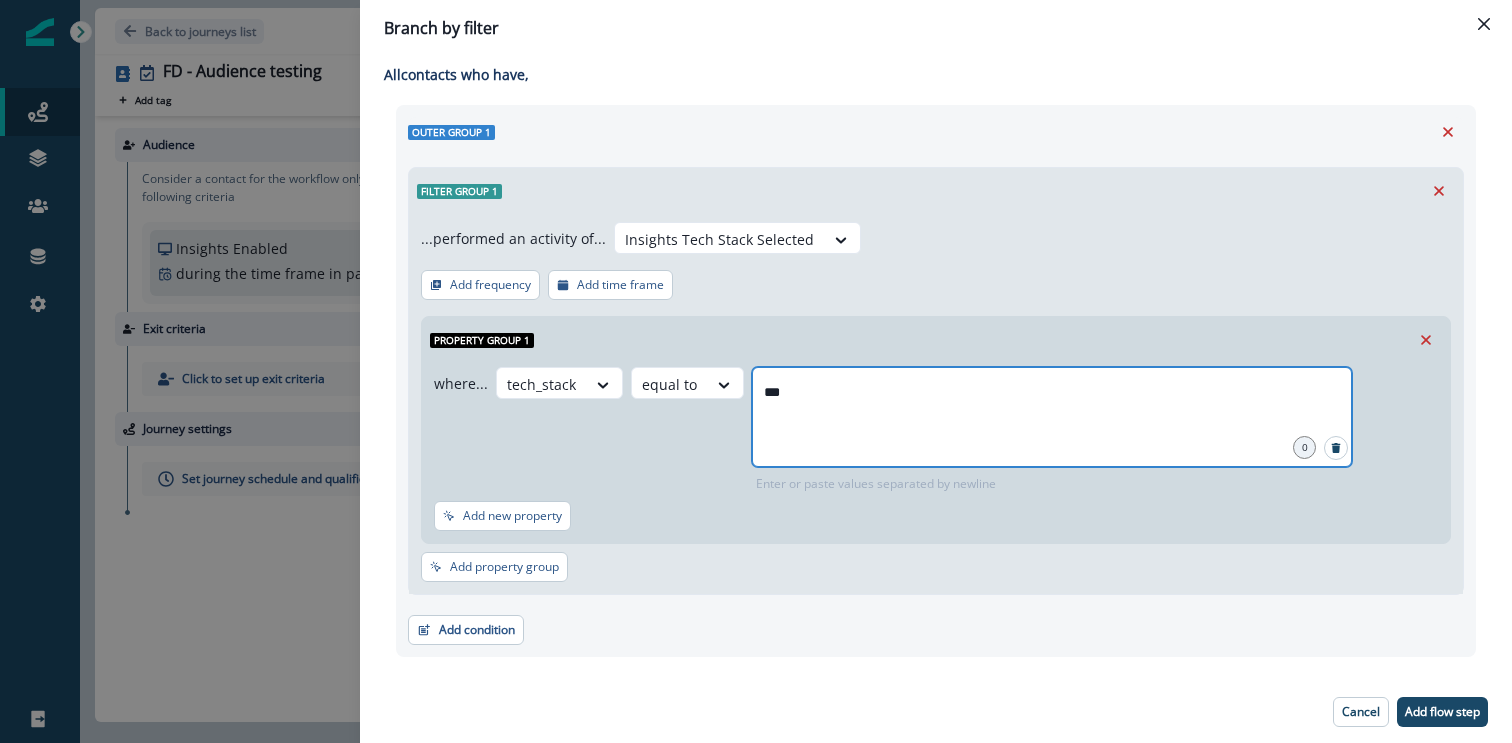type 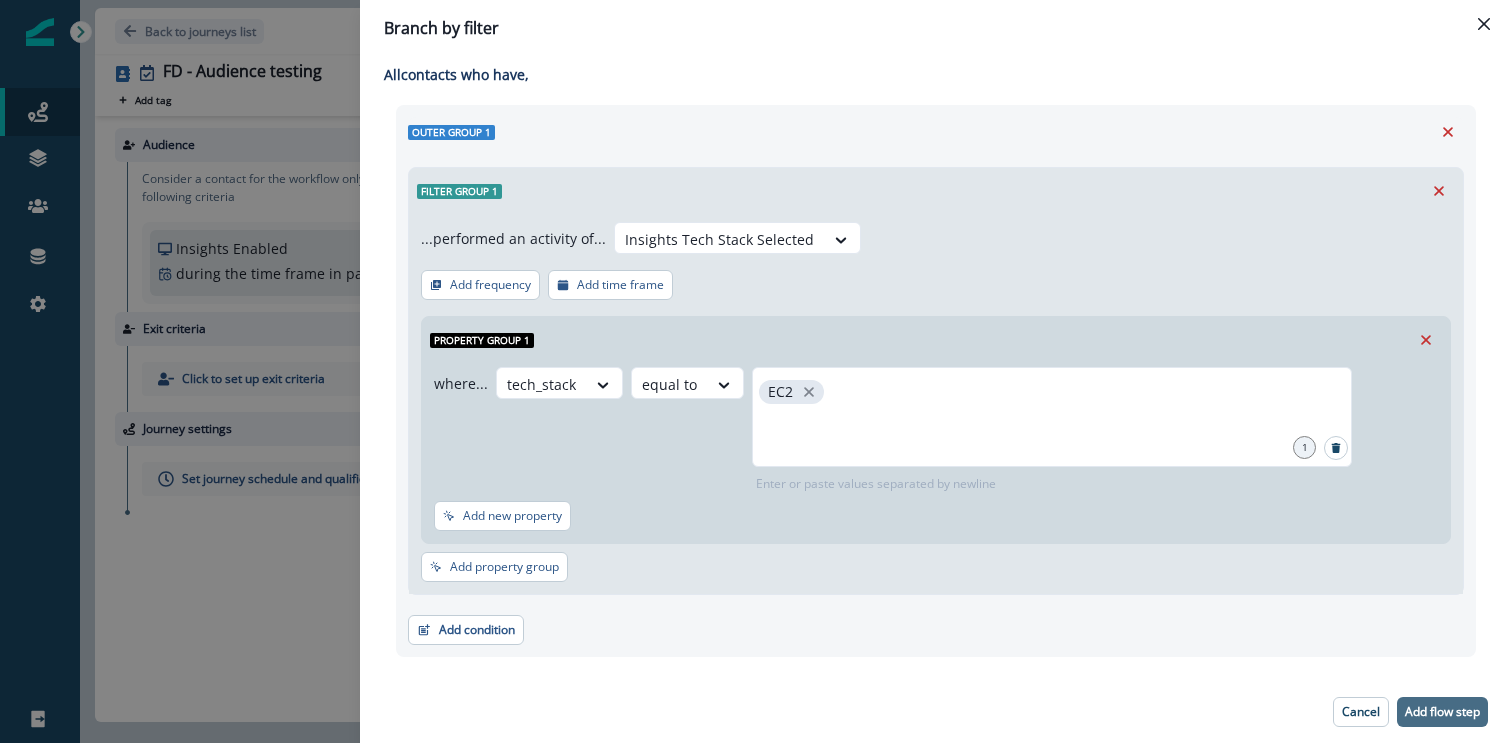click on "Add flow step" at bounding box center (1442, 712) 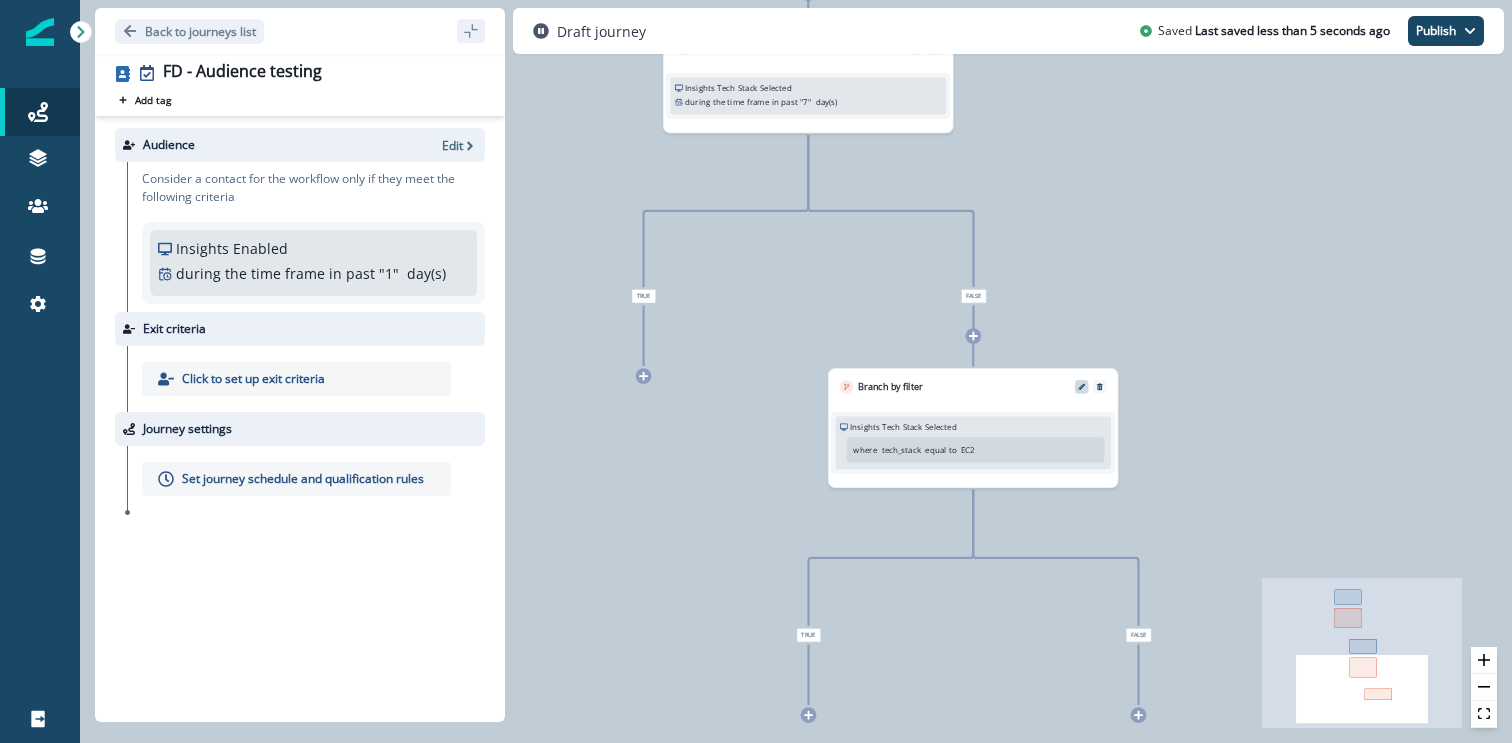 click at bounding box center (1082, 387) 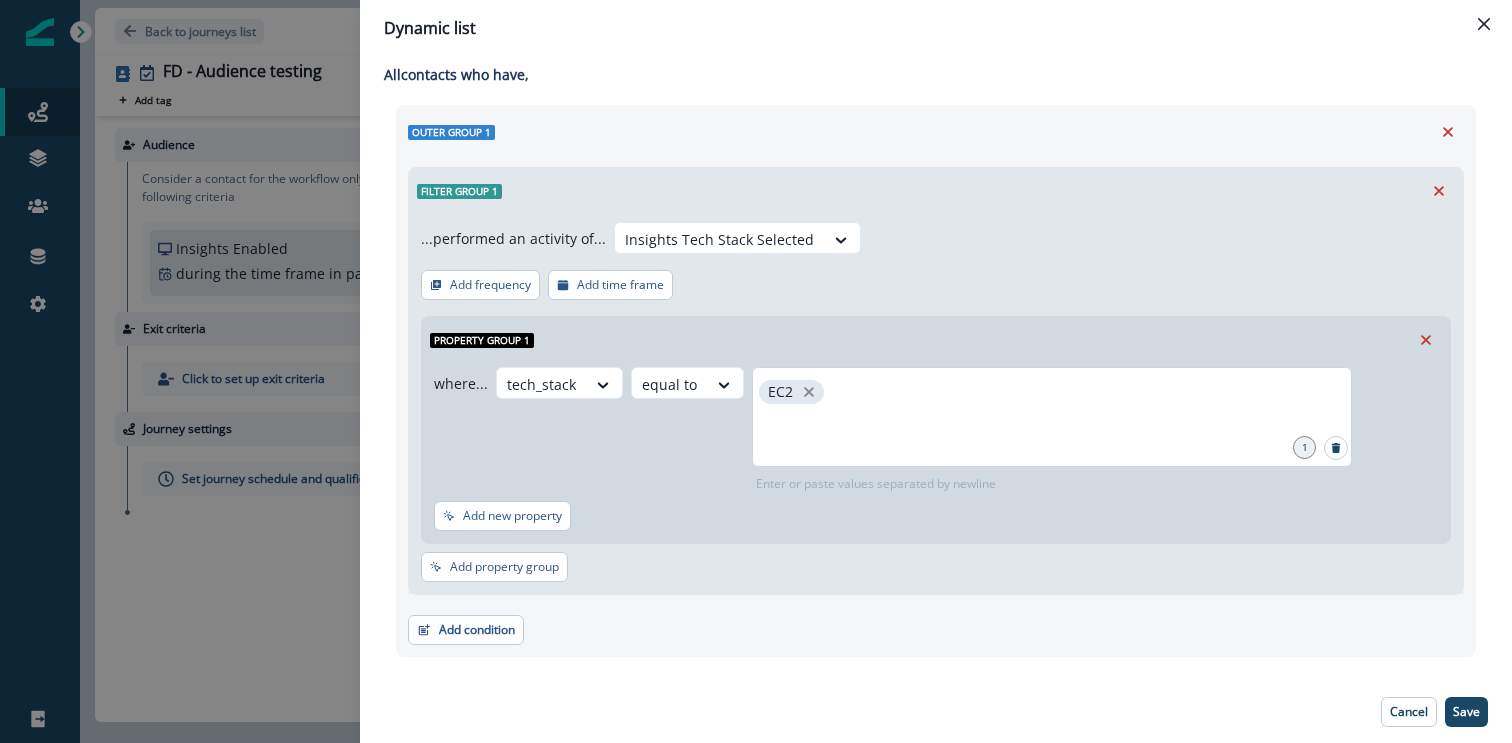 scroll, scrollTop: 46, scrollLeft: 0, axis: vertical 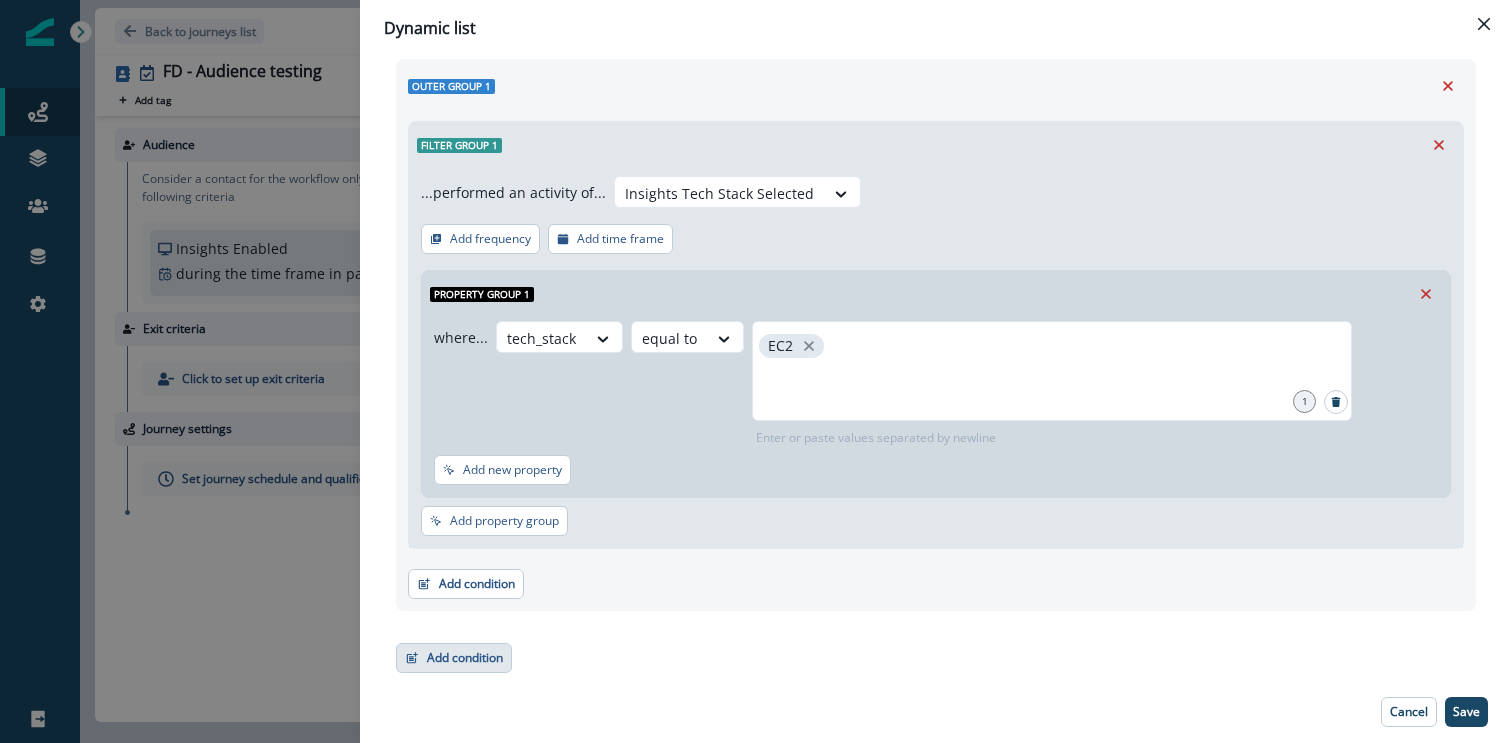 click on "Add condition" at bounding box center [454, 658] 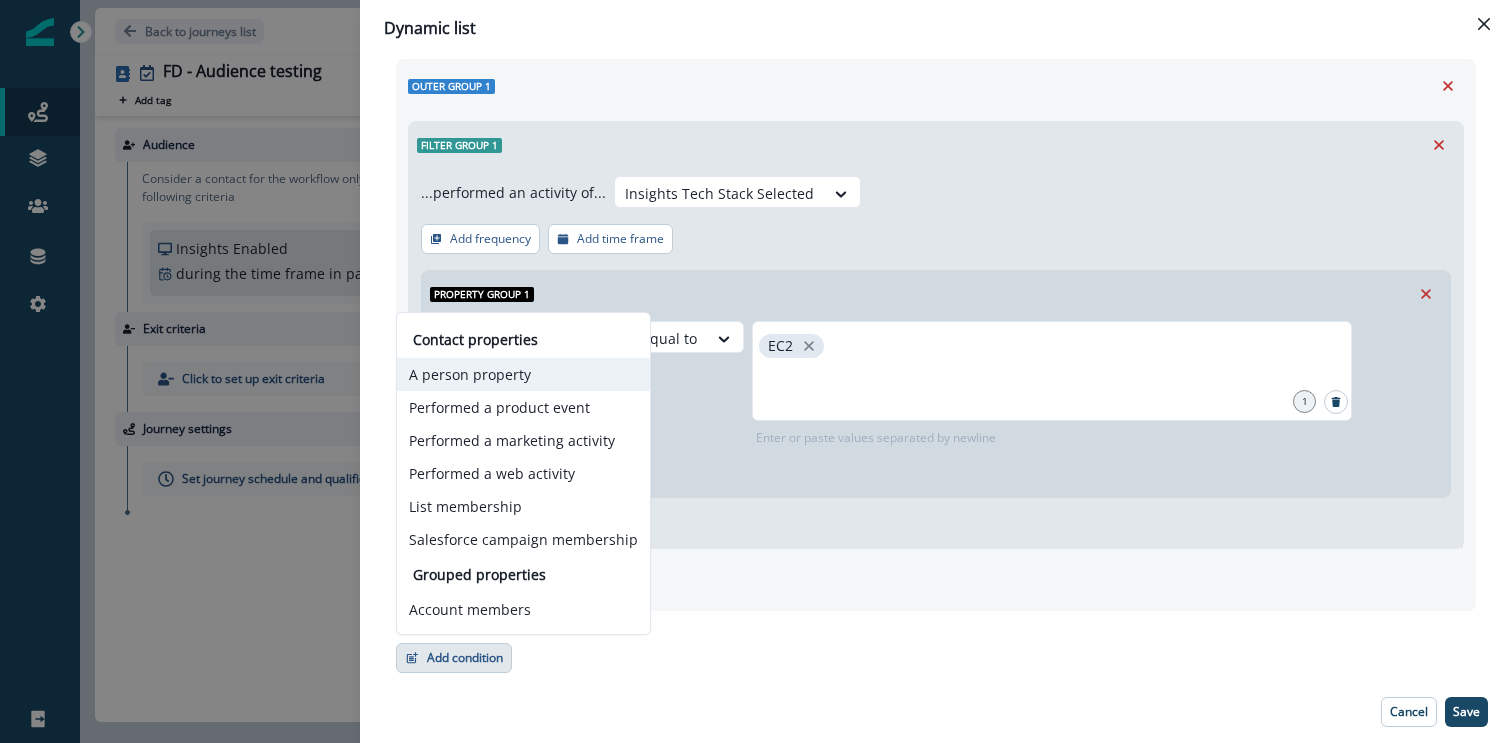 click on "A person property" at bounding box center (523, 374) 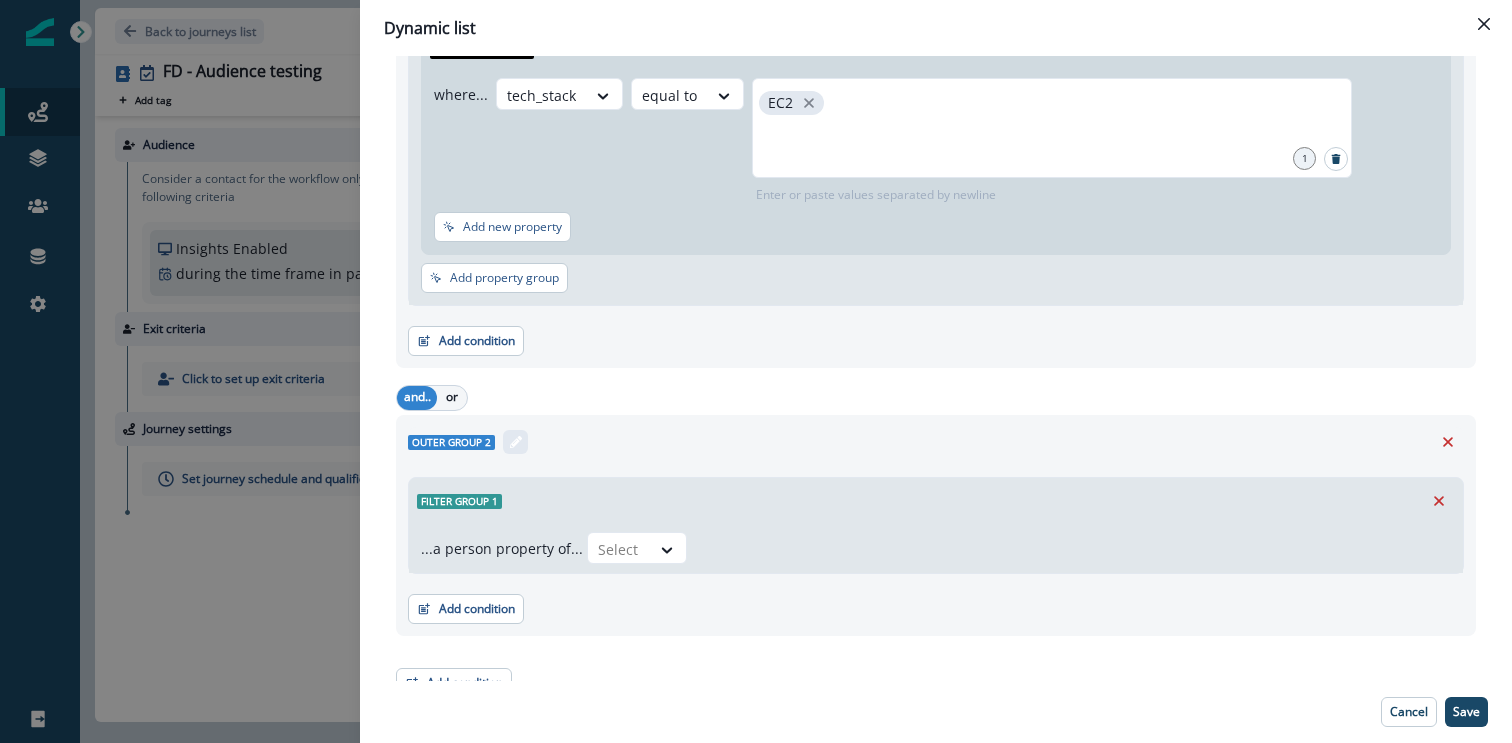 scroll, scrollTop: 314, scrollLeft: 0, axis: vertical 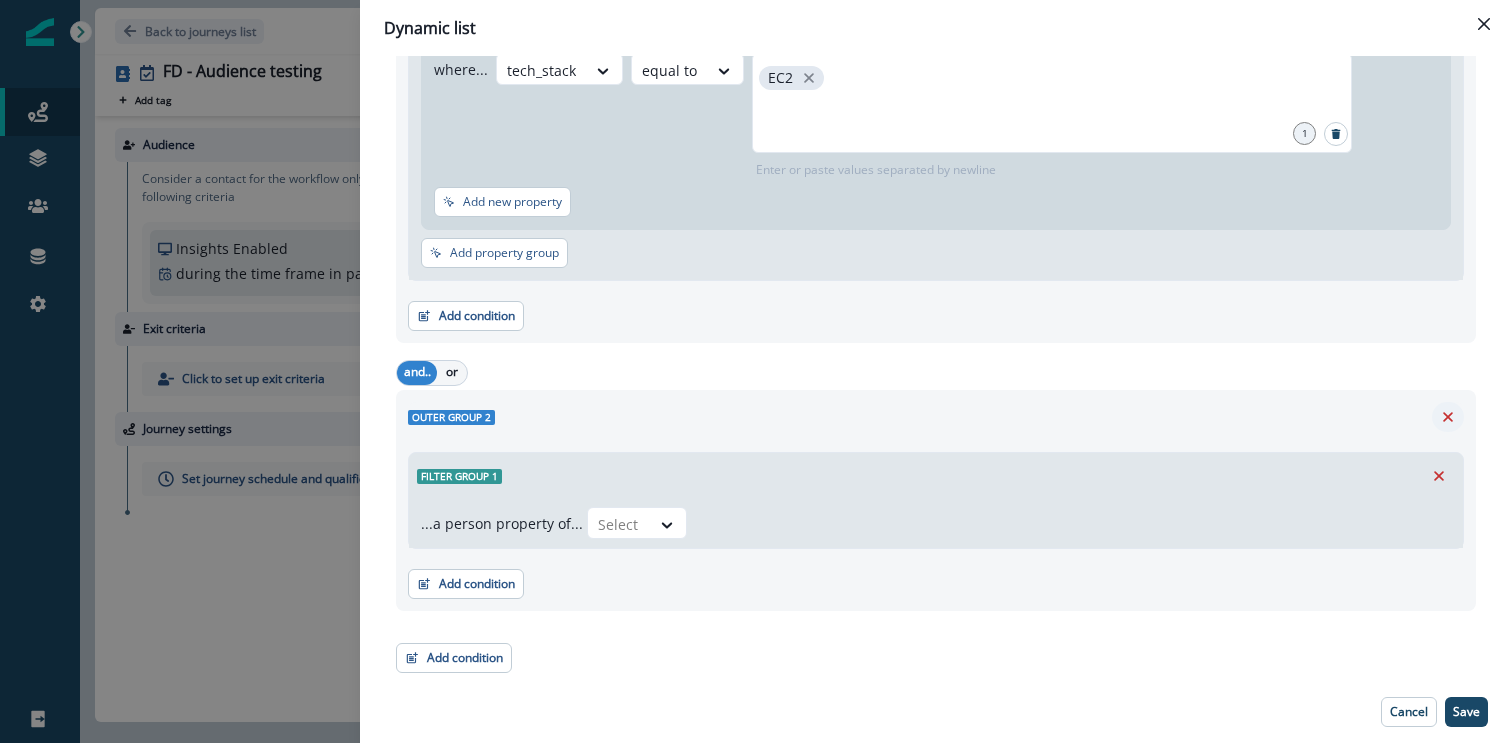 click 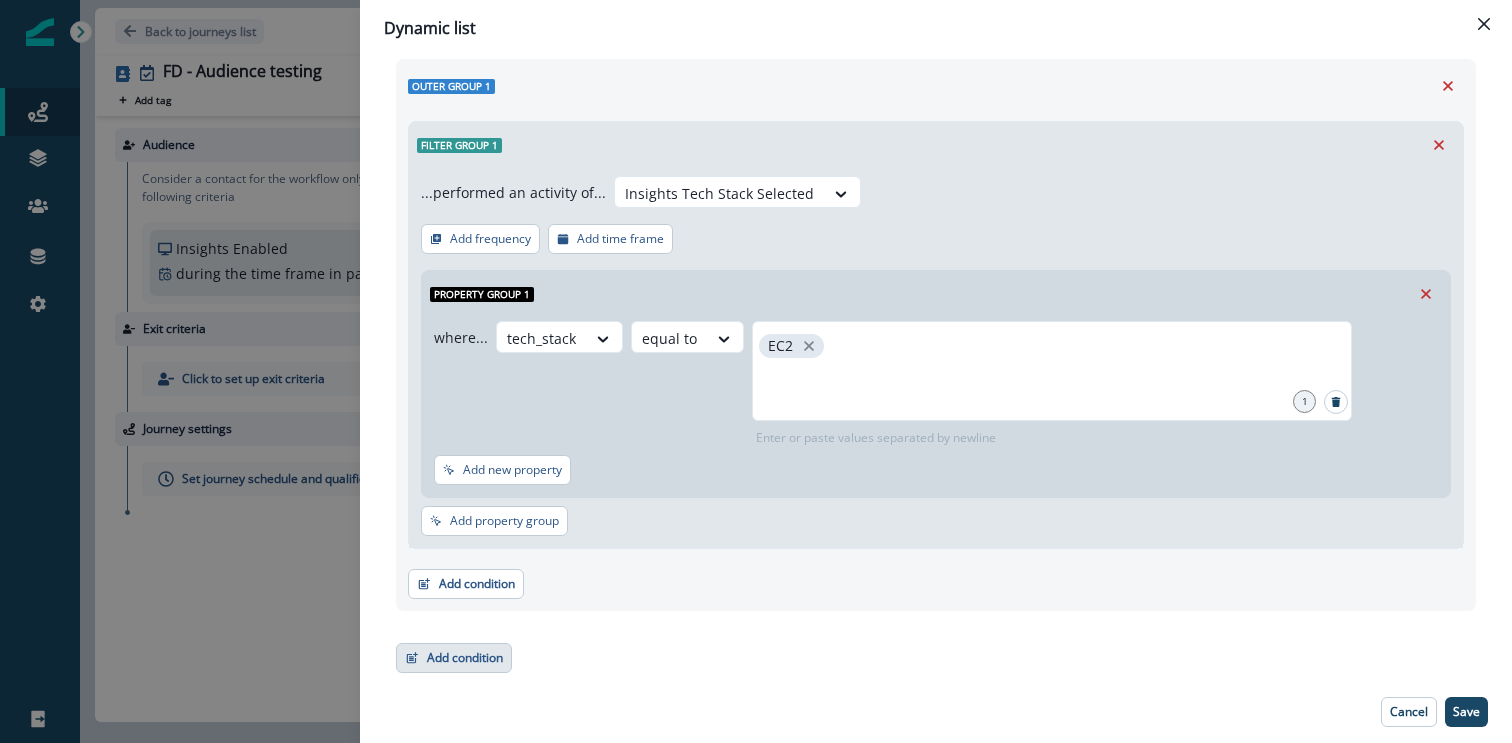 click on "Add condition" at bounding box center [454, 658] 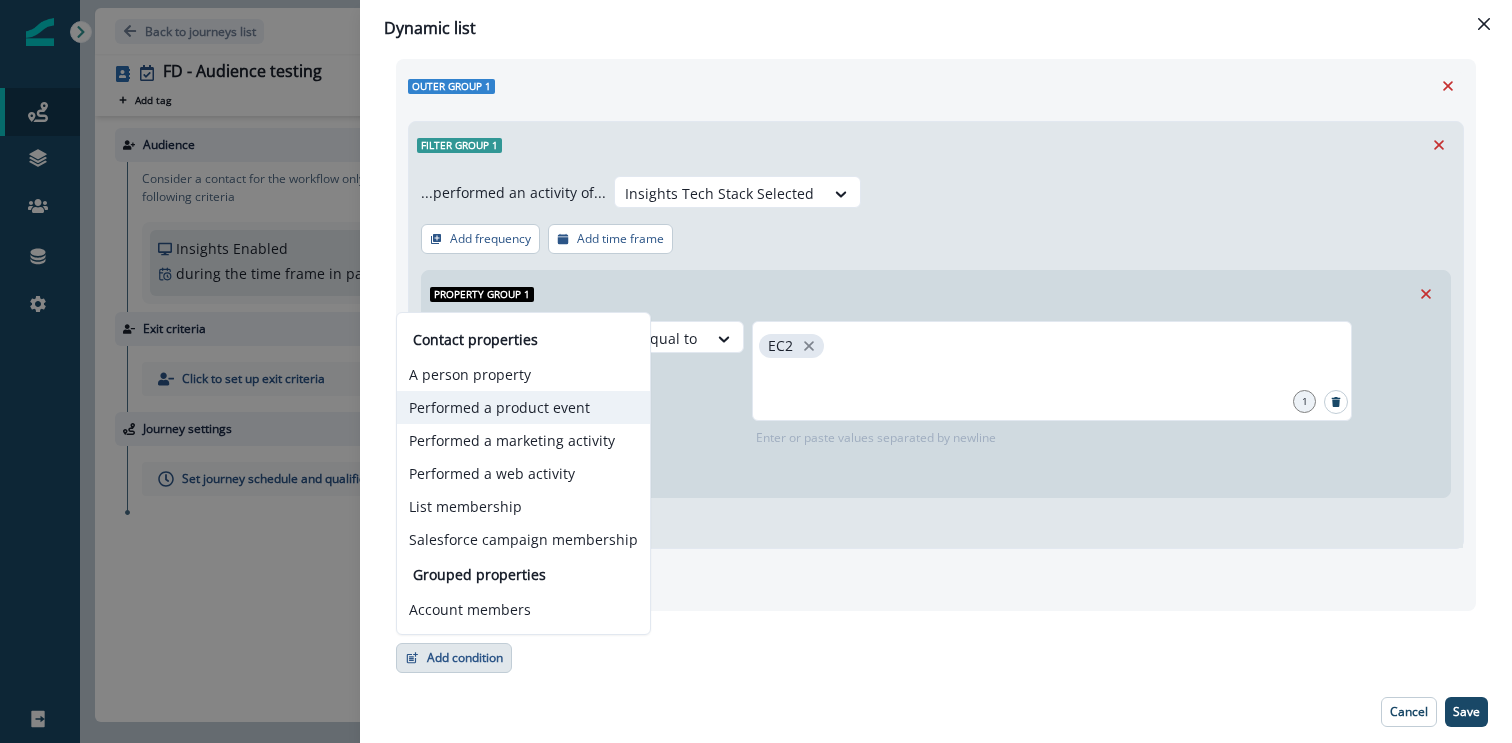 click on "Performed a product event" at bounding box center [523, 407] 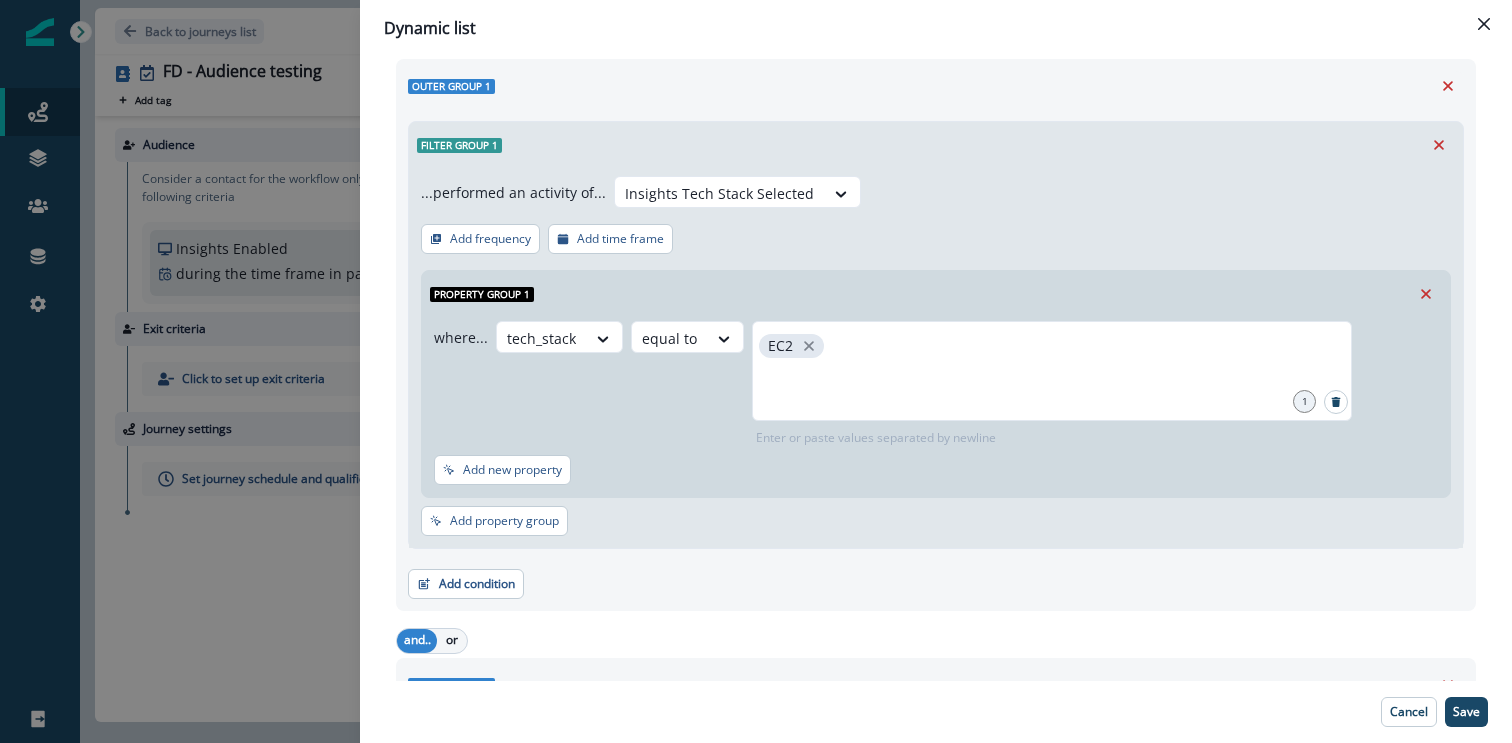 scroll, scrollTop: 363, scrollLeft: 0, axis: vertical 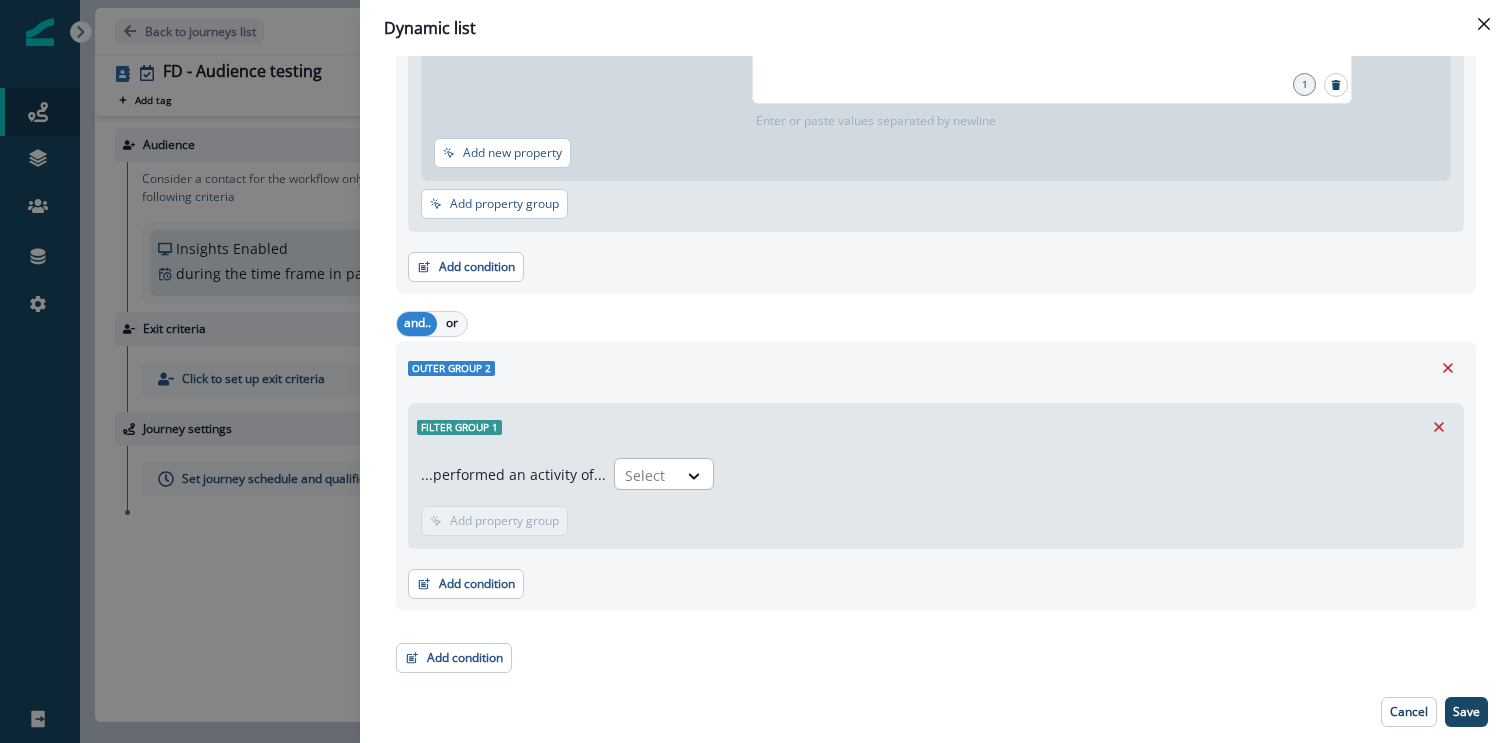 click at bounding box center (646, 475) 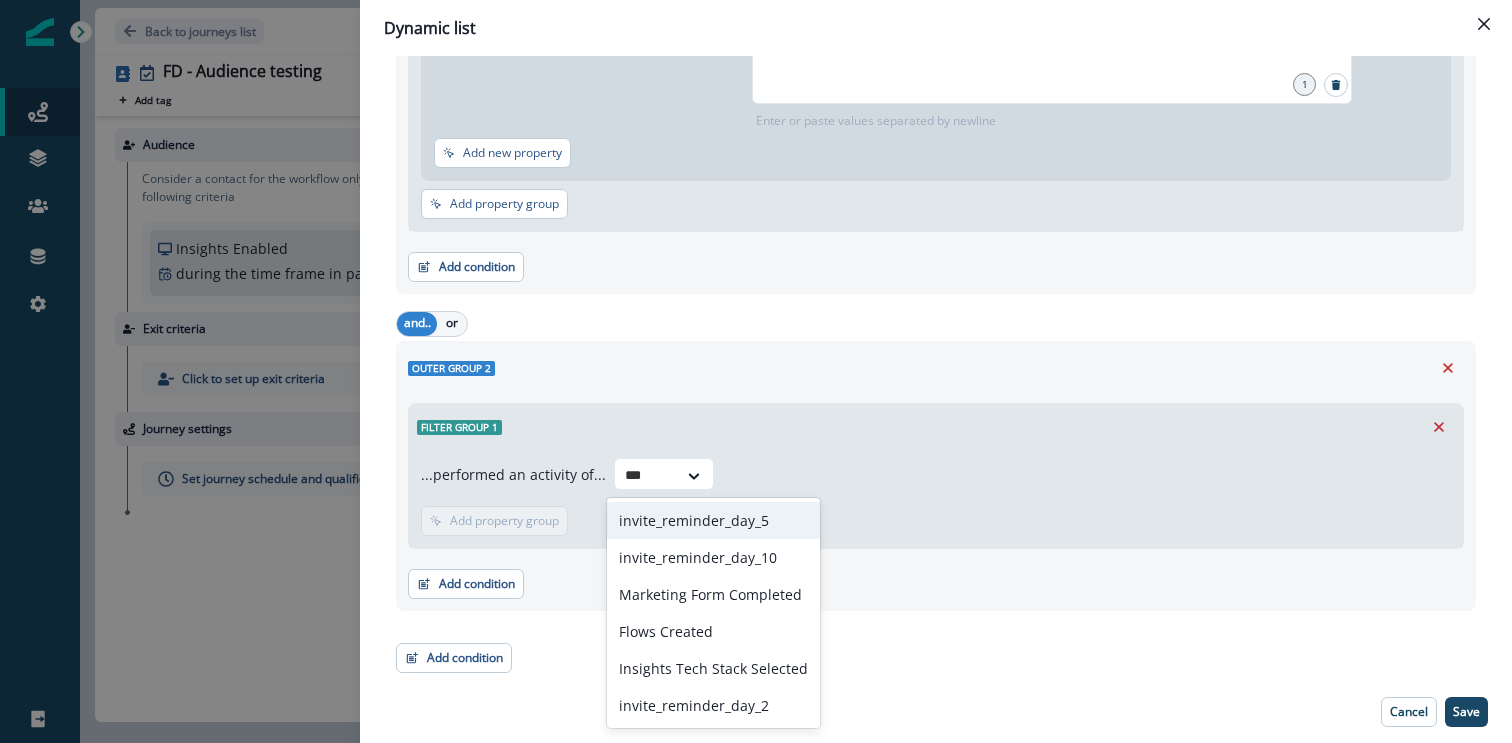 type on "****" 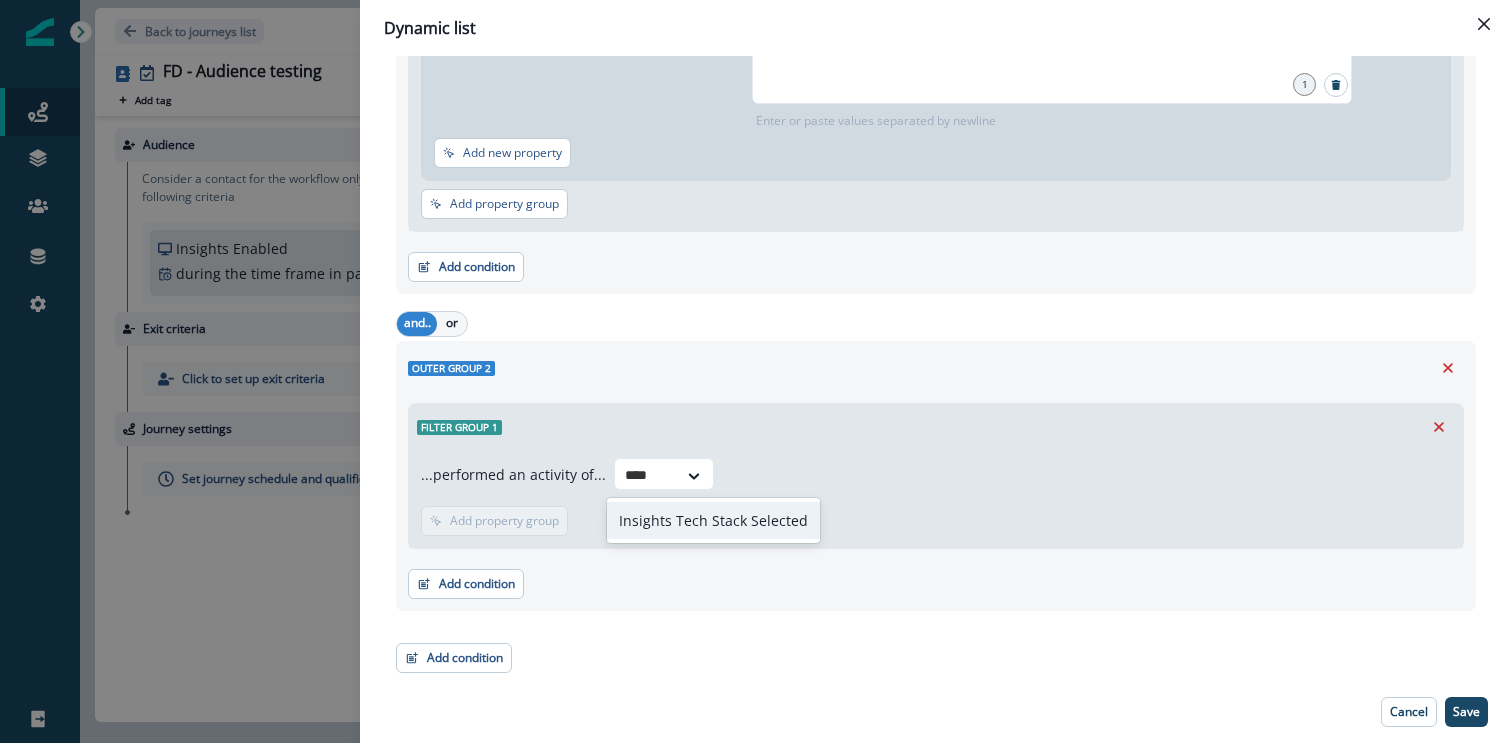 click on "Insights Tech Stack Selected" at bounding box center [713, 520] 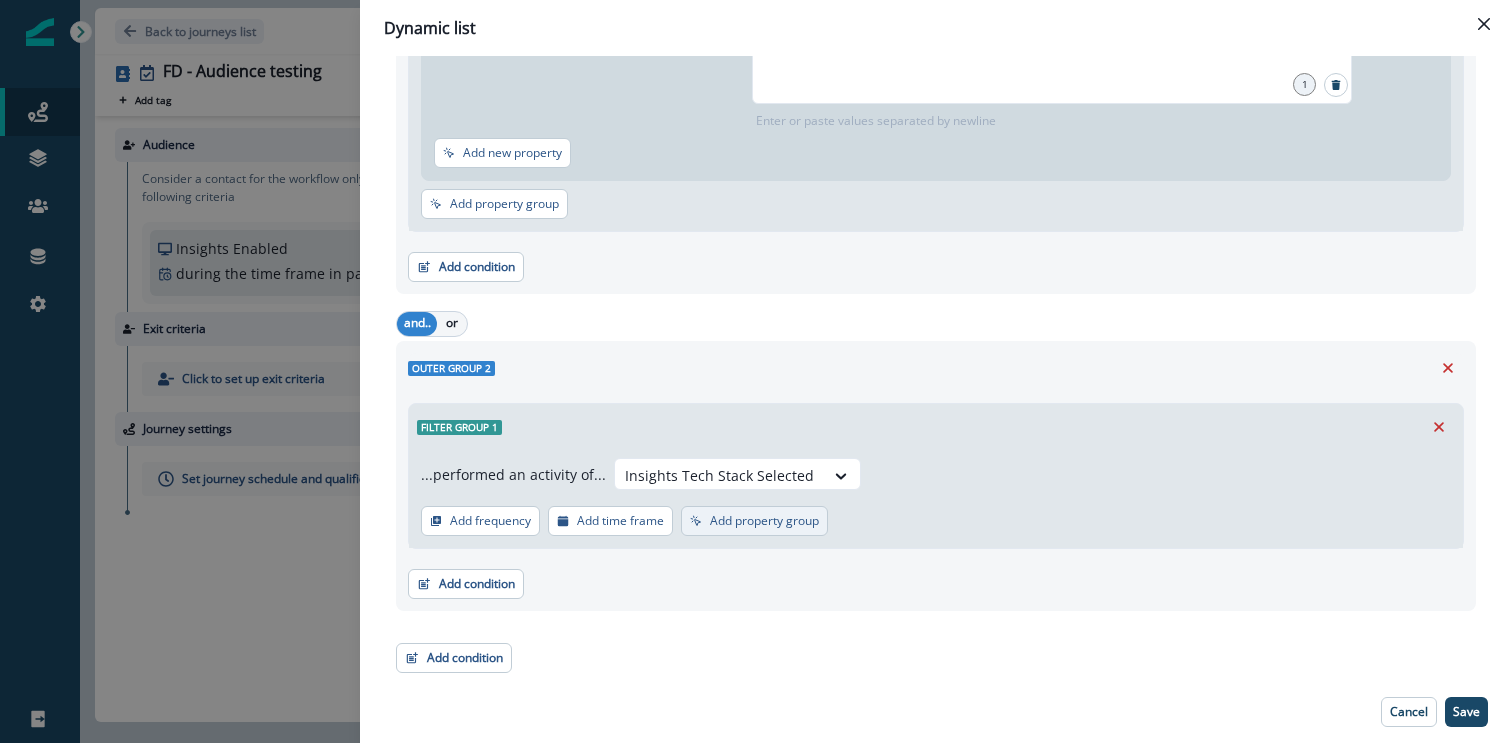 click on "Add property group" at bounding box center (764, 521) 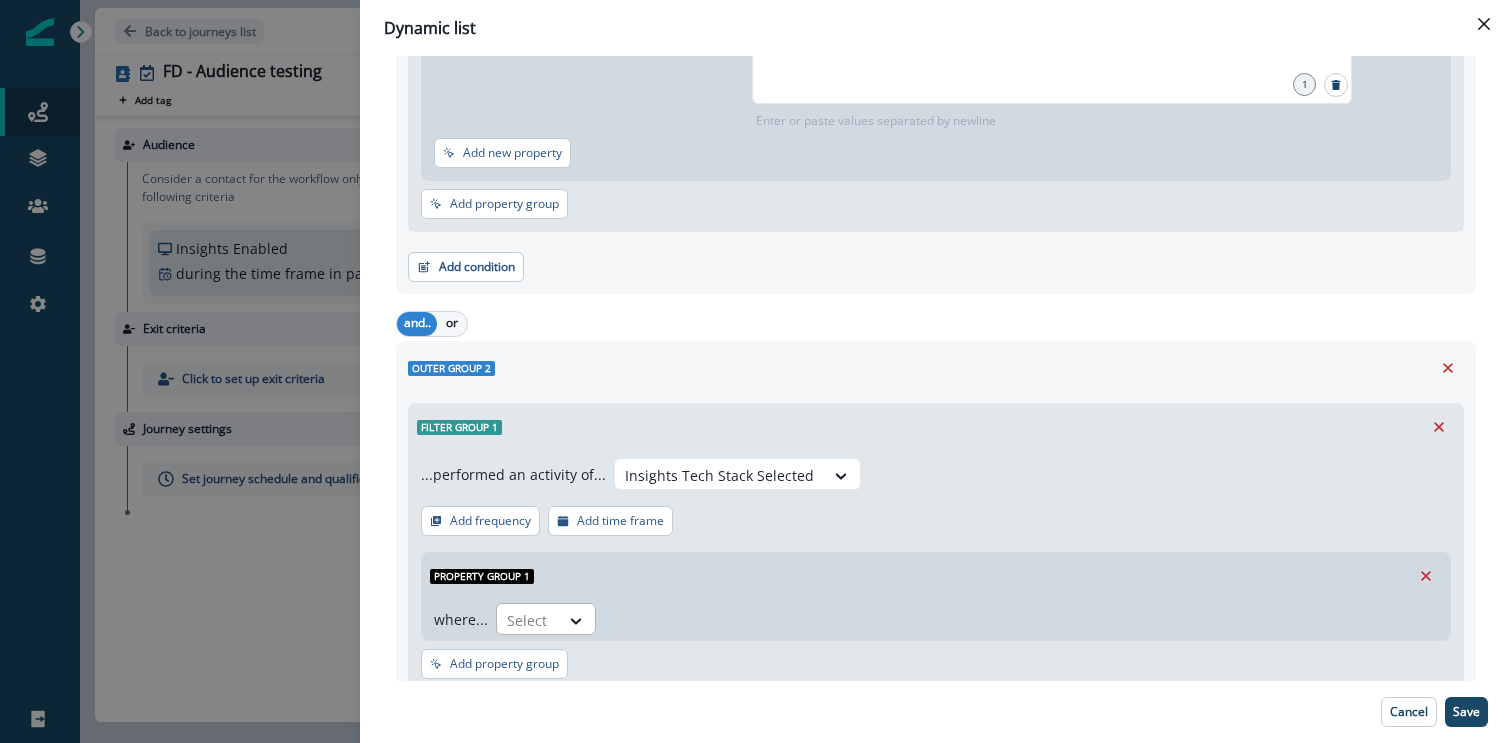 click at bounding box center (577, 620) 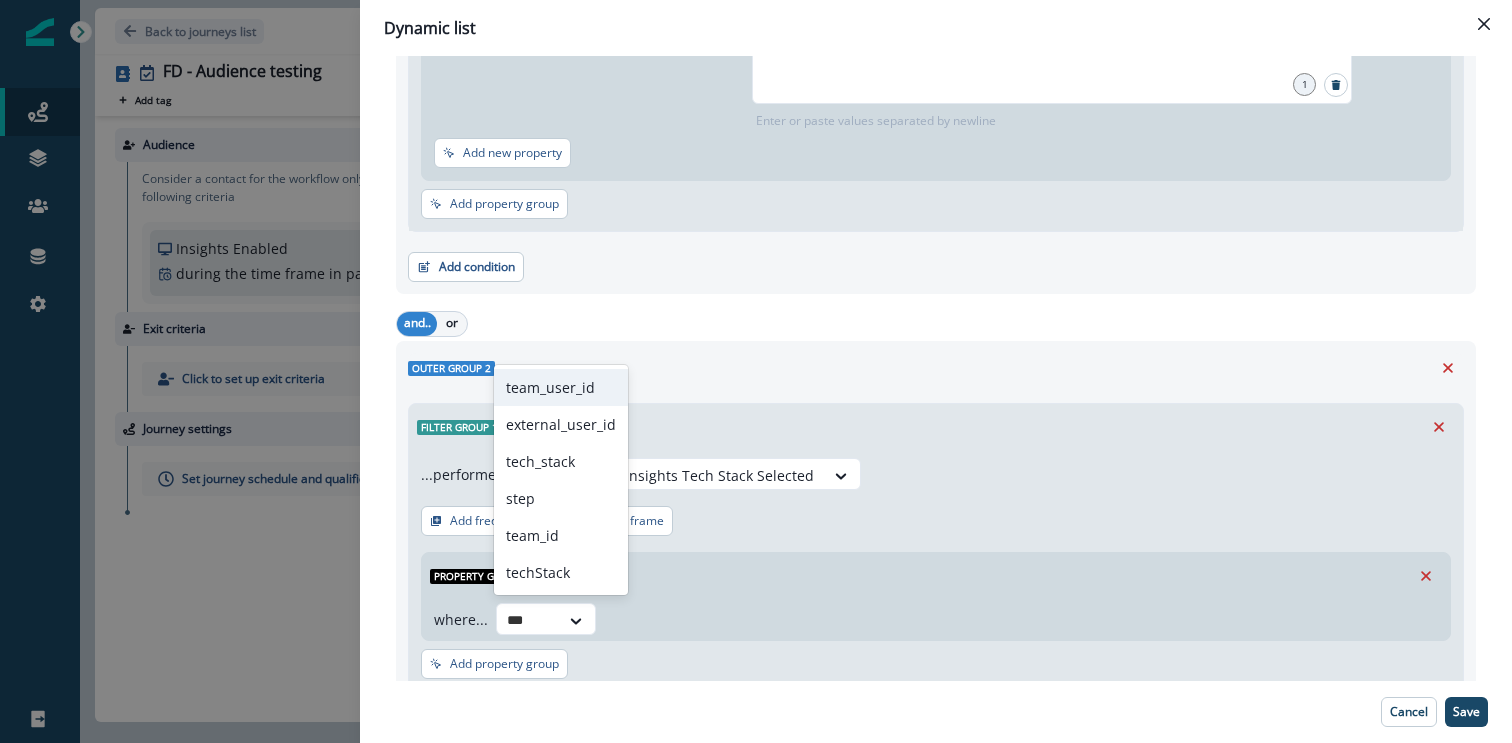 type on "****" 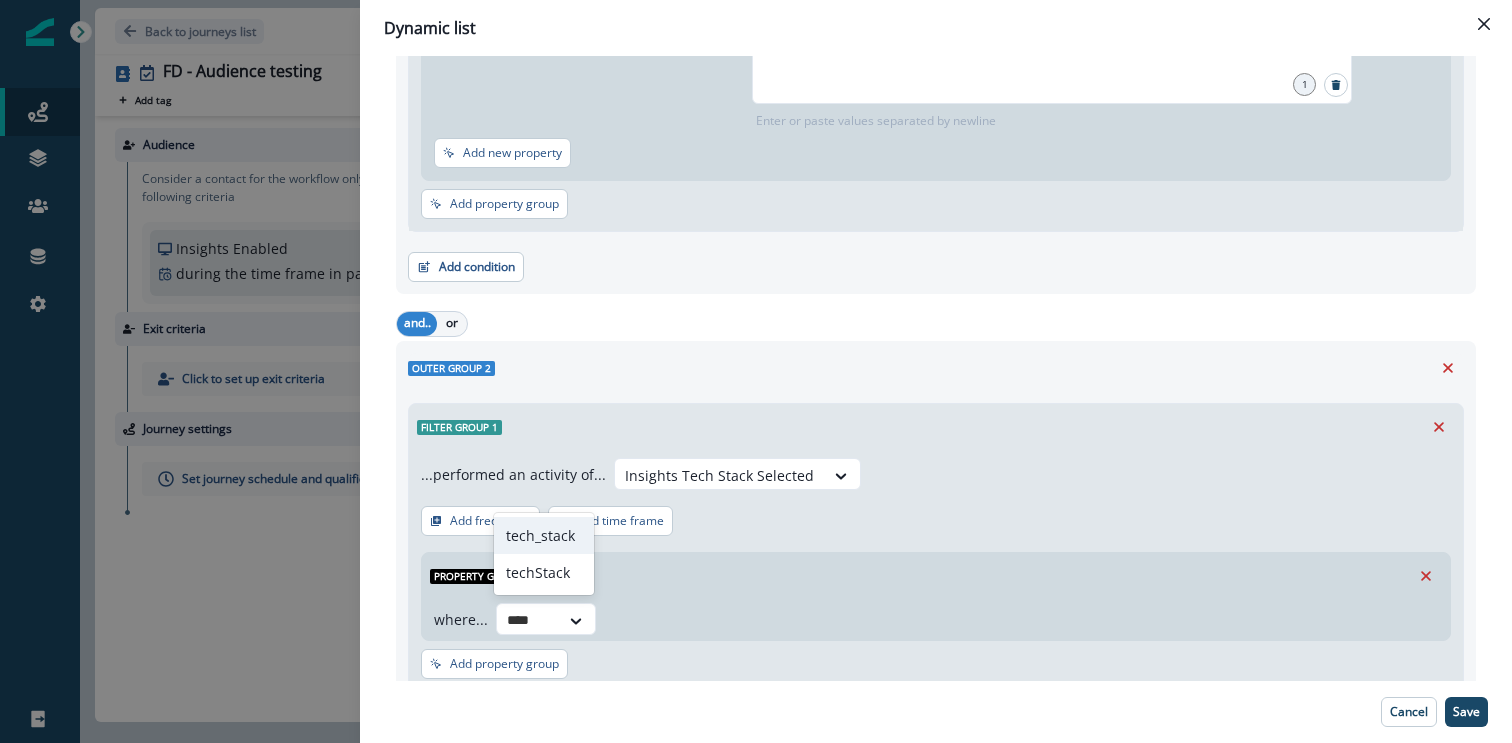 click on "tech_stack" at bounding box center (544, 535) 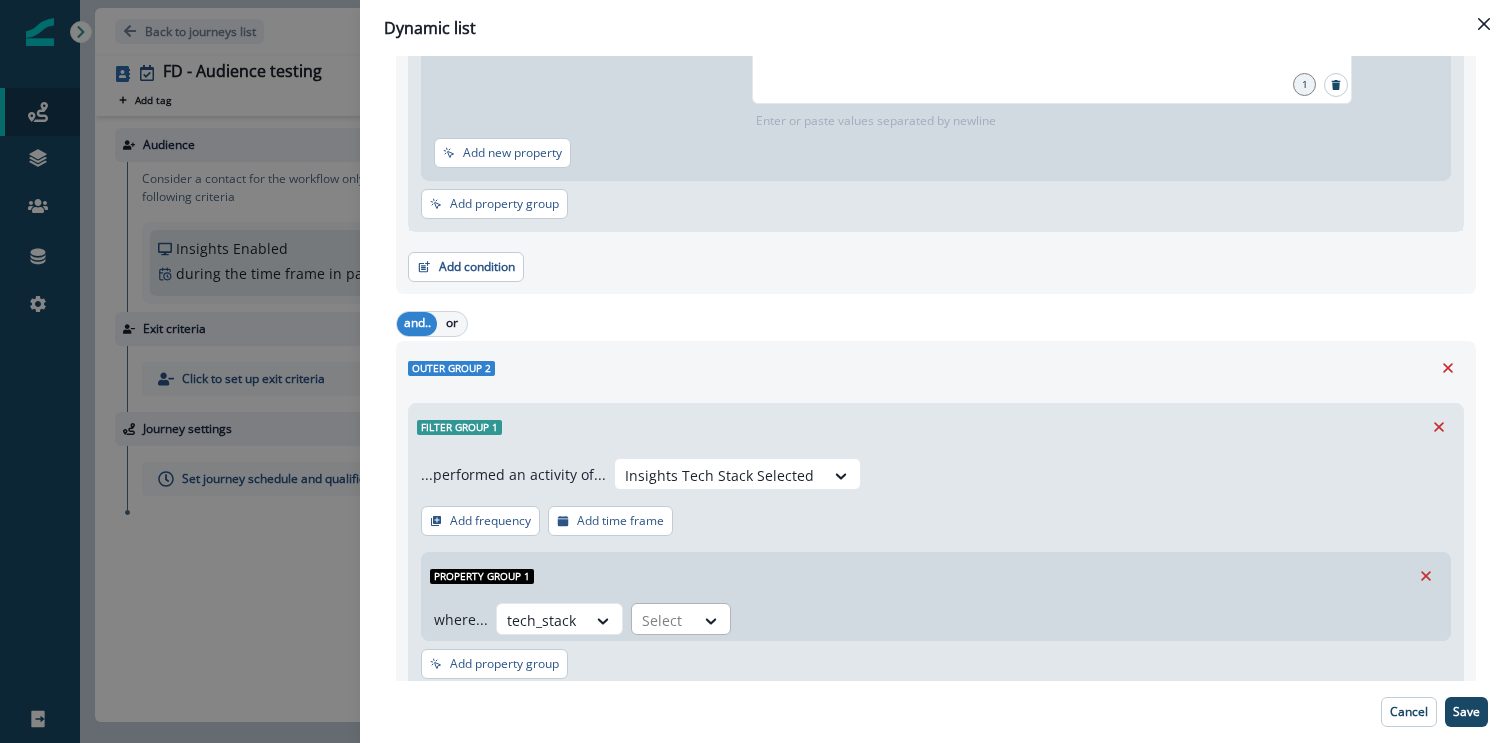 click at bounding box center (712, 620) 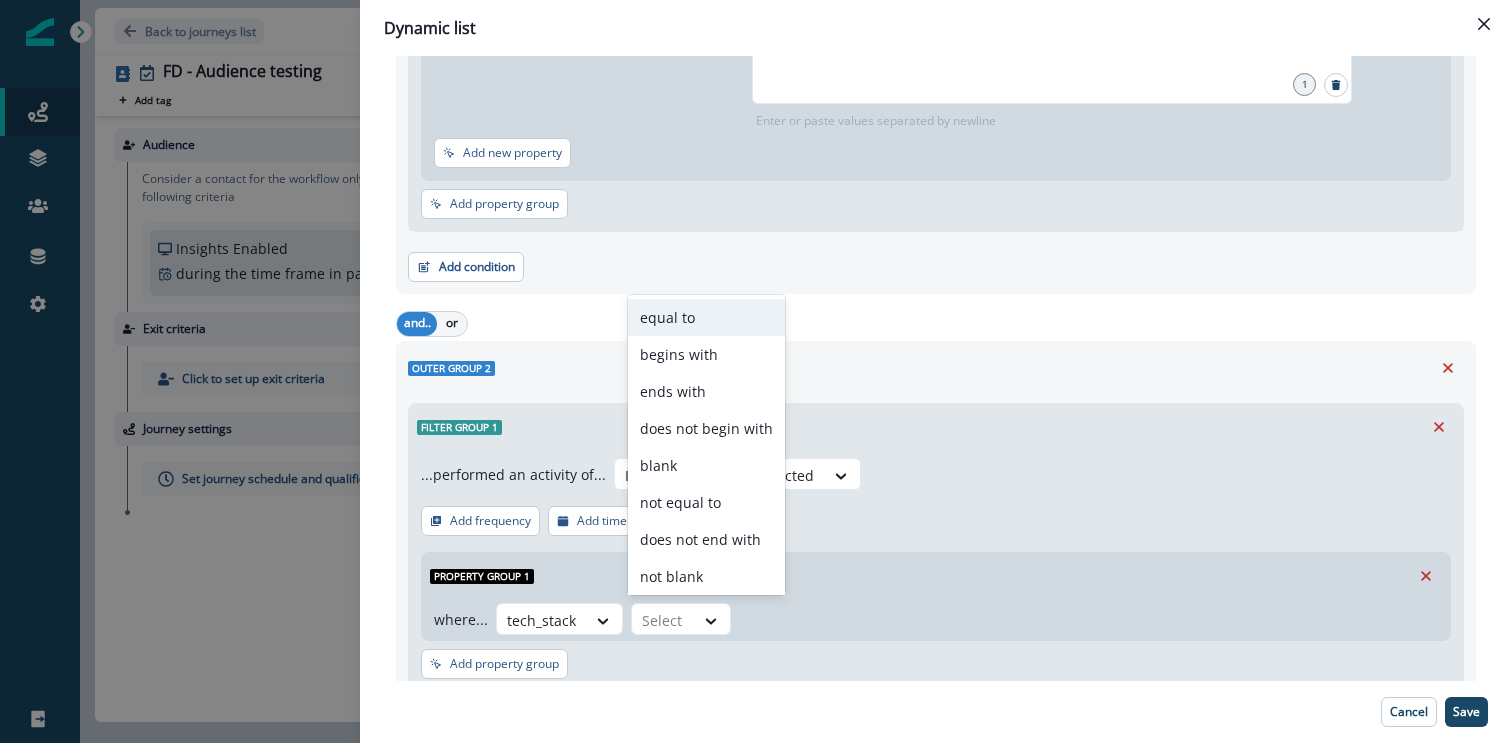 click on "equal to" at bounding box center [706, 317] 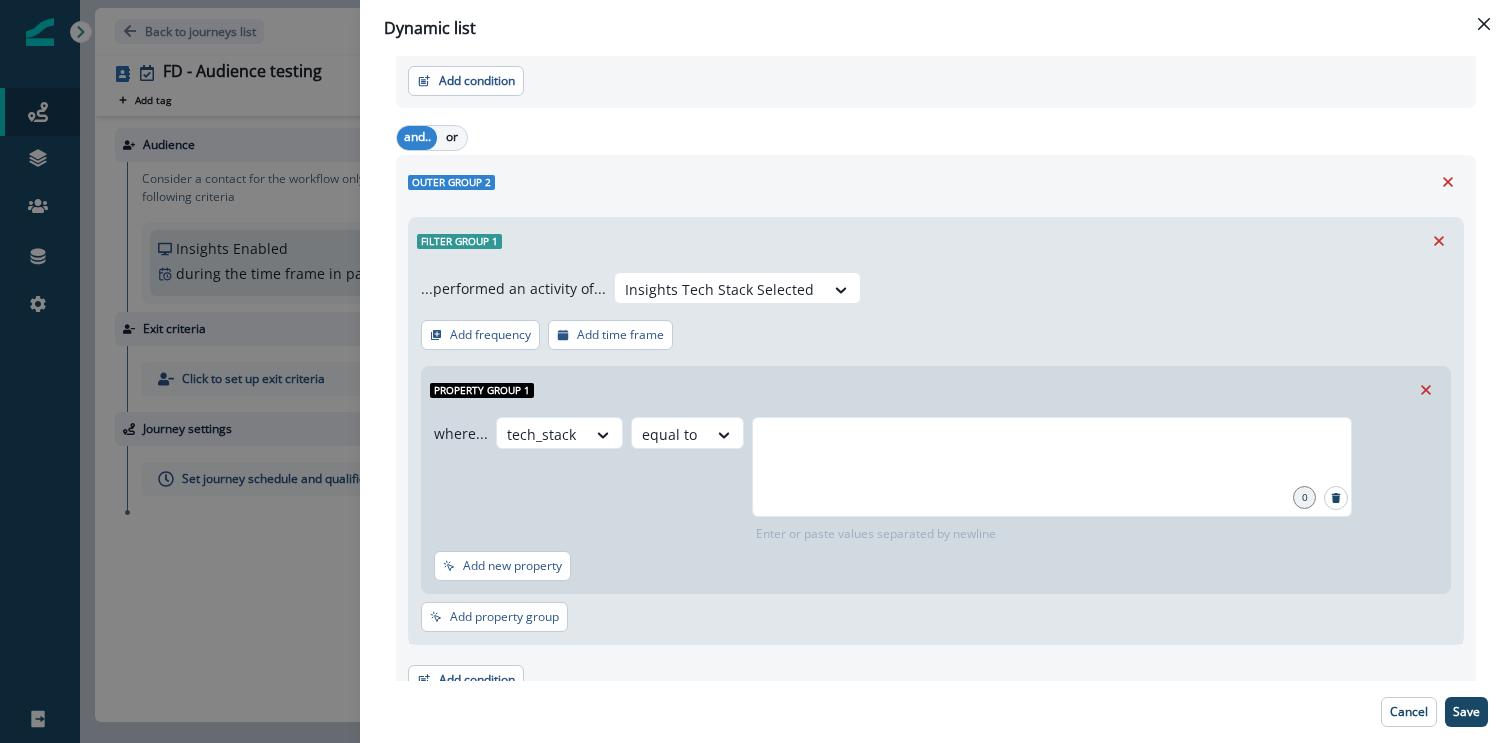scroll, scrollTop: 555, scrollLeft: 0, axis: vertical 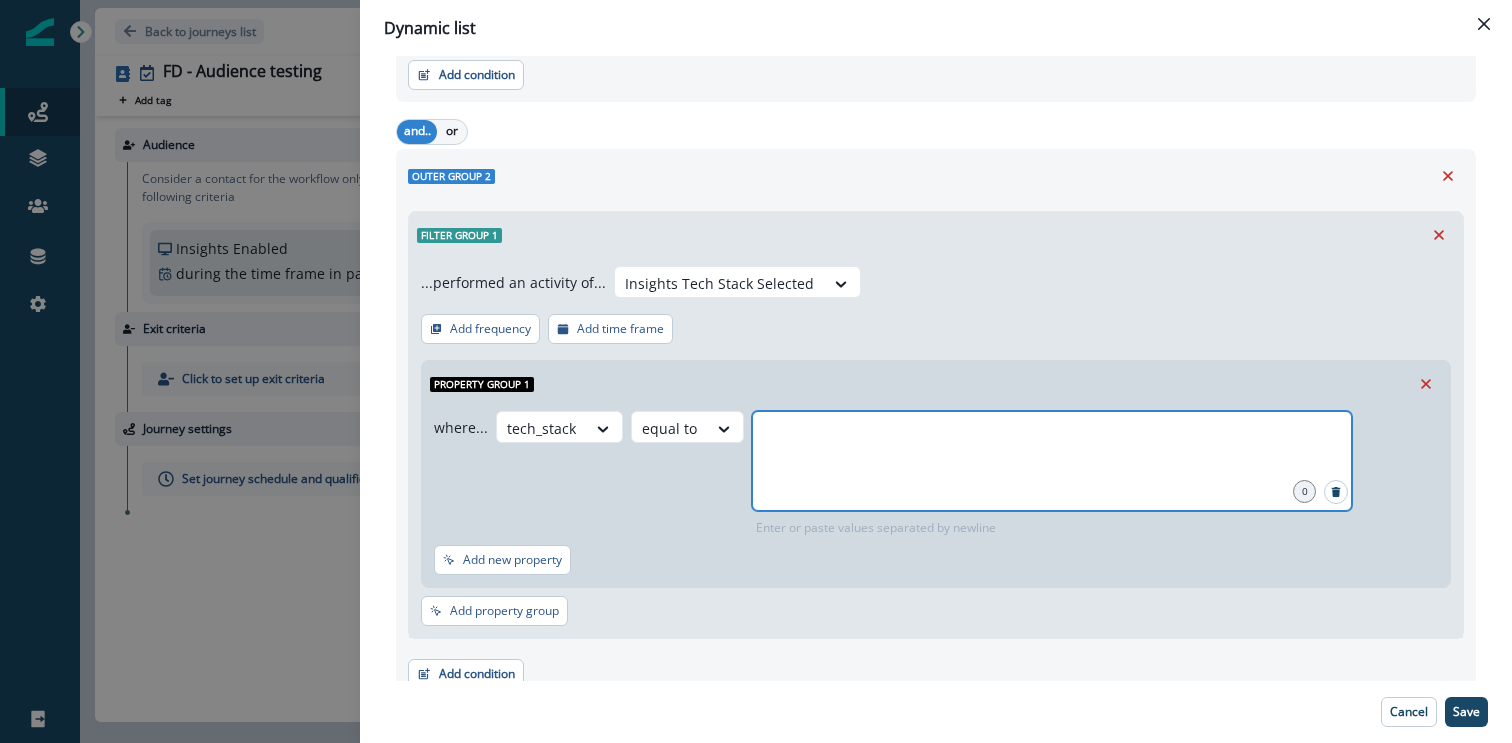 click at bounding box center [1052, 436] 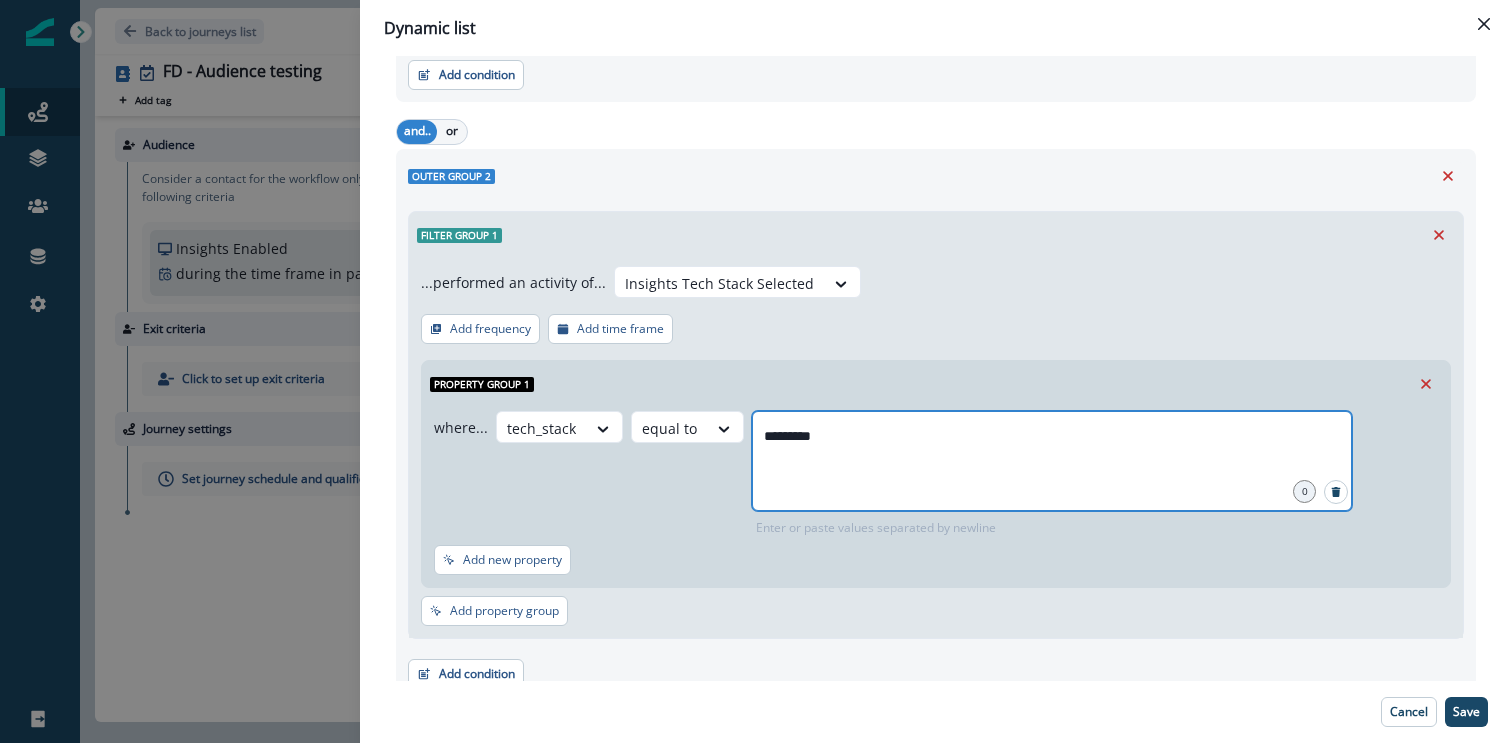 type on "**********" 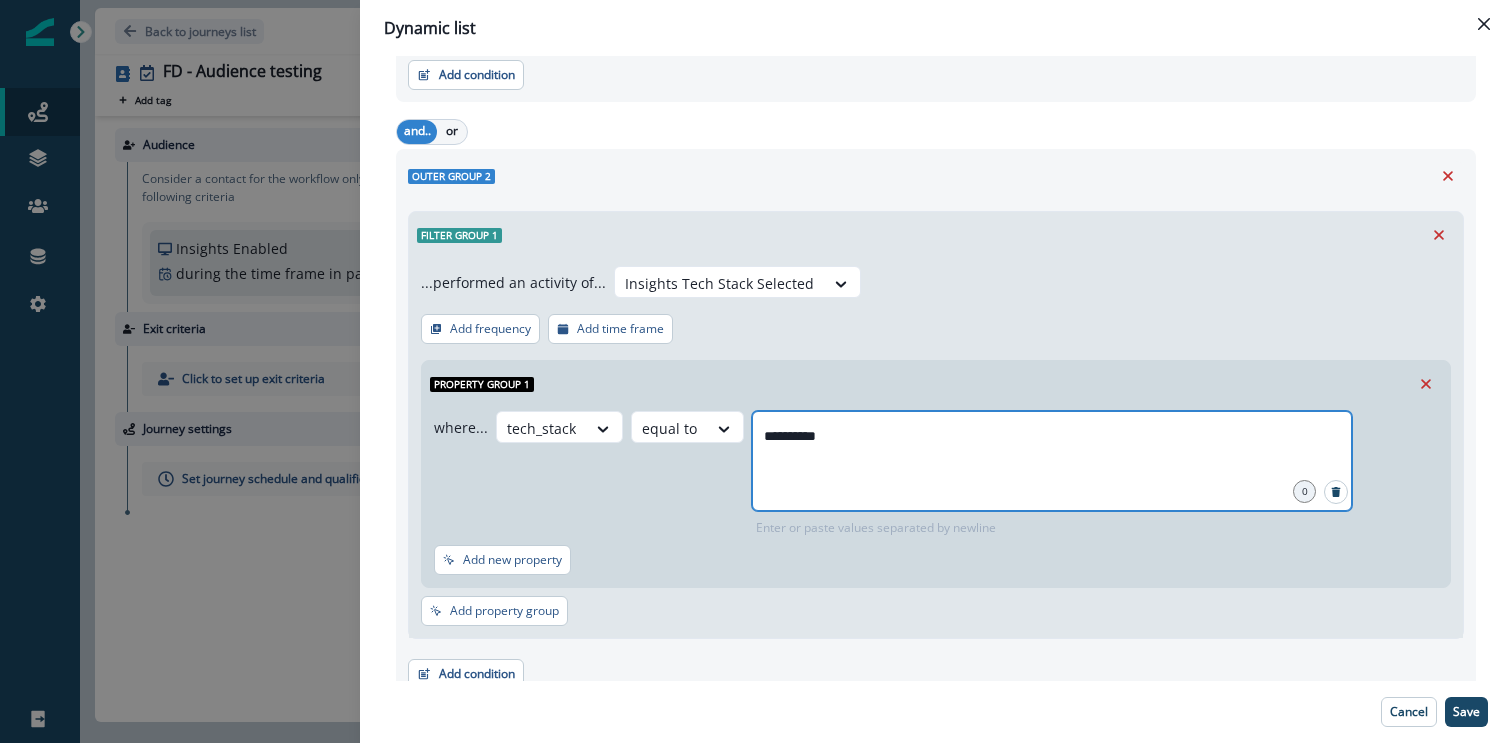 type 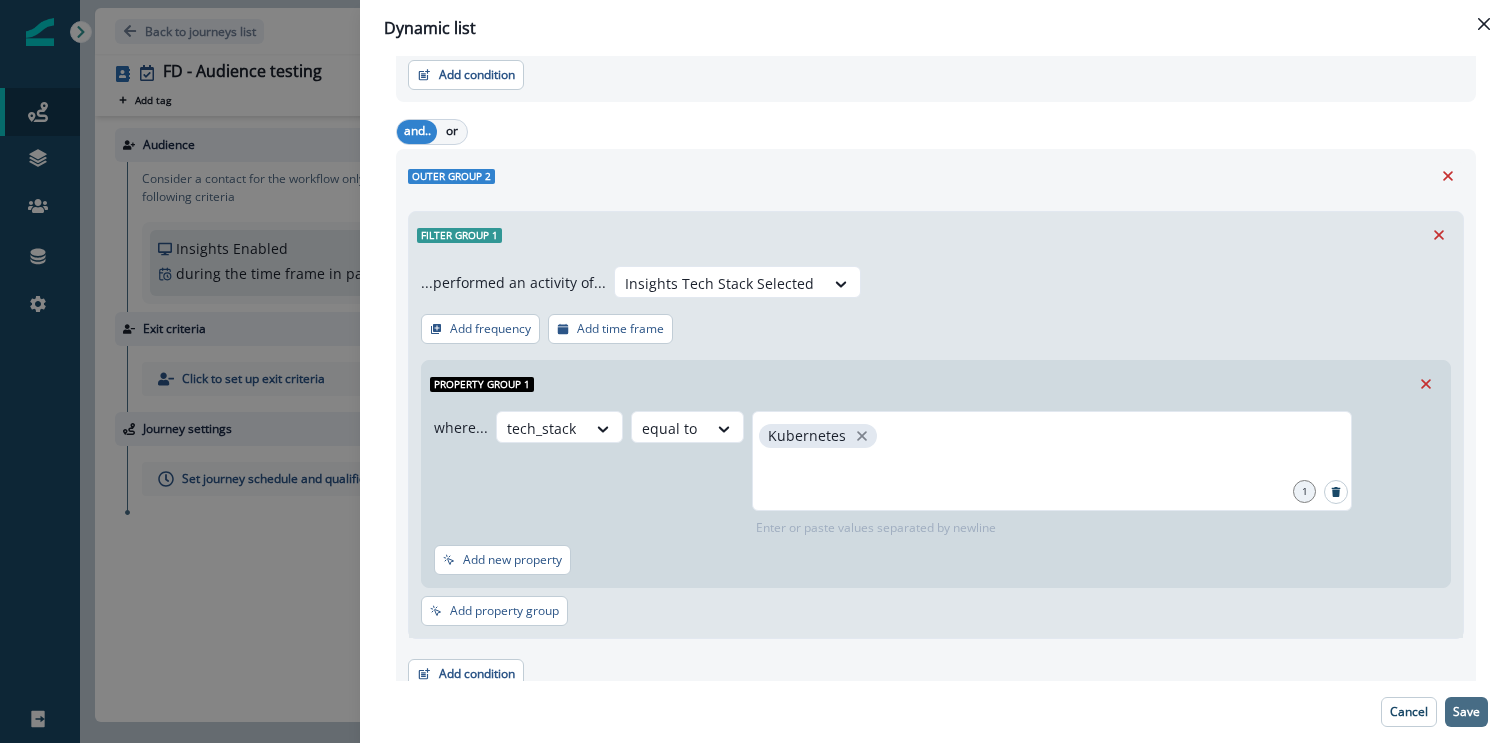 click on "Save" at bounding box center [1466, 712] 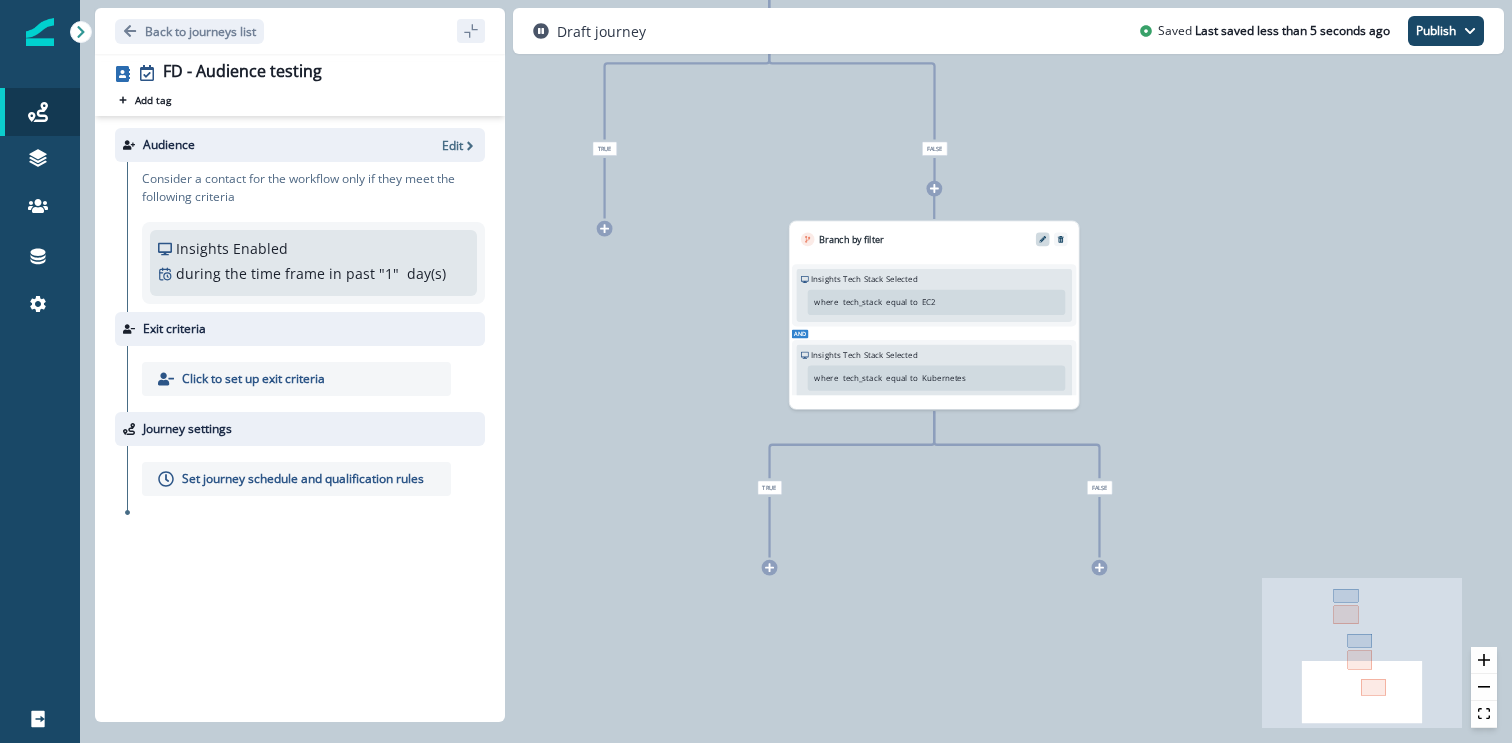 click at bounding box center [1043, 239] 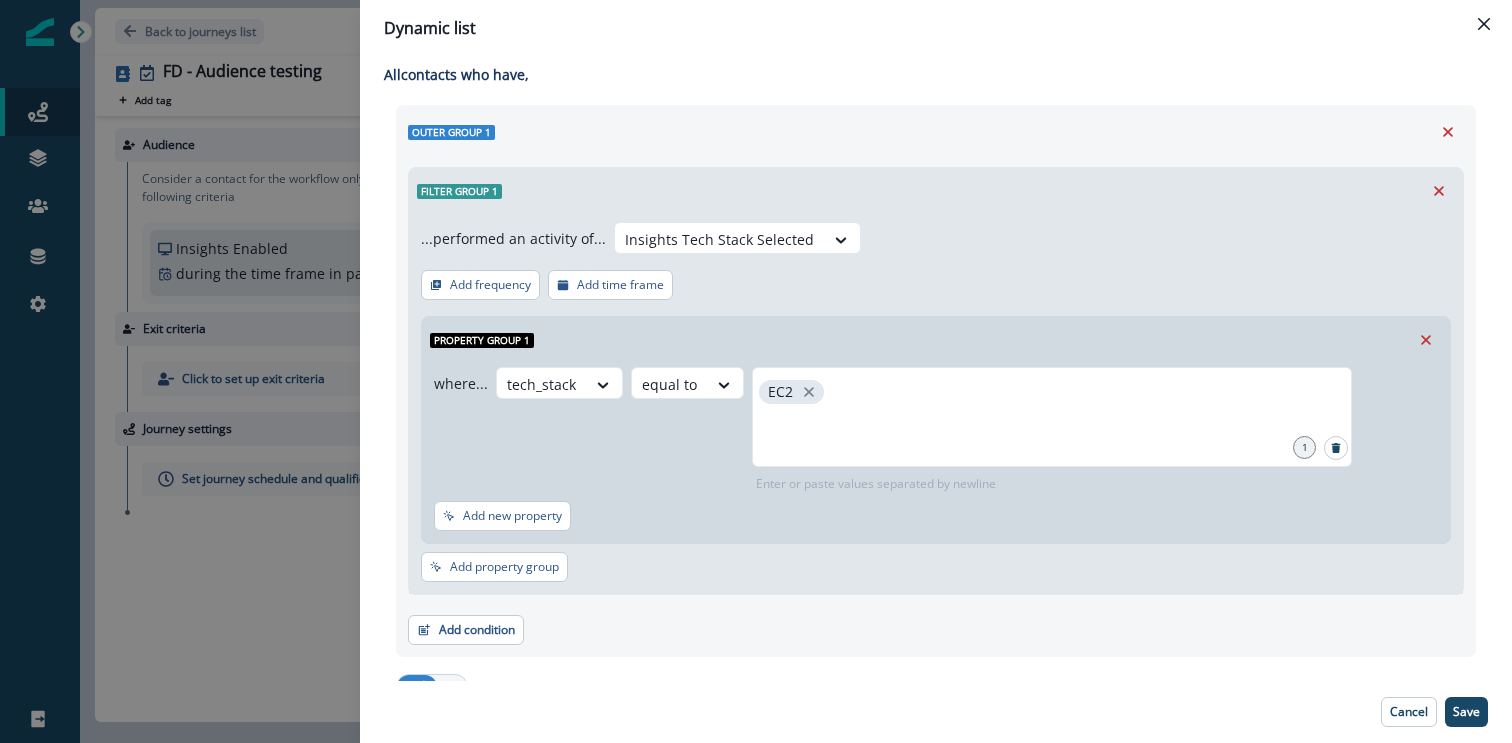 type 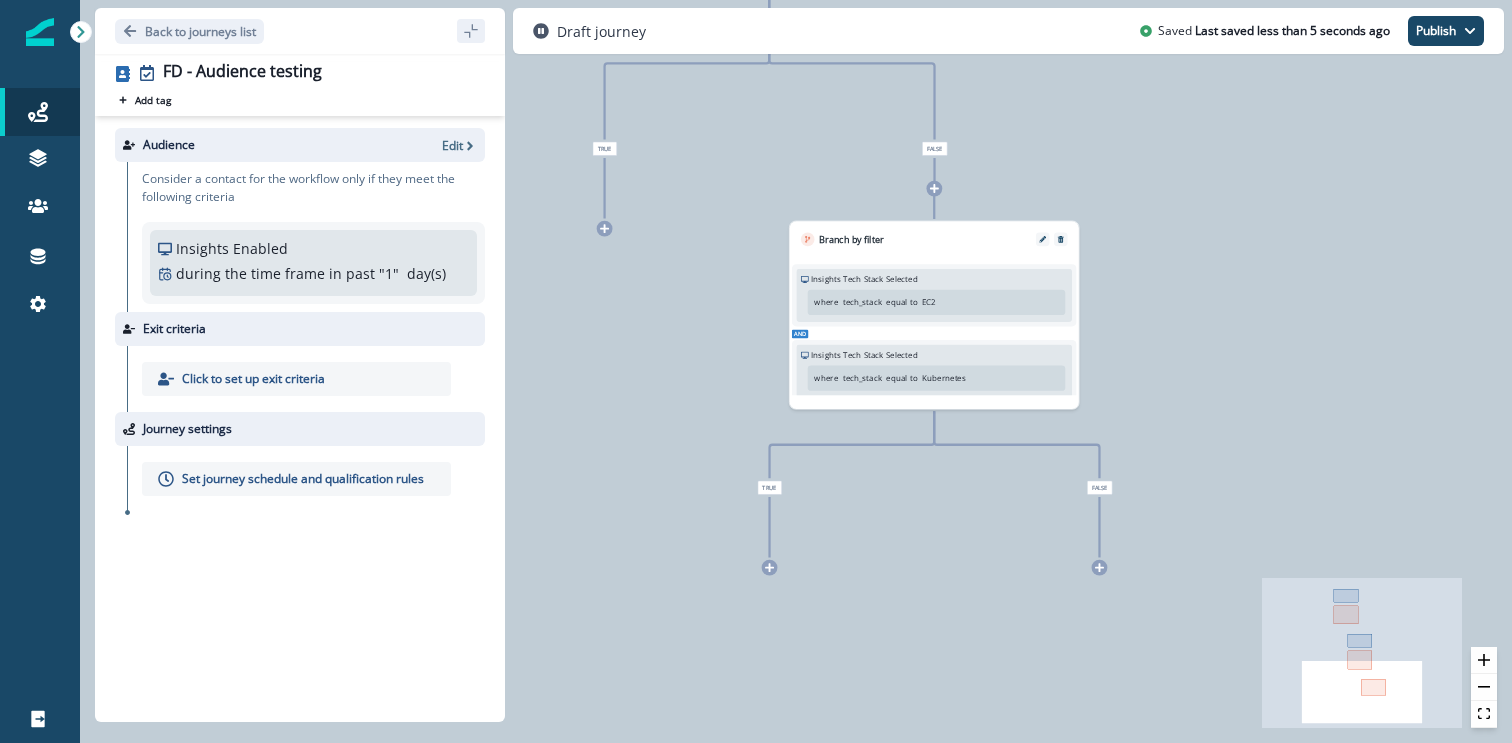 click on "Insights Tech Stack Selected Add frequency Add time frame where tech_stack equal to   EC2   Add property group And Insights Tech Stack Selected Add frequency Add time frame where tech_stack equal to   Kubernetes   Add property group" at bounding box center (934, 327) 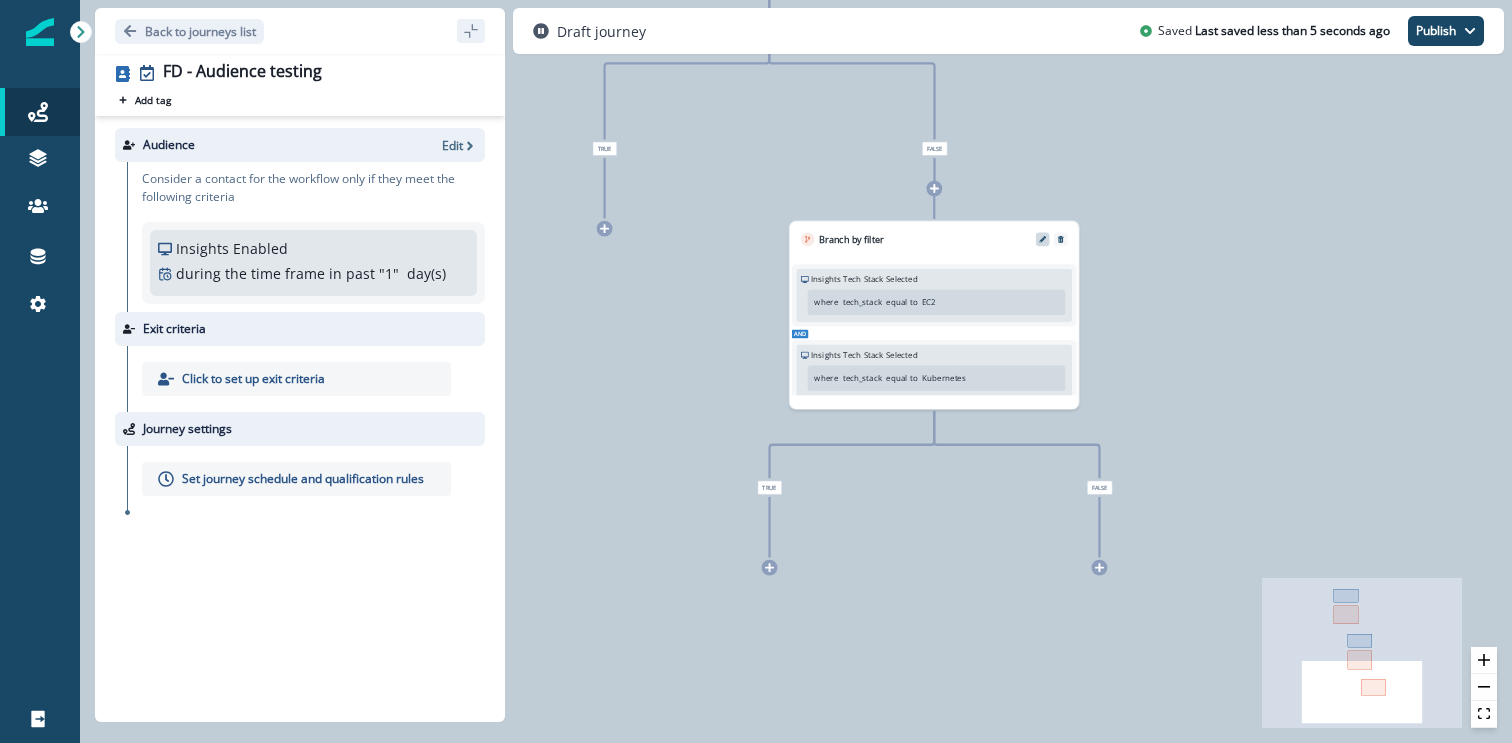 click 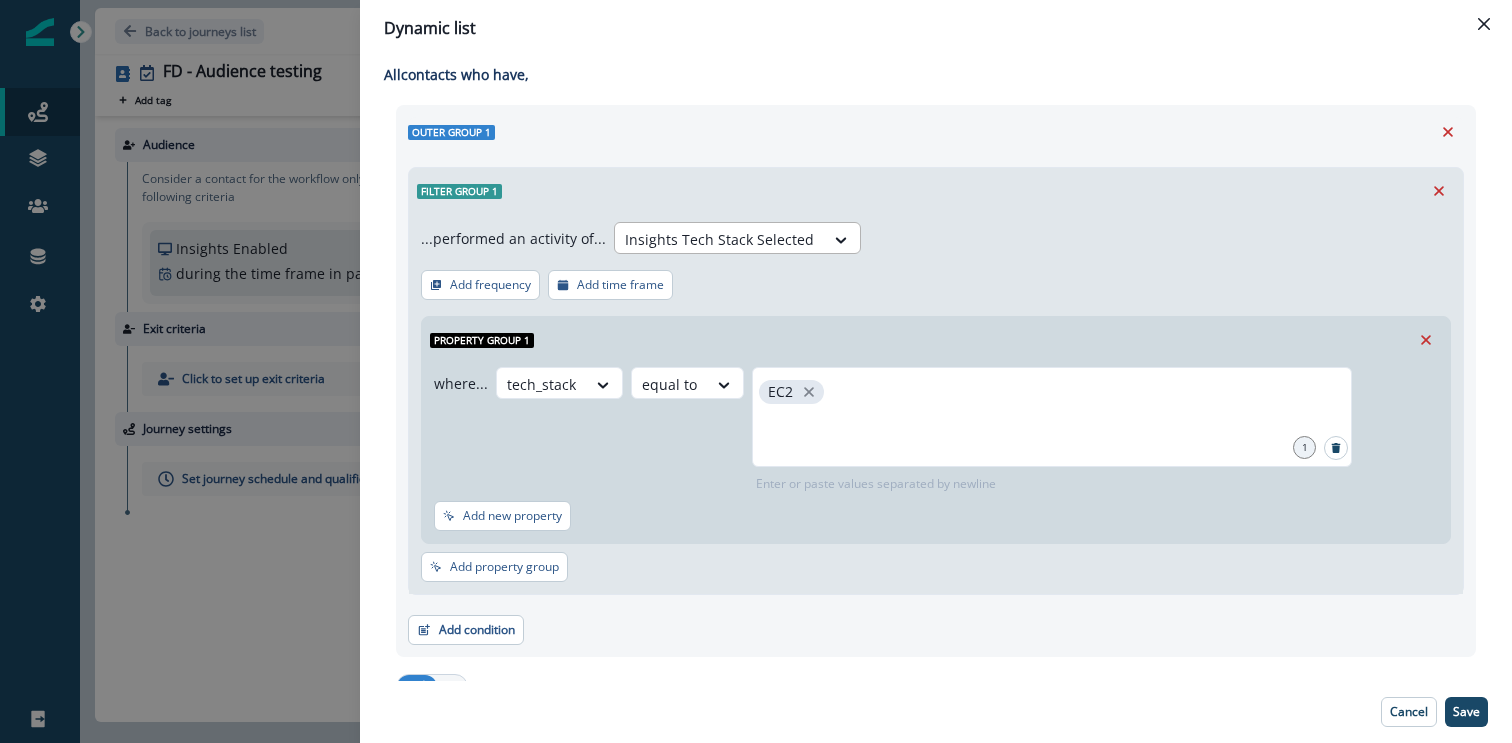 click at bounding box center [719, 239] 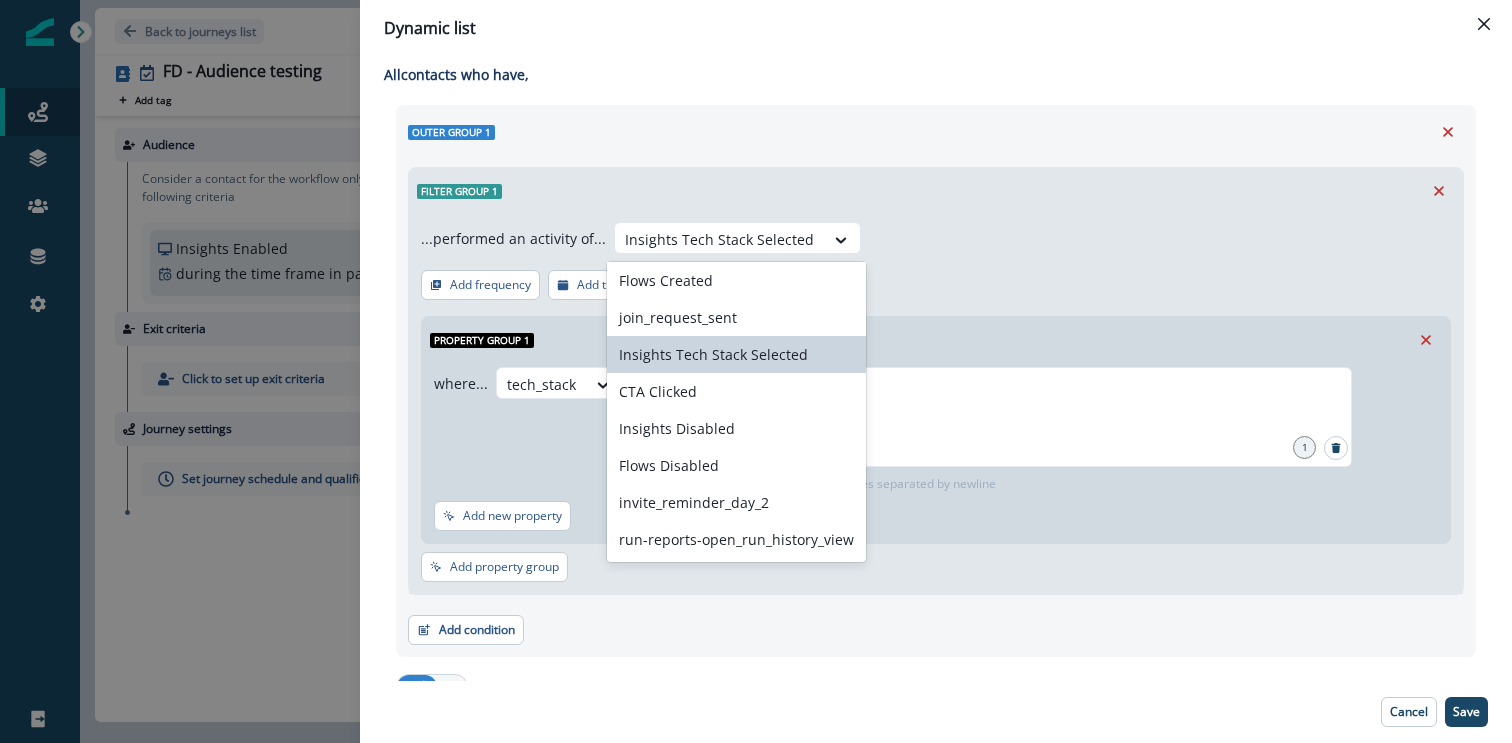 scroll, scrollTop: 0, scrollLeft: 0, axis: both 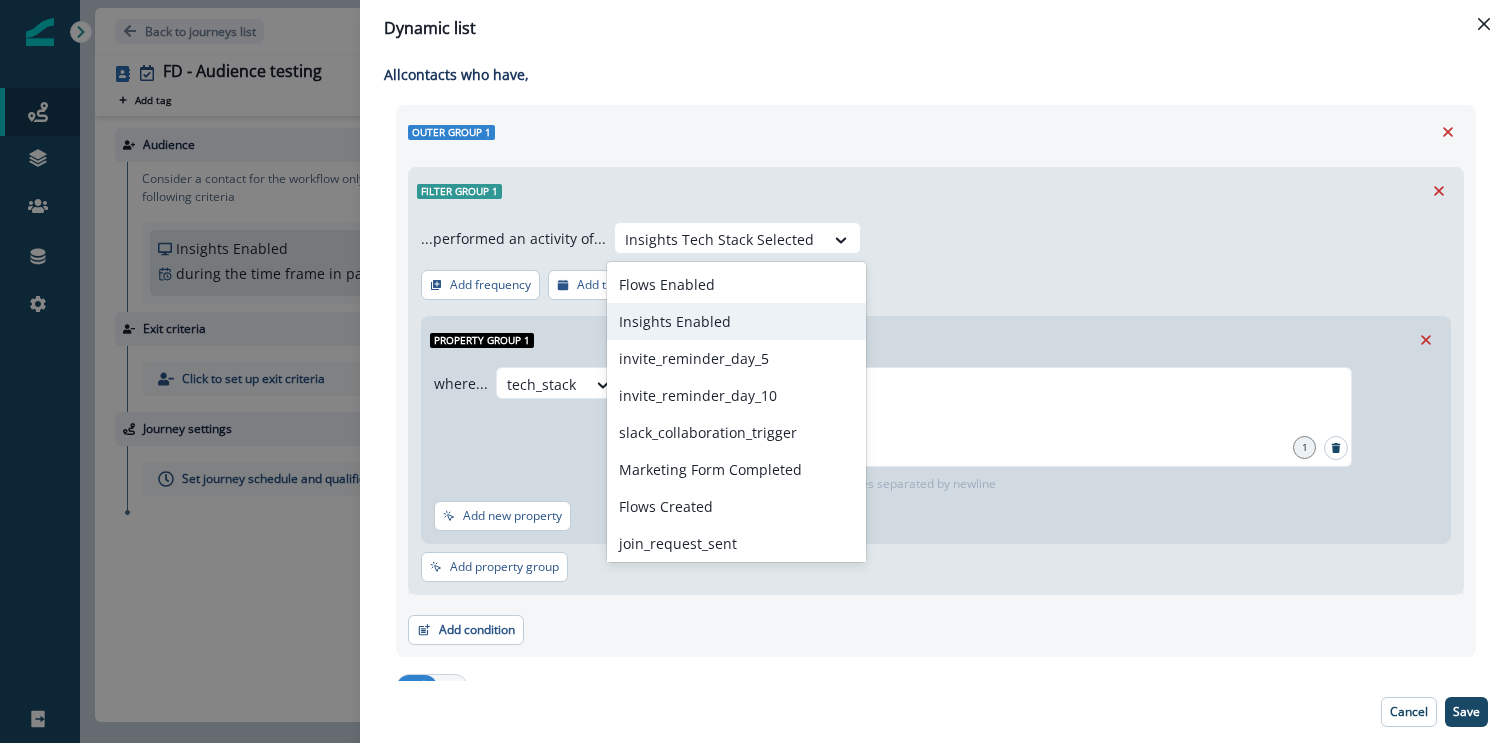 click on "...performed an activity of... Insights Enabled, 2 of 14. 14 results available. Use Up and Down to choose options, press Enter to select the currently focused option, press Escape to exit the menu, press Tab to select the option and exit the menu. Insights Tech Stack Selected Add frequency Add time frame Property group 1 where... tech_stack equal to EC2 1 Enter or paste values separated by newline Add new property Add property group" at bounding box center (936, 404) 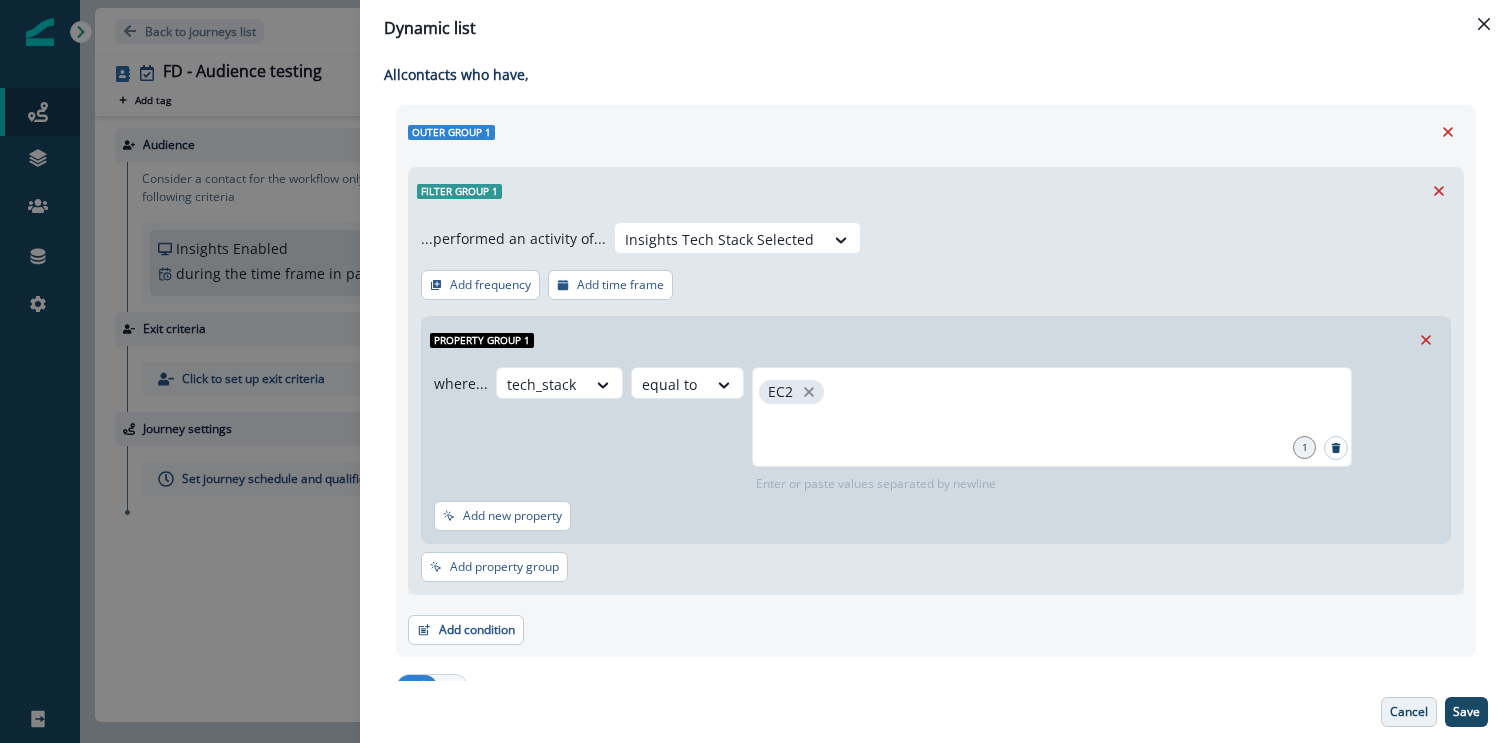 click on "Cancel" at bounding box center (1409, 712) 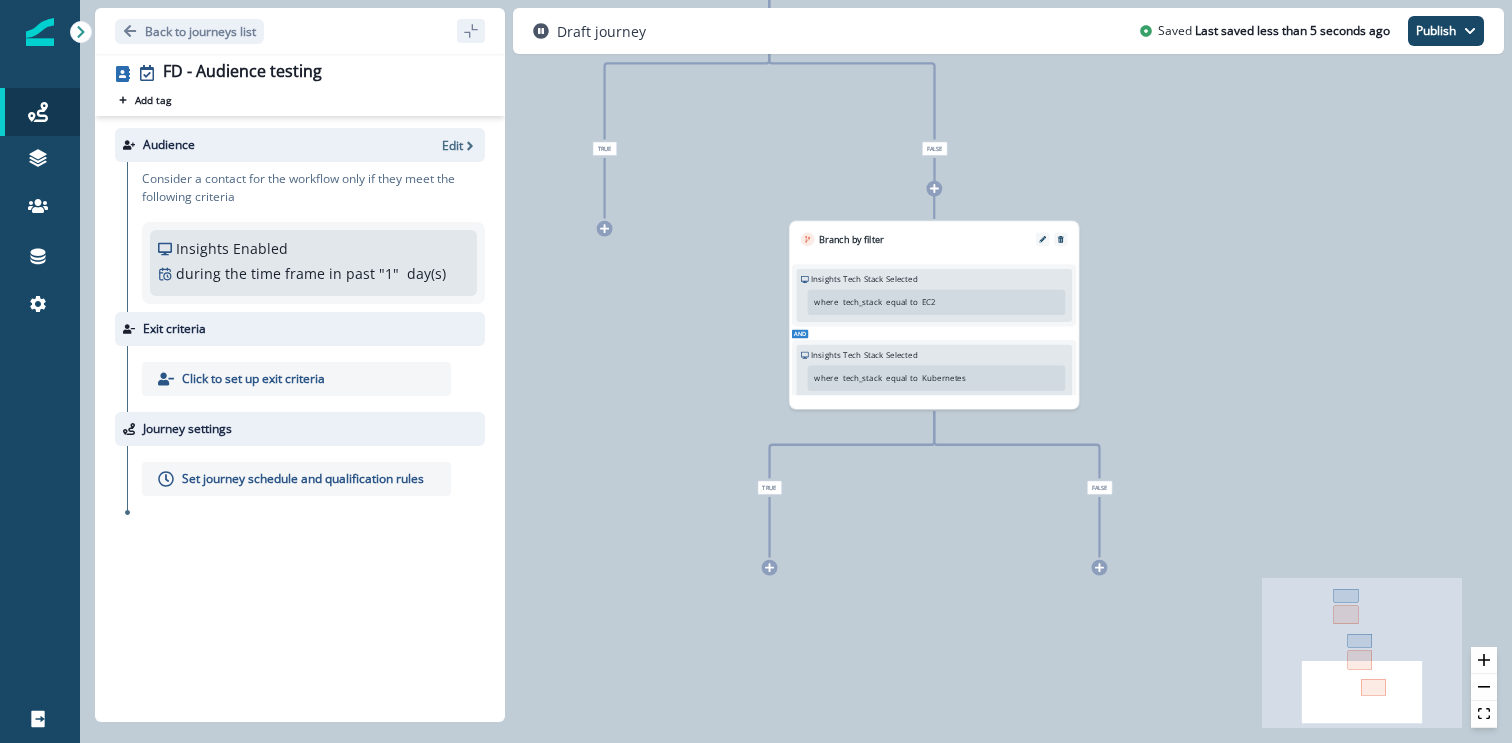 click on "Branch by filter" at bounding box center [934, 233] 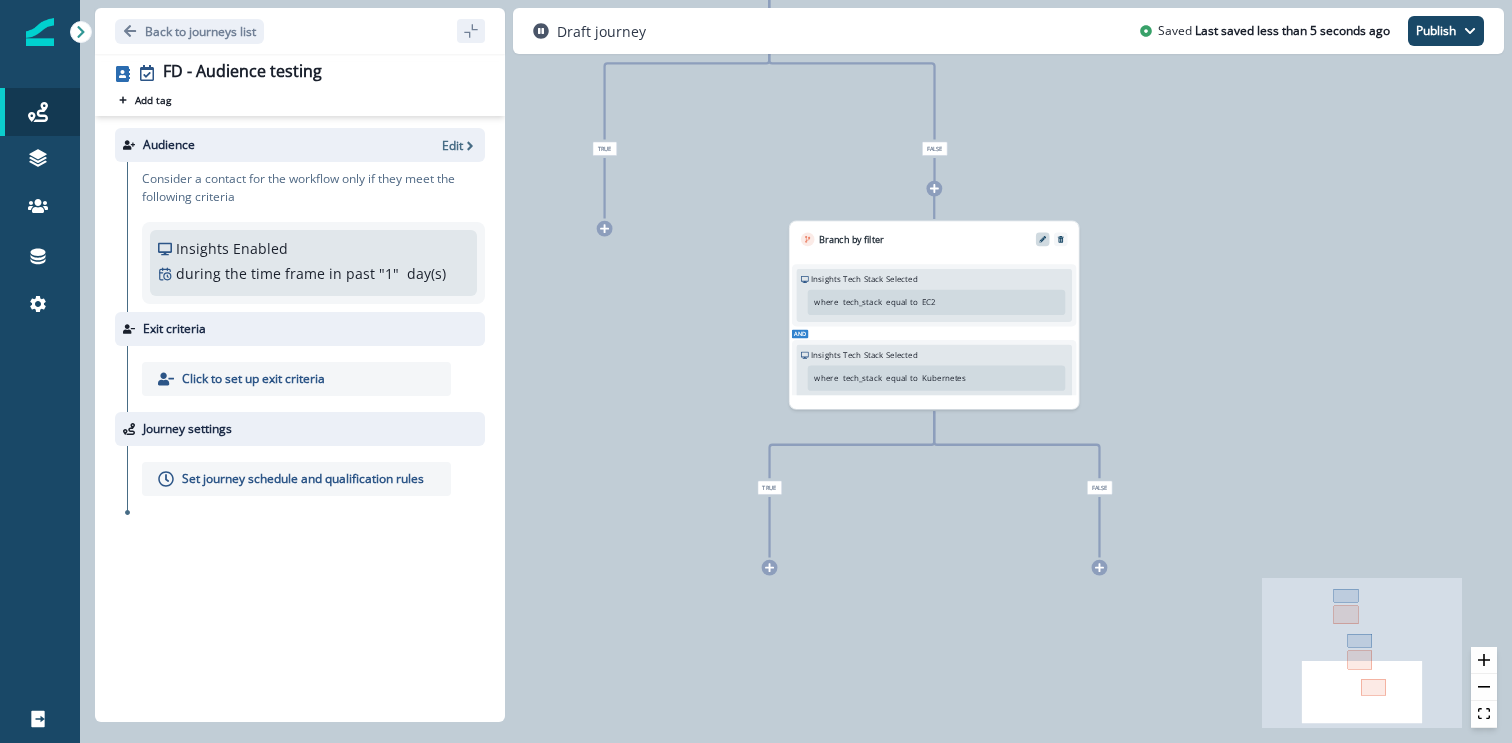 click 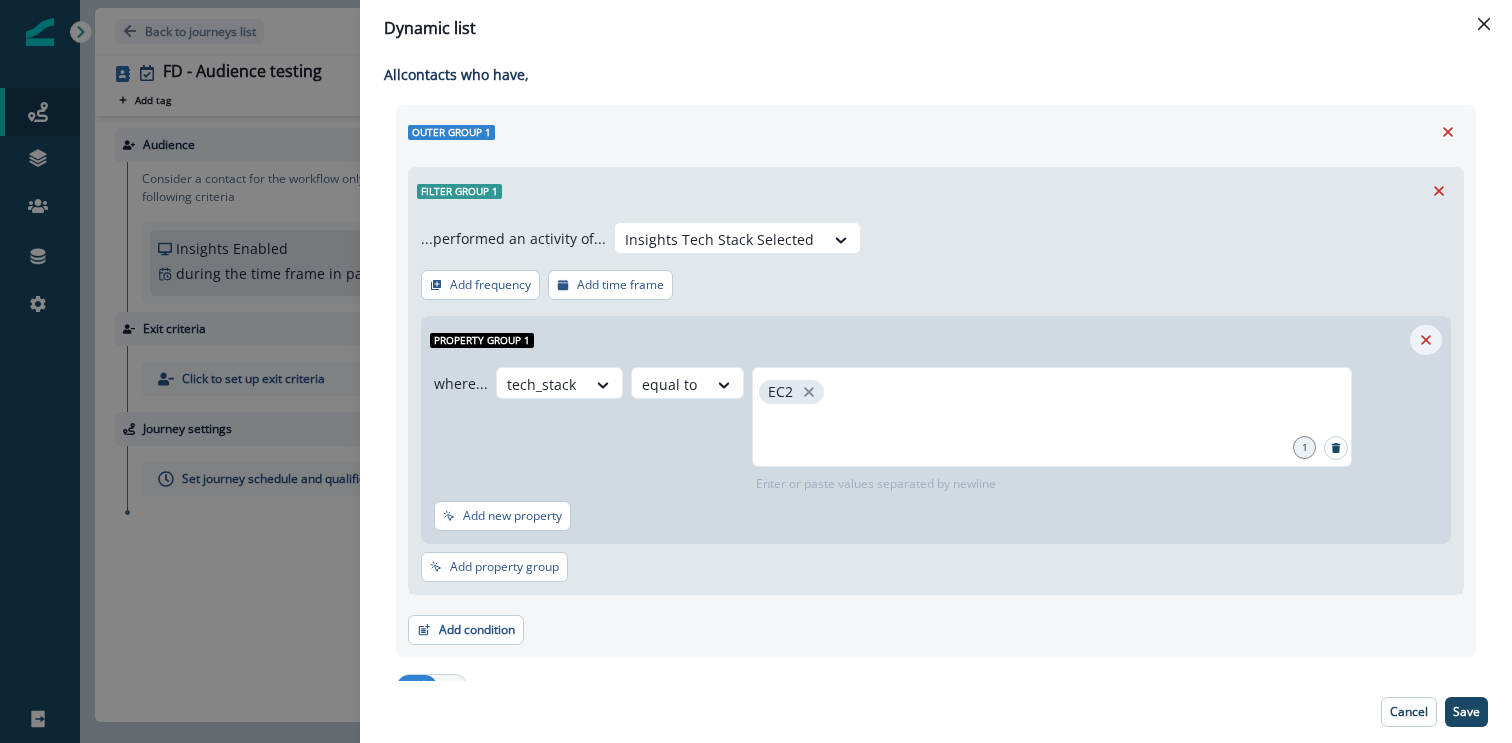 click 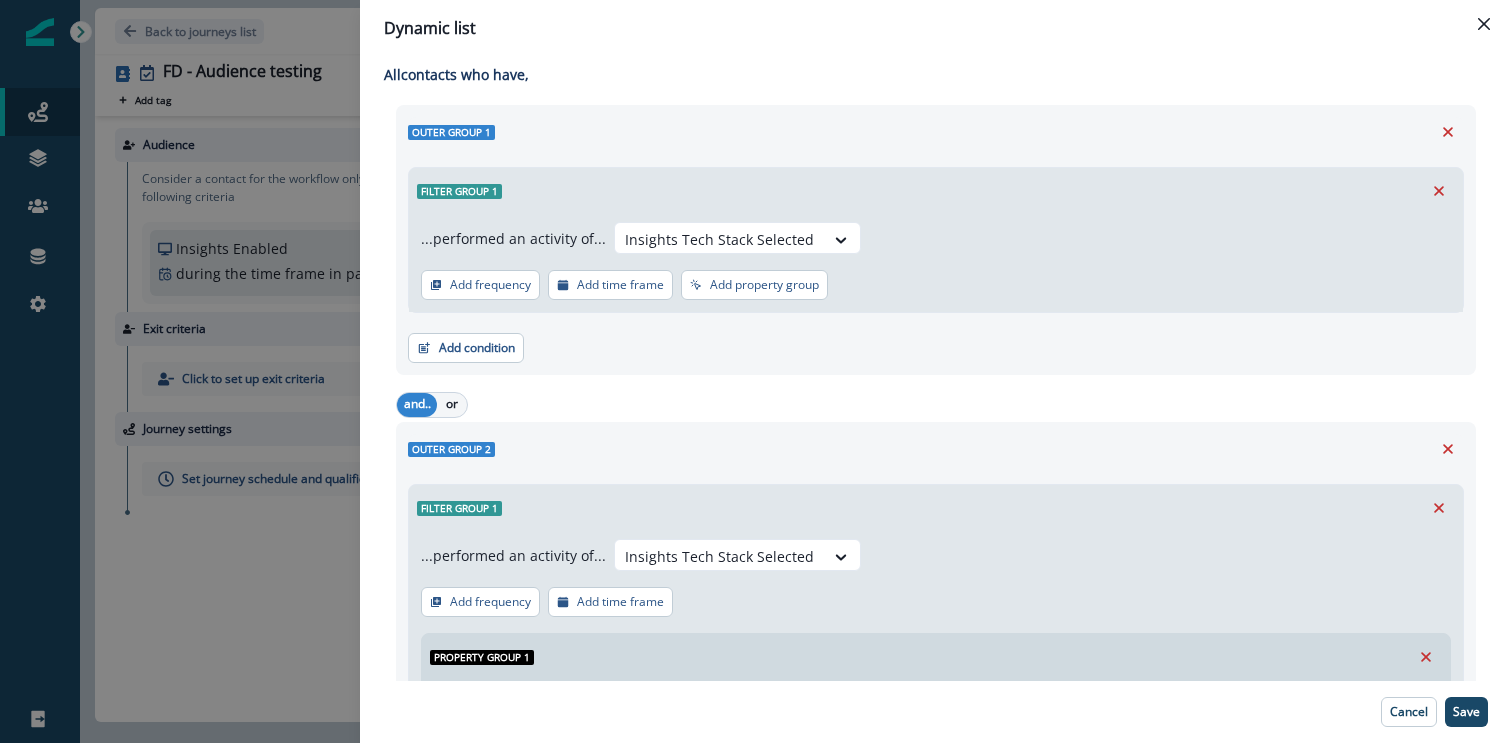 click on "...performed an activity of... option Insights Tech Stack Selected, selected. Select is focused ,type to refine list, press Down to open the menu,  Insights Tech Stack Selected Add frequency Add time frame Add property group Add property group" at bounding box center (936, 263) 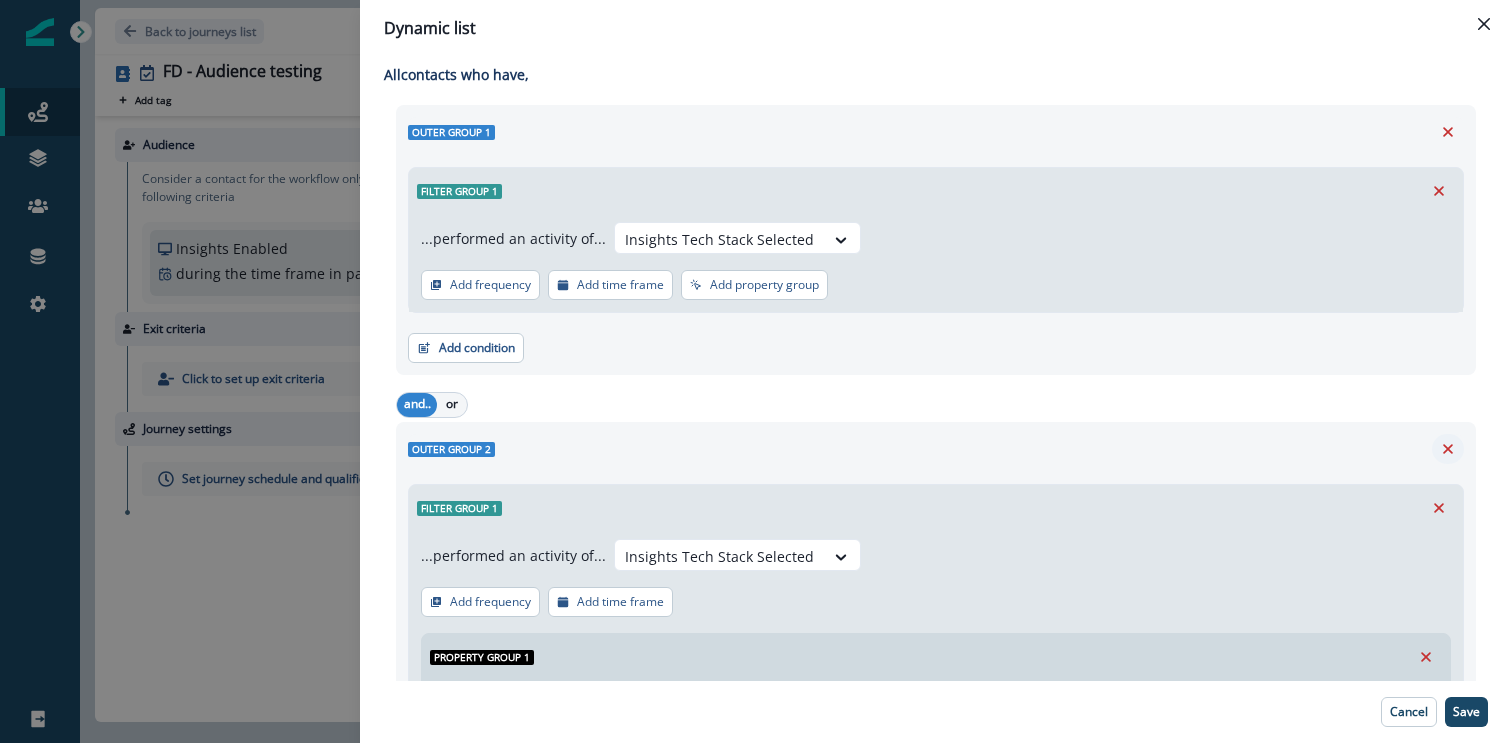 click at bounding box center (1448, 449) 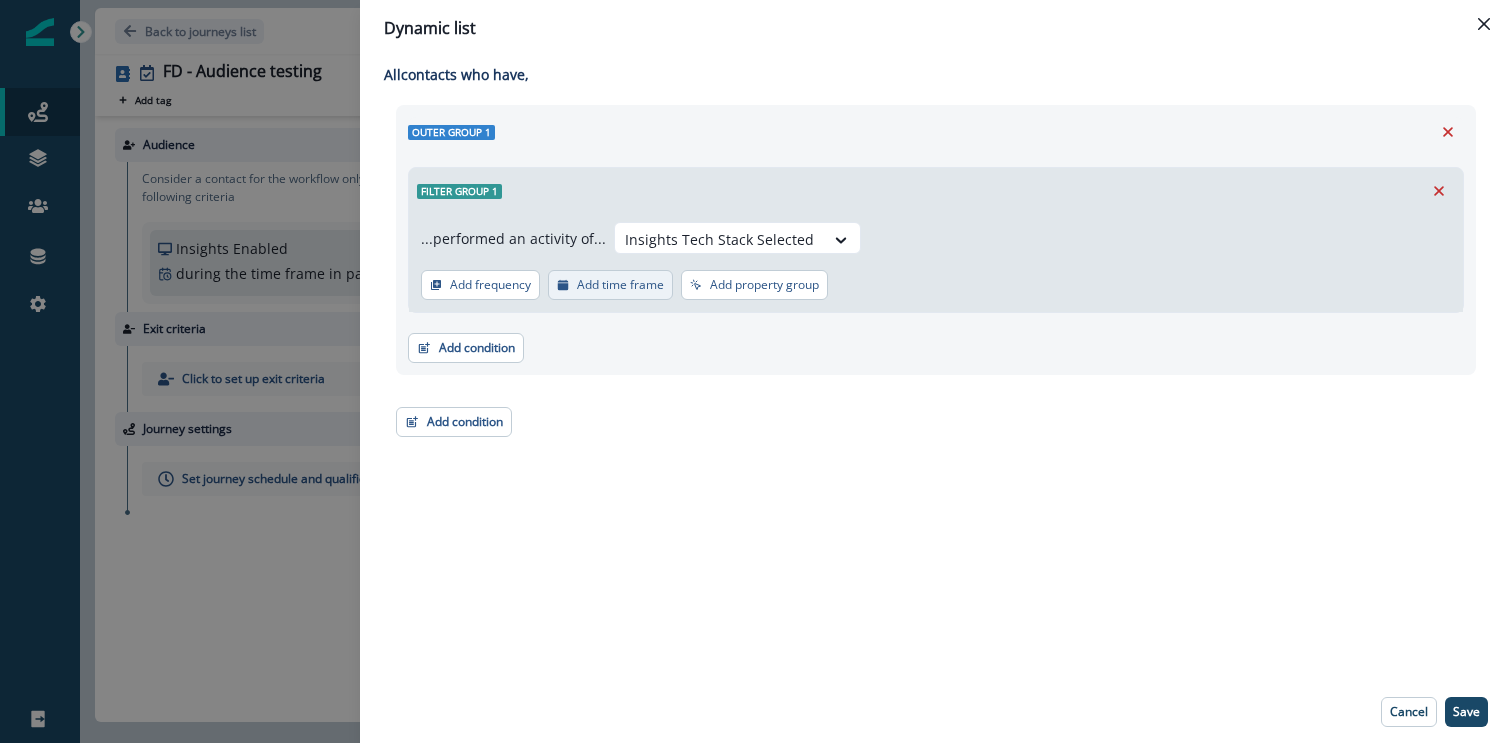 click on "Add time frame" at bounding box center (620, 285) 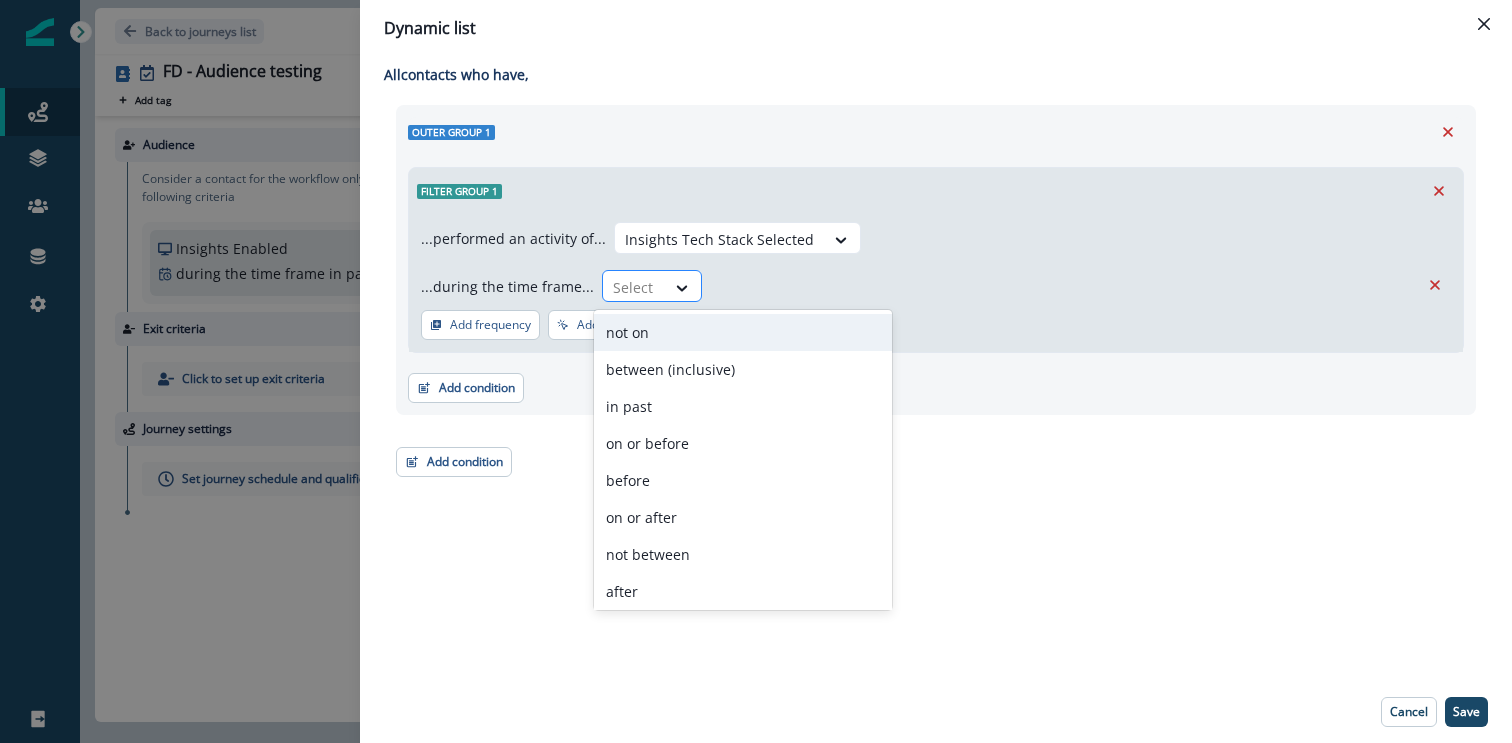 click at bounding box center (634, 287) 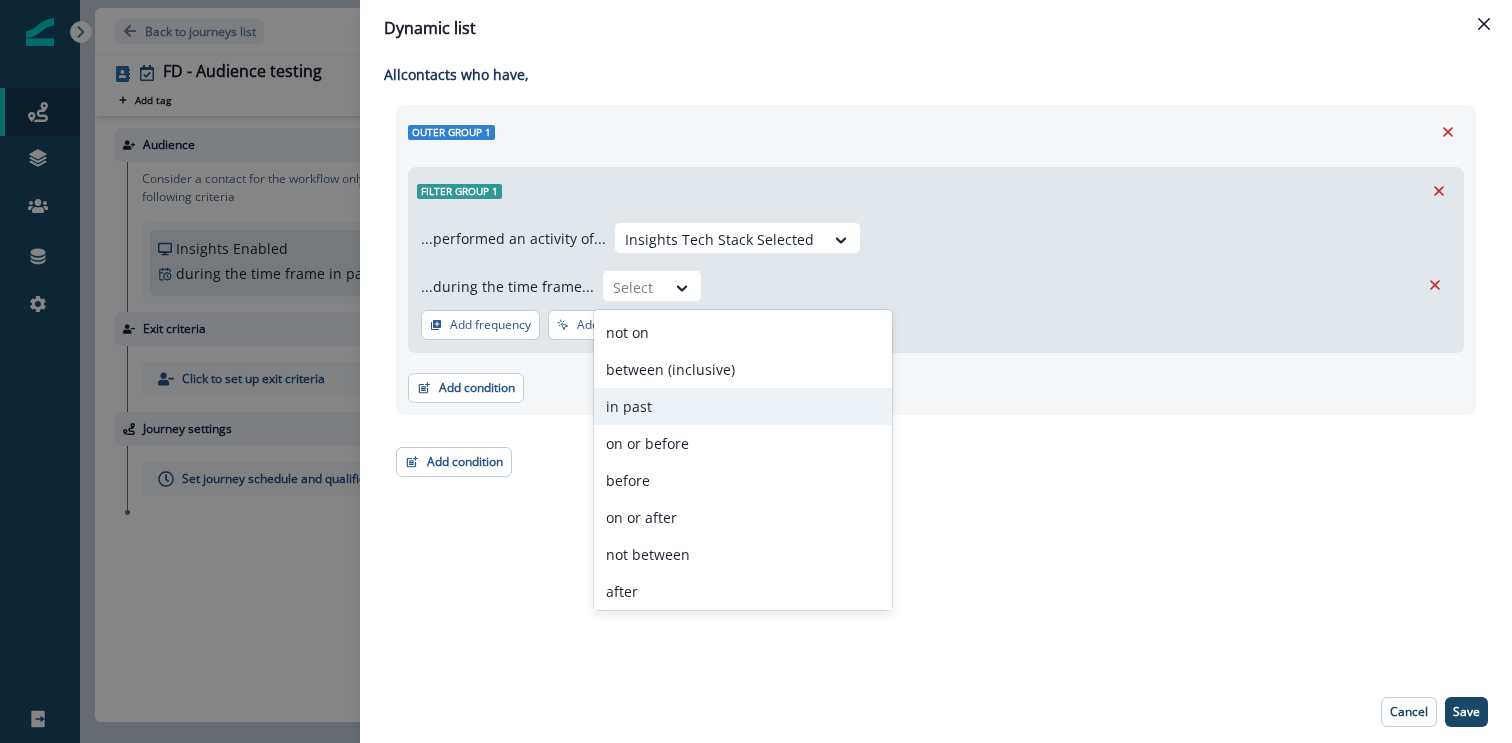 click on "in past" at bounding box center (743, 406) 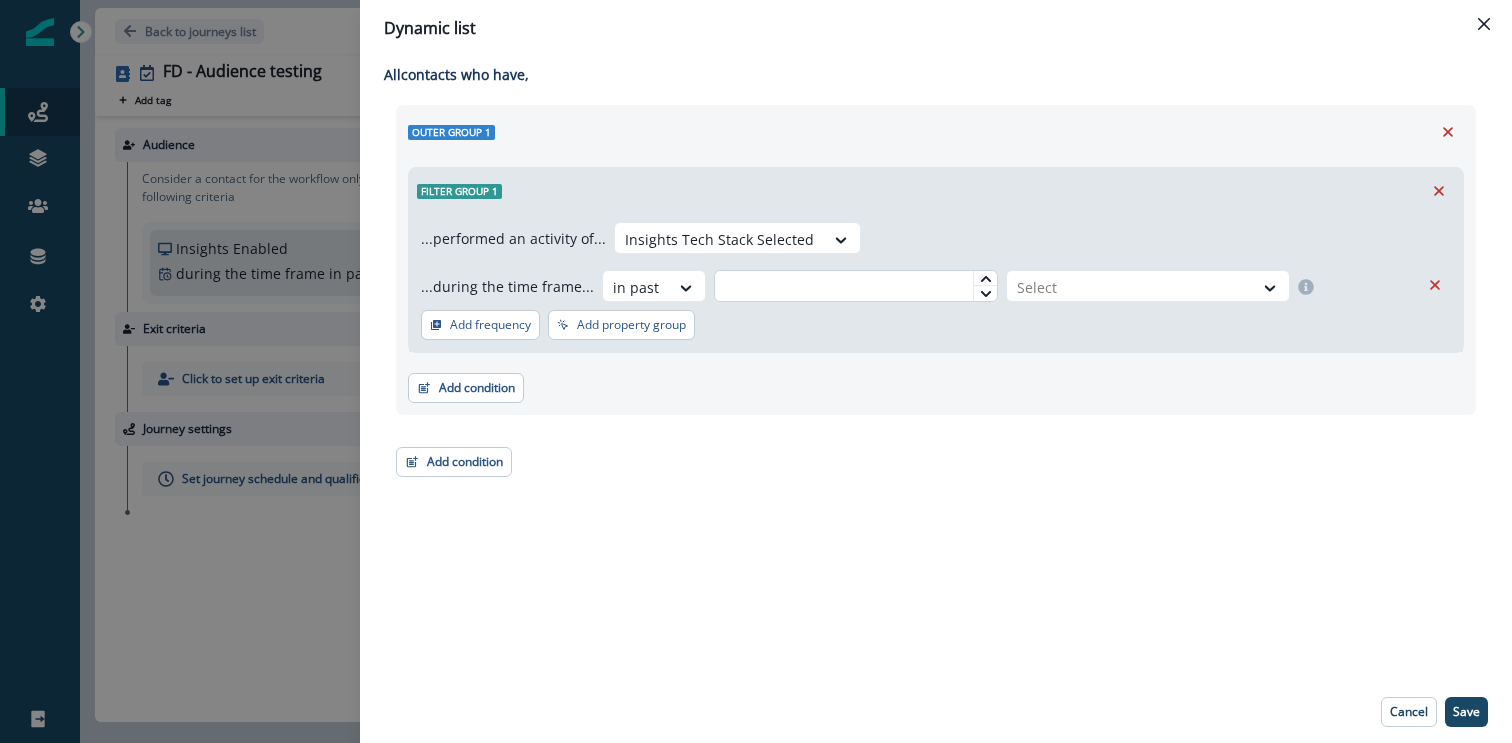 click at bounding box center (856, 286) 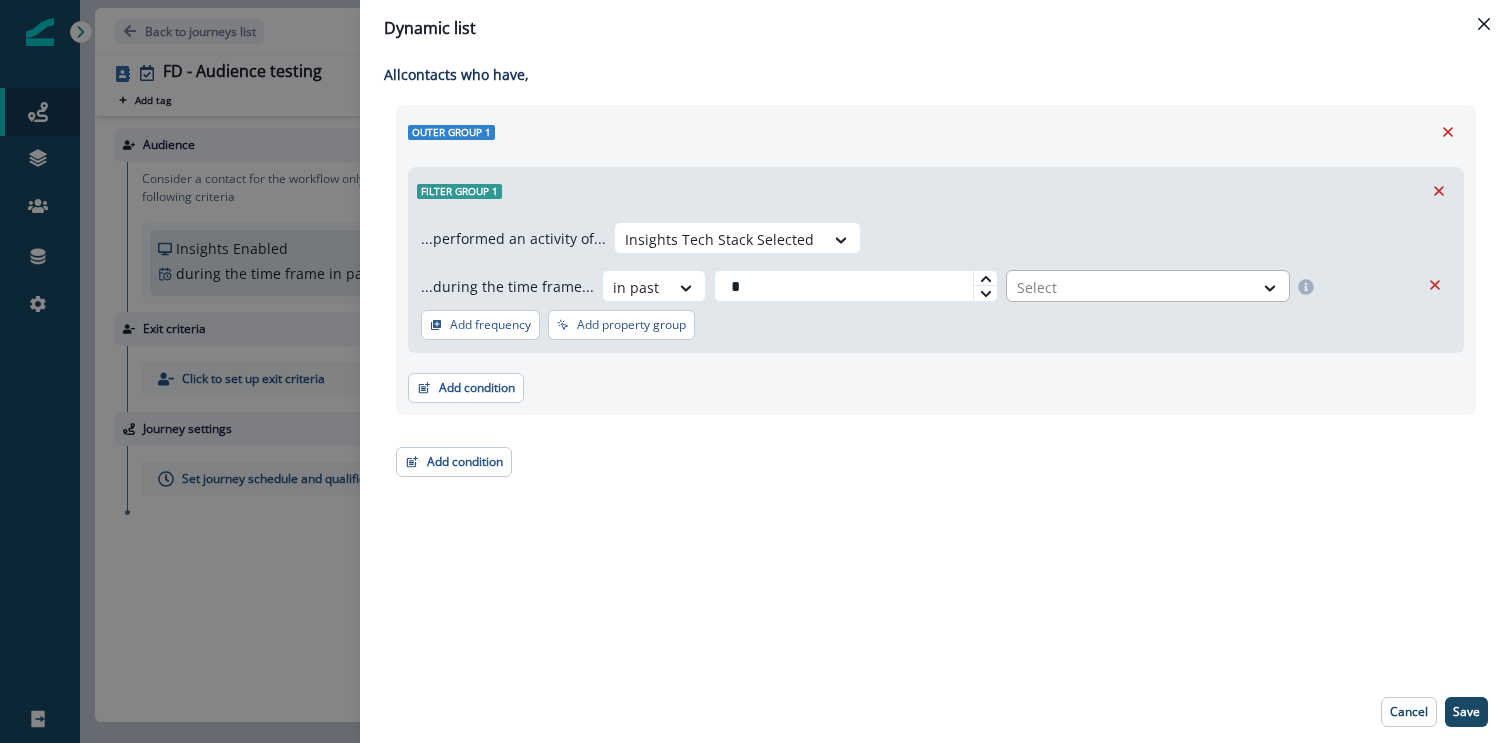 type on "*" 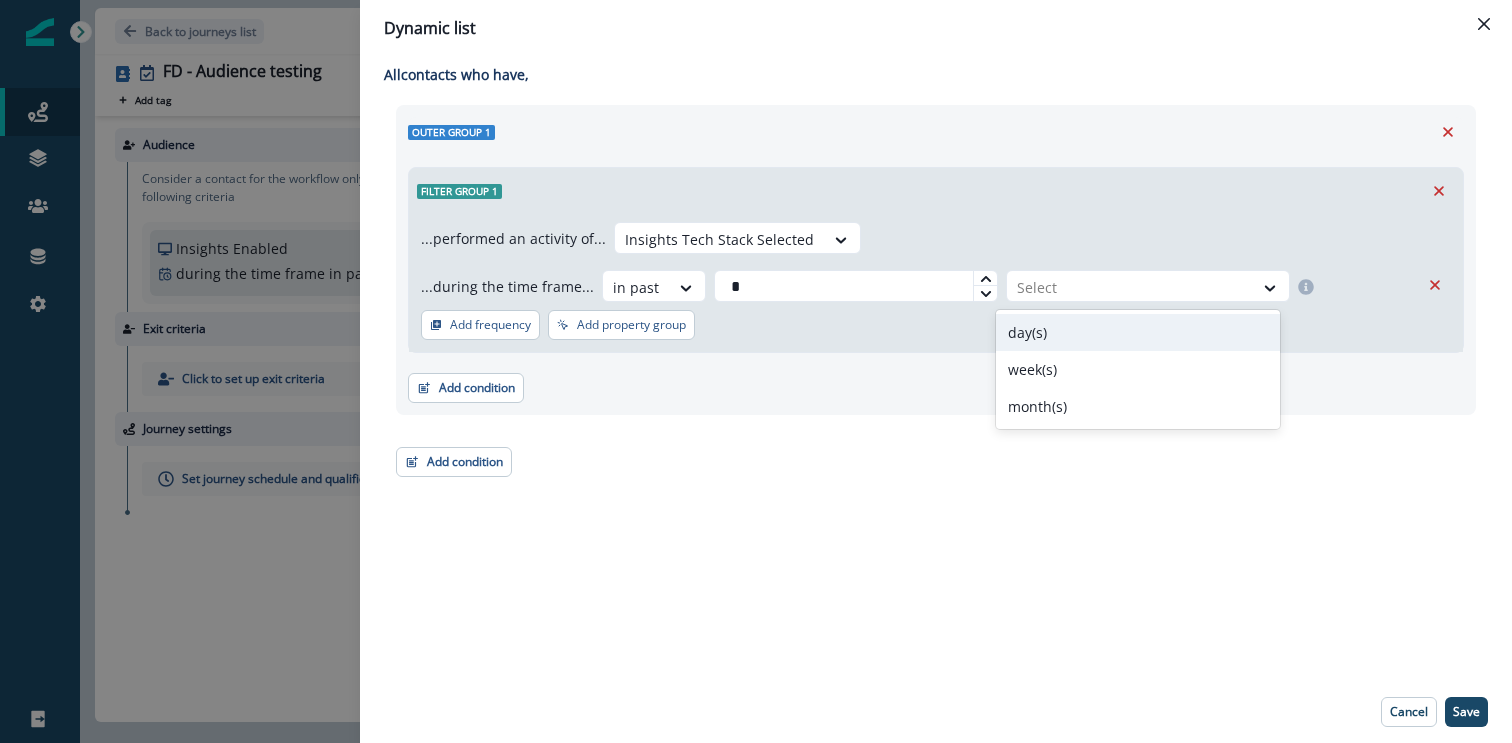 click on "day(s)" at bounding box center [1138, 332] 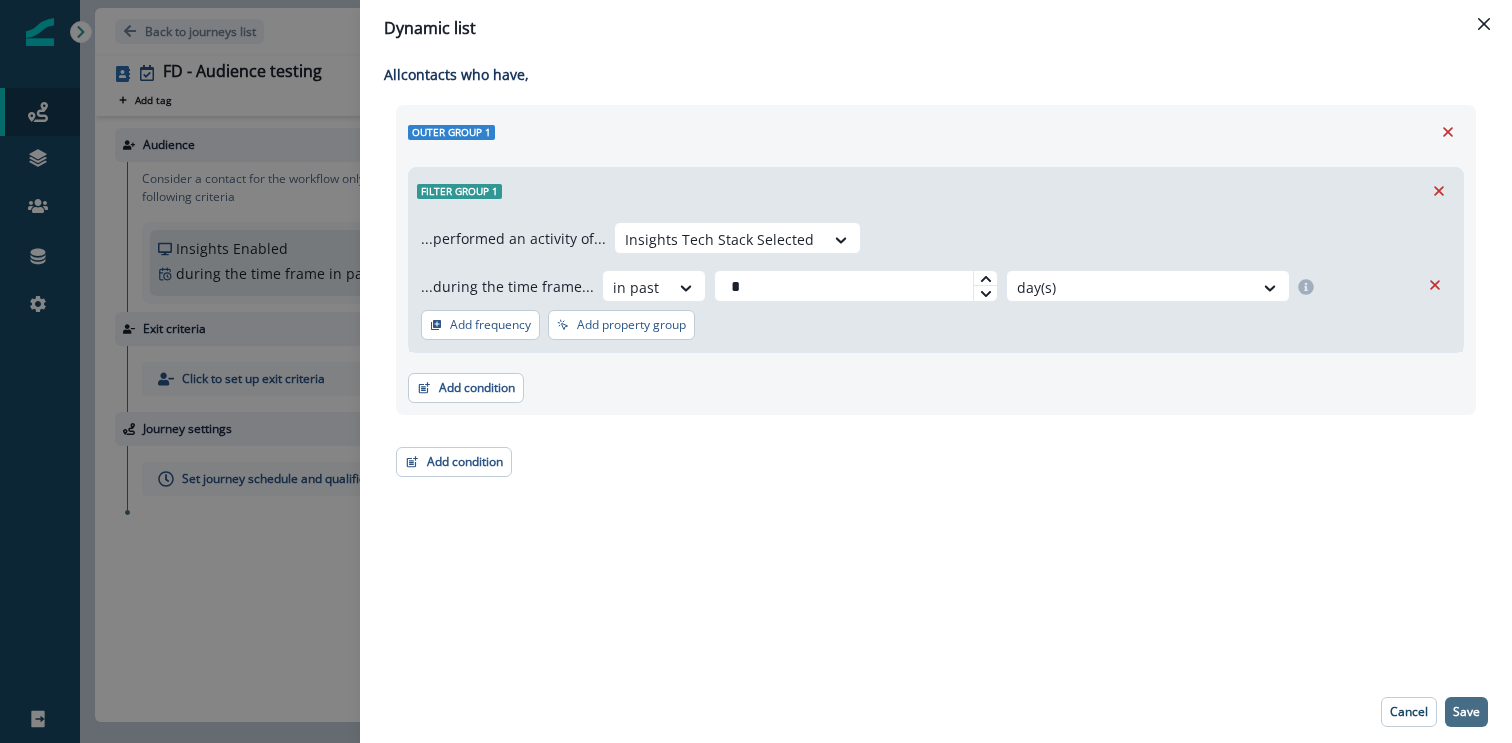 click on "Save" at bounding box center (1466, 712) 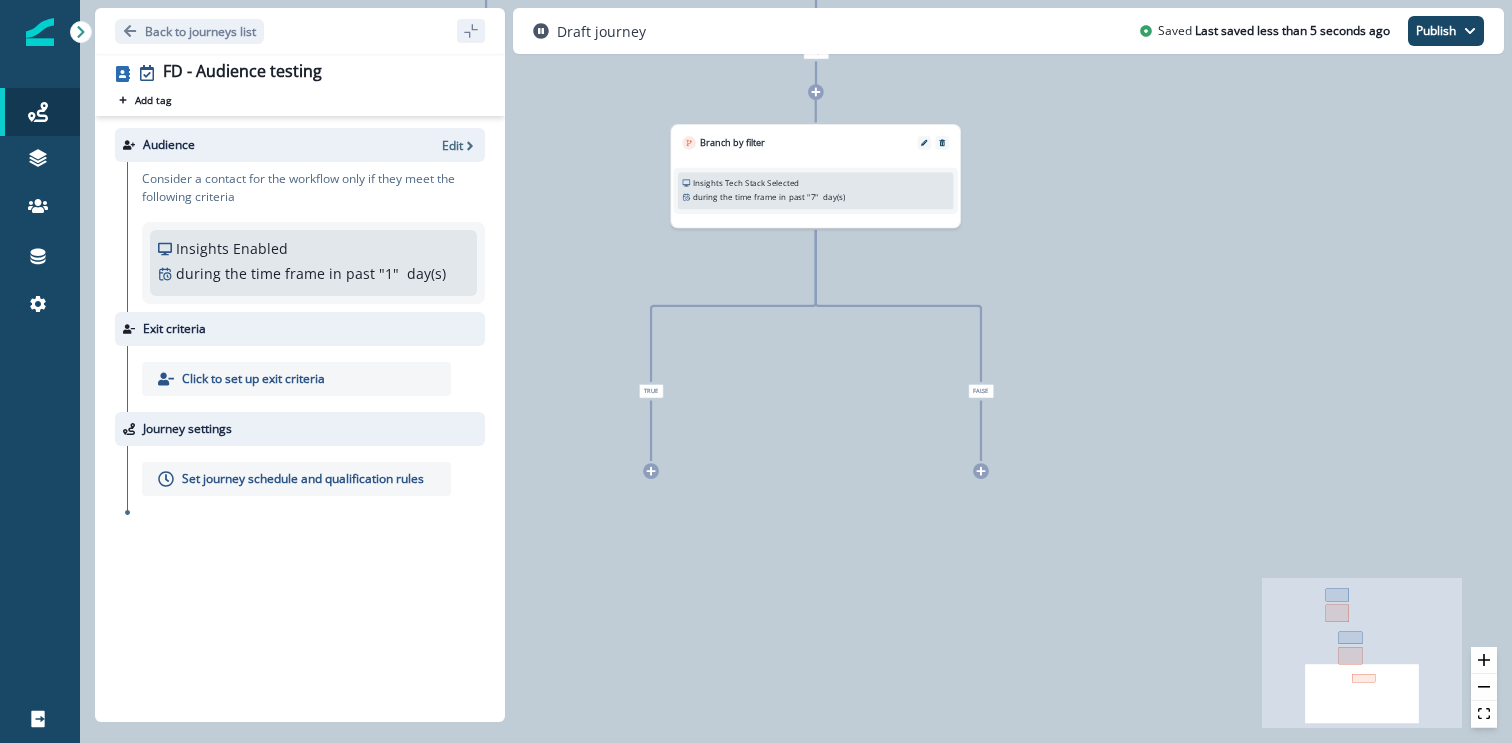 click at bounding box center [981, 471] 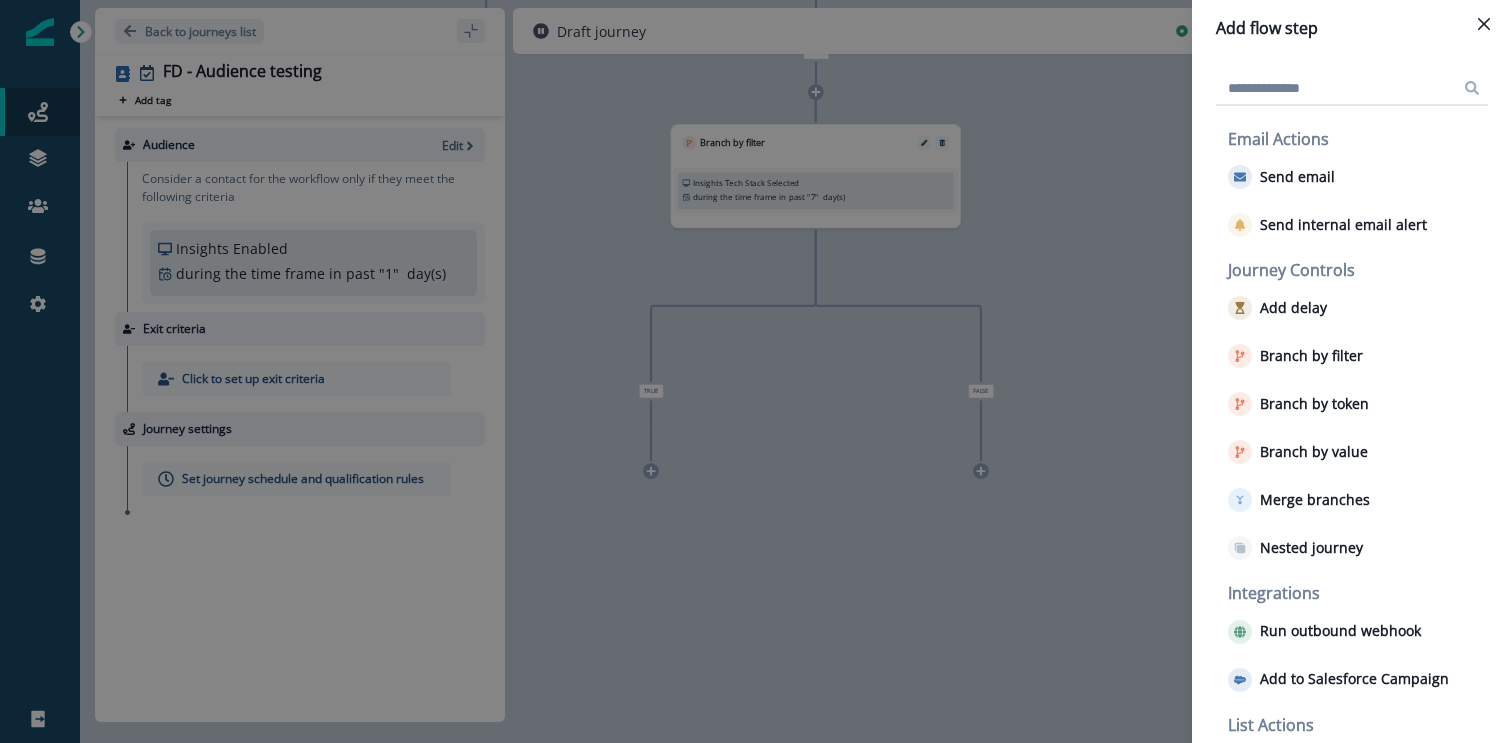 click on "Add flow step Email Actions Send email Send internal email alert Journey Controls Add delay Branch by filter Branch by token Branch by value Merge branches Nested journey Integrations Run outbound webhook Add to Salesforce Campaign List Actions Add to static list Remove from static list Data Actions Update value" at bounding box center [756, 371] 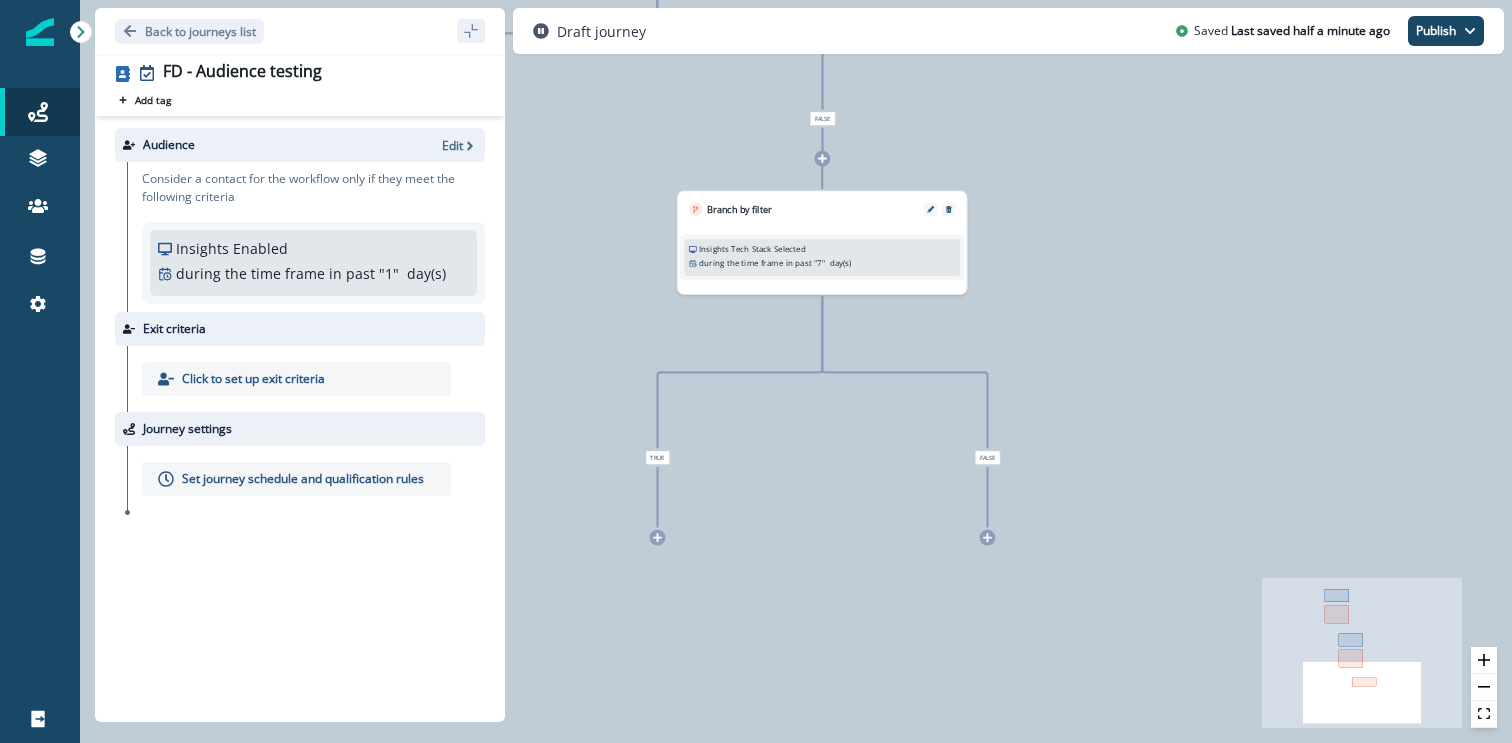 click at bounding box center (988, 538) 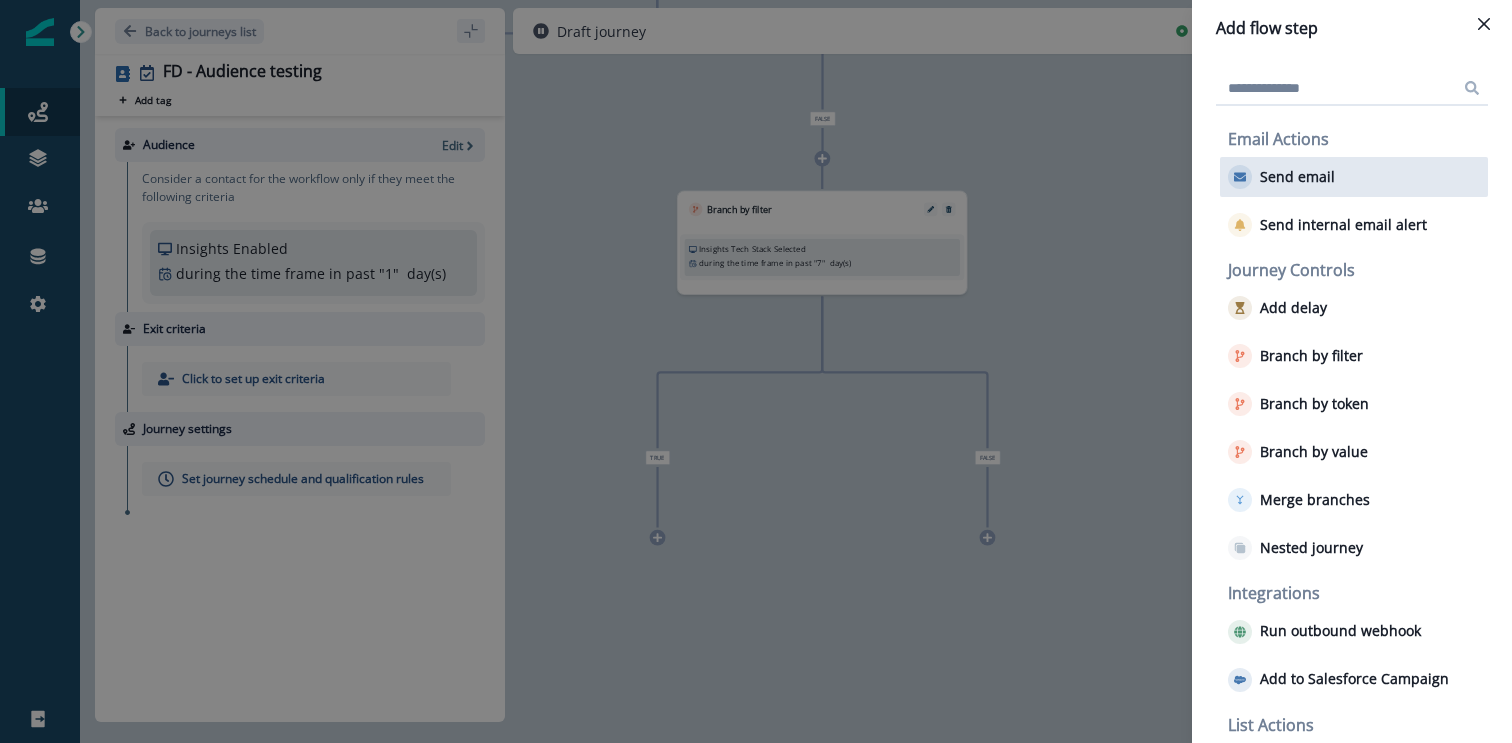 click on "Send email" at bounding box center (1281, 177) 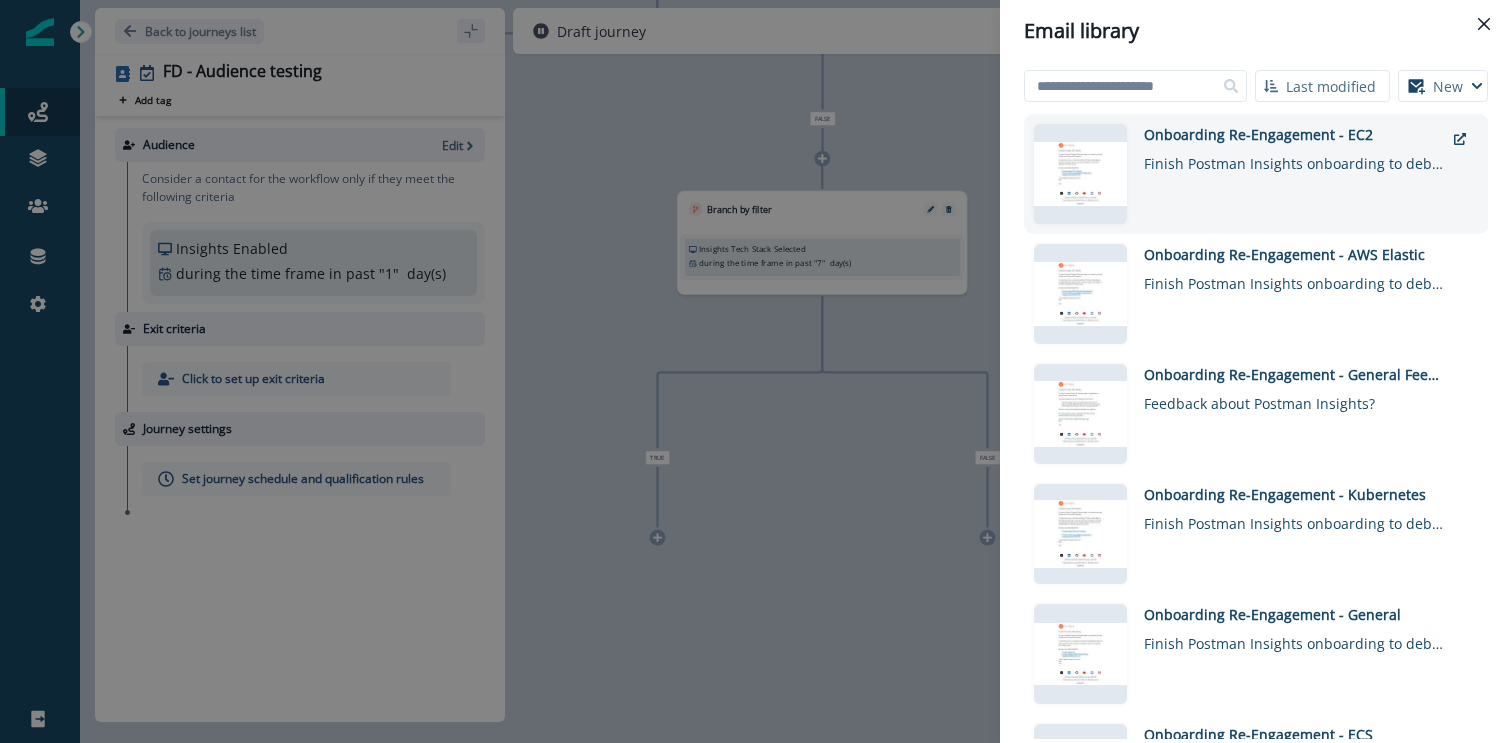 click on "Onboarding Re-Engagement - EC2 Finish Postman Insights onboarding to debug faster 🚀" at bounding box center [1294, 174] 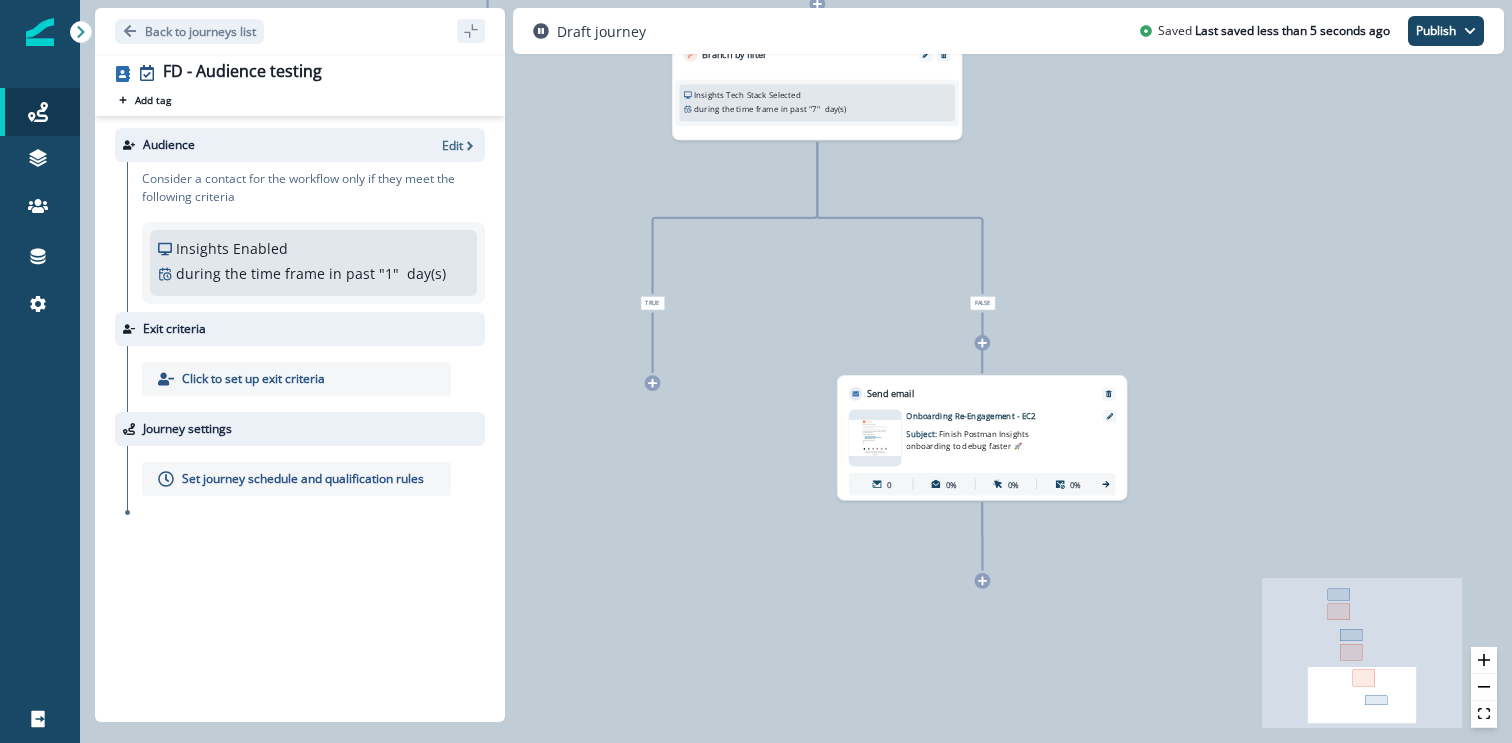 click on "0 contact has entered the journey Send email Email asset changed, journey reports will be subject to change This asset has overrides for  Onboarding Re-Engagement - Welcome Email Subject:   Welcome to Postman Insights! 🔮 0 0% 0% 0% Branch by filter invite_reminder_day_5 during the time frame in past " 7 " day(s) Add frequency Add property group Add property group True False Send email Email asset changed, journey reports will be subject to change This asset has overrides for  Onboarding Re-Engagement - General Subject:   Finish Postman Insights onboarding to debug faster 🚀 0 0% 0% 0% Branch by filter Insights Tech Stack Selected during the time frame in past " 7 " day(s) Add frequency Add property group Add property group True False Branch by filter Insights Tech Stack Selected during the time frame in past " 7 " day(s) Add frequency Add property group Add property group True False Send email Email asset changed, journey reports will be subject to change This asset has overrides for  Subject:   0 0% 0%" at bounding box center (796, 371) 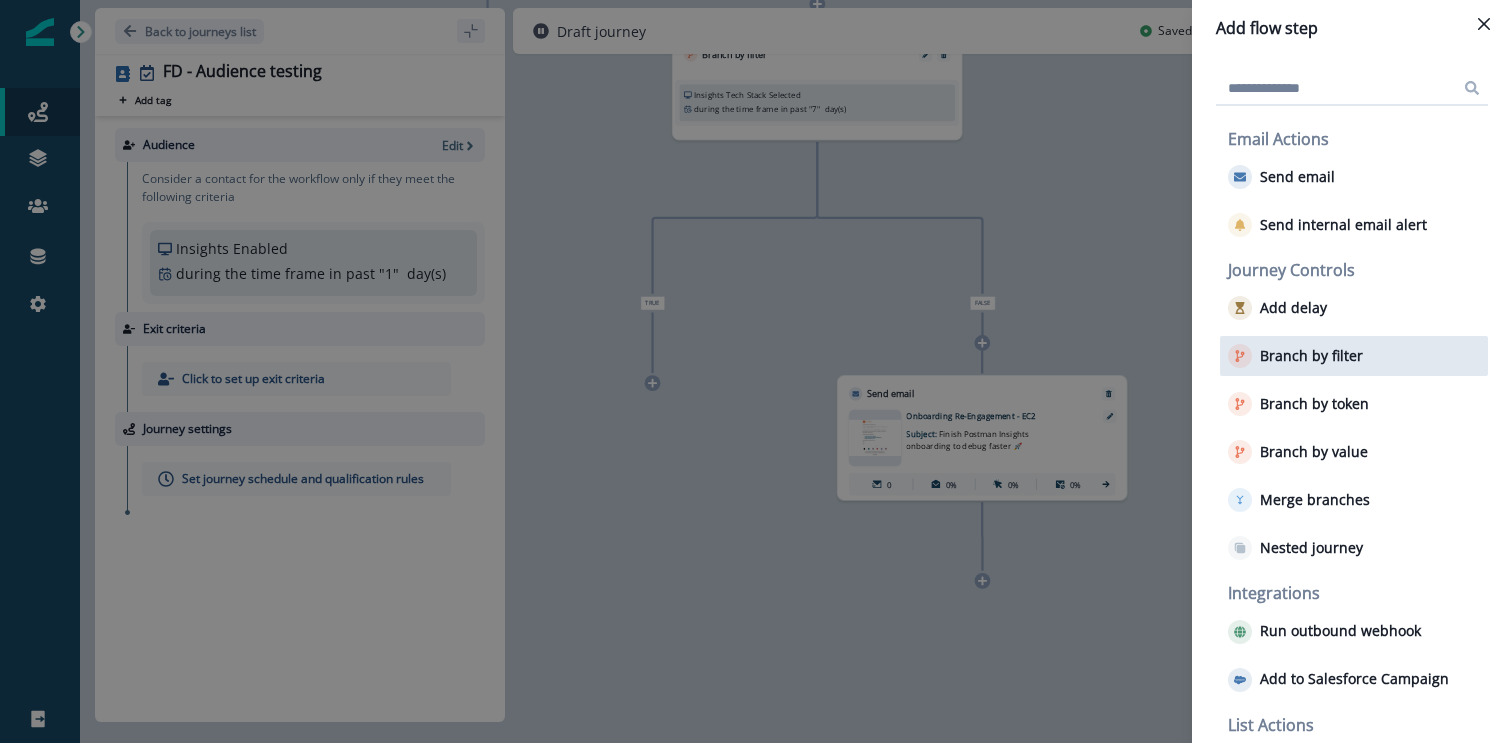 click on "Branch by filter" at bounding box center [1311, 356] 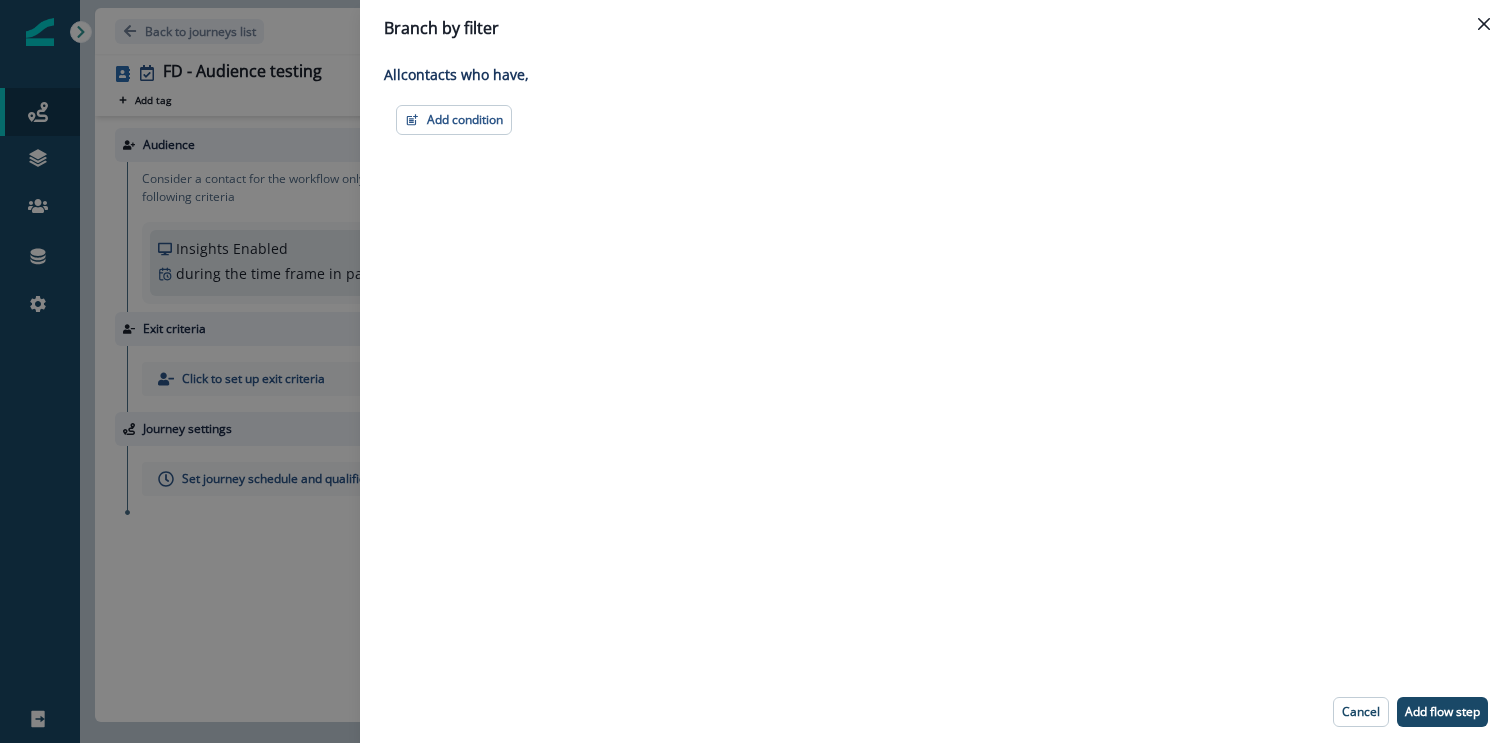 click on "Adding   Branch by filter   flow step in the middle will add the succeeding flow steps to   True   branch All  contact s who have, Add condition Contact properties A person property Performed a product event Performed a marketing activity Performed a web activity List membership Salesforce campaign membership Grouped properties Account members" at bounding box center (936, 368) 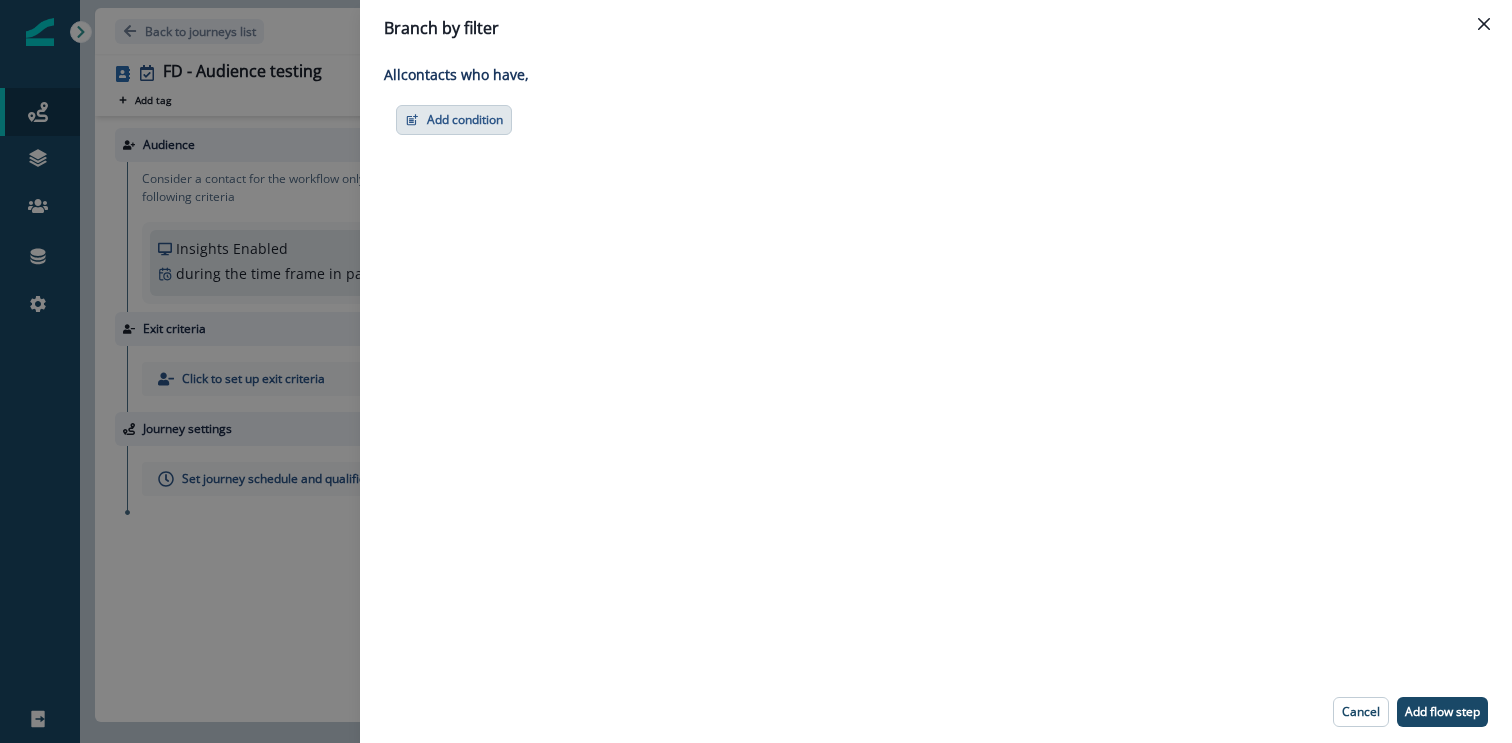 click on "Add condition" at bounding box center [454, 120] 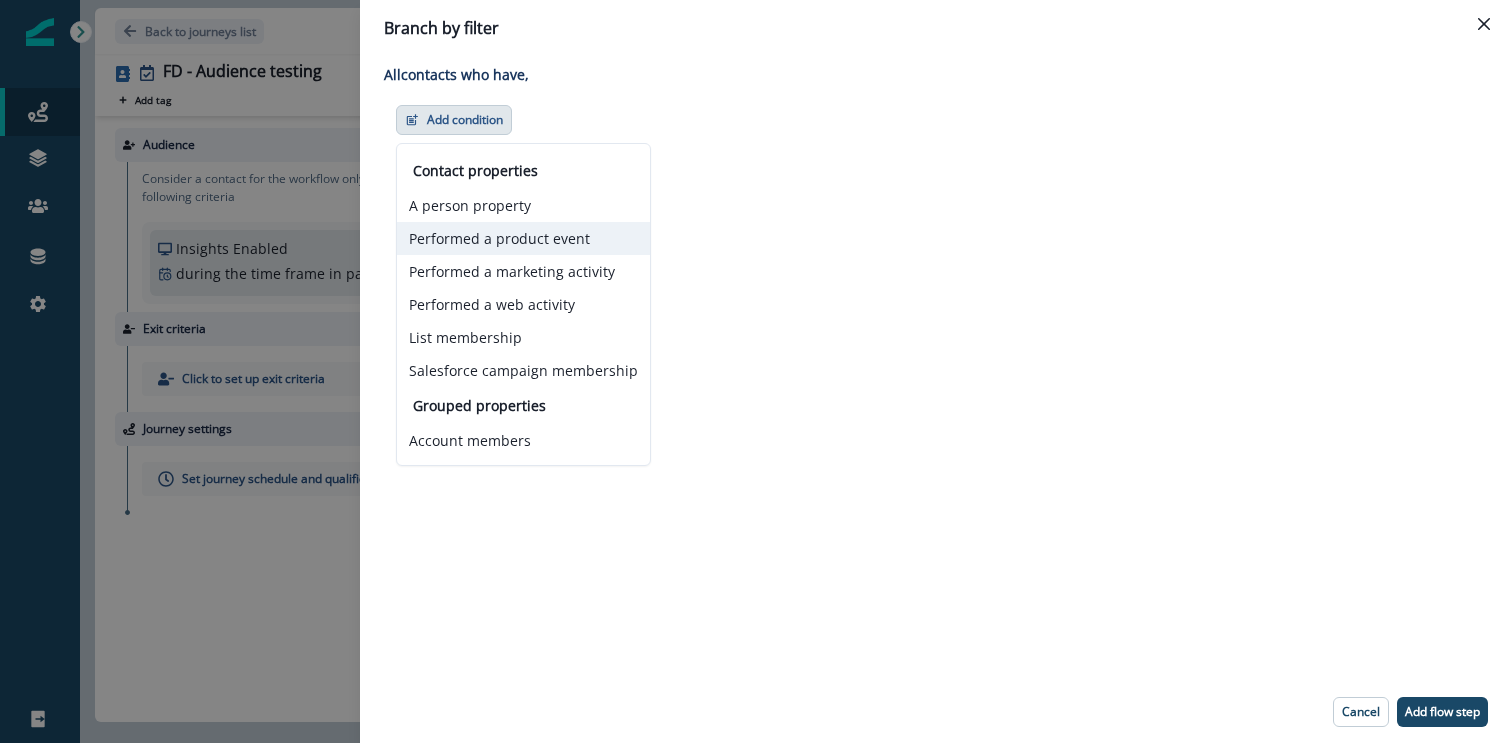 click on "Performed a product event" at bounding box center (523, 238) 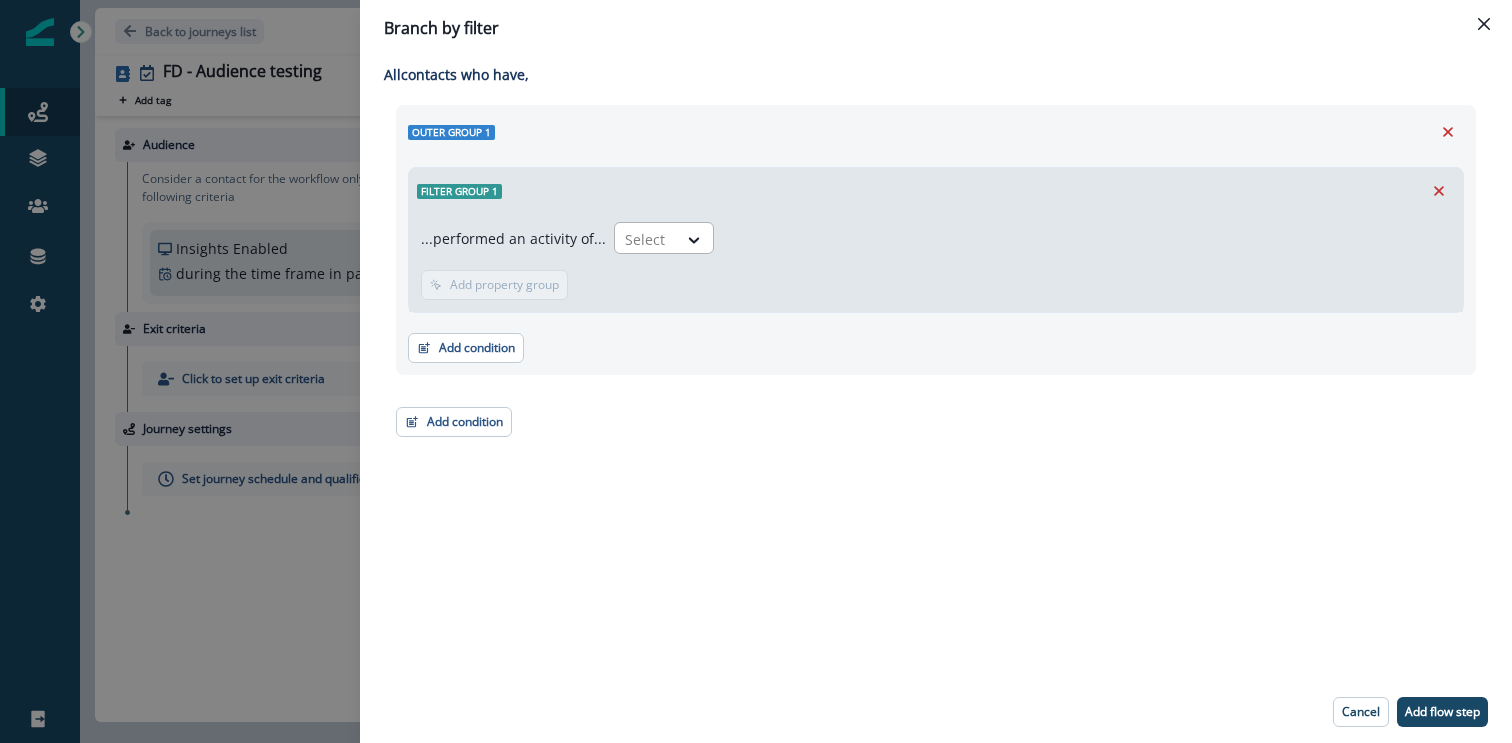 click at bounding box center (646, 239) 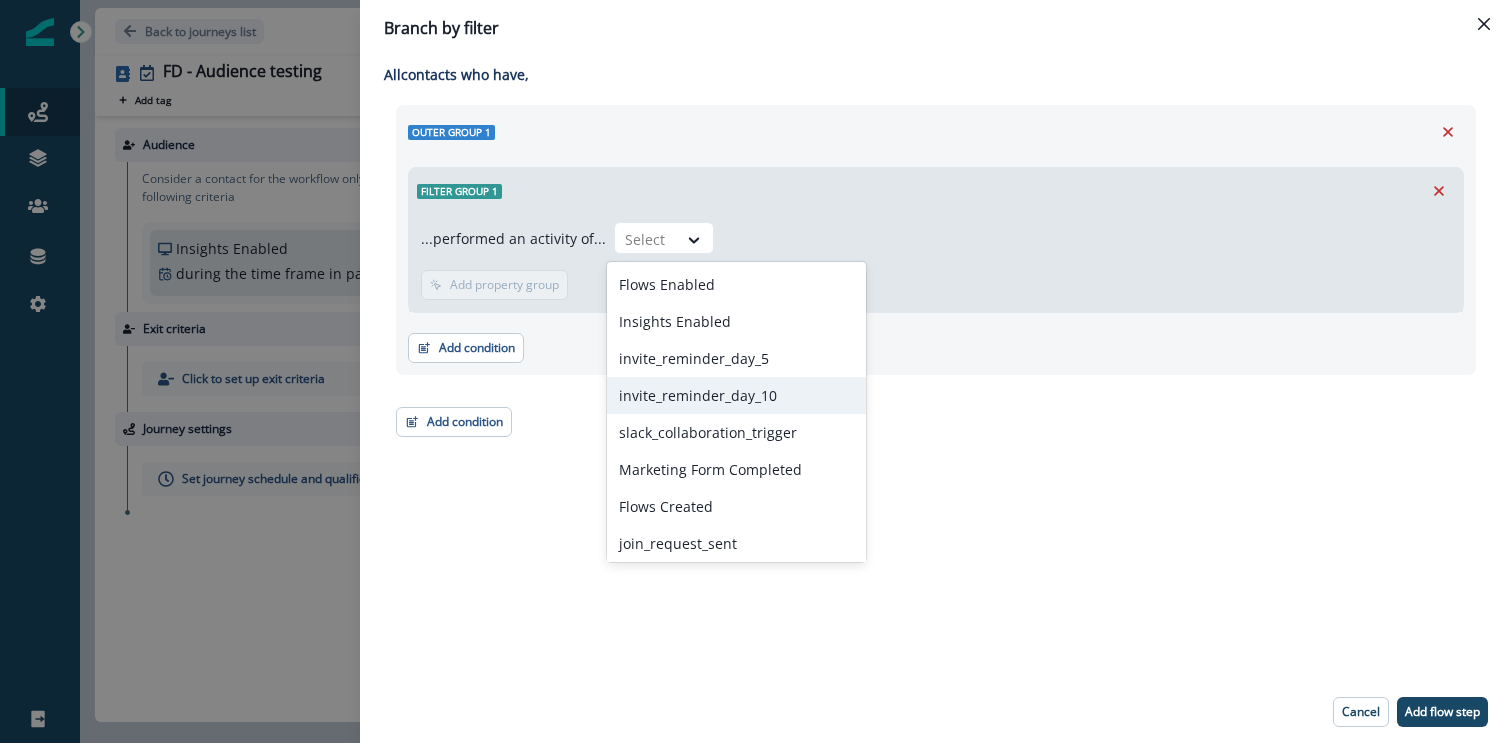 click on "invite_reminder_day_10" at bounding box center (736, 395) 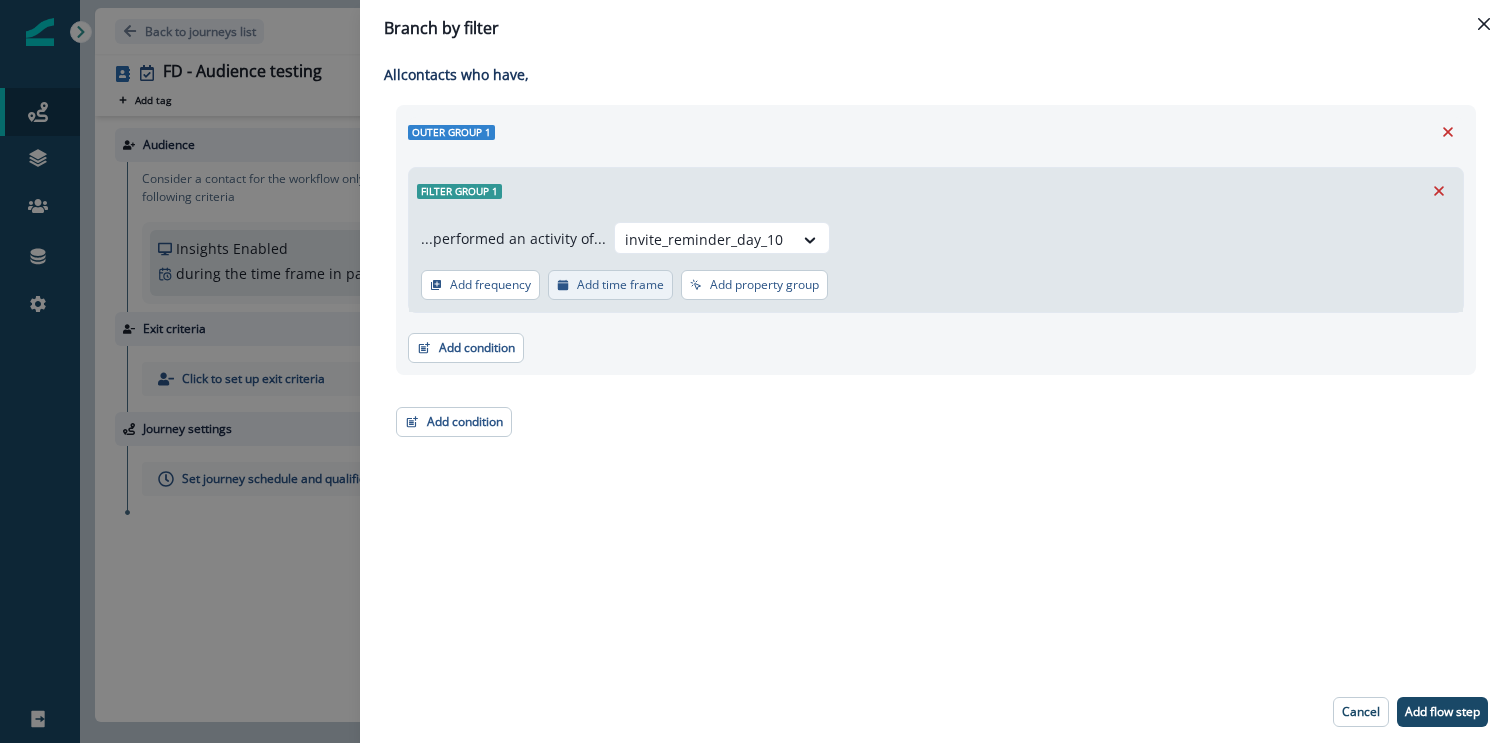 click on "Add time frame" at bounding box center (620, 285) 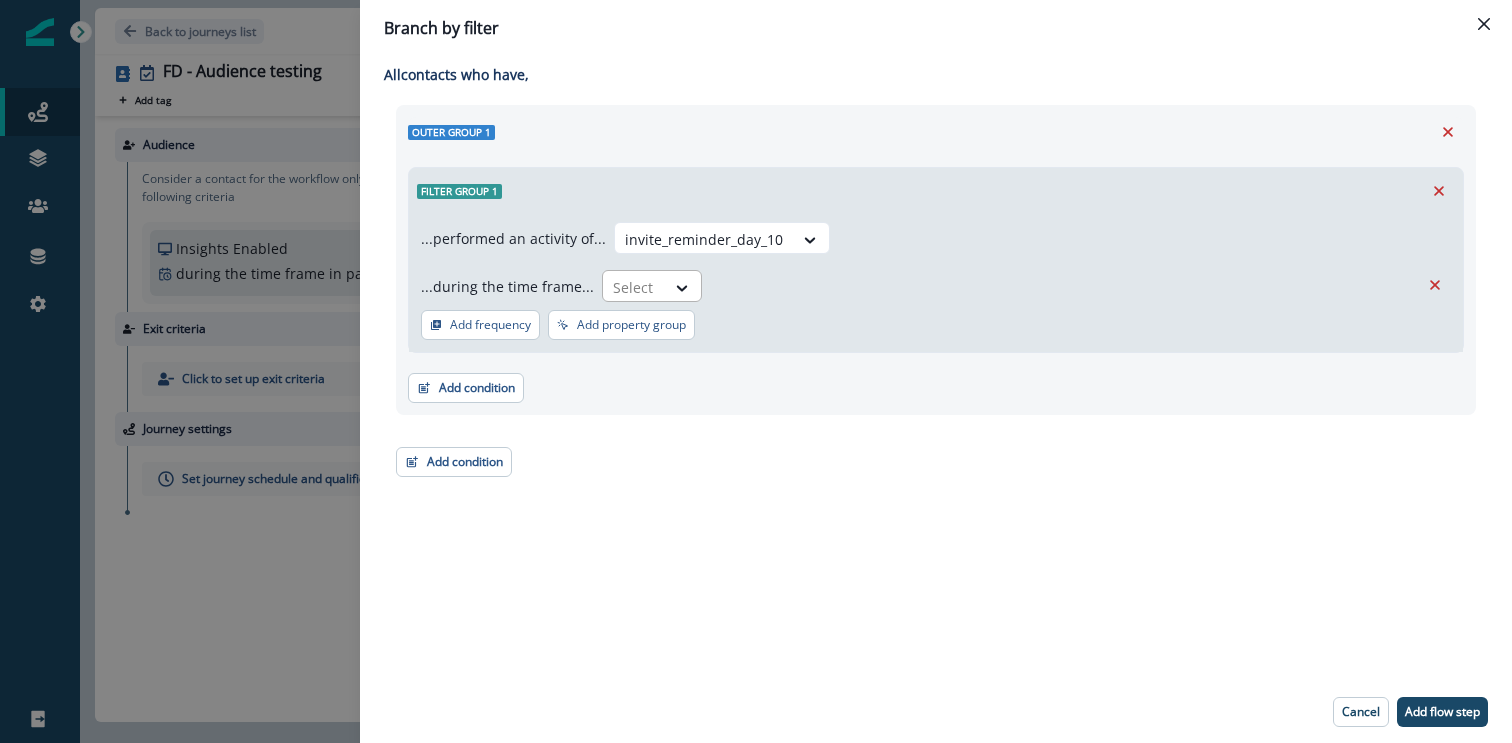 click at bounding box center (634, 287) 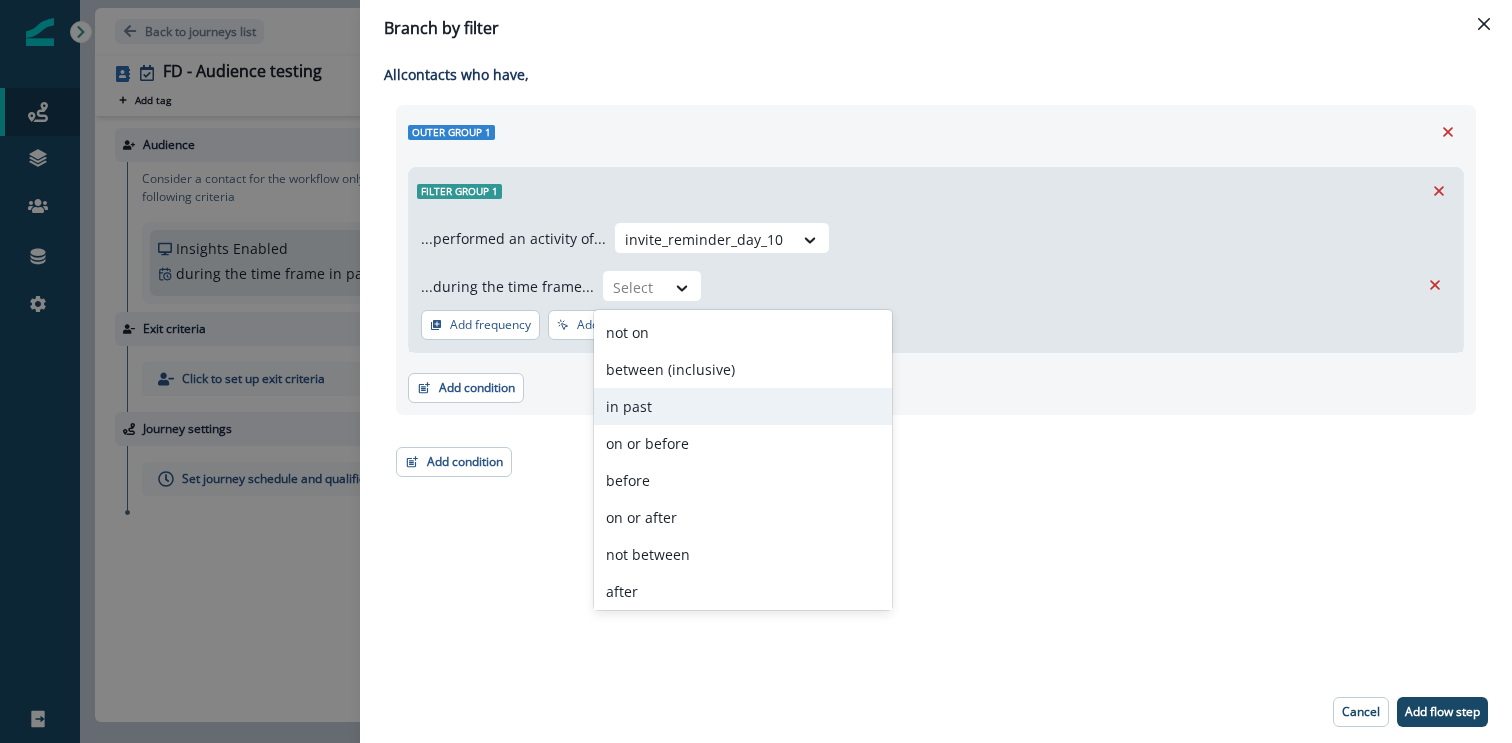 click on "in past" at bounding box center (743, 406) 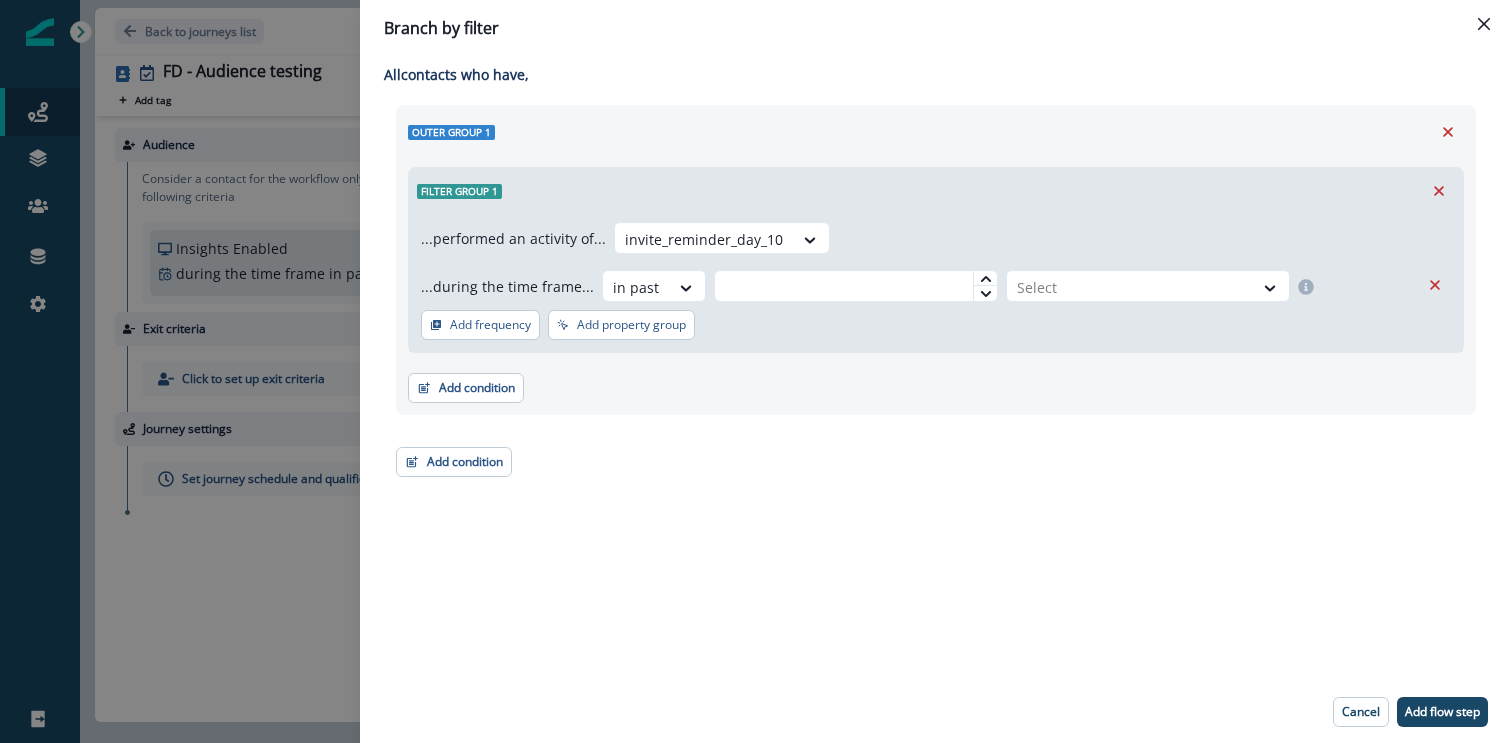 click on "...performed an activity of... invite_reminder_day_10 ...during the time frame... in past Select Add frequency Add property group Add property group" at bounding box center [936, 283] 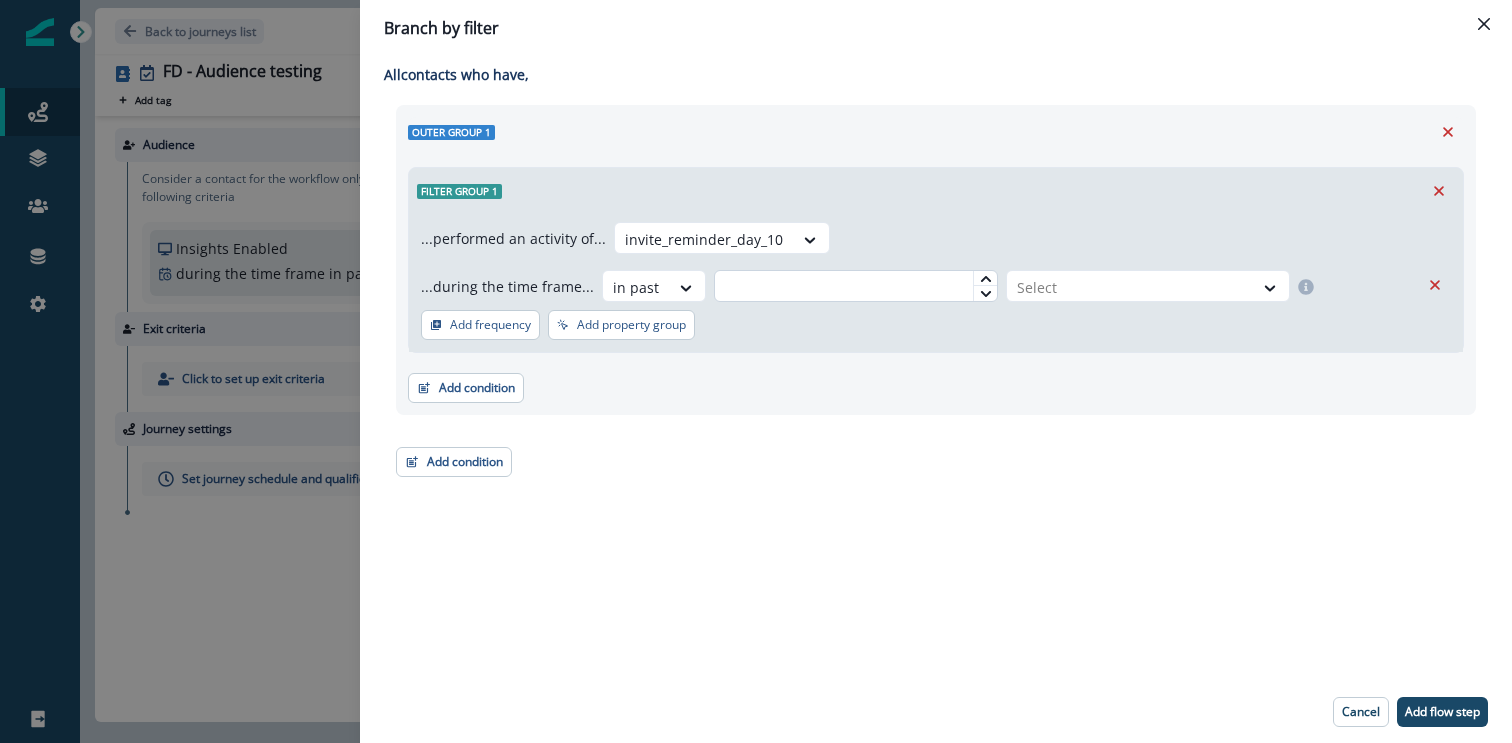 click at bounding box center (856, 286) 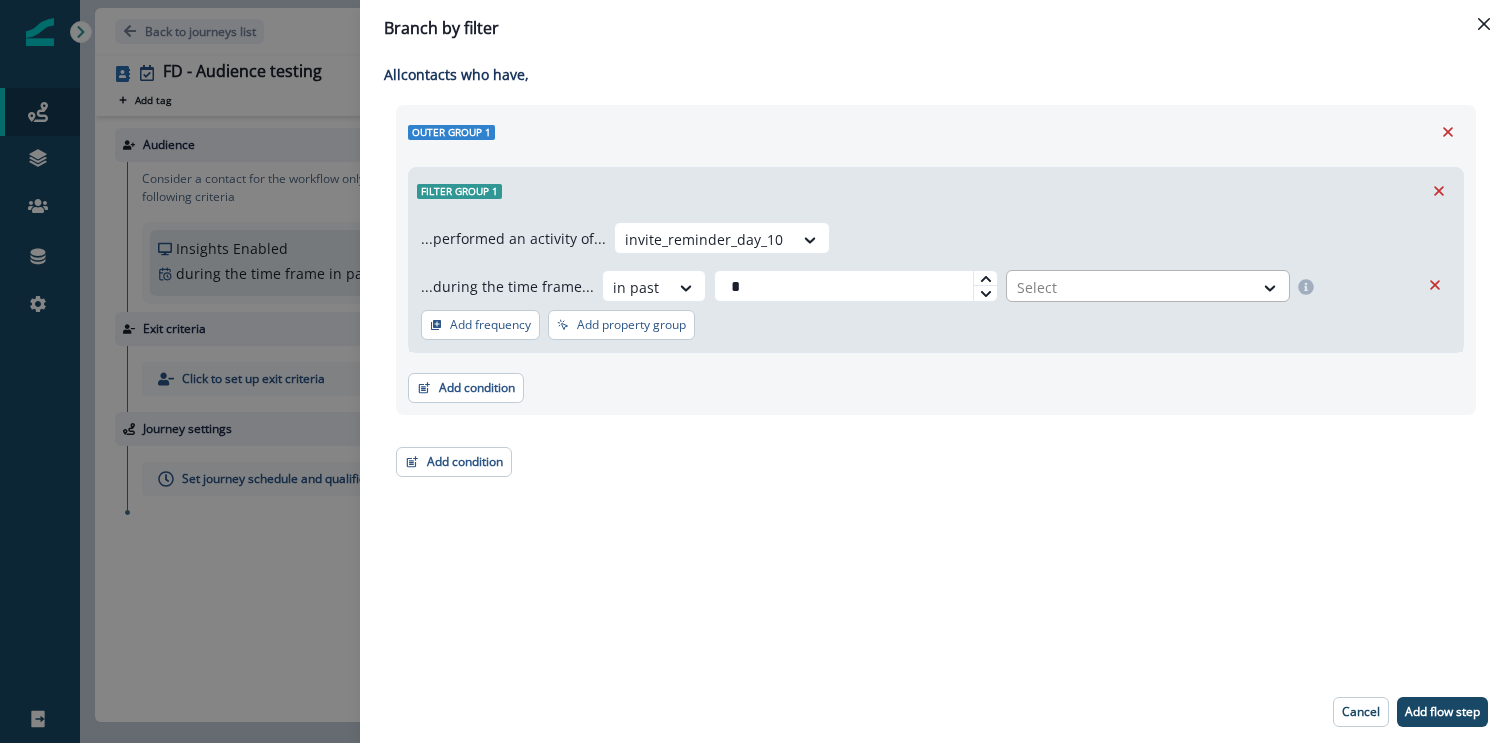 type on "*" 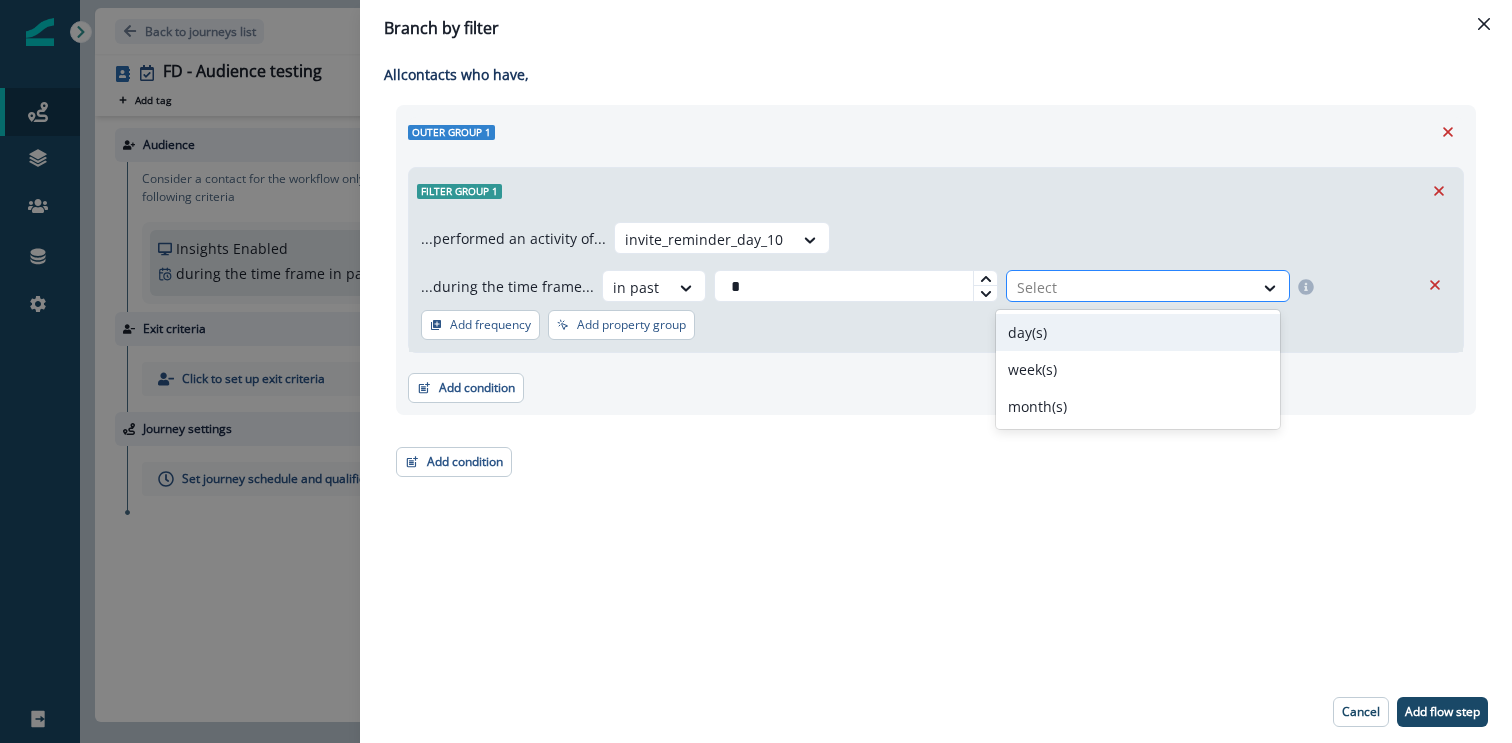 click at bounding box center [1130, 287] 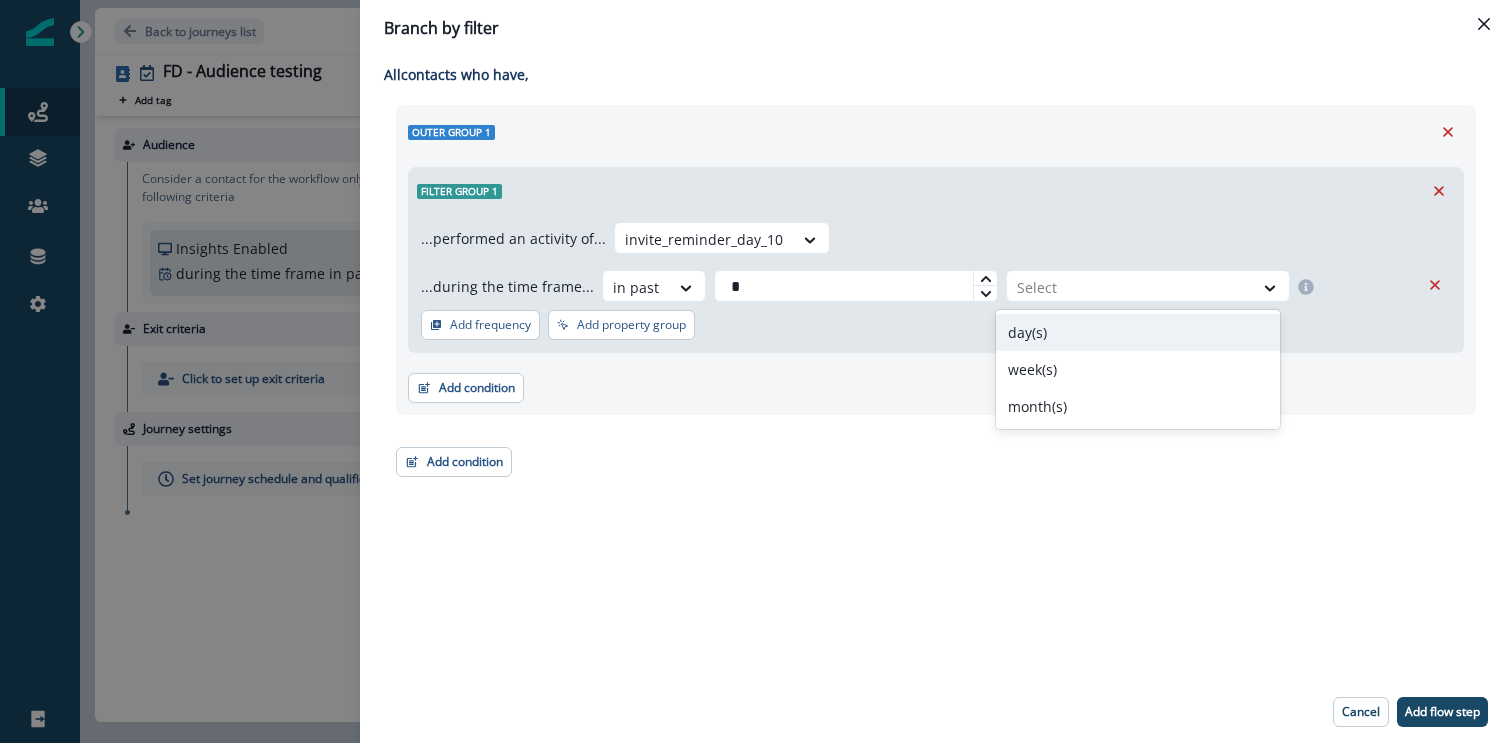 click on "day(s)" at bounding box center [1138, 332] 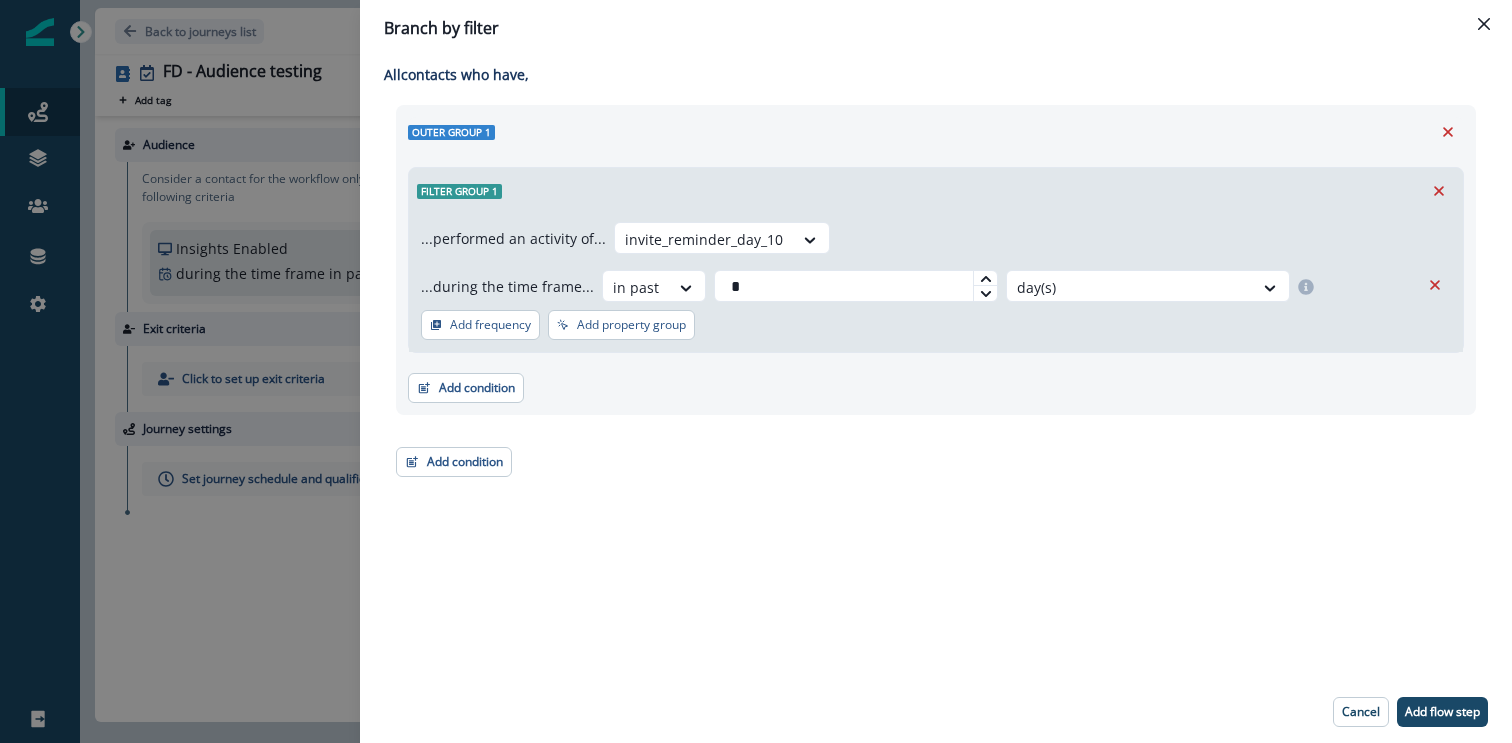 click on "Adding   Branch by filter   flow step in the middle will add the succeeding flow steps to   True   branch All  contact s who have, Outer group 1 Filter group 1 ...performed an activity of... invite_reminder_day_10 ...during the time frame... in past * option day(s), selected. day(s) Add frequency Add property group Add property group Add condition Contact properties A person property Performed a product event Performed a marketing activity Performed a web activity List membership Salesforce campaign membership Add condition Contact properties A person property Performed a product event Performed a marketing activity Performed a web activity List membership Salesforce campaign membership Grouped properties Account members" at bounding box center (936, 368) 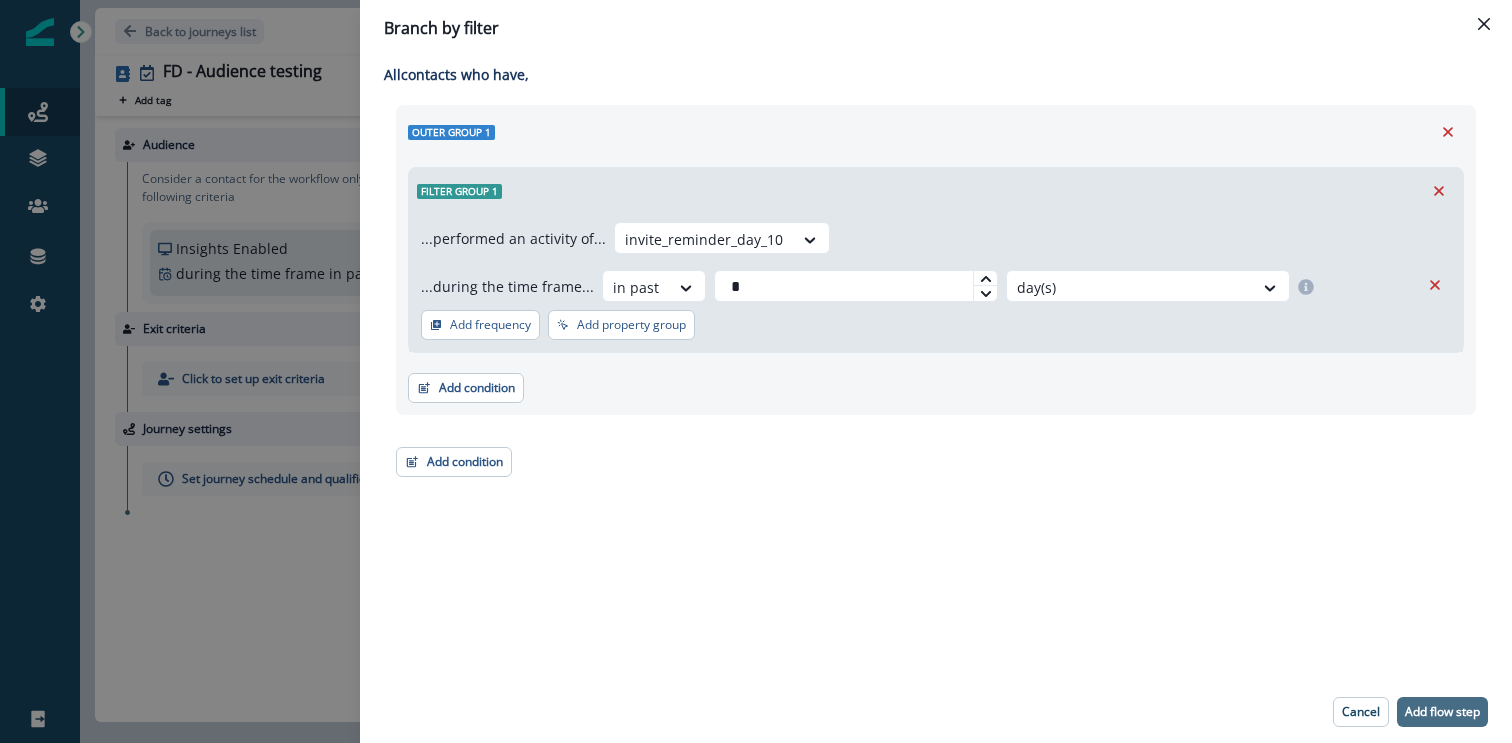 click on "Add flow step" at bounding box center [1442, 712] 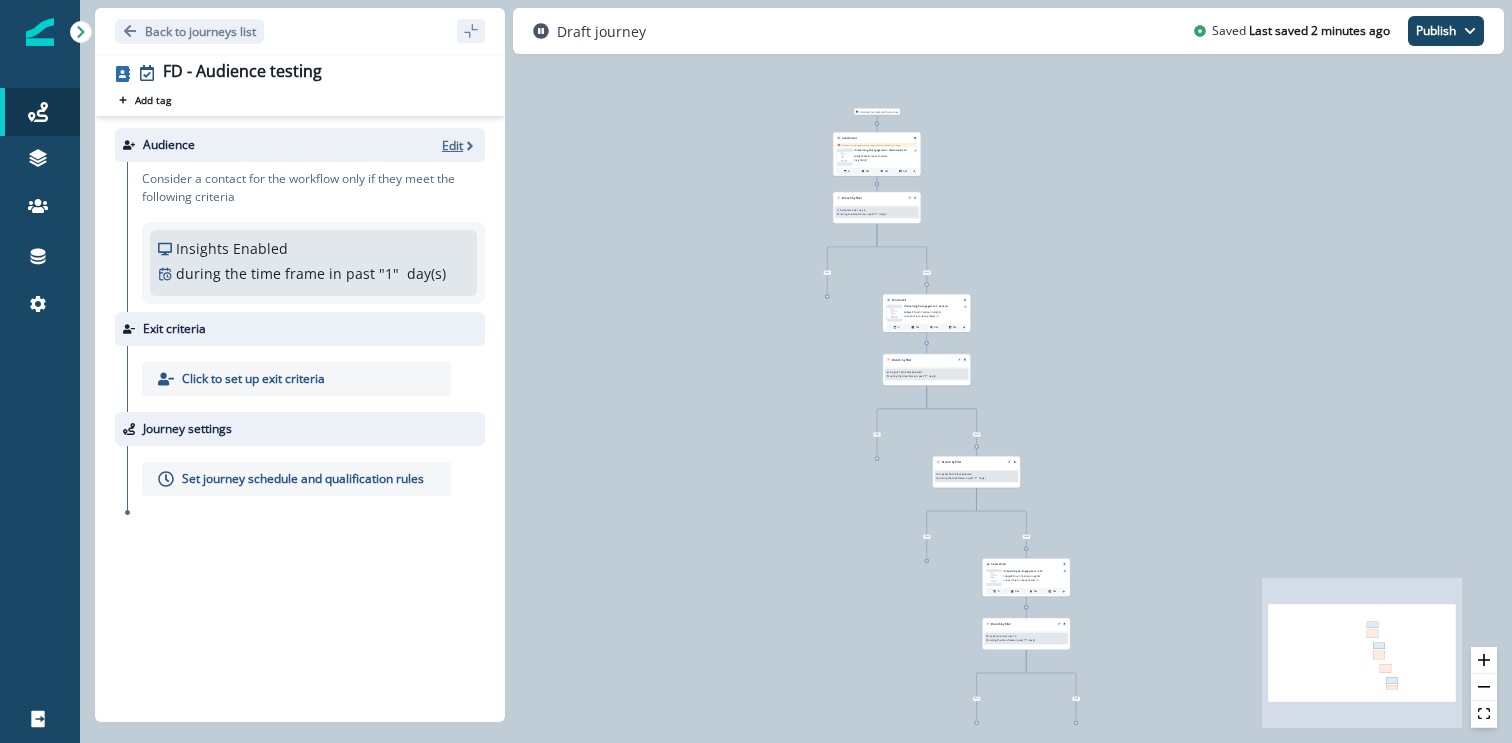 click on "Edit" at bounding box center (452, 145) 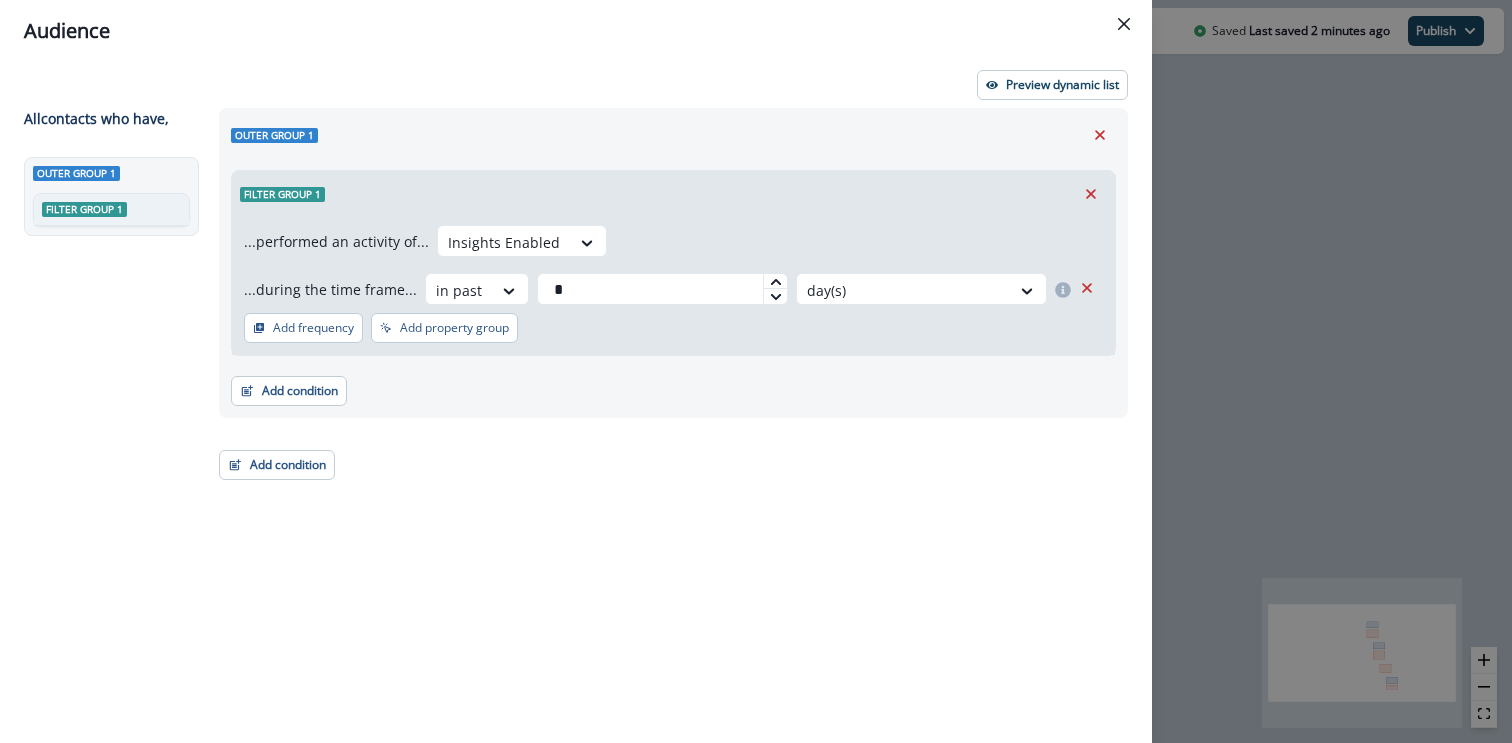 type 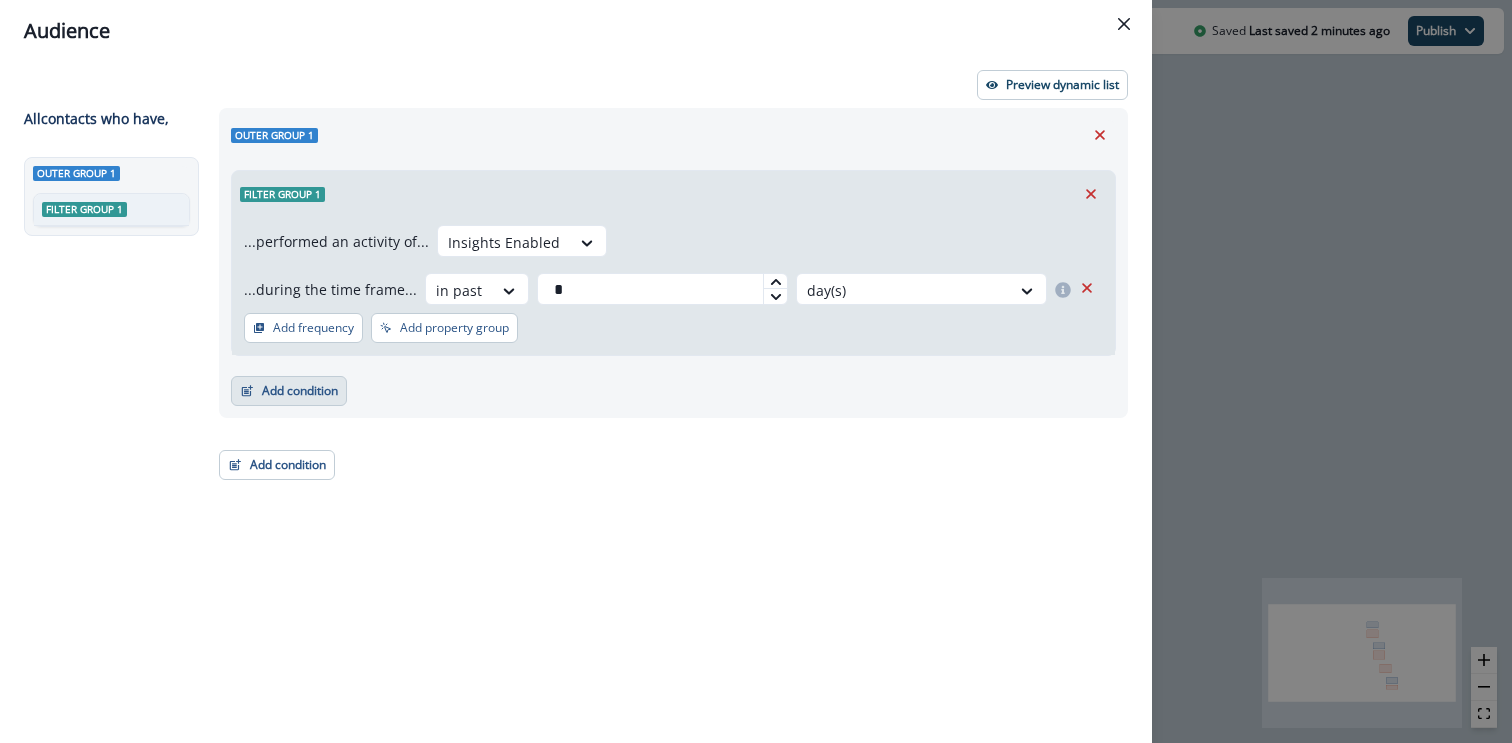 click on "Add condition" at bounding box center (289, 391) 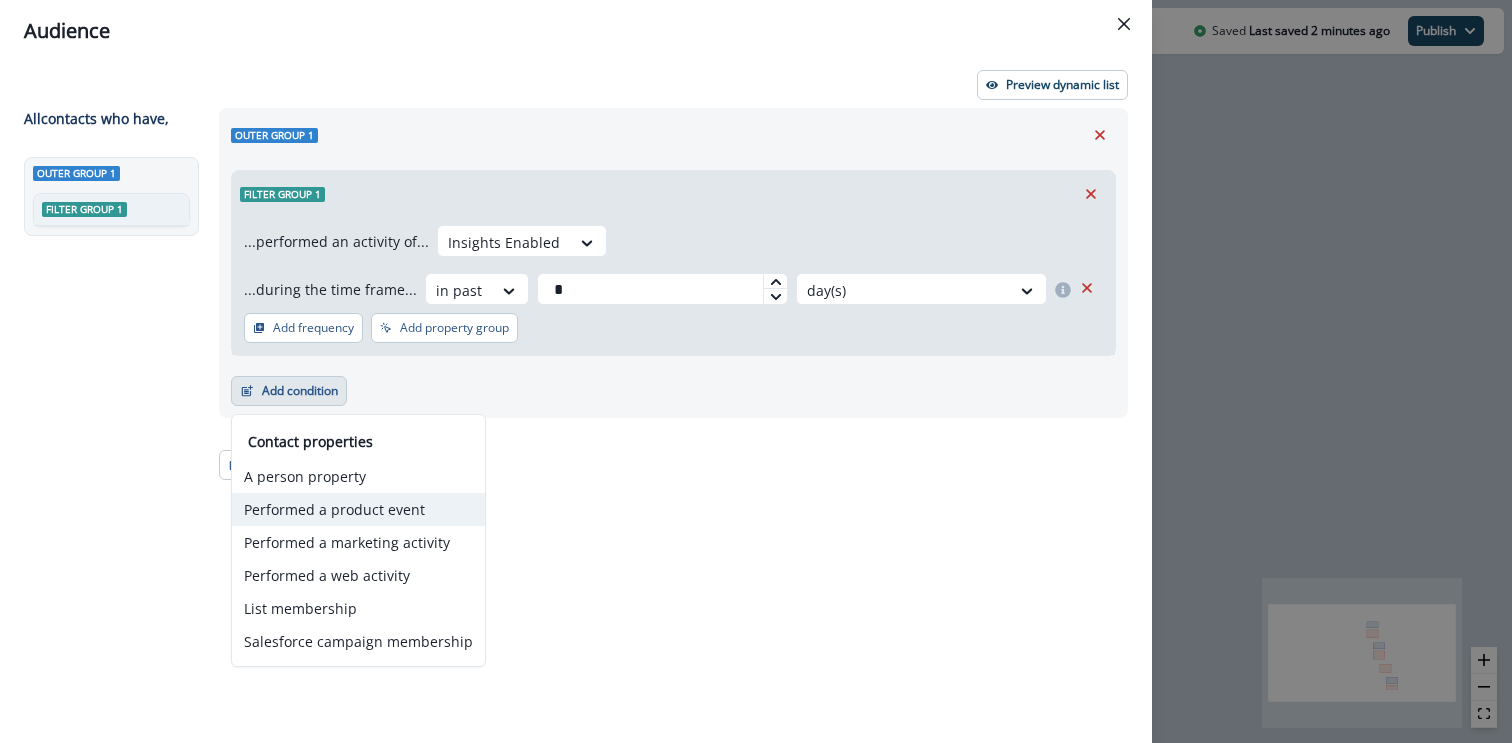 click on "Performed a product event" at bounding box center [358, 509] 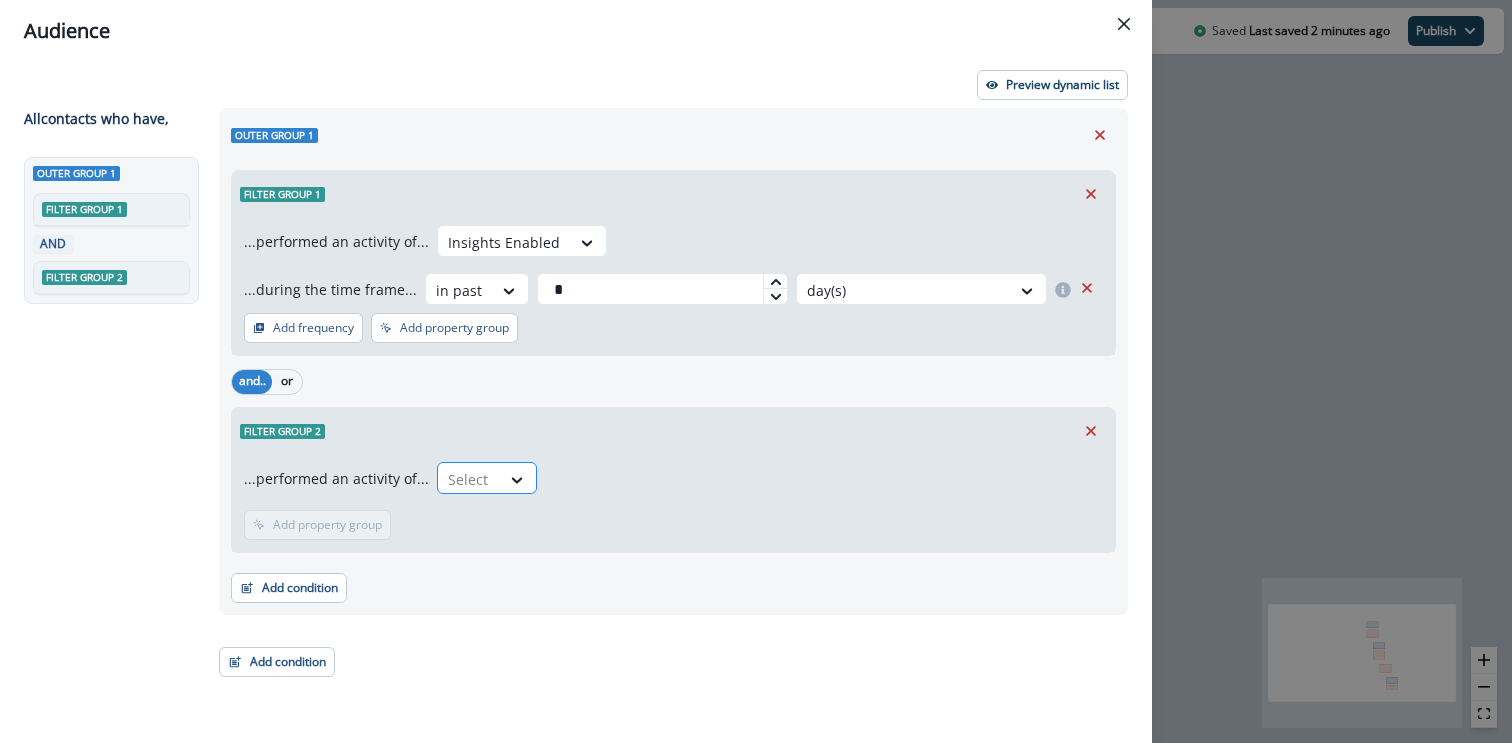 click at bounding box center (469, 479) 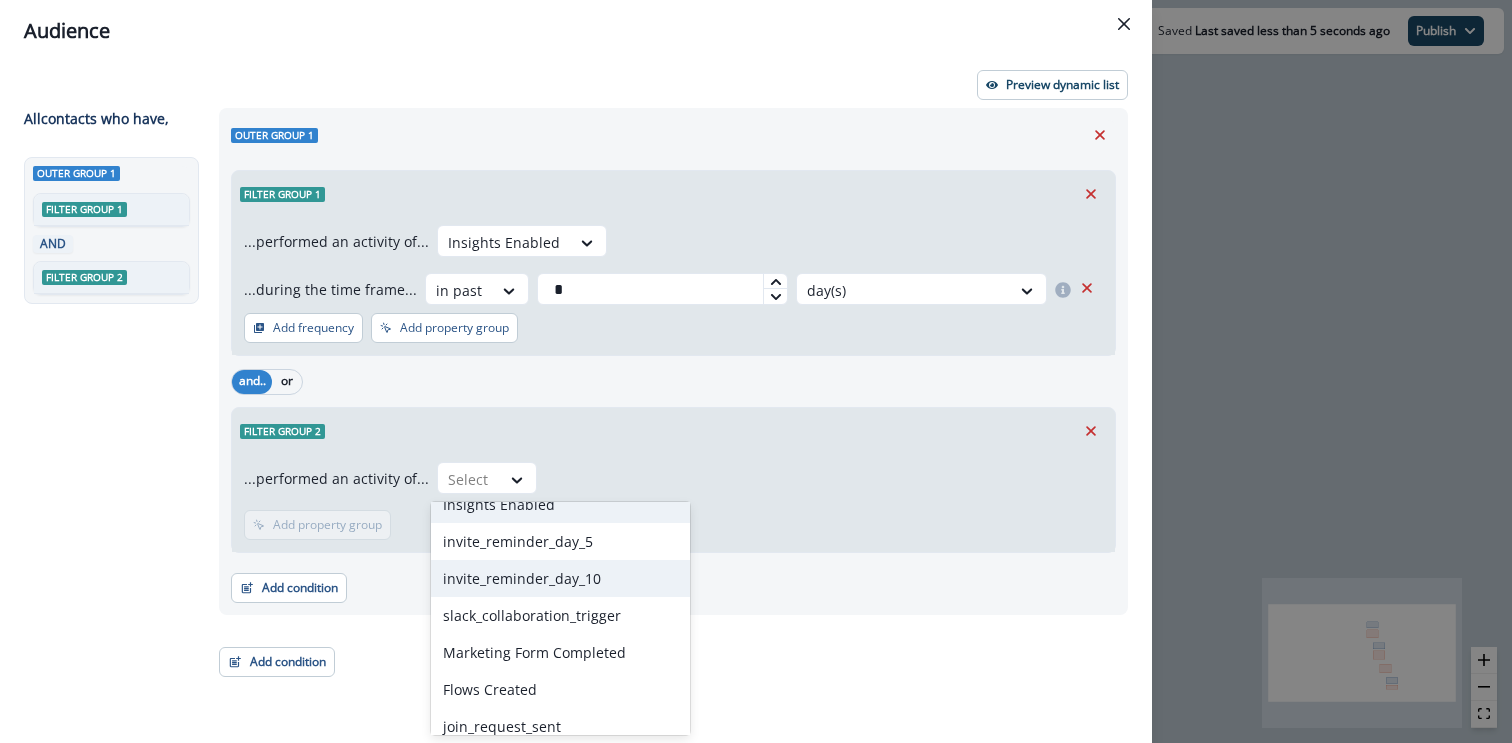 scroll, scrollTop: 60, scrollLeft: 0, axis: vertical 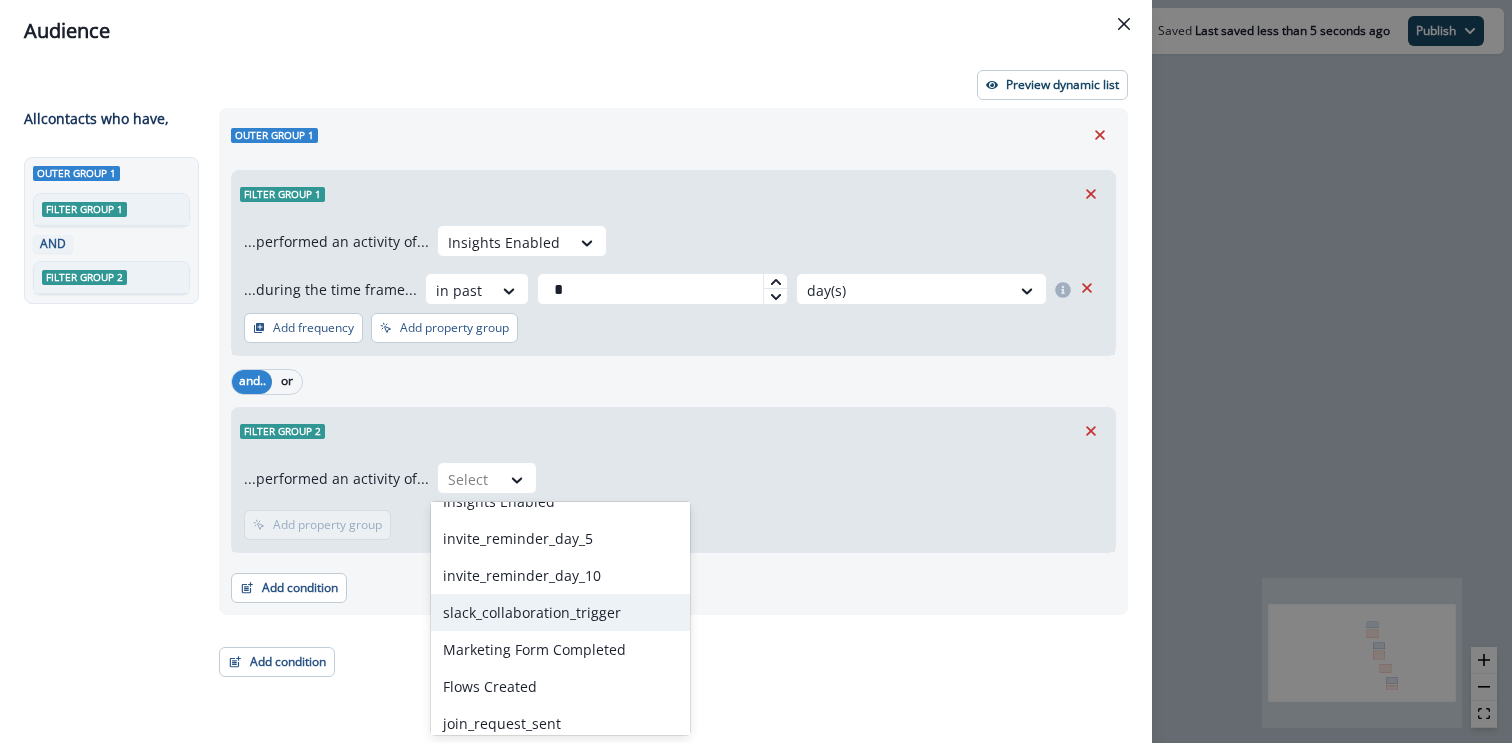 click on "slack_collaboration_trigger" at bounding box center [560, 612] 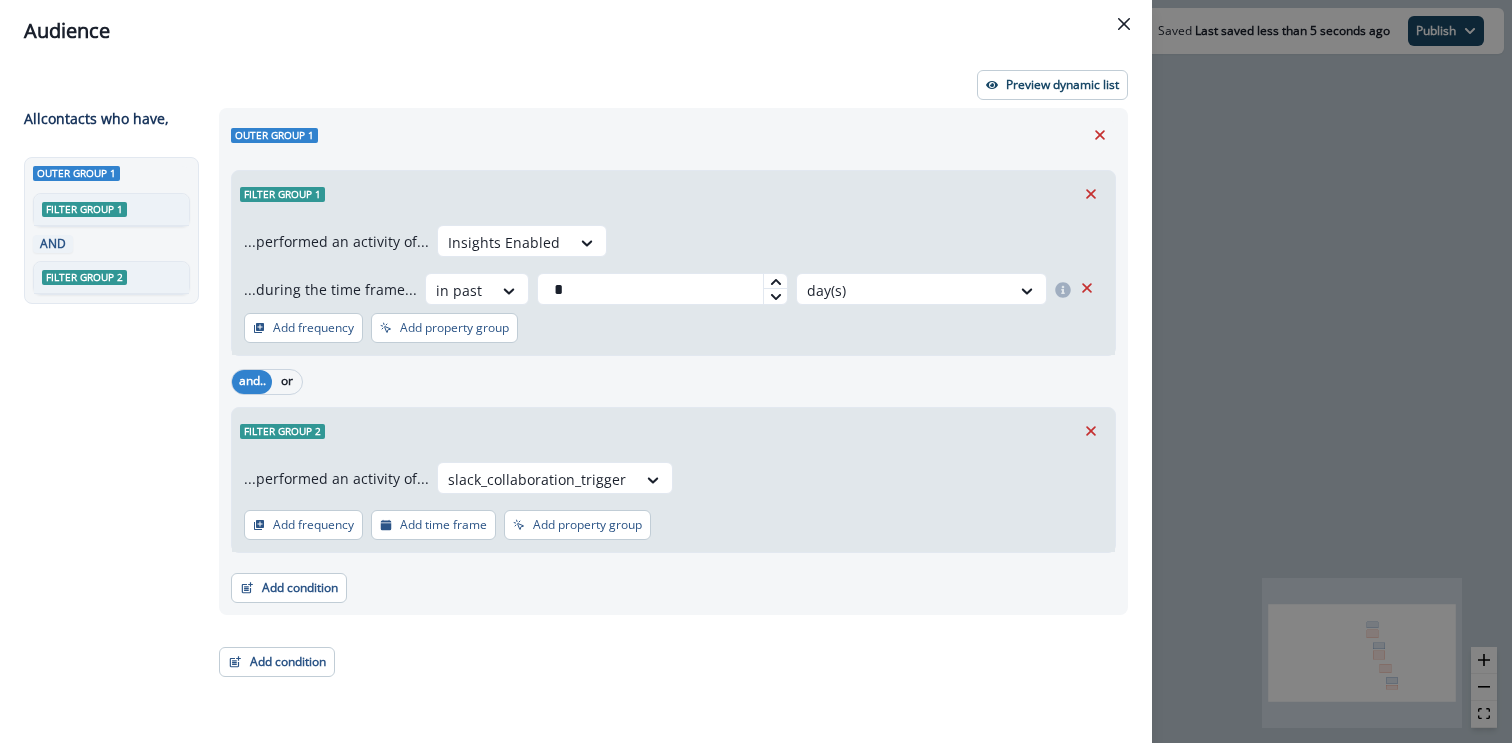 click on "...performed an activity of... slack_collaboration_trigger" at bounding box center [673, 482] 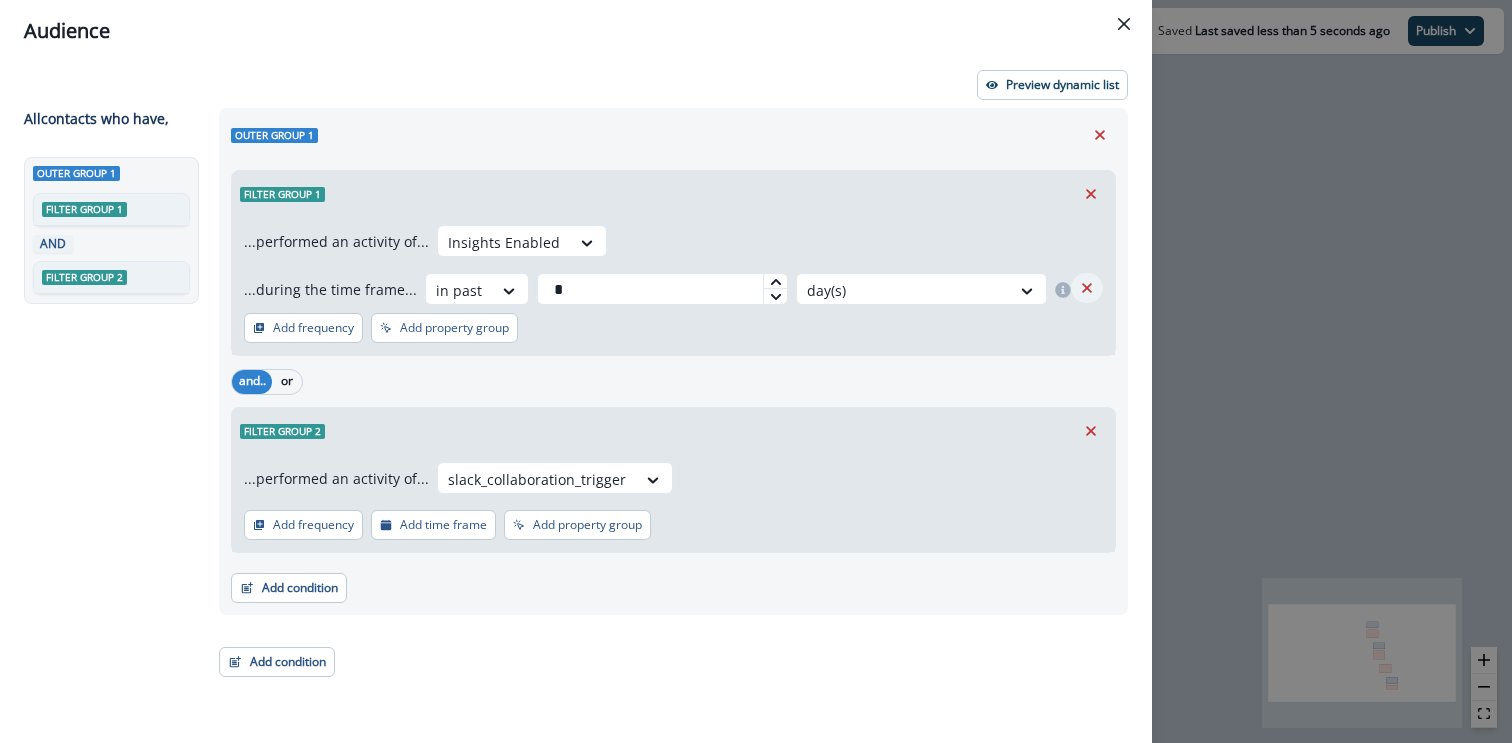 click 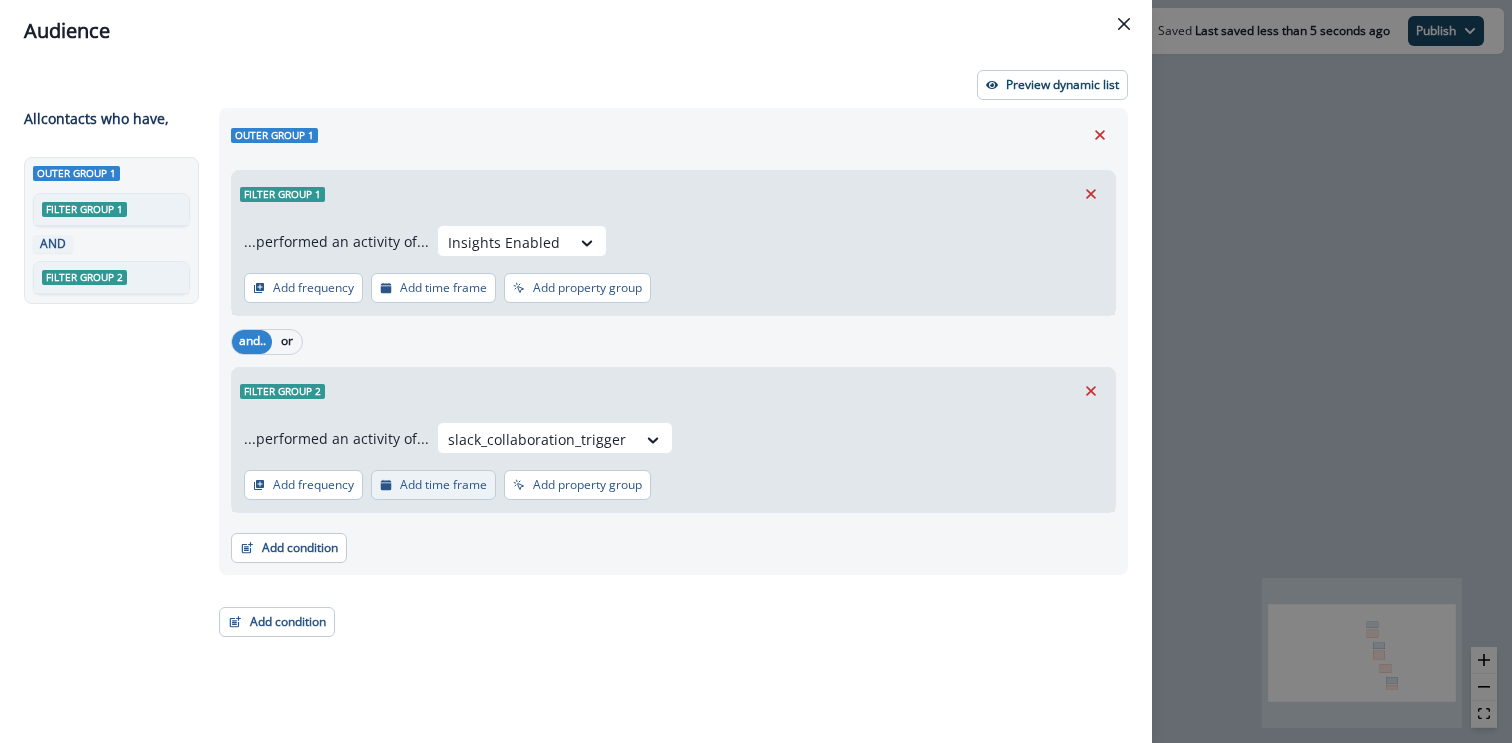 drag, startPoint x: 310, startPoint y: 487, endPoint x: 382, endPoint y: 479, distance: 72.443085 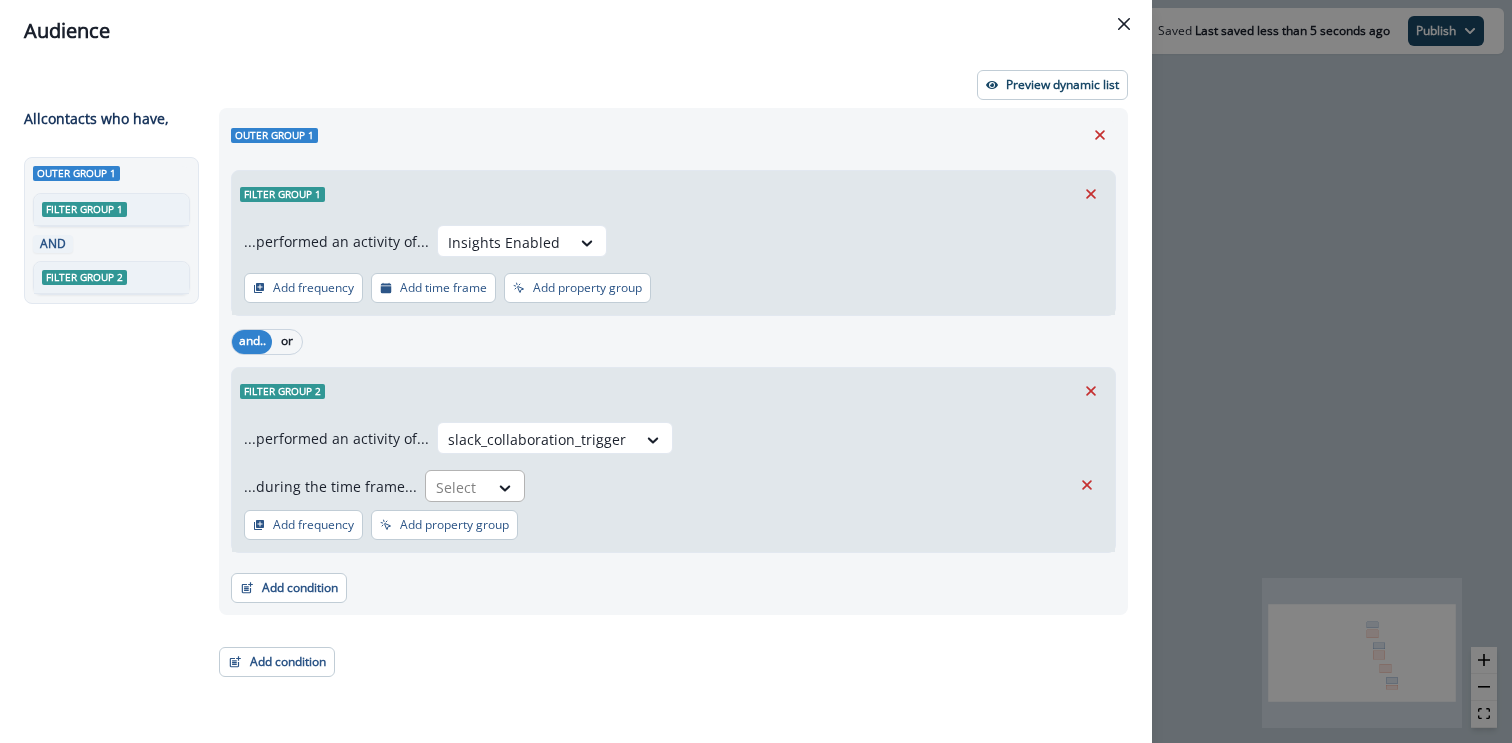 click at bounding box center (457, 487) 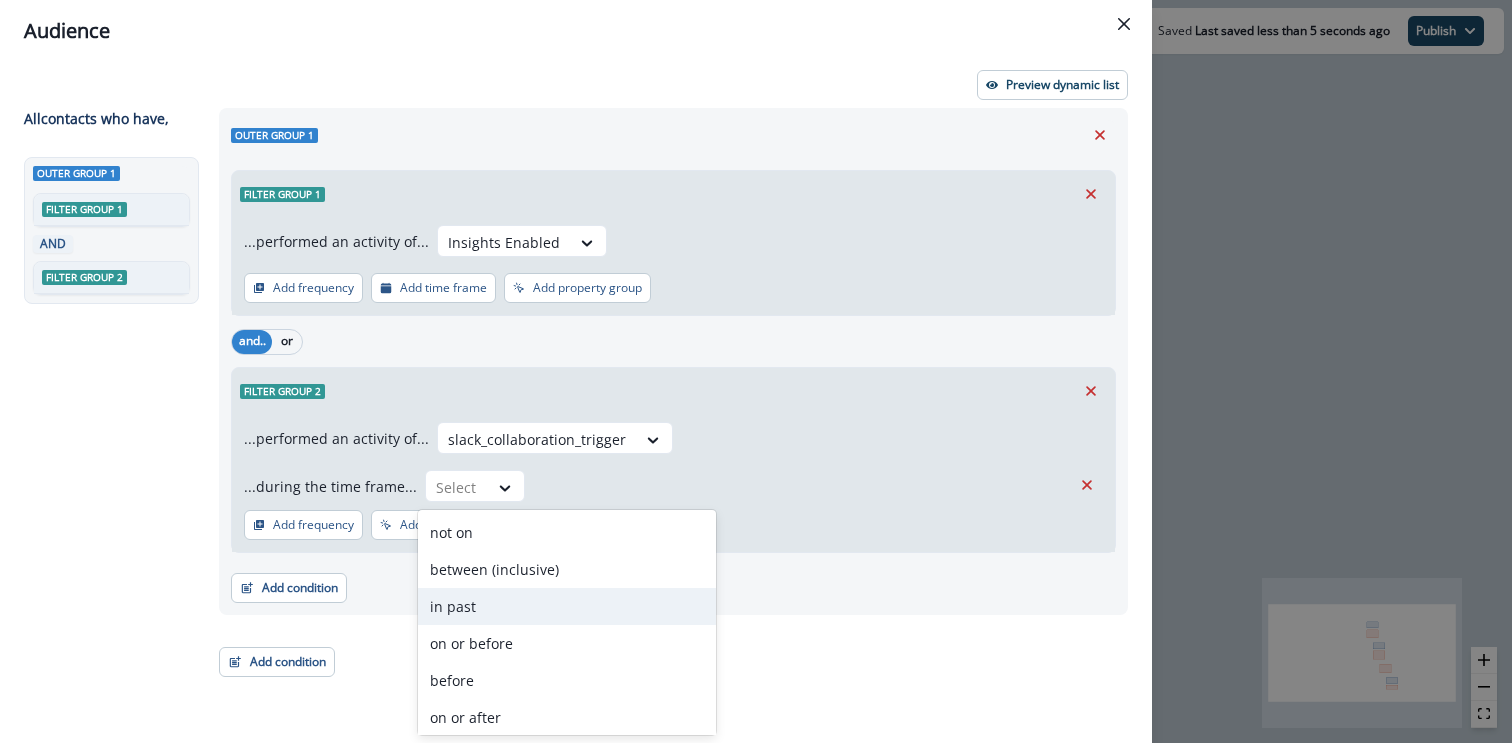 click on "in past" at bounding box center [567, 606] 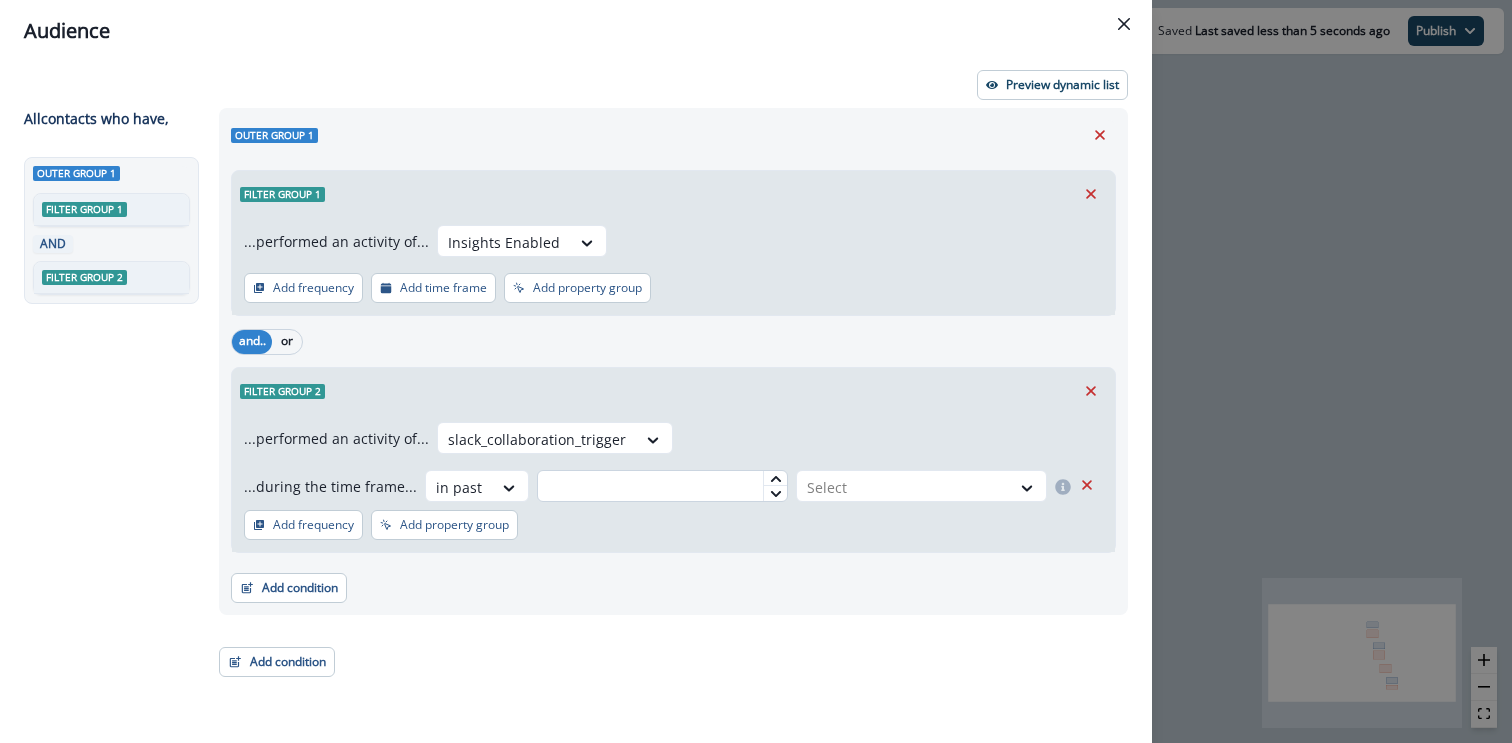 click at bounding box center (662, 486) 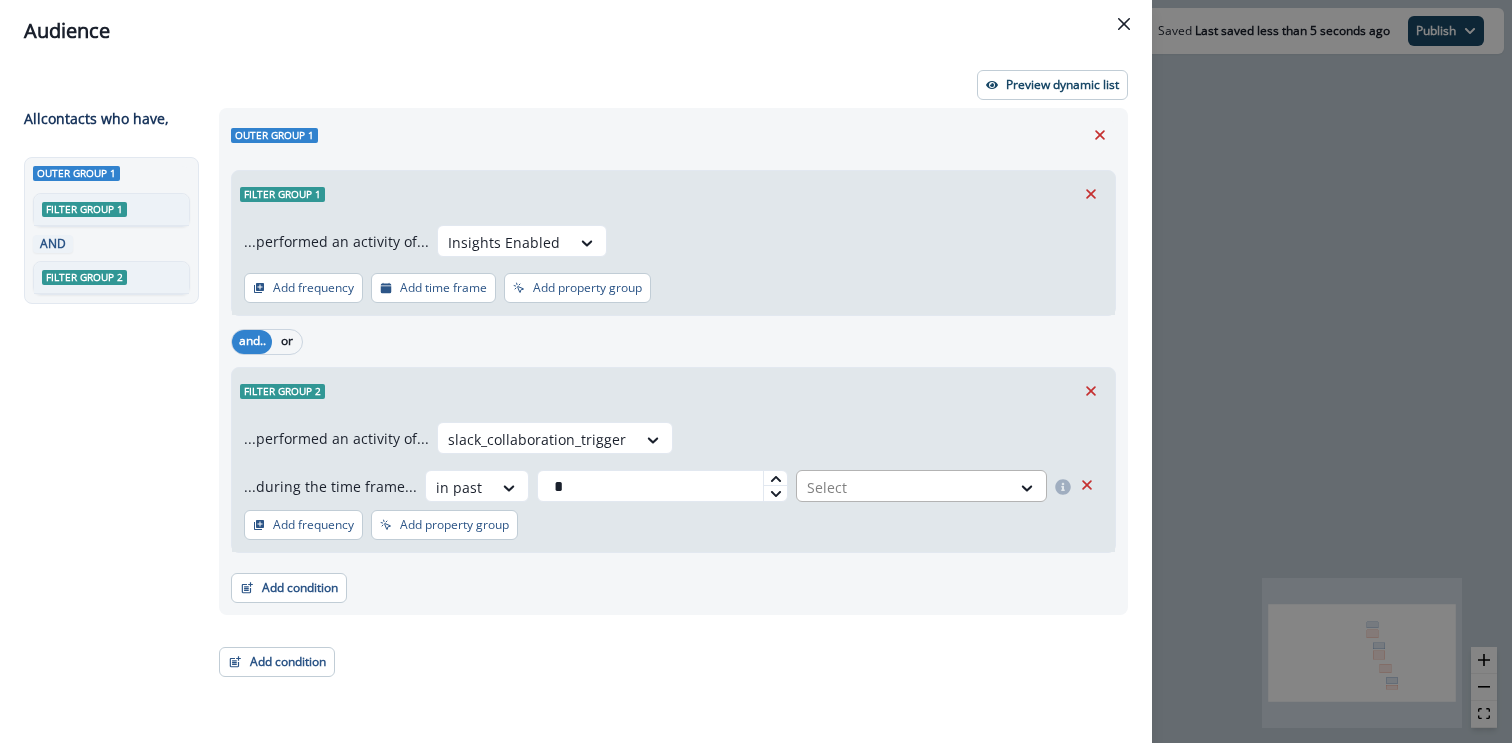 type on "*" 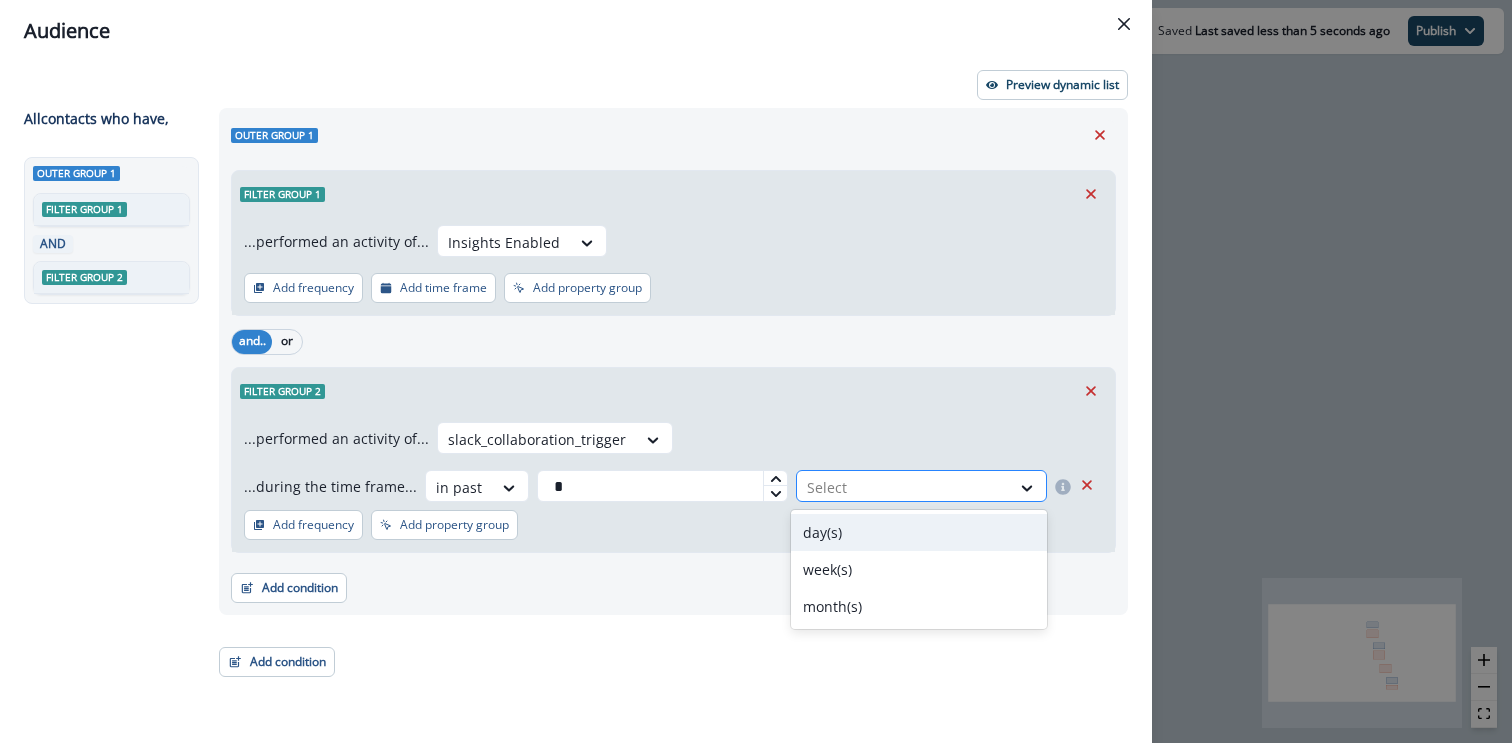 click at bounding box center [903, 487] 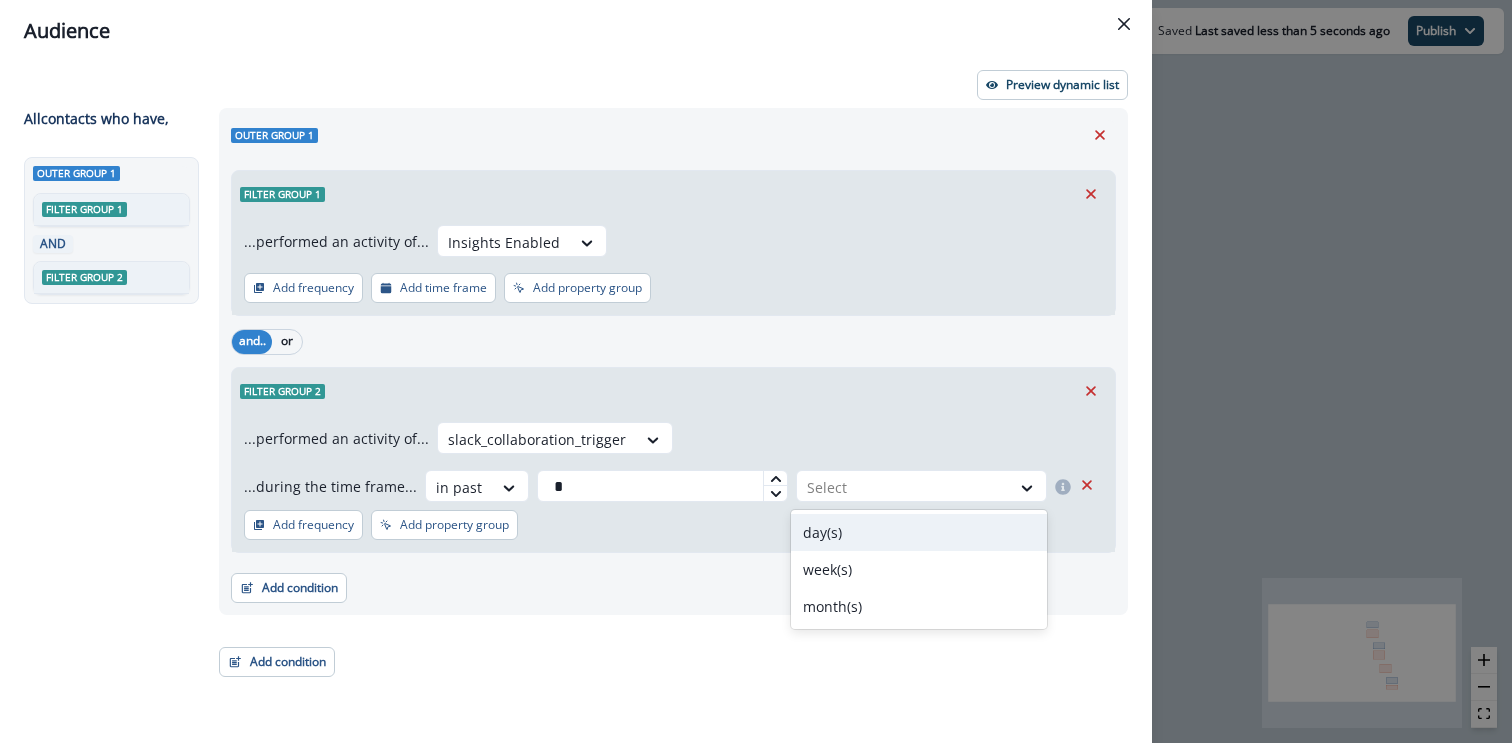 click on "day(s)" at bounding box center [919, 532] 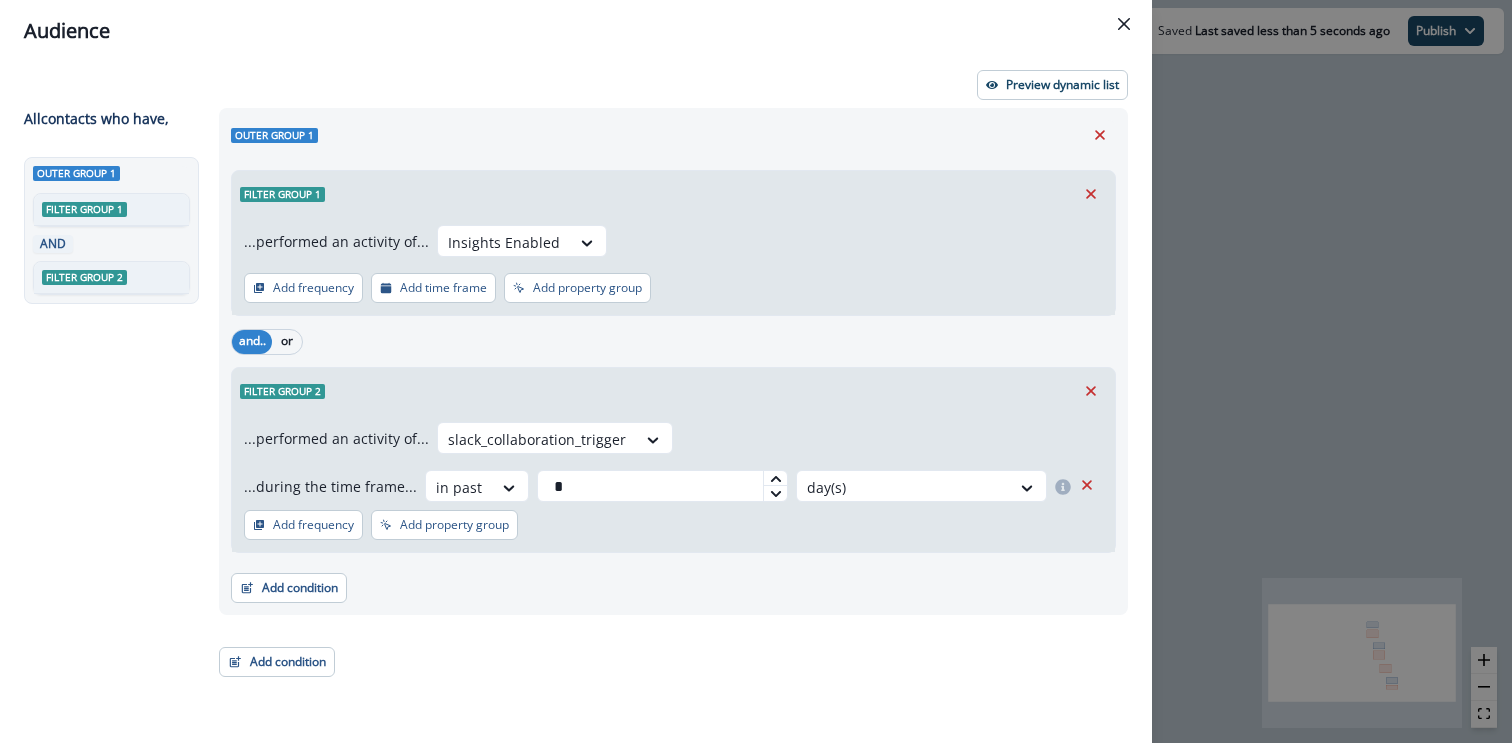 click on "Add condition Contact properties A person property Performed a product event Performed a marketing activity Performed a web activity List membership Salesforce campaign membership" at bounding box center (673, 578) 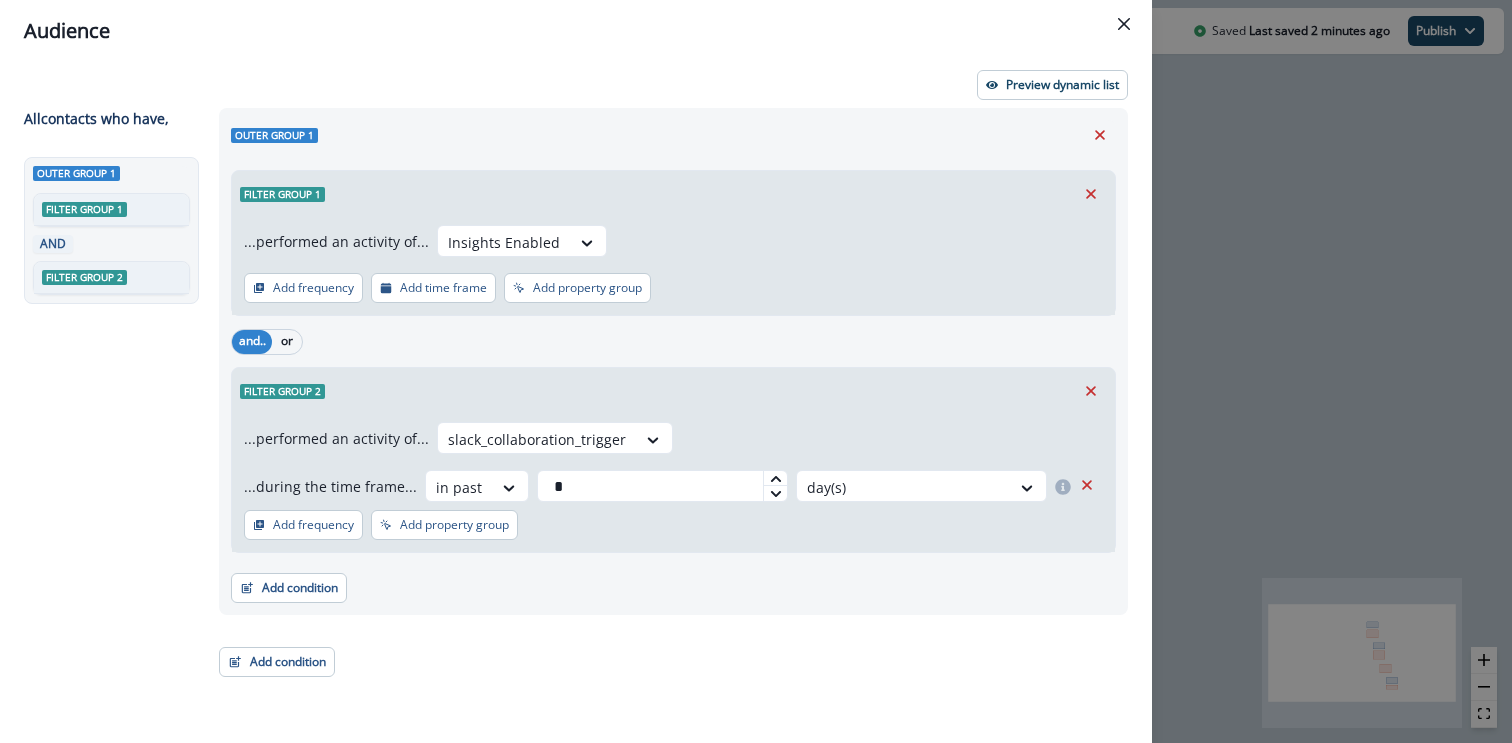 click on "Audience Preview dynamic list All  contact s who have, Outer group 1 Filter group 1 AND Filter group 2 Outer group 1 Filter group 1 ...performed an activity of... Insights Enabled Add frequency Add time frame Add property group Add property group and.. or Filter group 2 ...performed an activity of... slack_collaboration_trigger ...during the time frame... in past * day(s) Add frequency Add property group Add property group Add condition Contact properties A person property Performed a product event Performed a marketing activity Performed a web activity List membership Salesforce campaign membership Add condition Contact properties A person property Performed a product event Performed a marketing activity Performed a web activity List membership Salesforce campaign membership Grouped properties Account members" at bounding box center (756, 371) 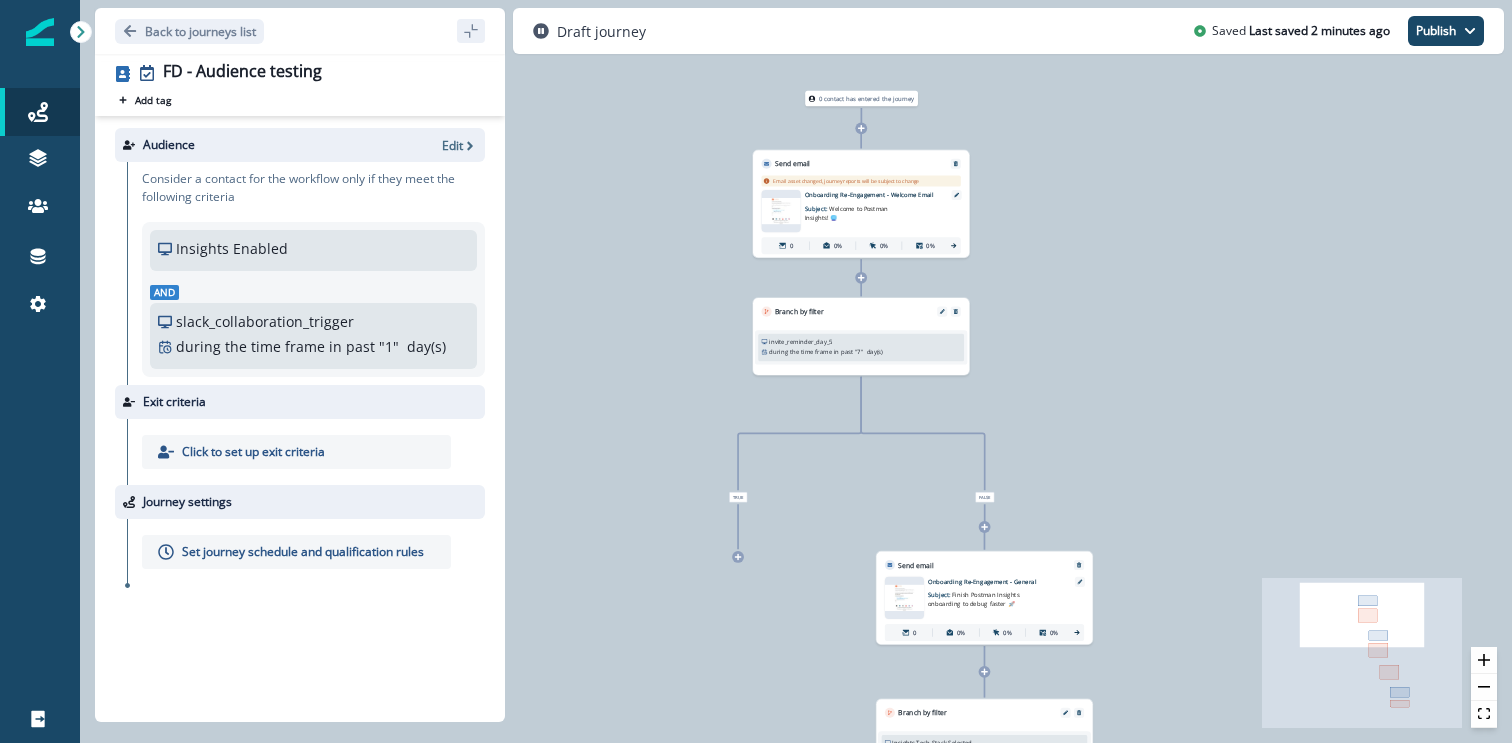 type 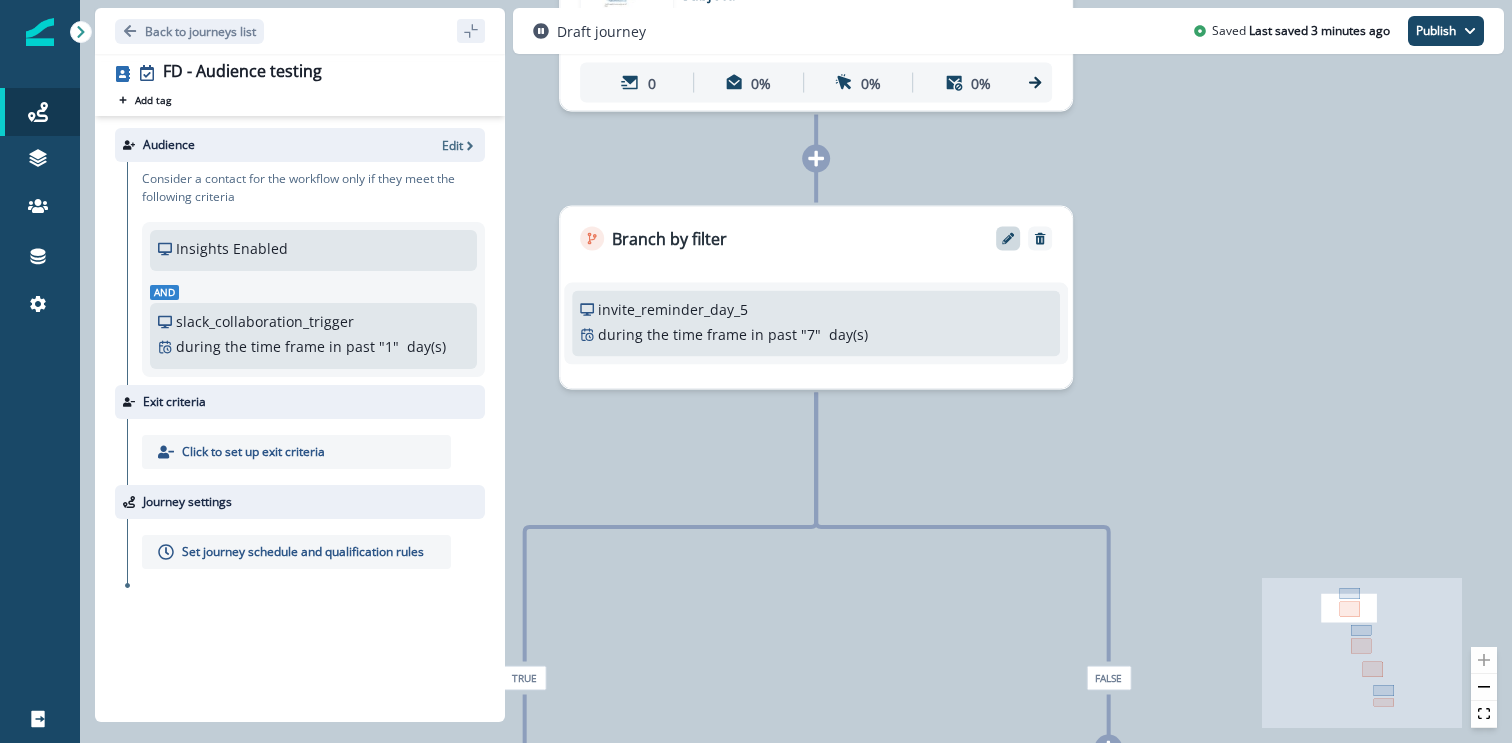 click at bounding box center (1008, 239) 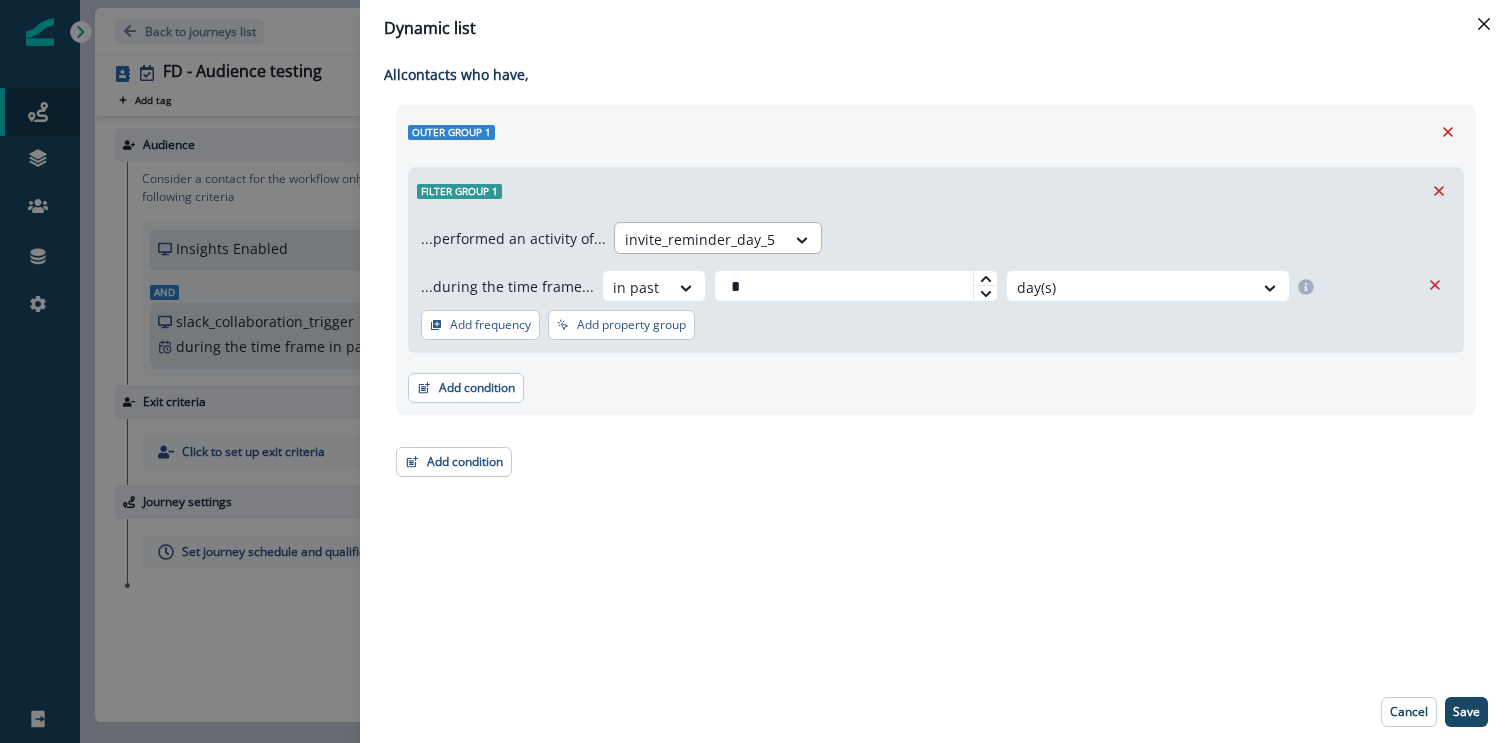 click at bounding box center (700, 239) 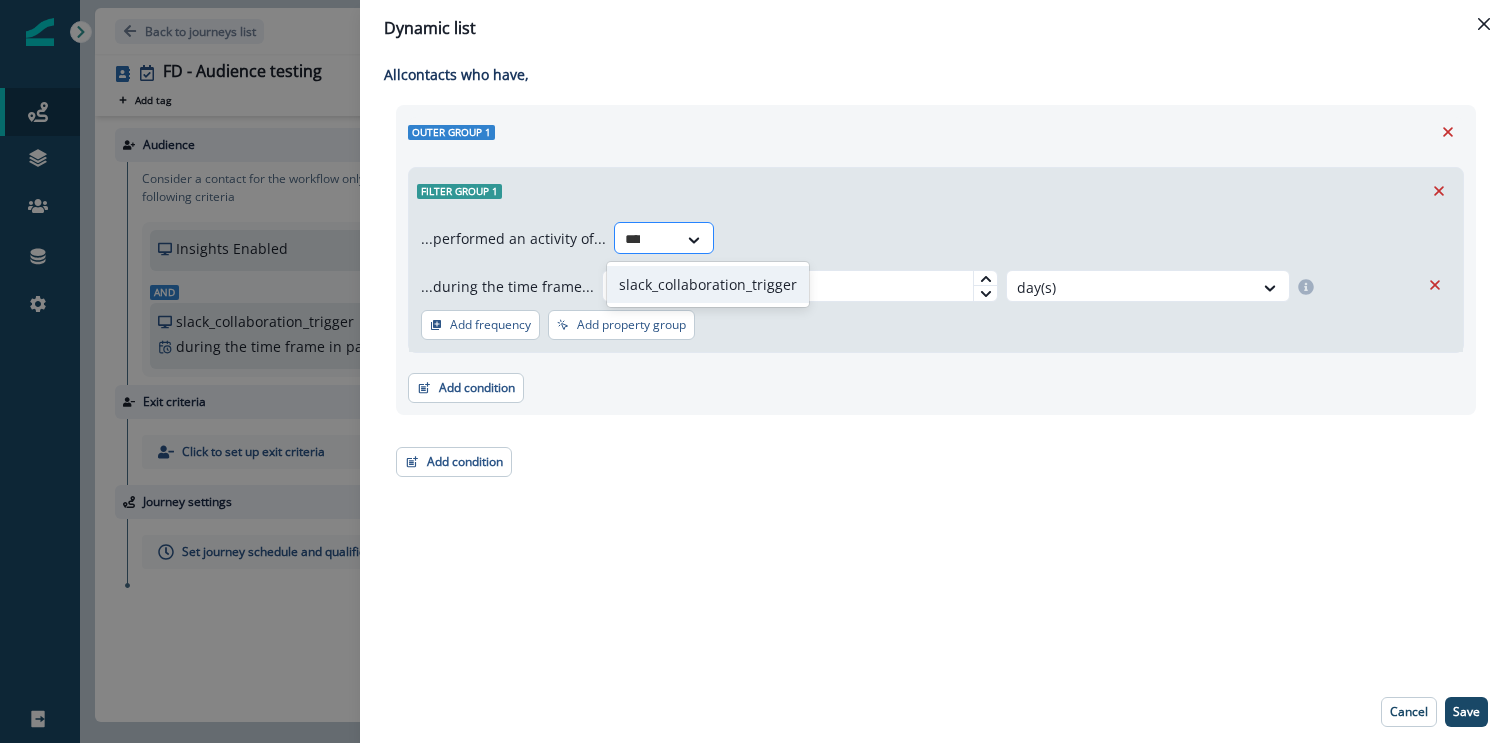 type on "*****" 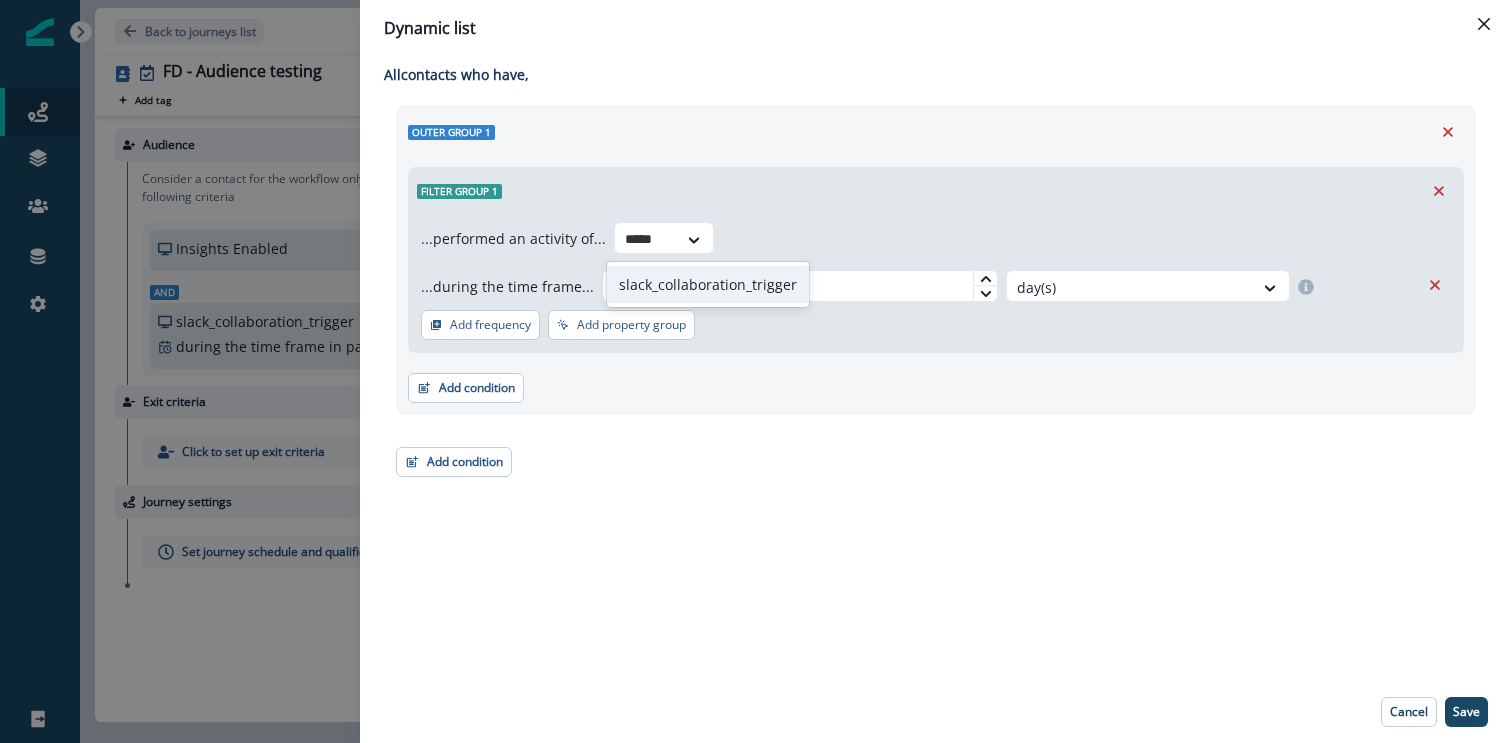 click on "slack_collaboration_trigger" at bounding box center [708, 284] 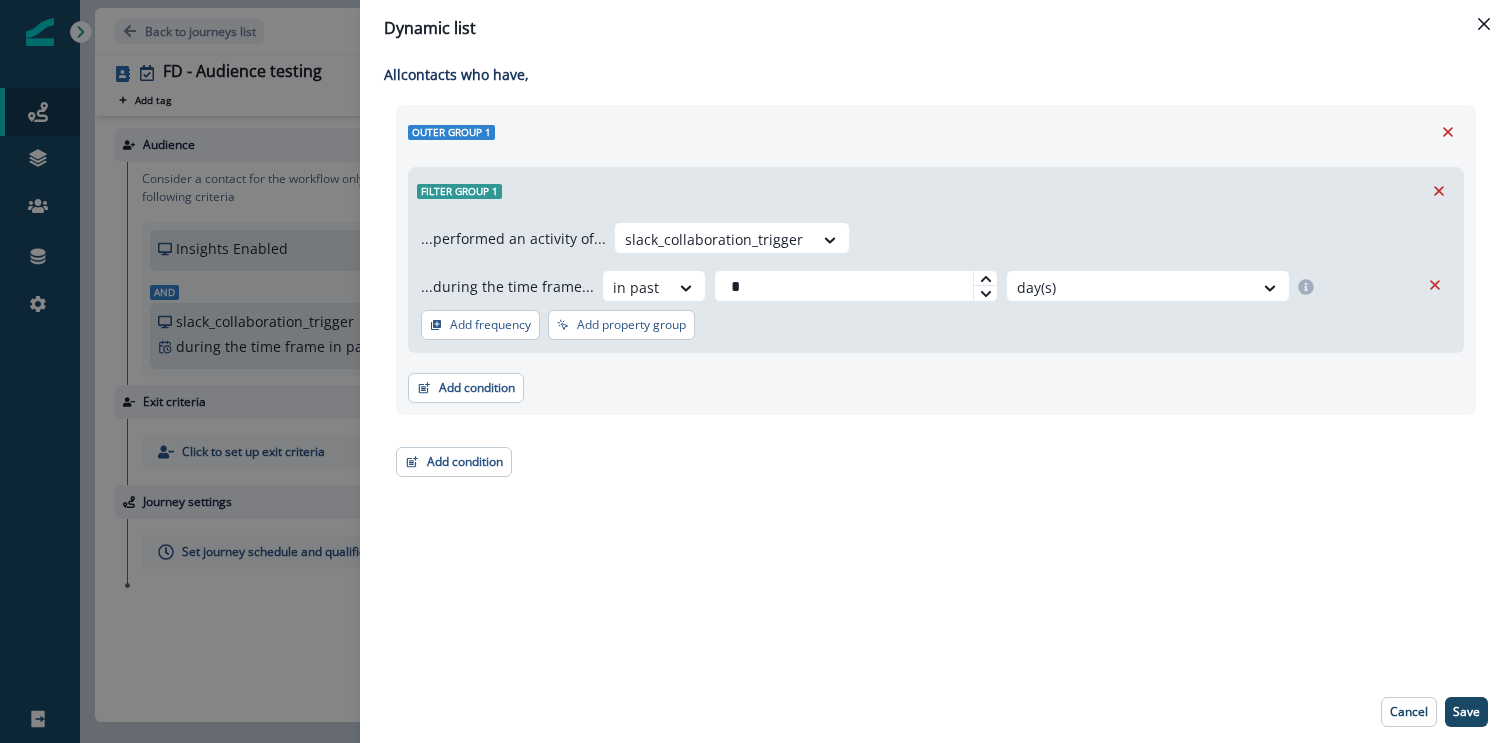click on "Add condition Contact properties A person property Performed a product event Performed a marketing activity Performed a web activity List membership Salesforce campaign membership" at bounding box center [936, 378] 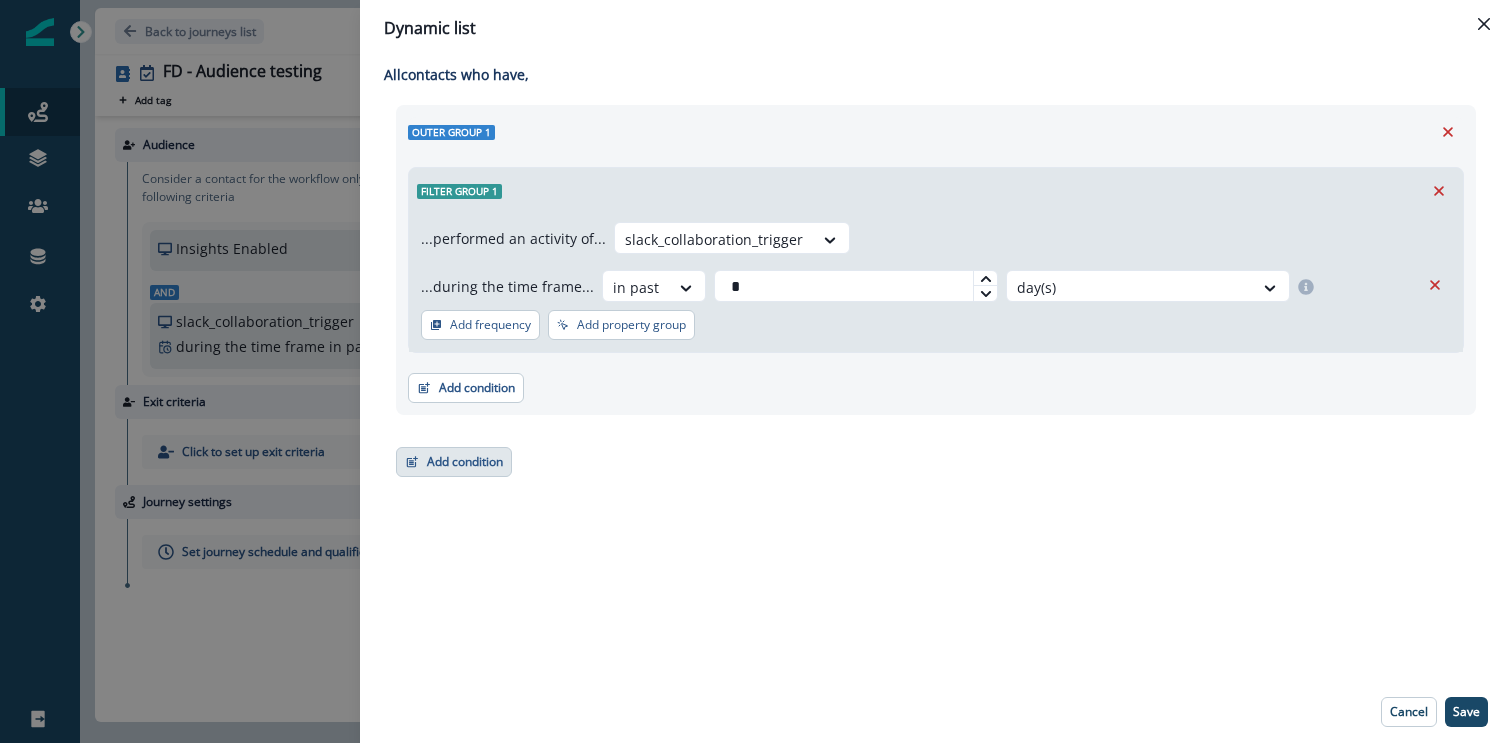 click on "Add condition" at bounding box center (454, 462) 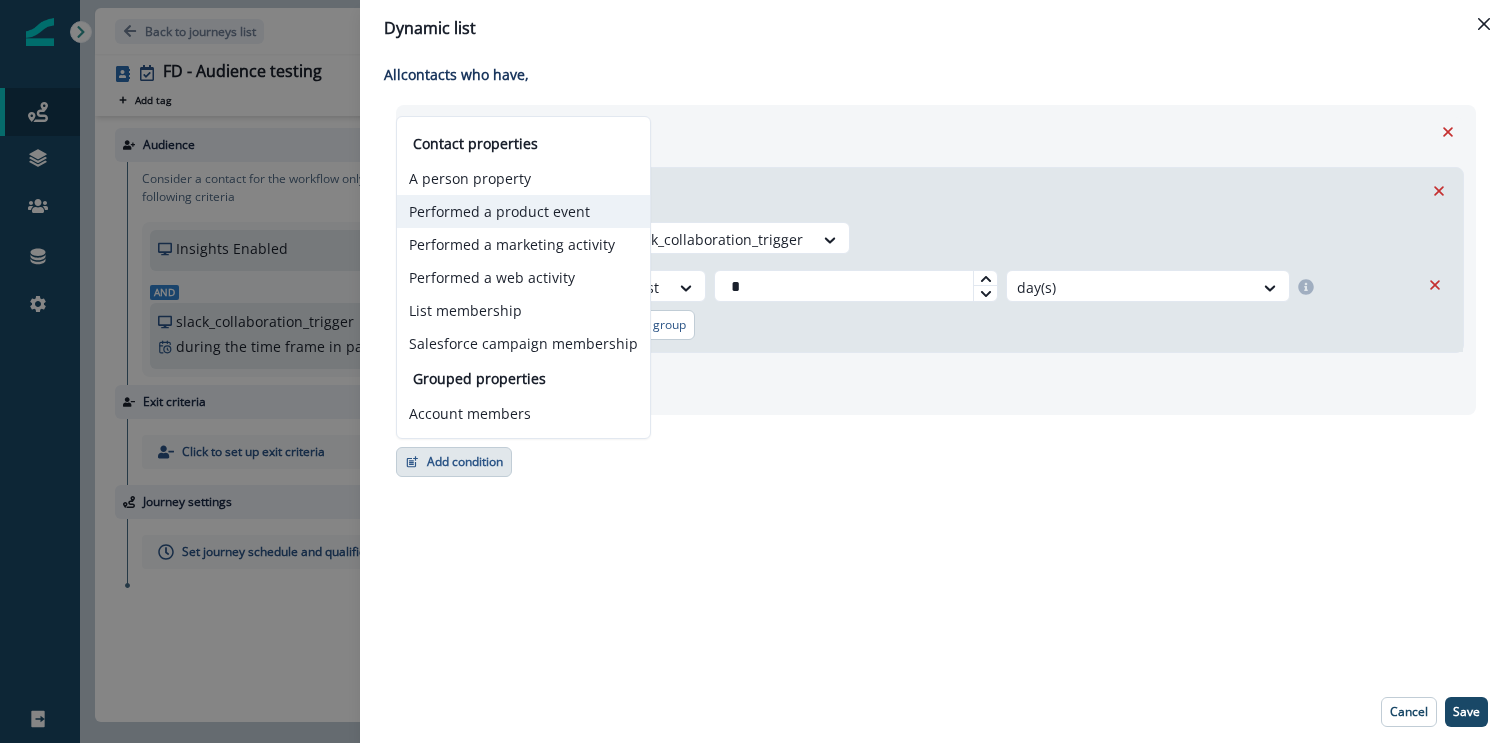 click on "Performed a product event" at bounding box center [523, 211] 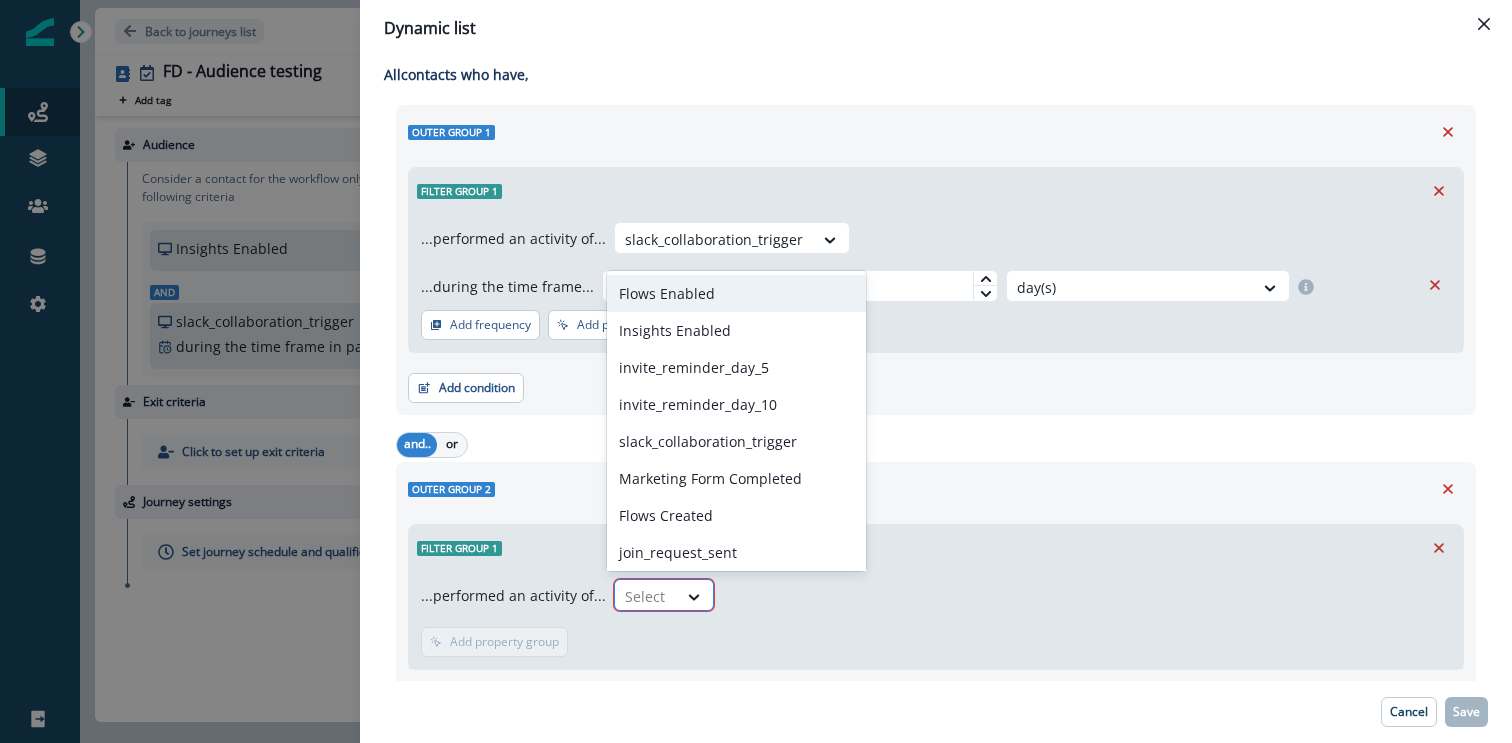 click on "Select" at bounding box center [646, 596] 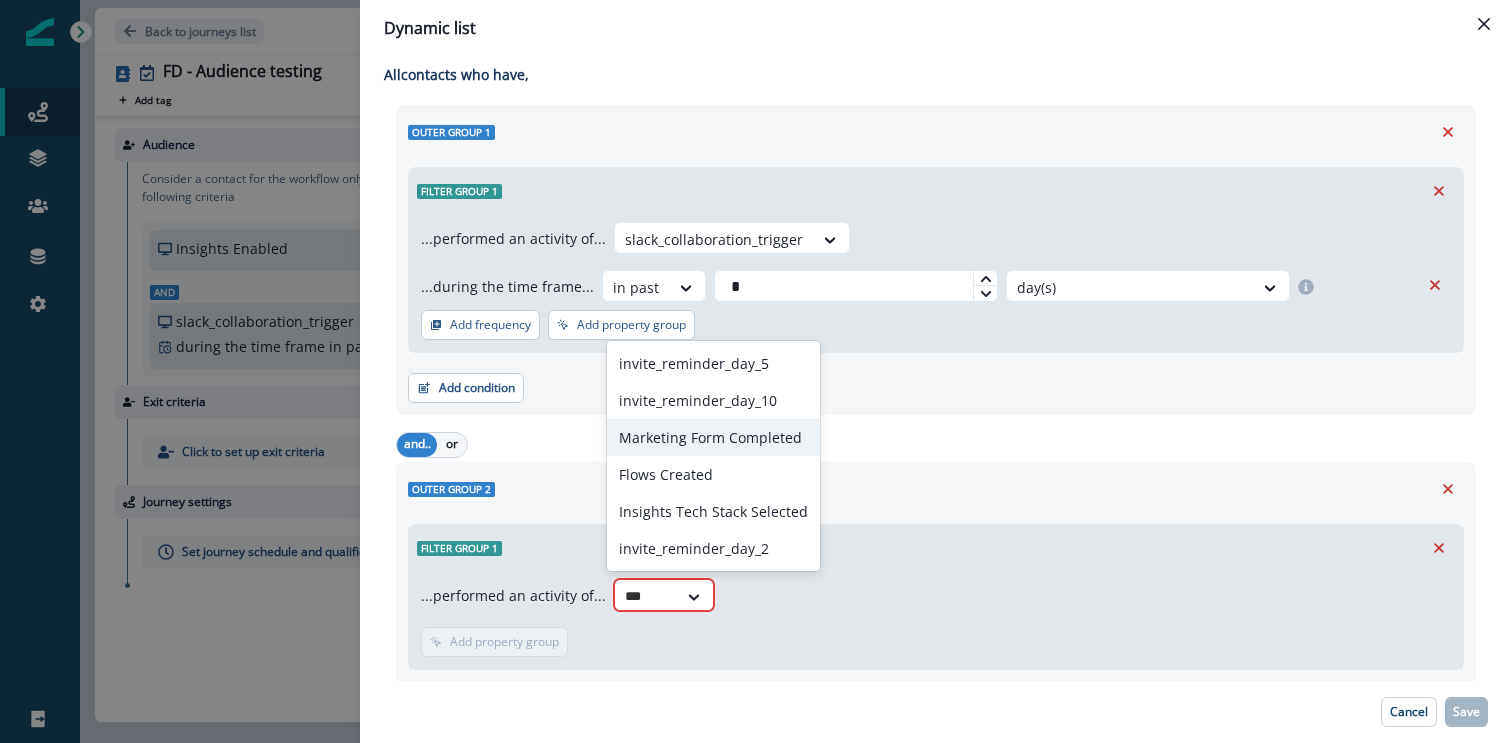 type on "****" 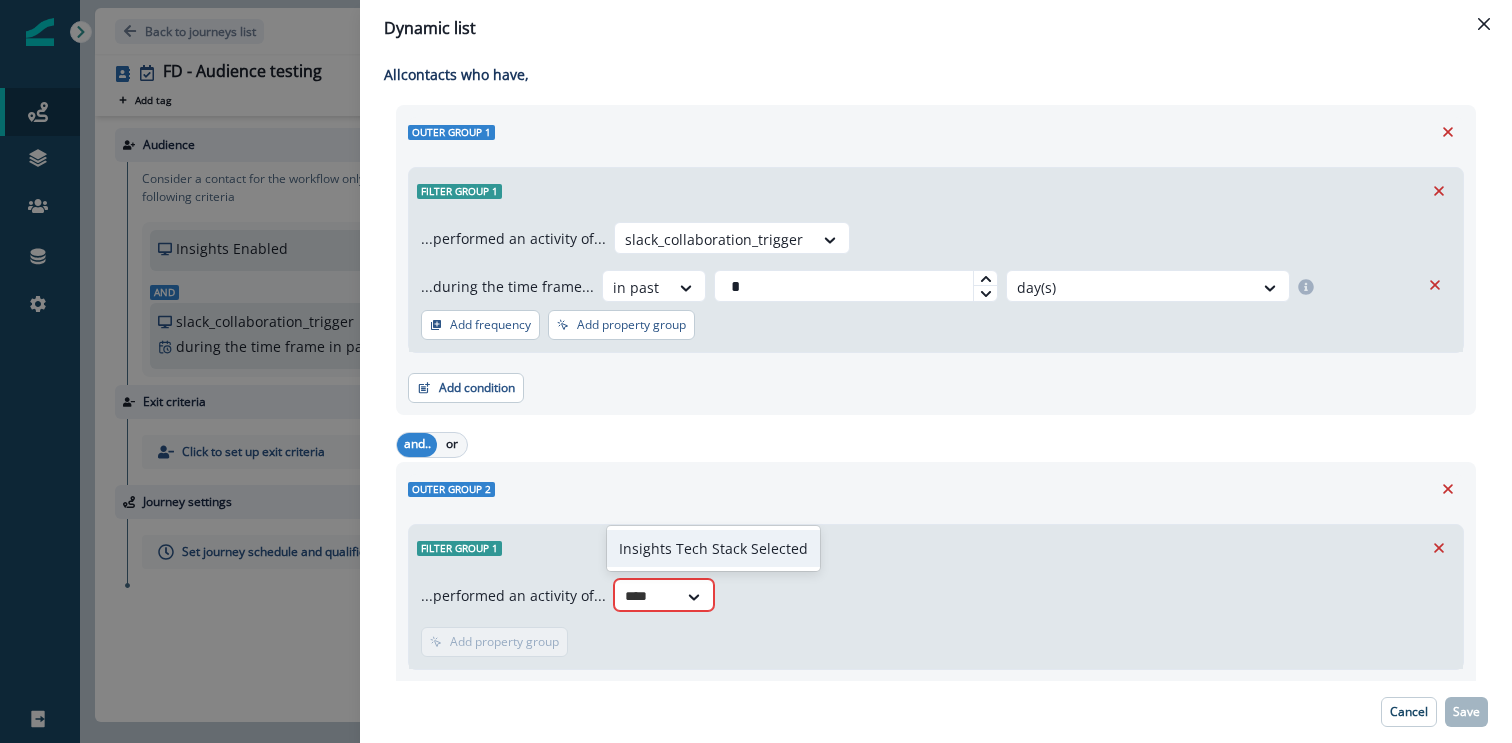 click on "Insights Tech Stack Selected" at bounding box center (713, 548) 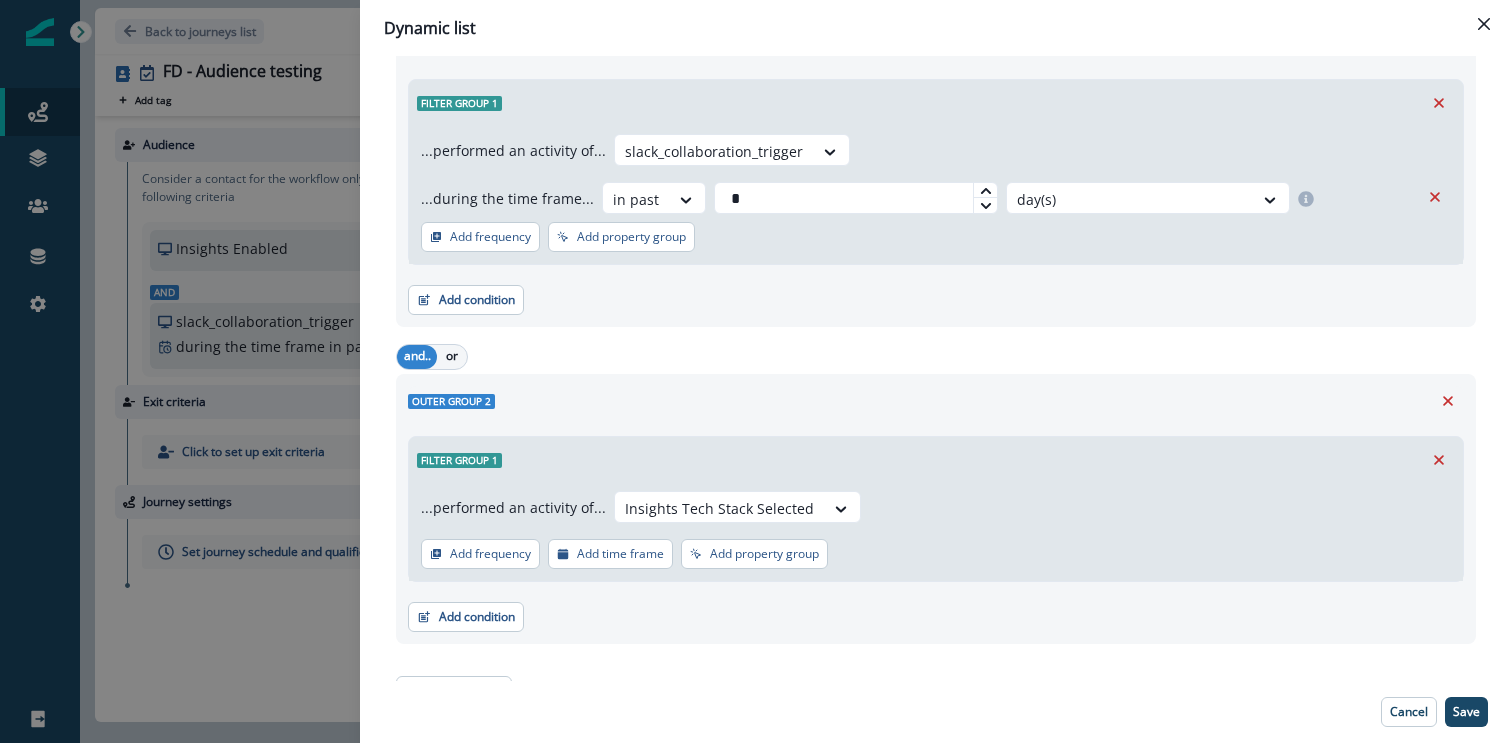 scroll, scrollTop: 106, scrollLeft: 0, axis: vertical 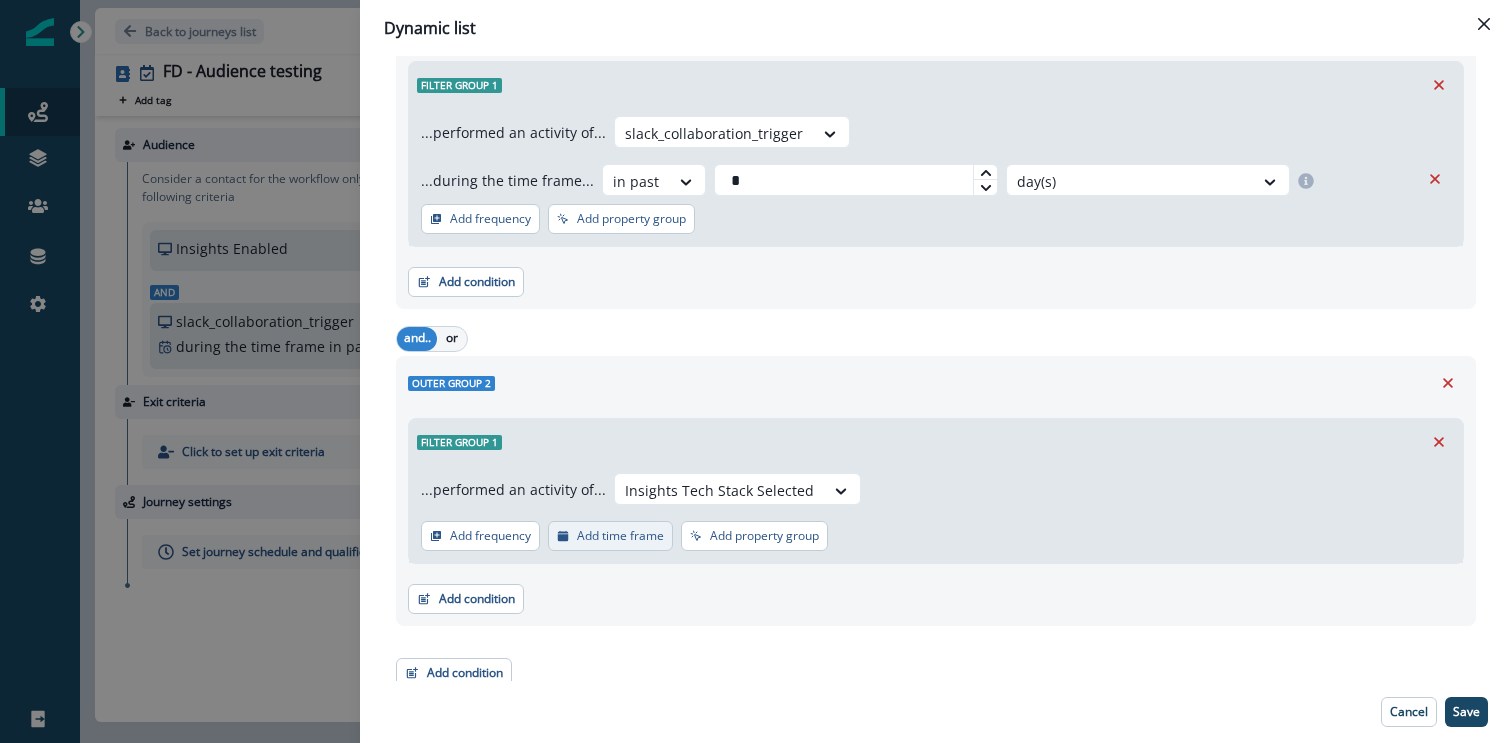 click on "Add time frame" at bounding box center [610, 536] 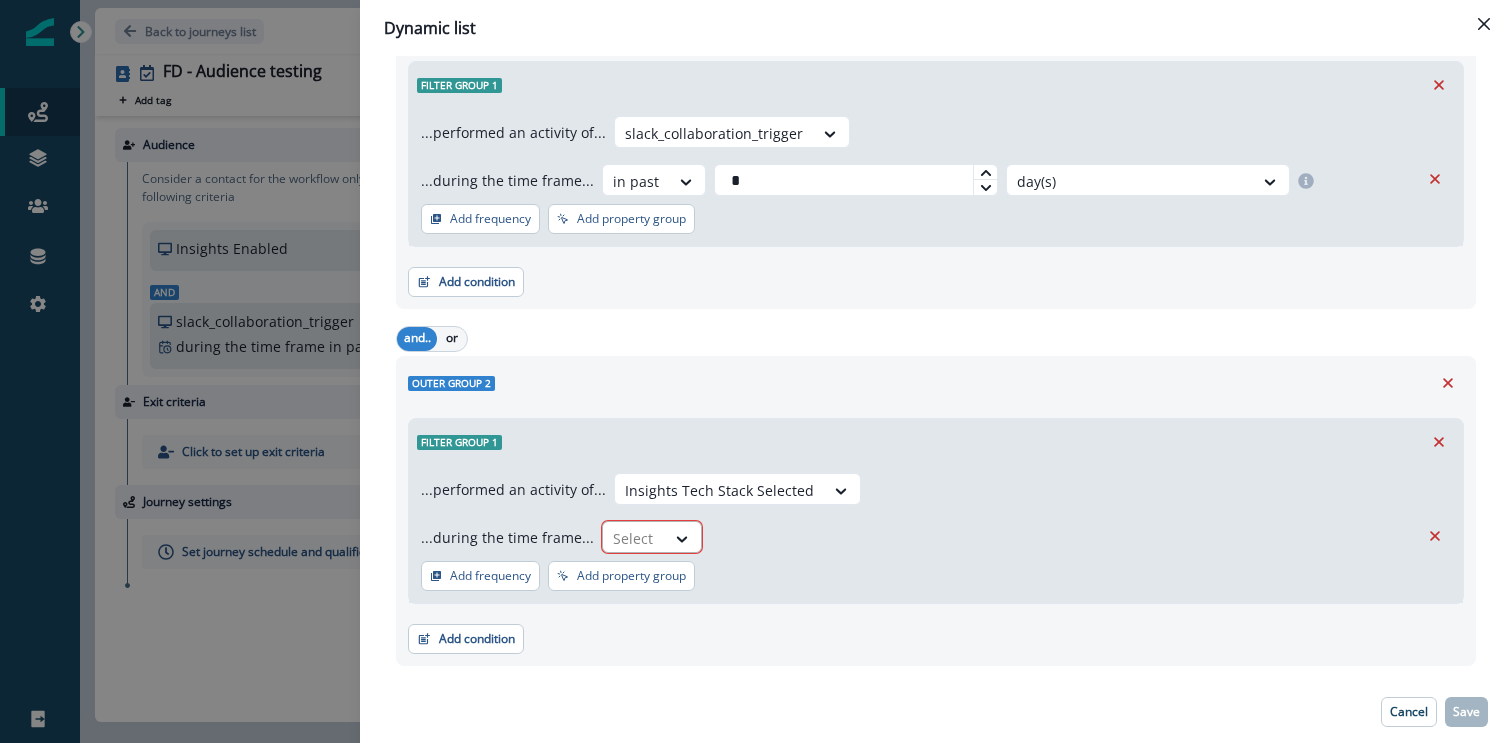 click at bounding box center (634, 538) 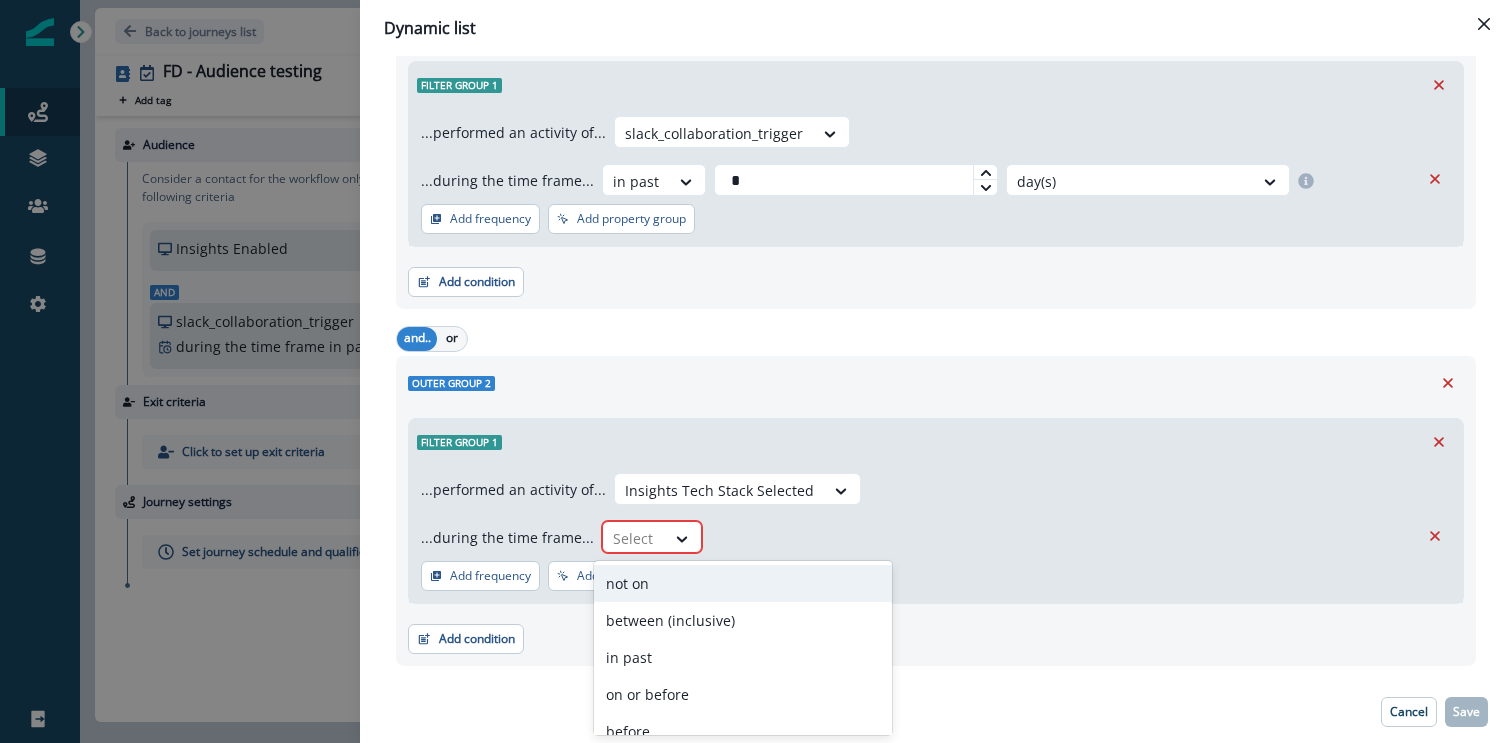 click on "...performed an activity of... Insights Tech Stack Selected ...during the time frame... not on, 1 of 10. 10 results available. Use Up and Down to choose options, press Enter to select the currently focused option, press Escape to exit the menu, press Tab to select the option and exit the menu. Select" at bounding box center [936, 513] 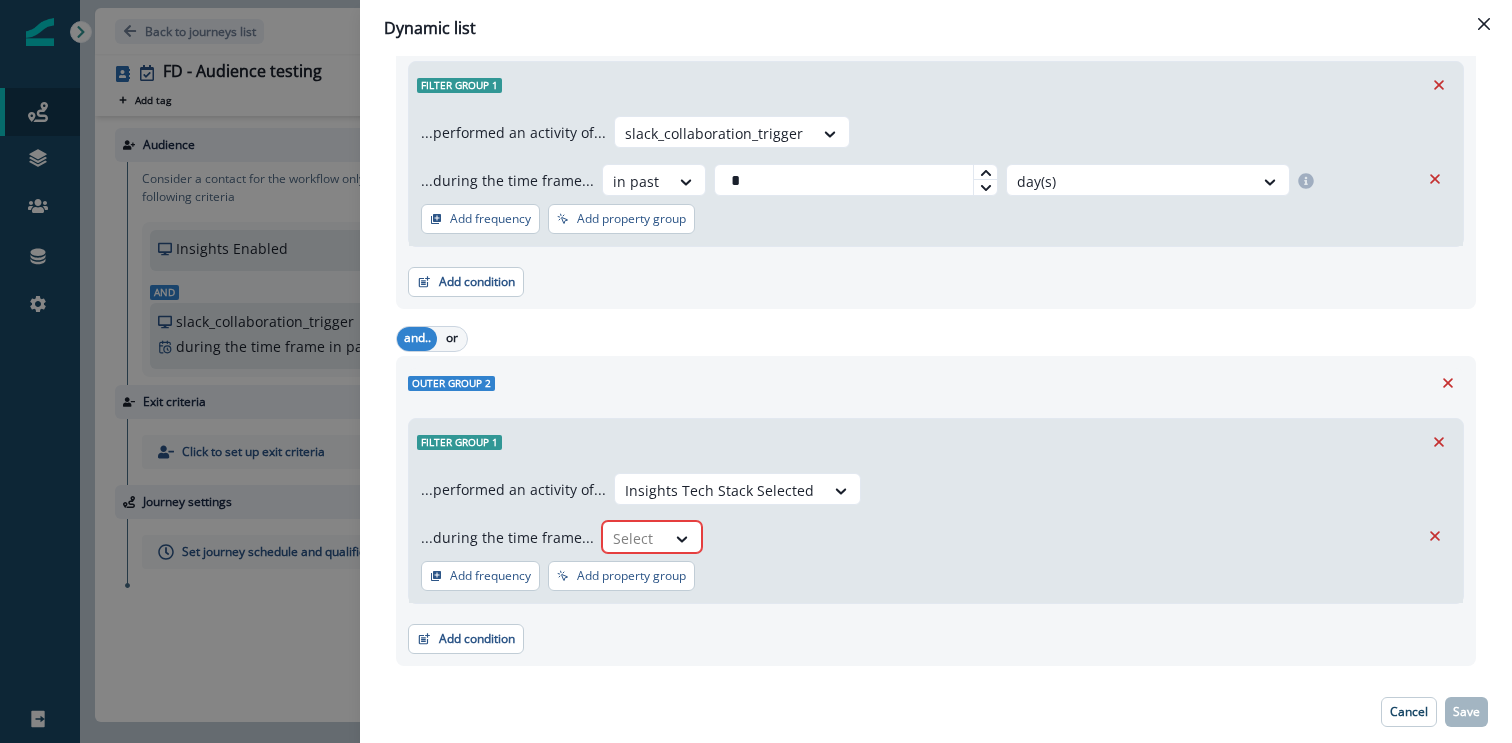scroll, scrollTop: 161, scrollLeft: 0, axis: vertical 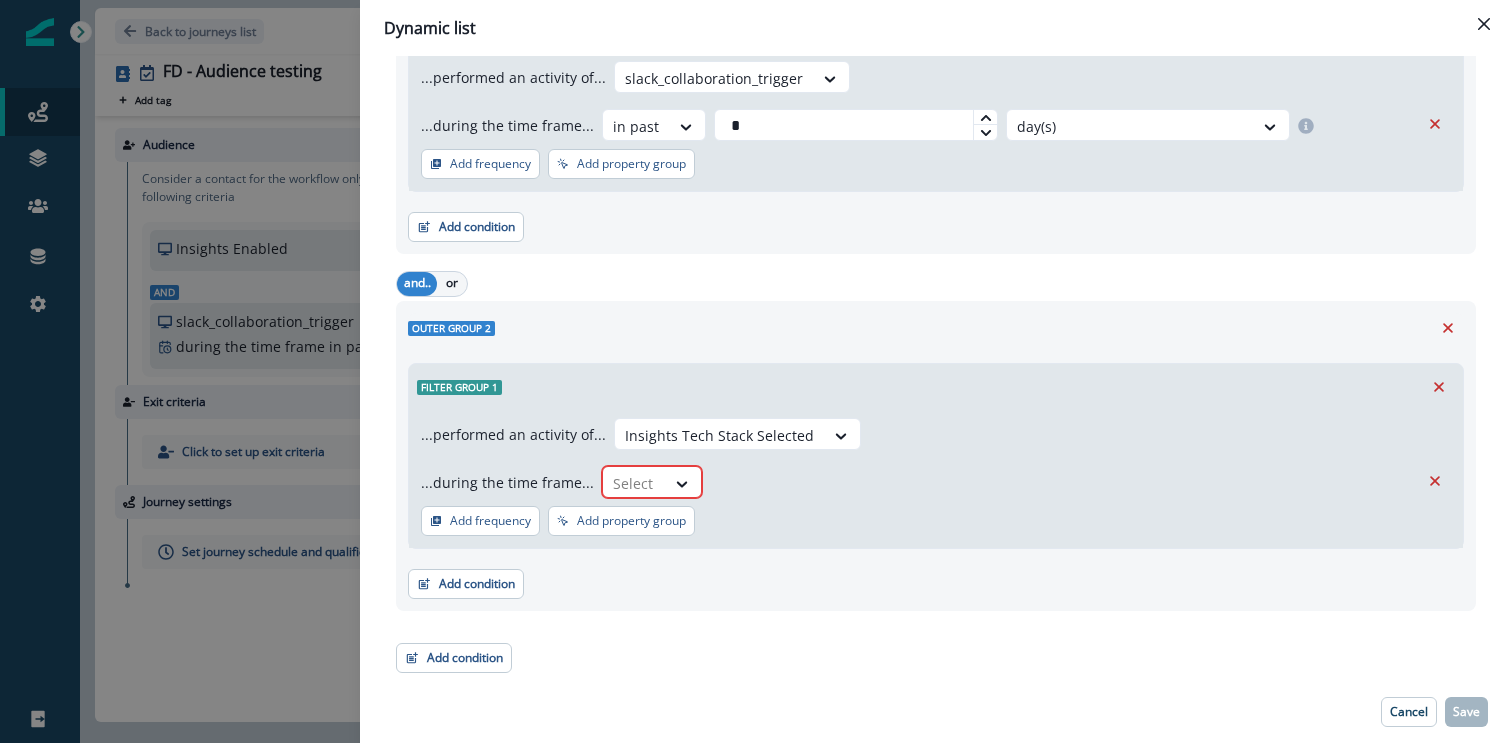 click on "...during the time frame... Select" at bounding box center (920, 482) 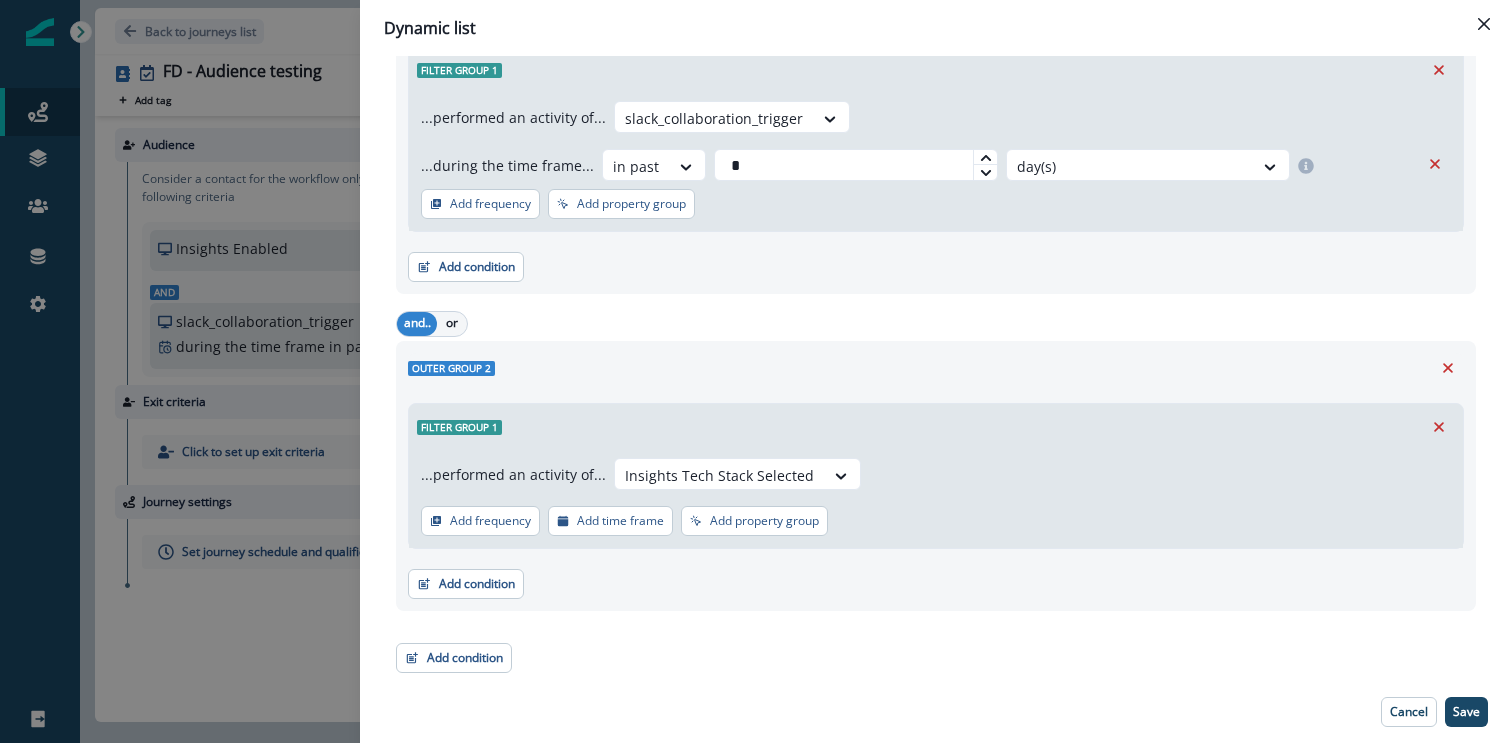scroll, scrollTop: 98, scrollLeft: 0, axis: vertical 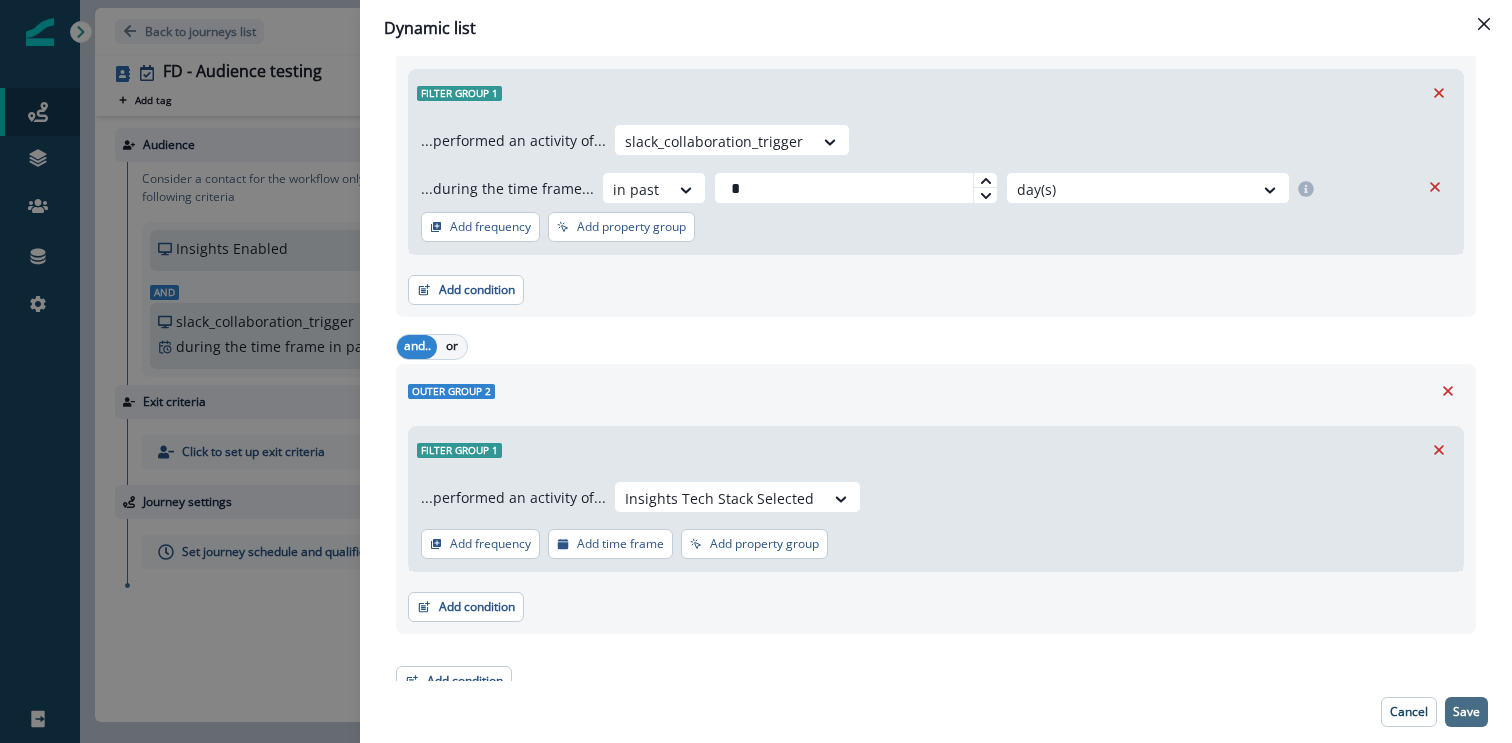 click on "Save" at bounding box center [1466, 712] 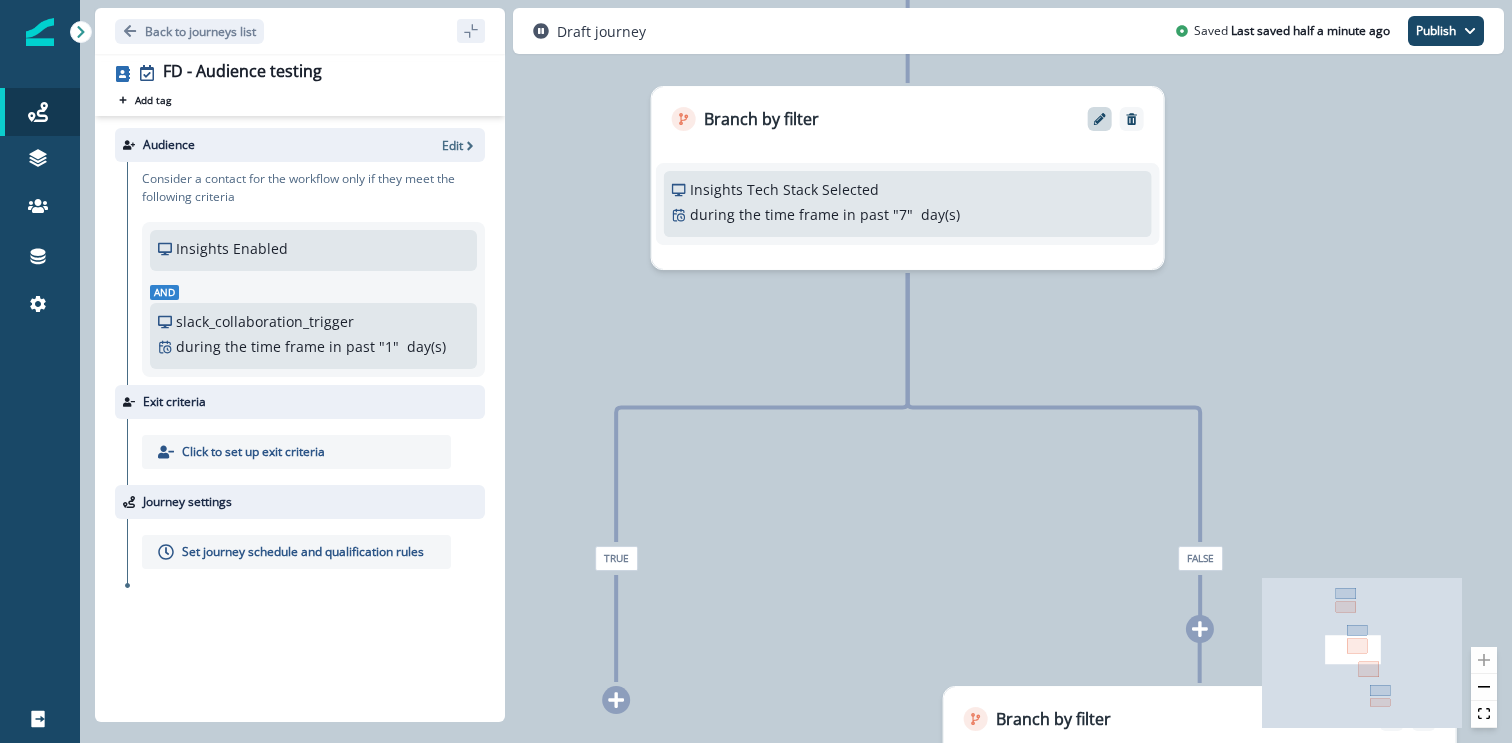 click at bounding box center (1100, 119) 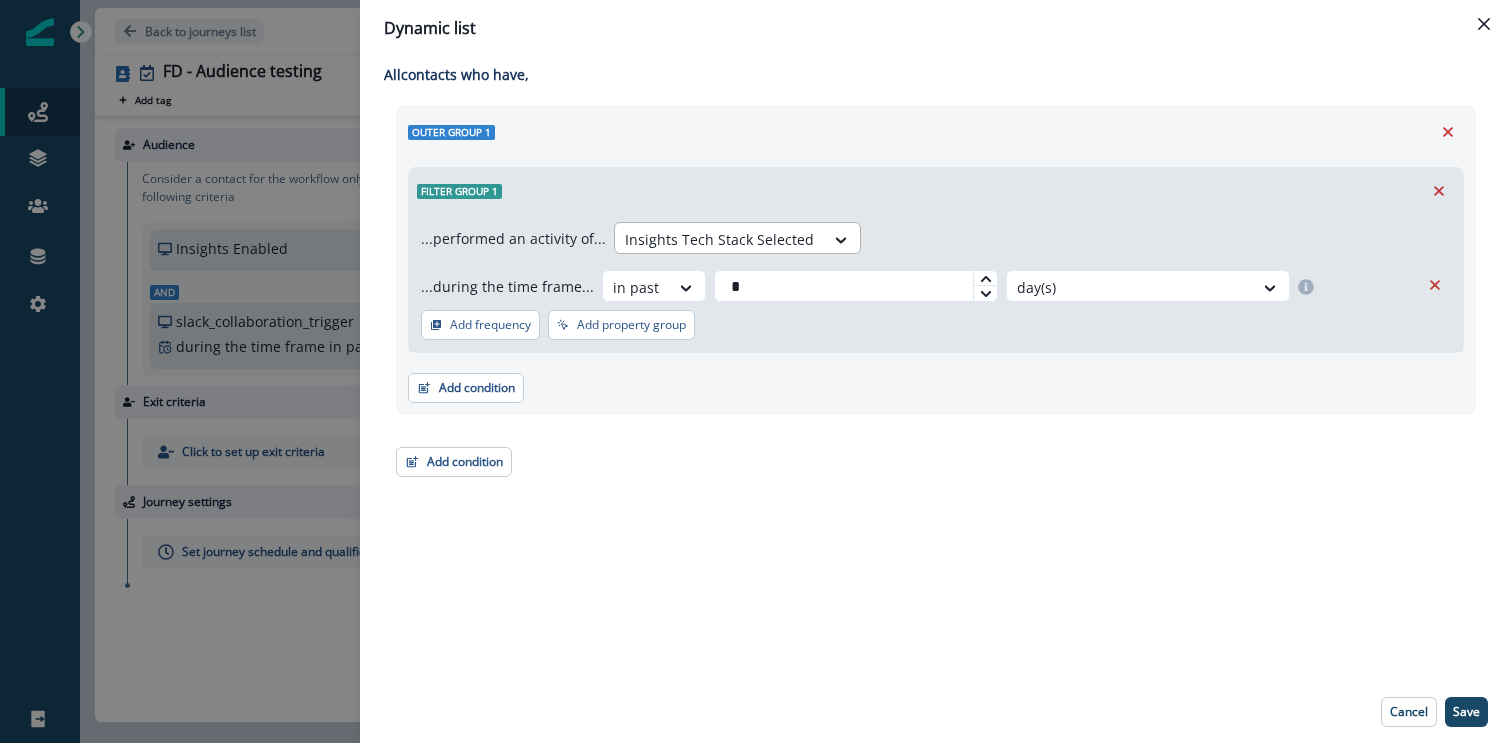 type 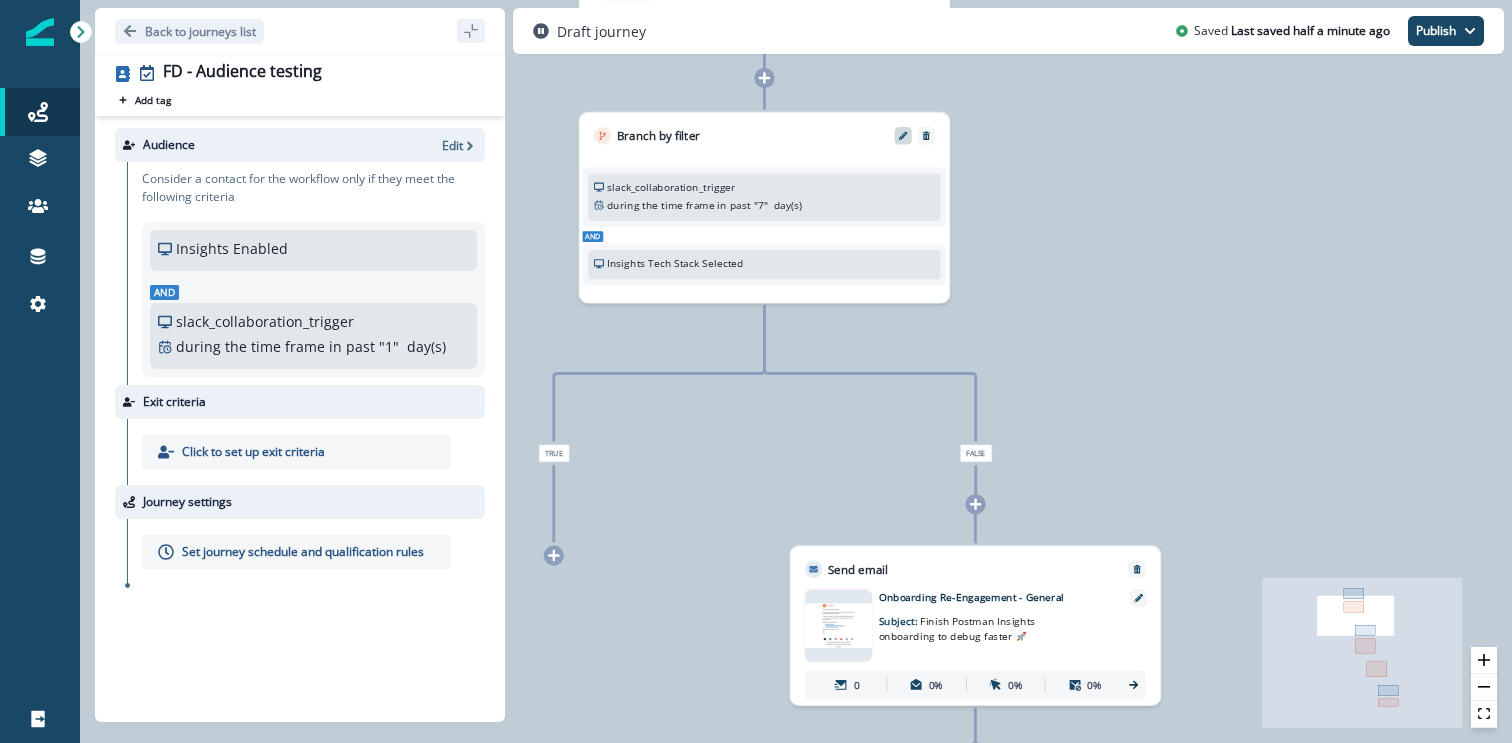 type 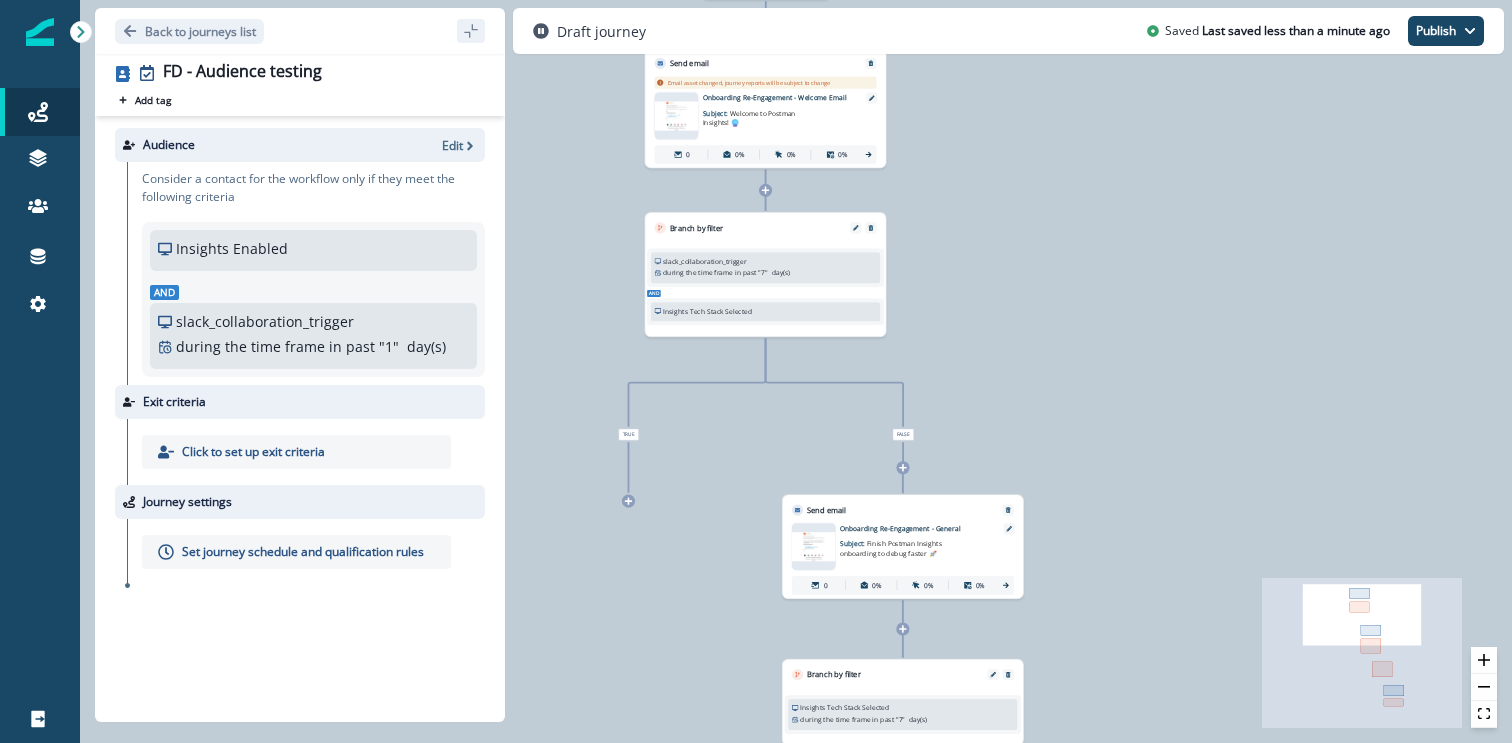 drag, startPoint x: 643, startPoint y: 504, endPoint x: 691, endPoint y: 569, distance: 80.80223 